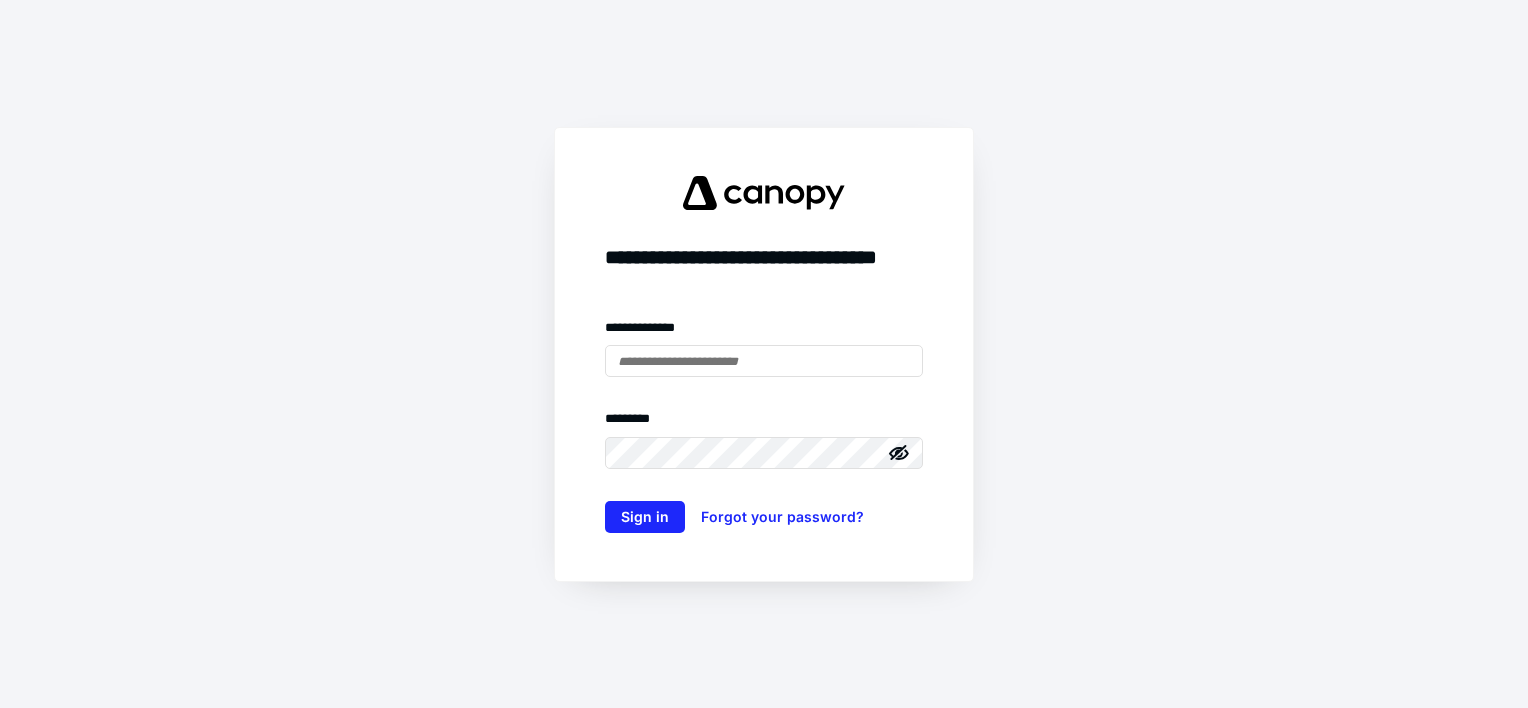scroll, scrollTop: 0, scrollLeft: 0, axis: both 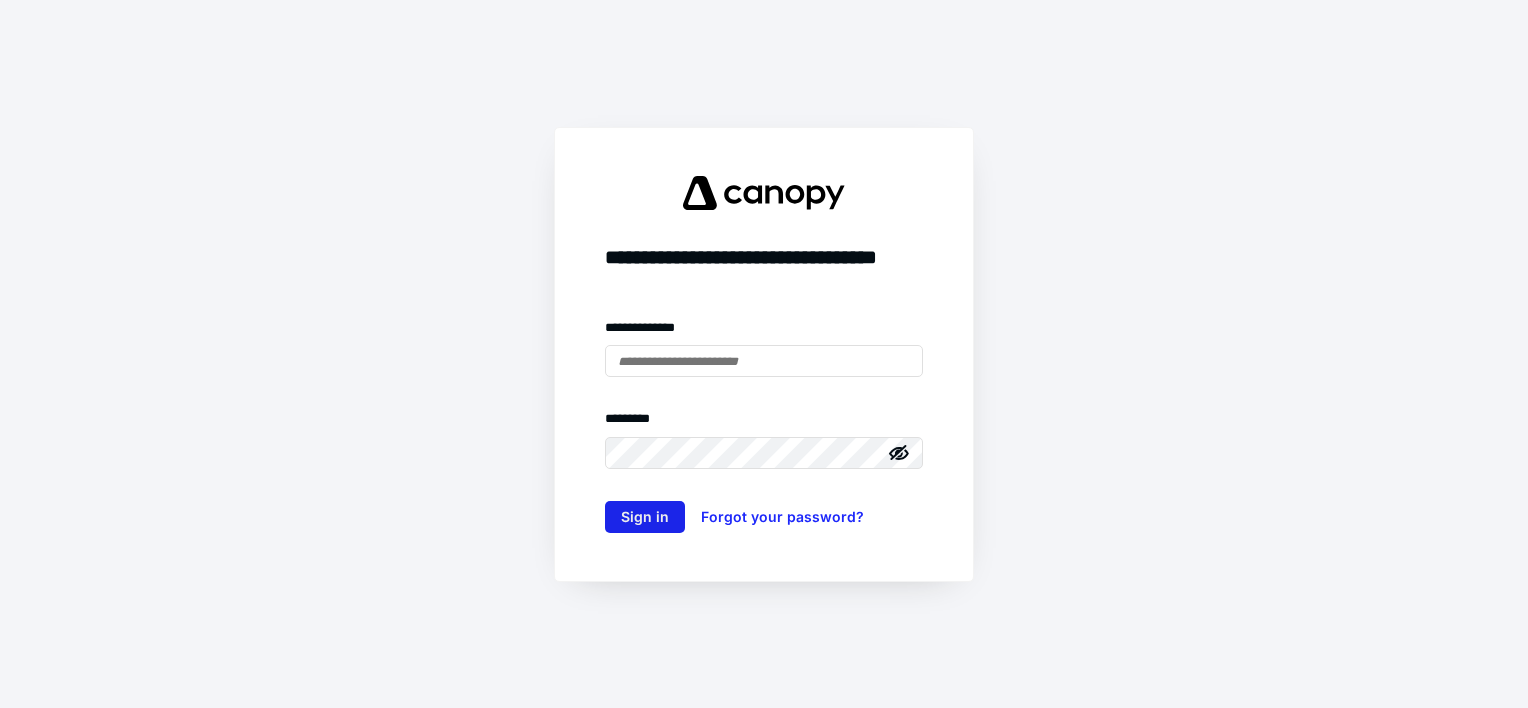 type on "**********" 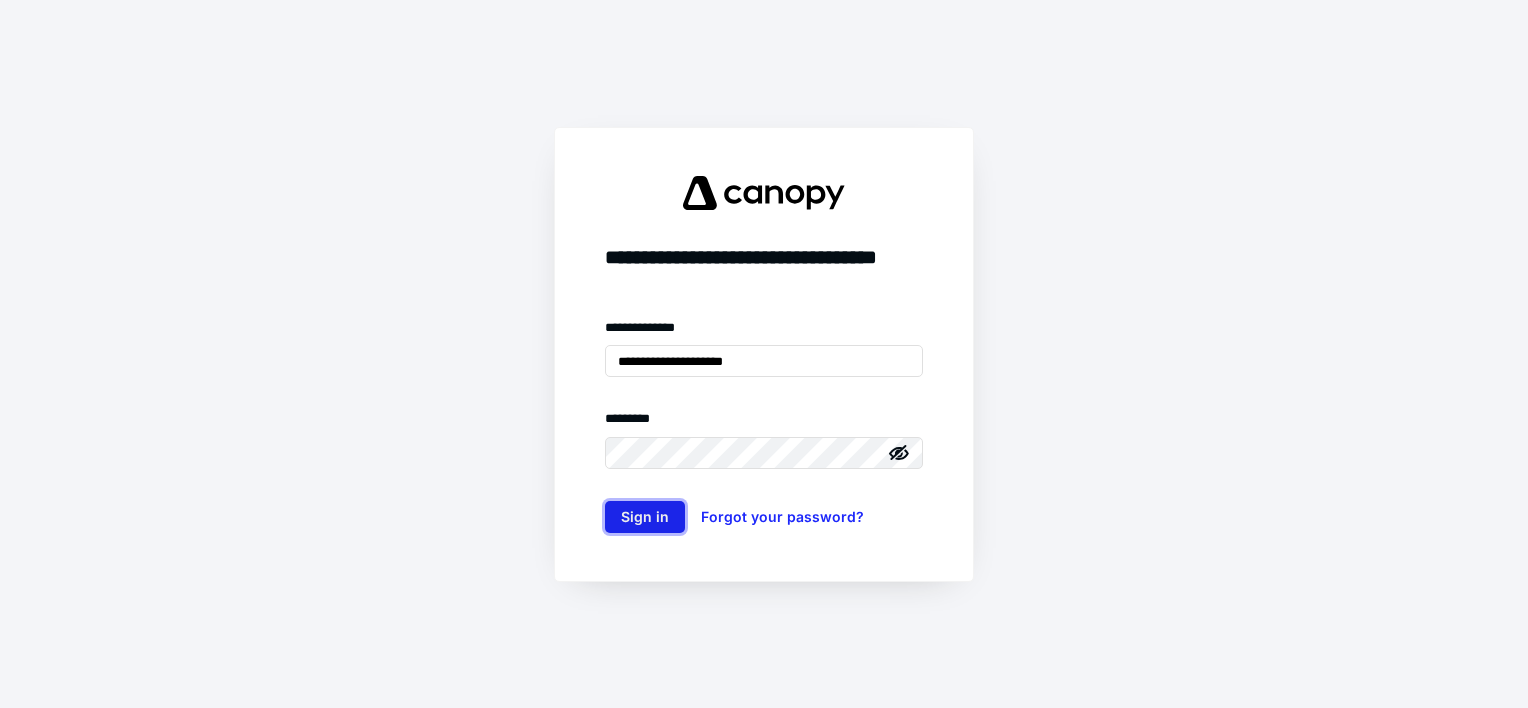 click on "Sign in" at bounding box center [645, 517] 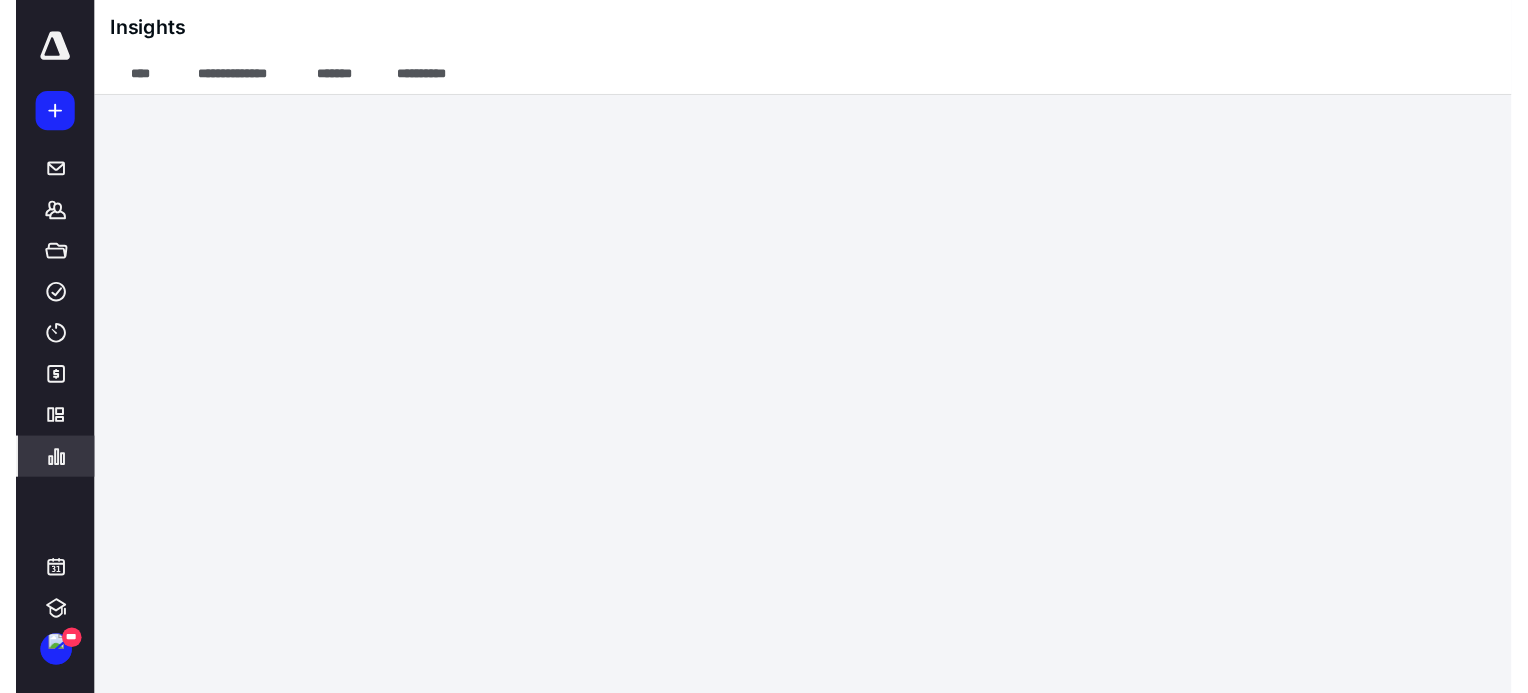 scroll, scrollTop: 0, scrollLeft: 0, axis: both 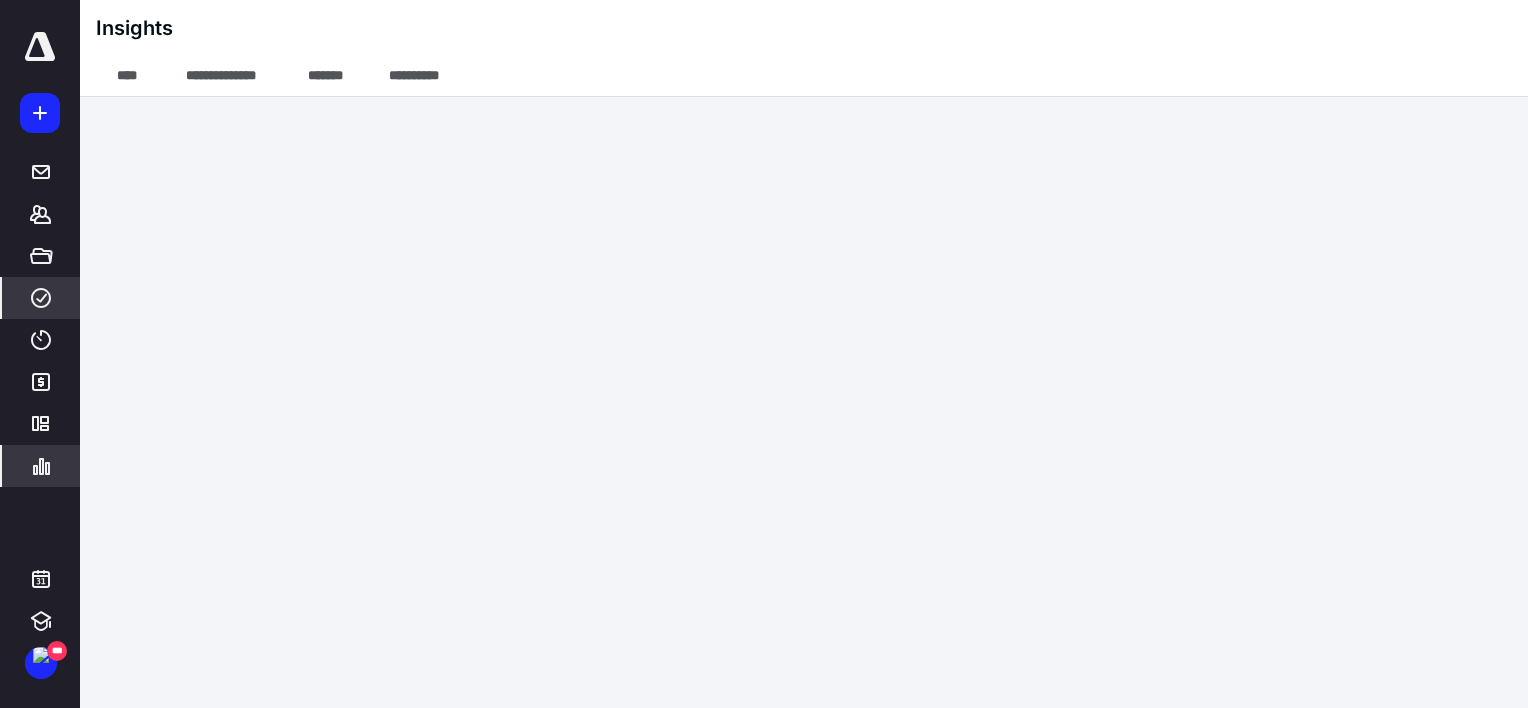 click 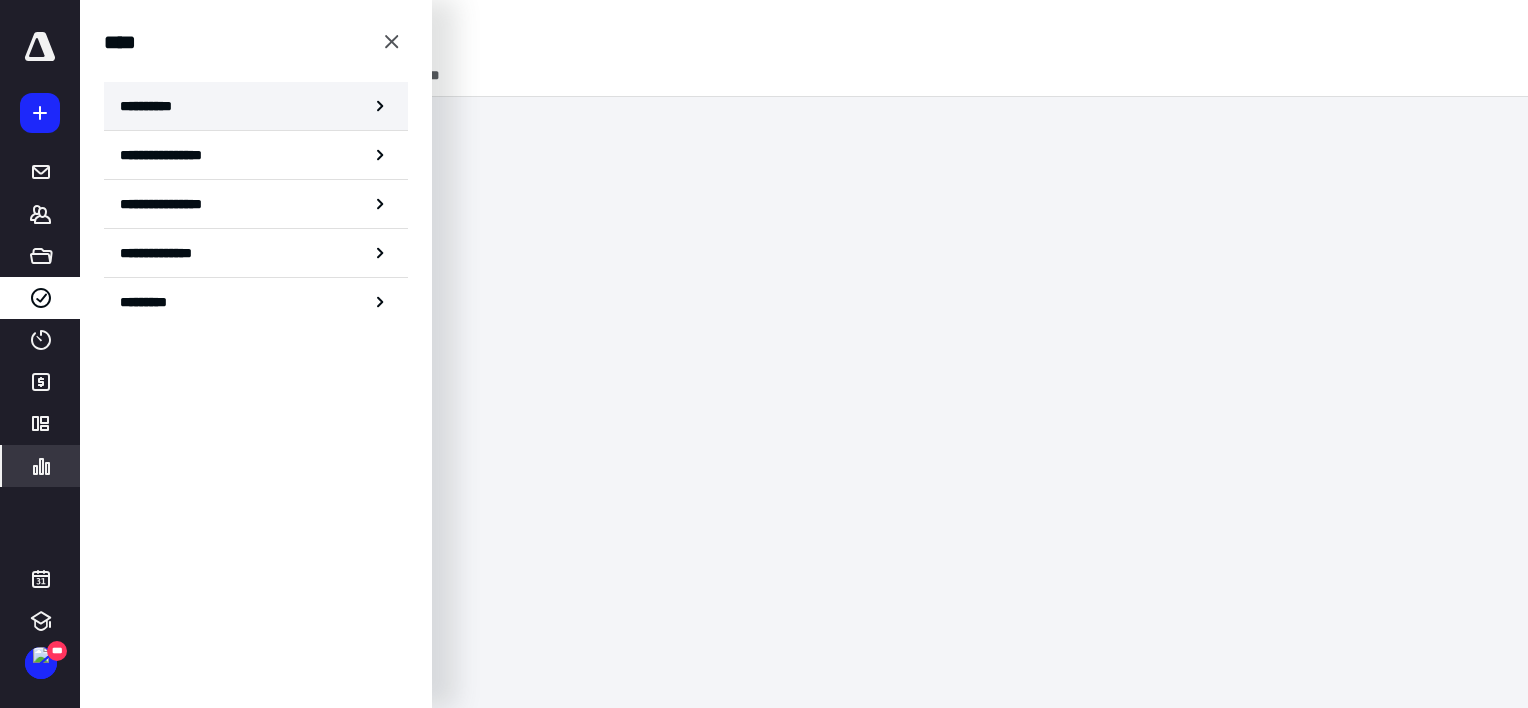 click on "**********" at bounding box center [153, 106] 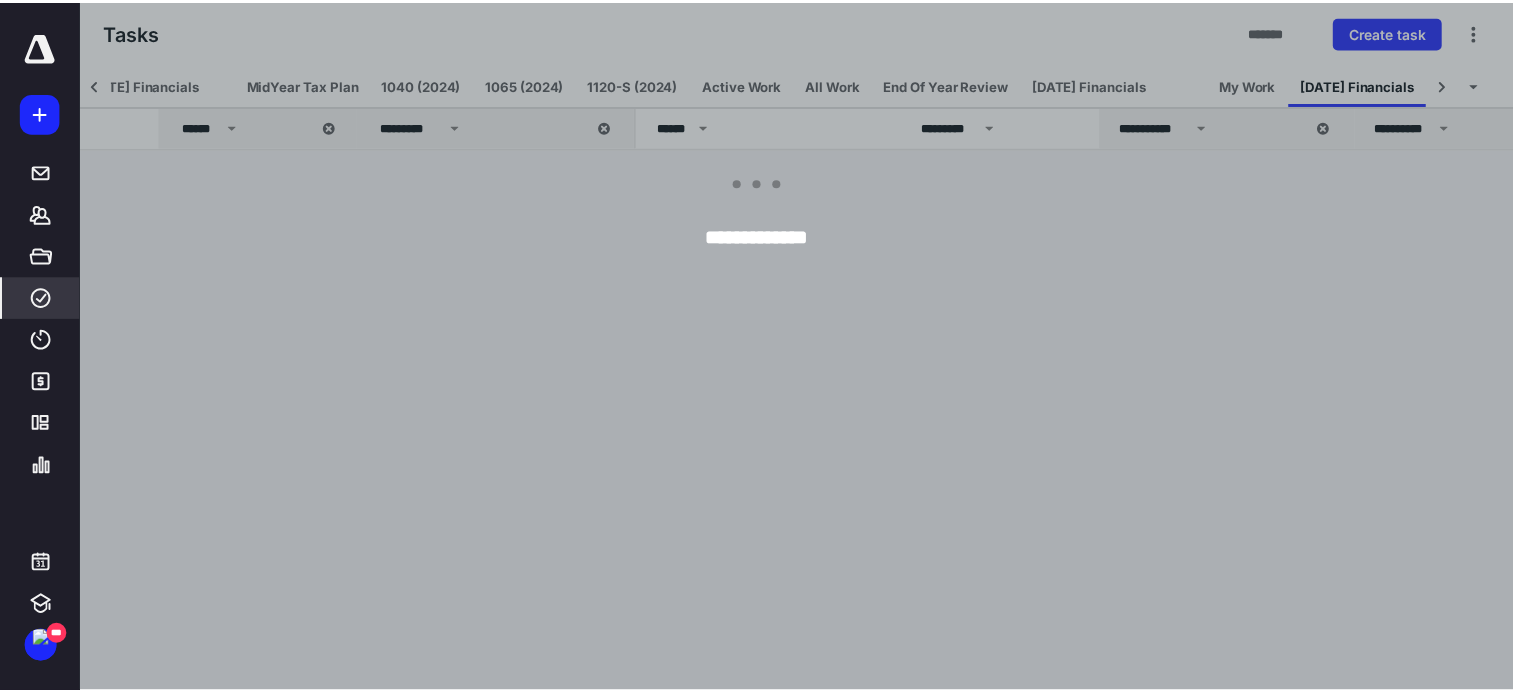 scroll, scrollTop: 0, scrollLeft: 300, axis: horizontal 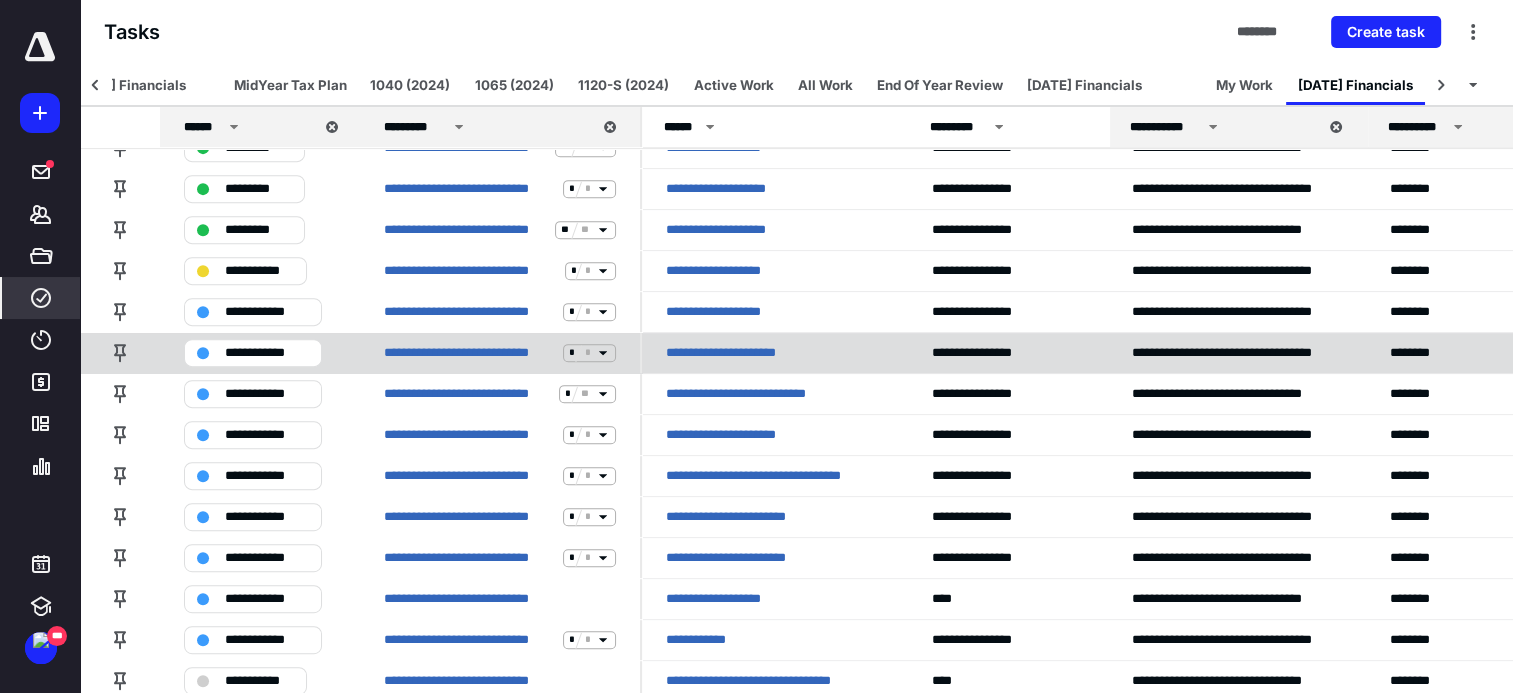 click on "**********" at bounding box center (738, 353) 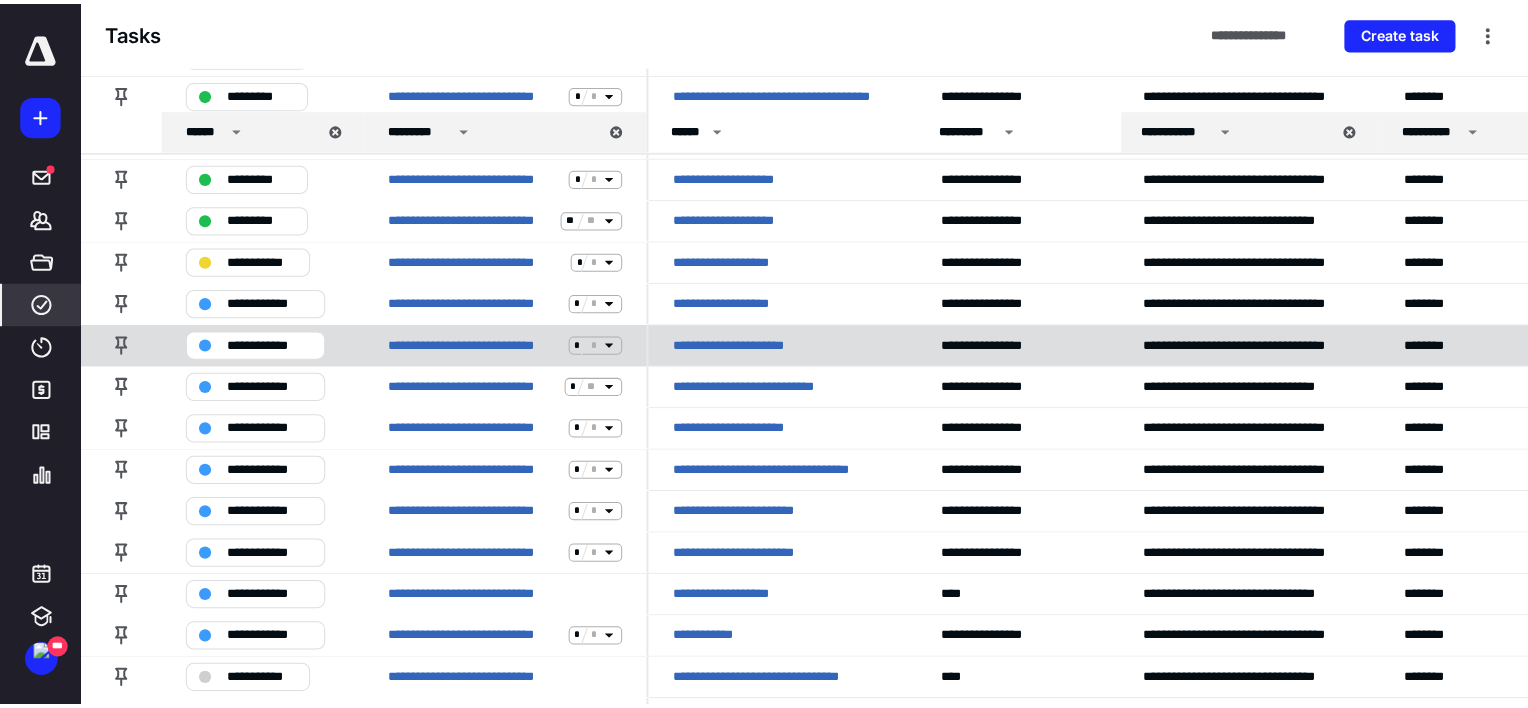 scroll, scrollTop: 0, scrollLeft: 0, axis: both 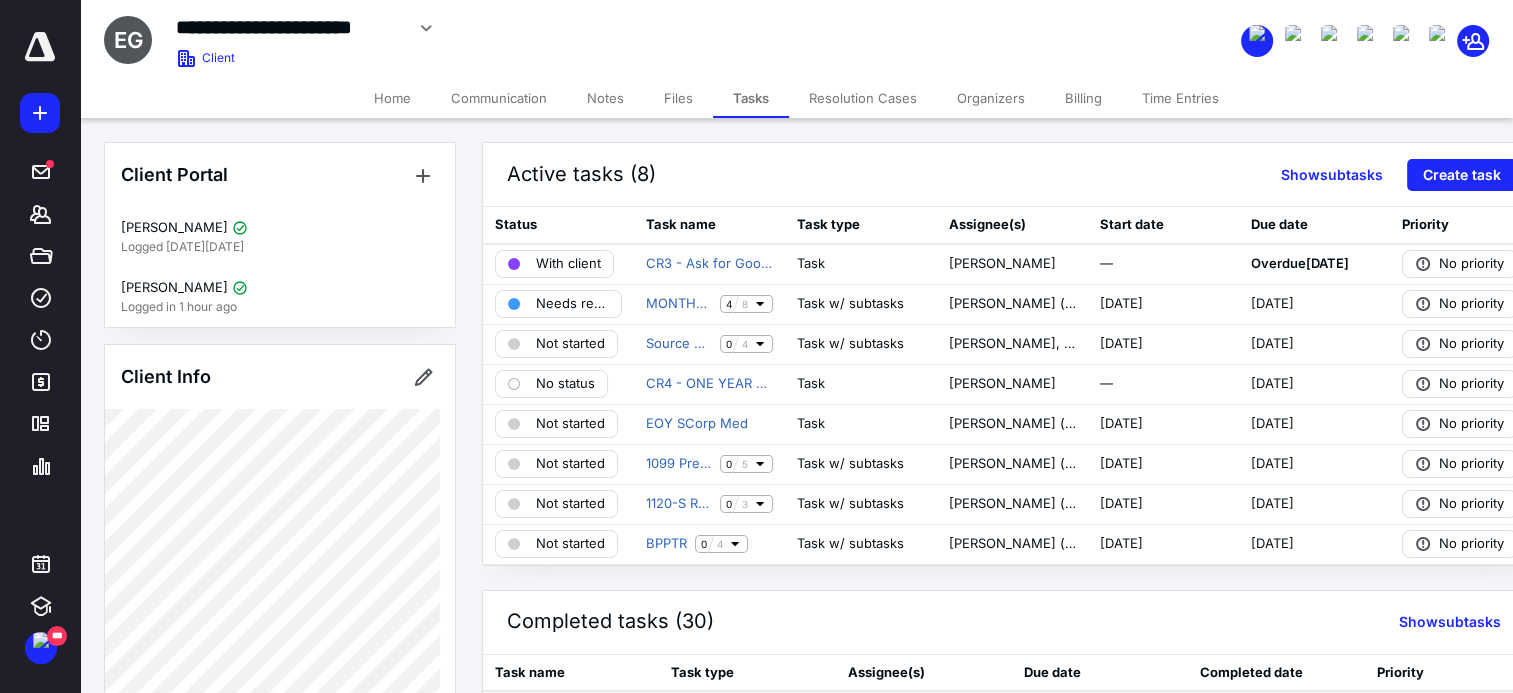 click on "Files" at bounding box center (678, 98) 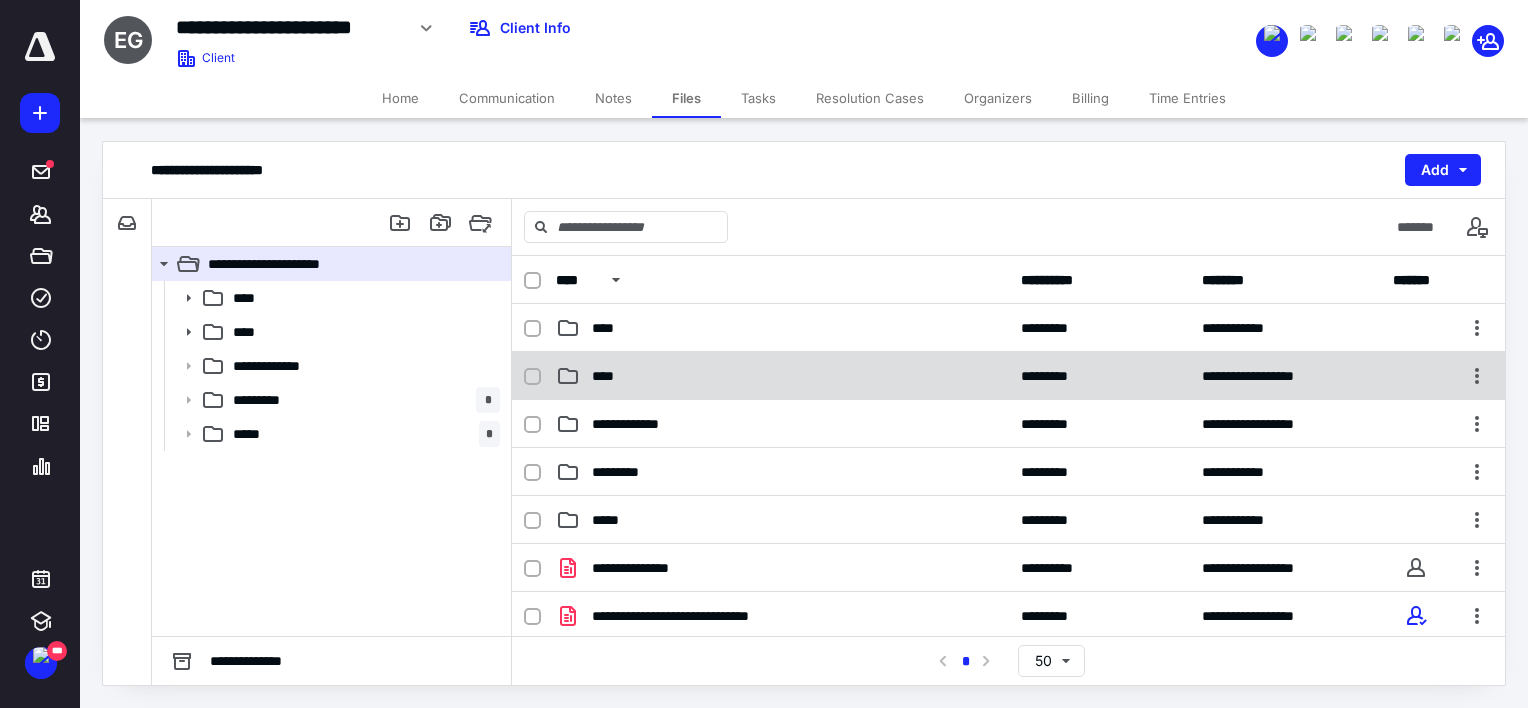 click on "****" at bounding box center [609, 376] 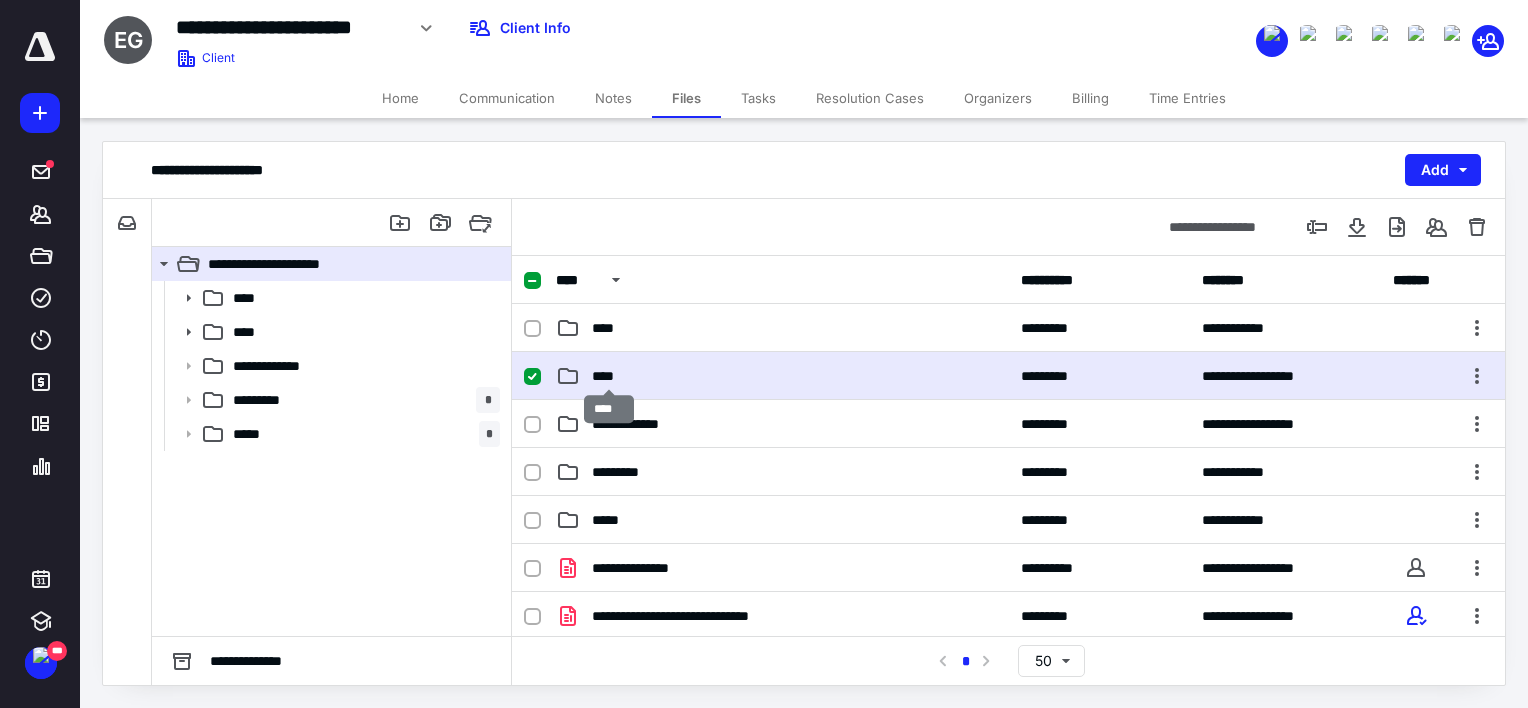 click on "****" at bounding box center [609, 376] 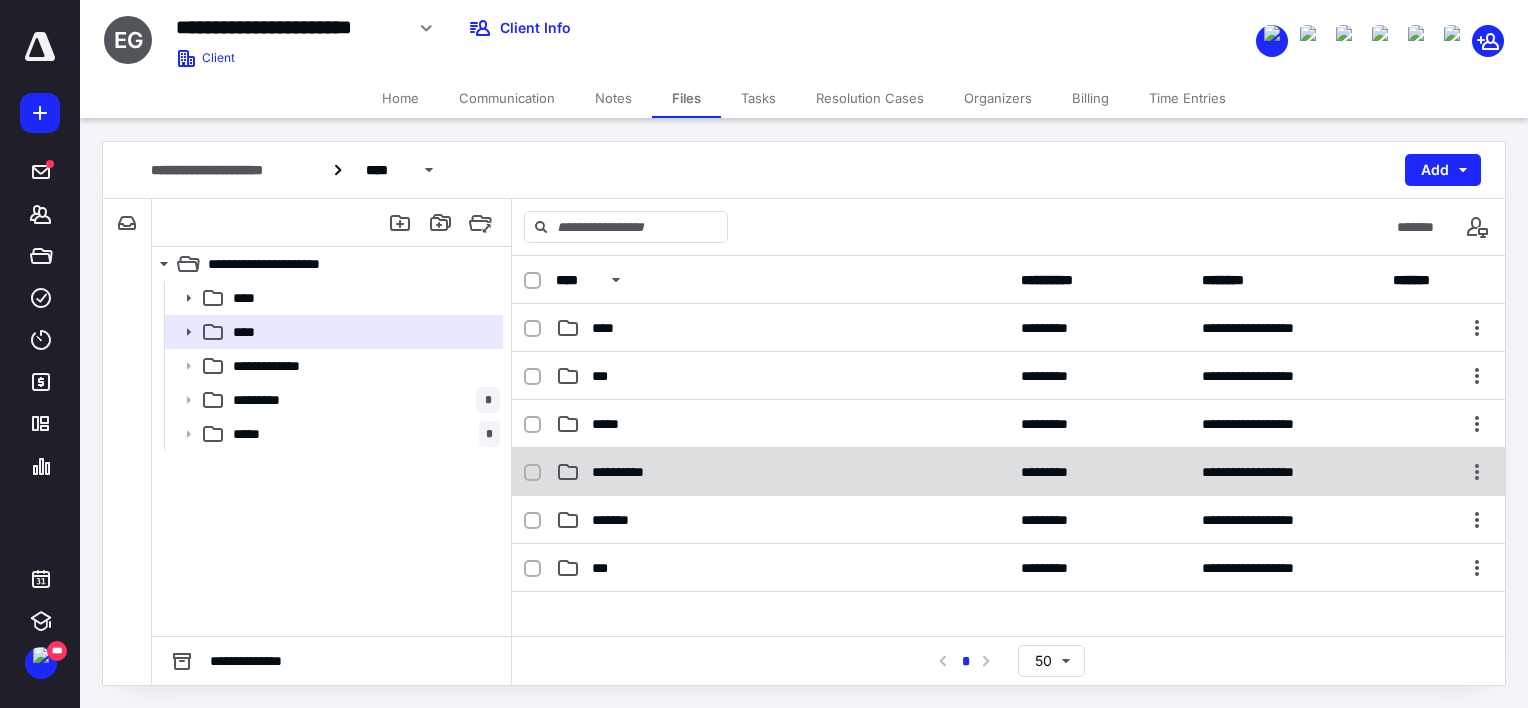 click on "**********" at bounding box center (625, 472) 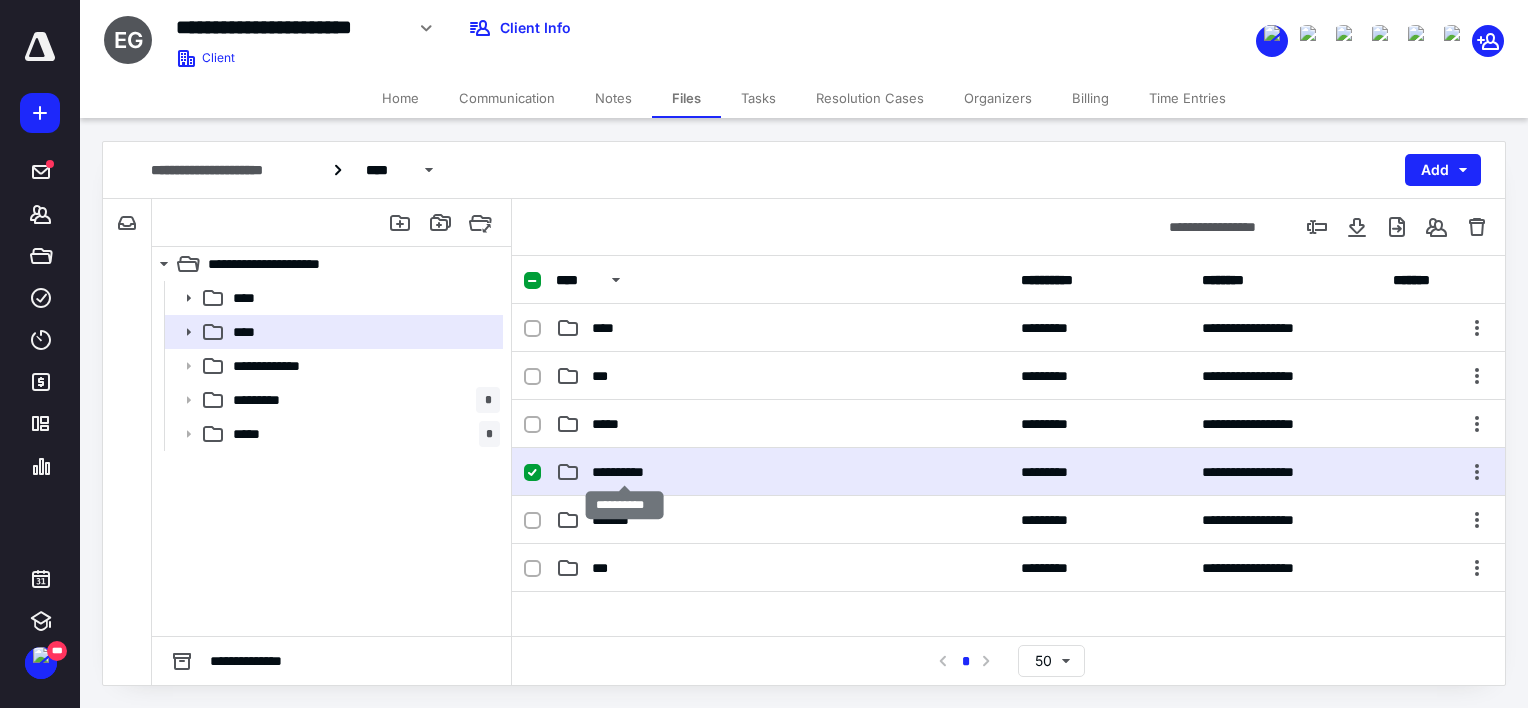 click on "**********" at bounding box center [625, 472] 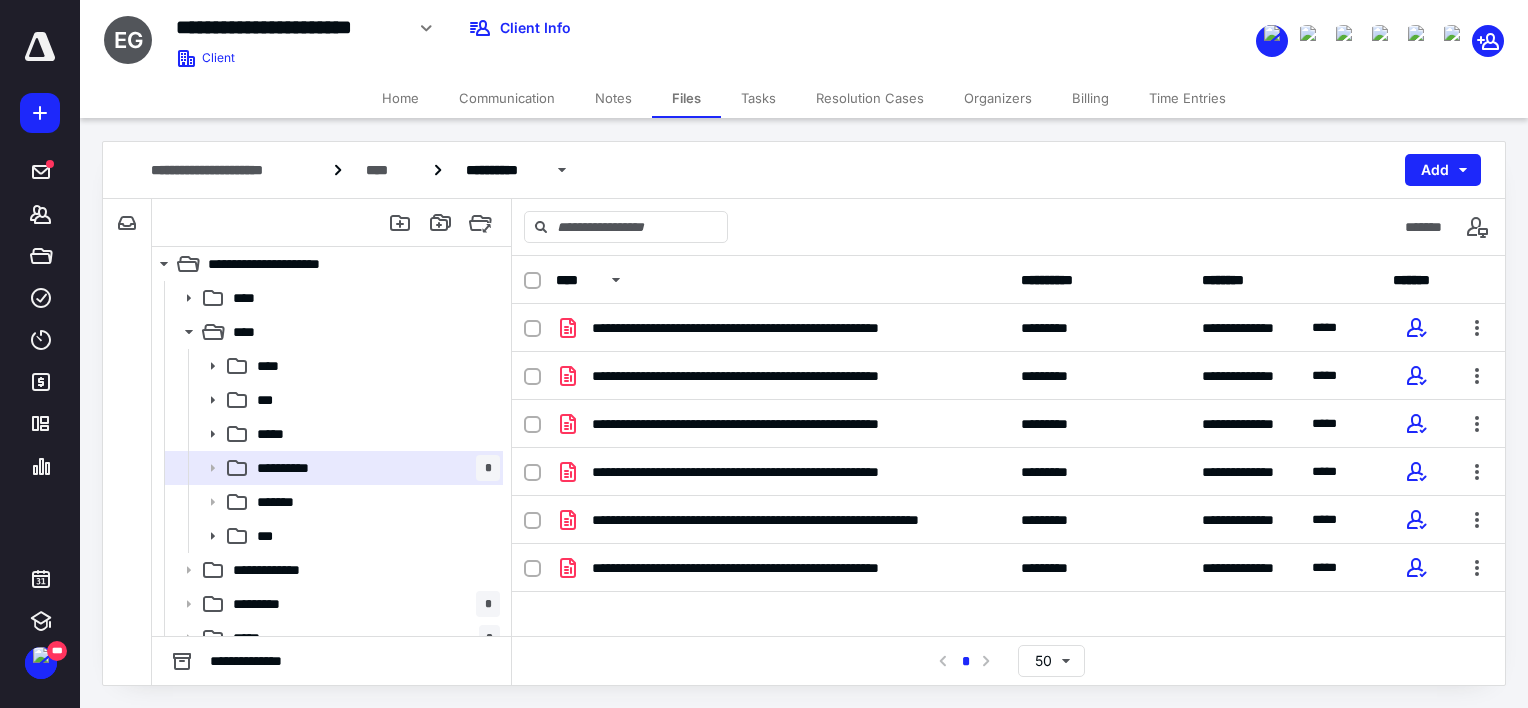 click on "Tasks" at bounding box center [758, 98] 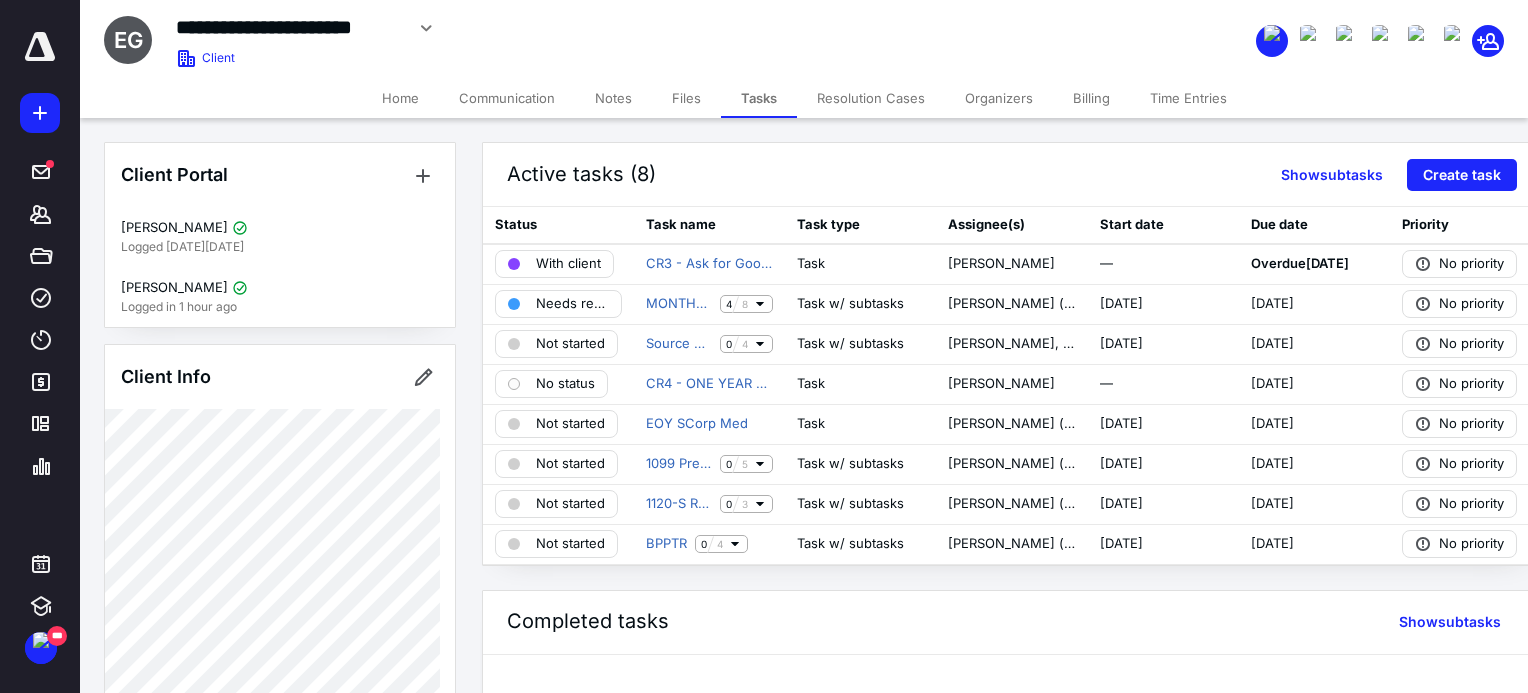 click on "Files" at bounding box center (686, 98) 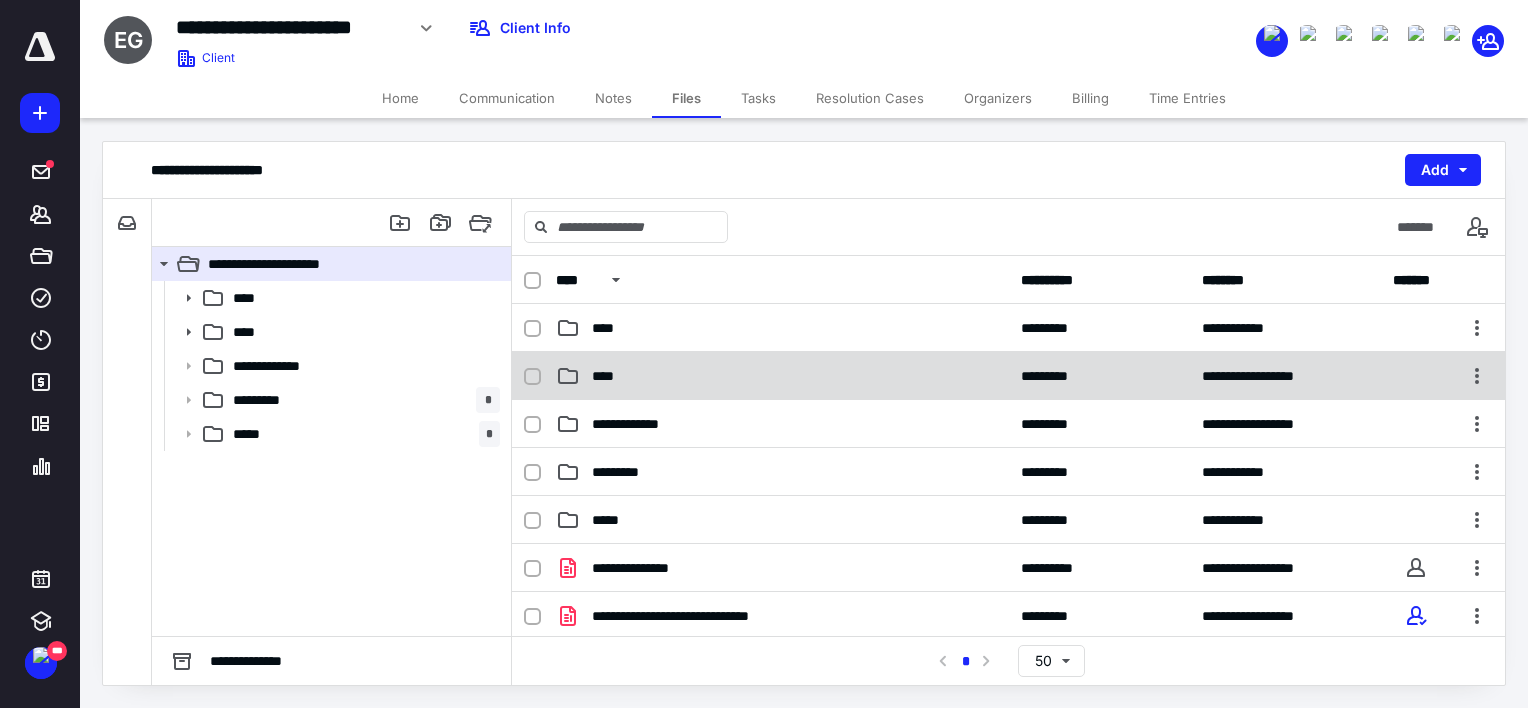 click on "****" at bounding box center [782, 376] 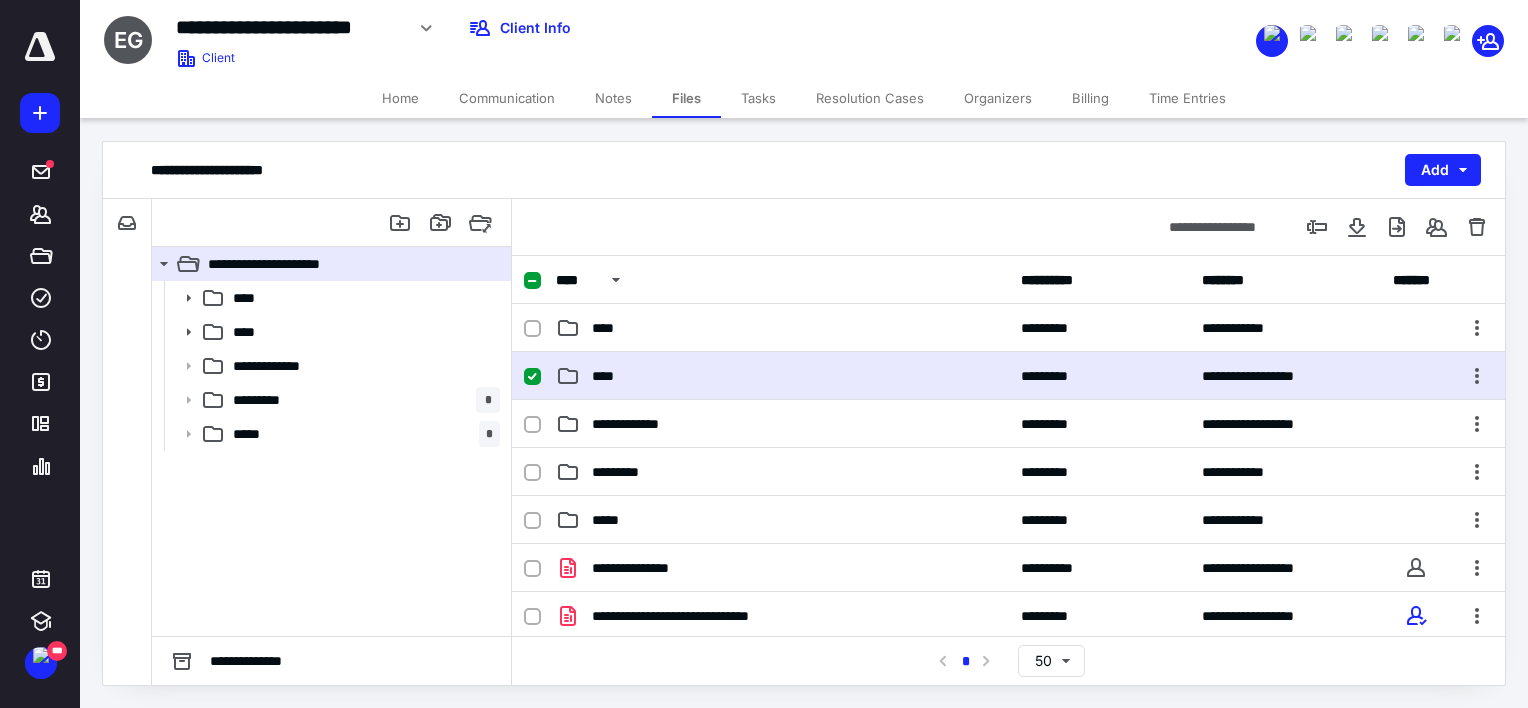 click on "****" at bounding box center (782, 376) 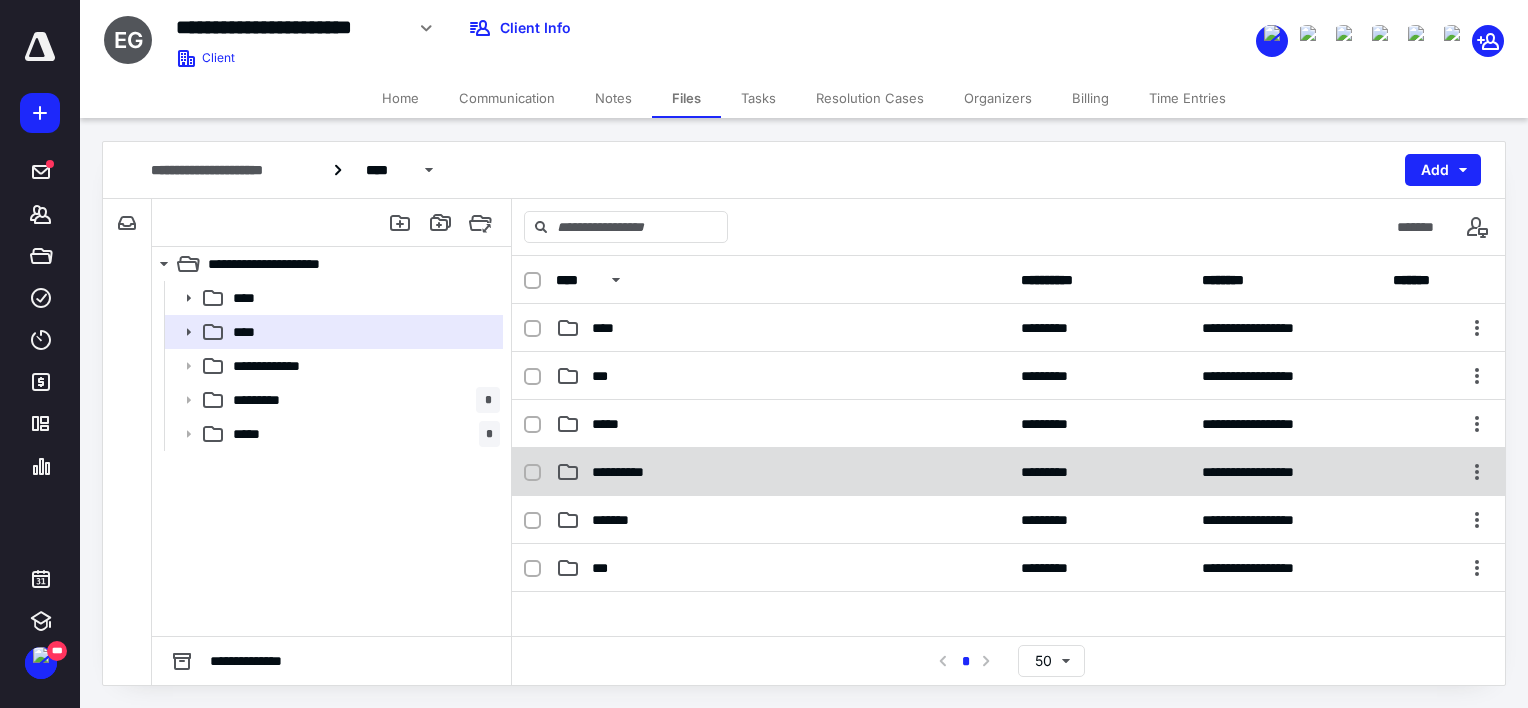 click on "**********" at bounding box center (625, 472) 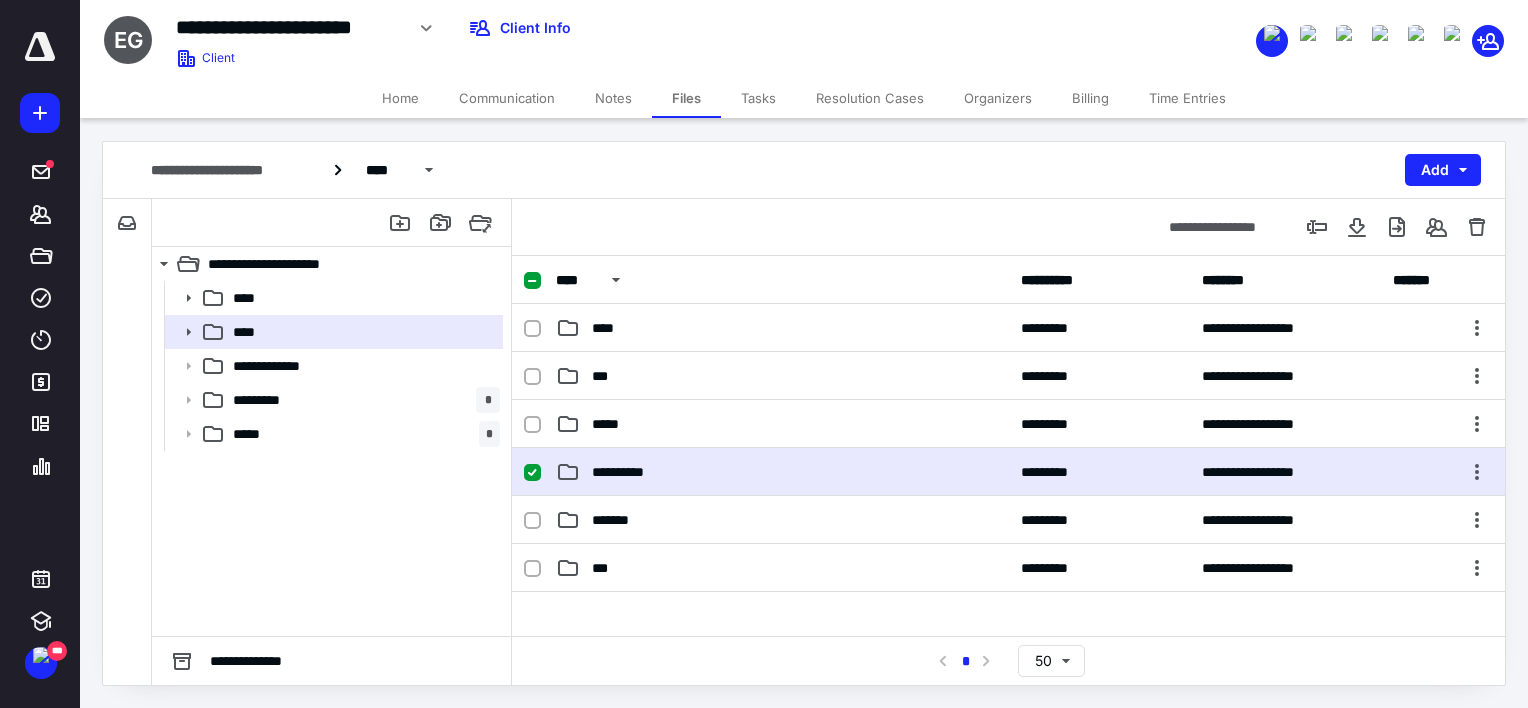 click on "**********" at bounding box center (625, 472) 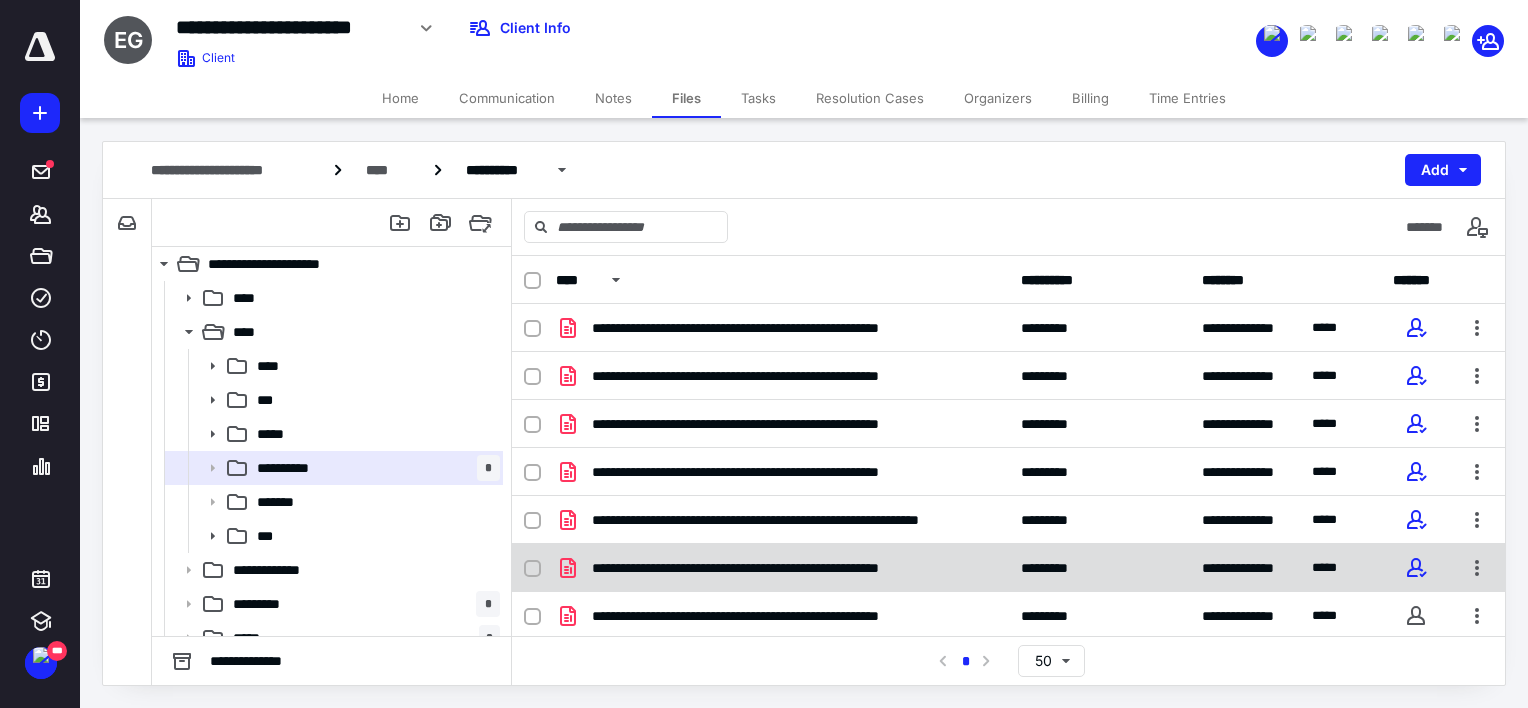 scroll, scrollTop: 1, scrollLeft: 0, axis: vertical 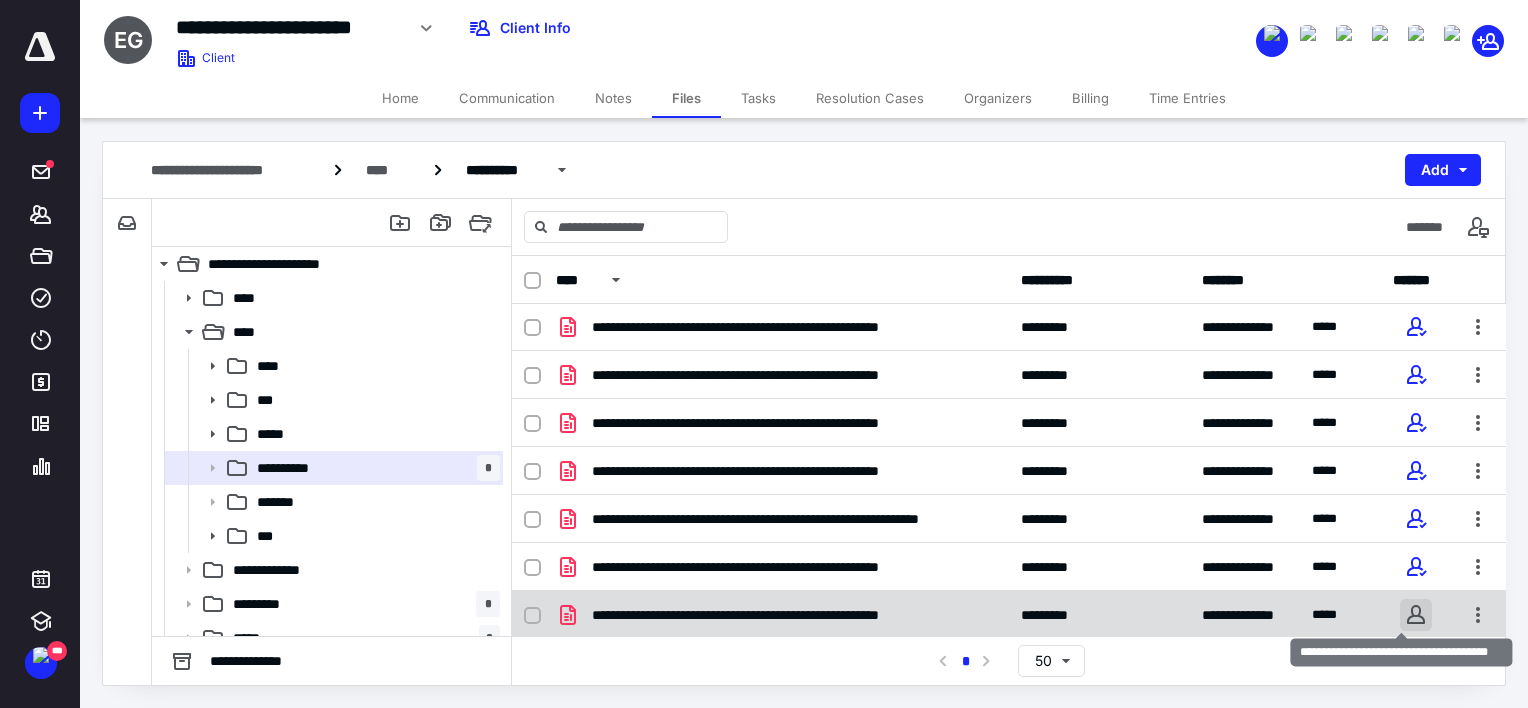 click at bounding box center [1416, 615] 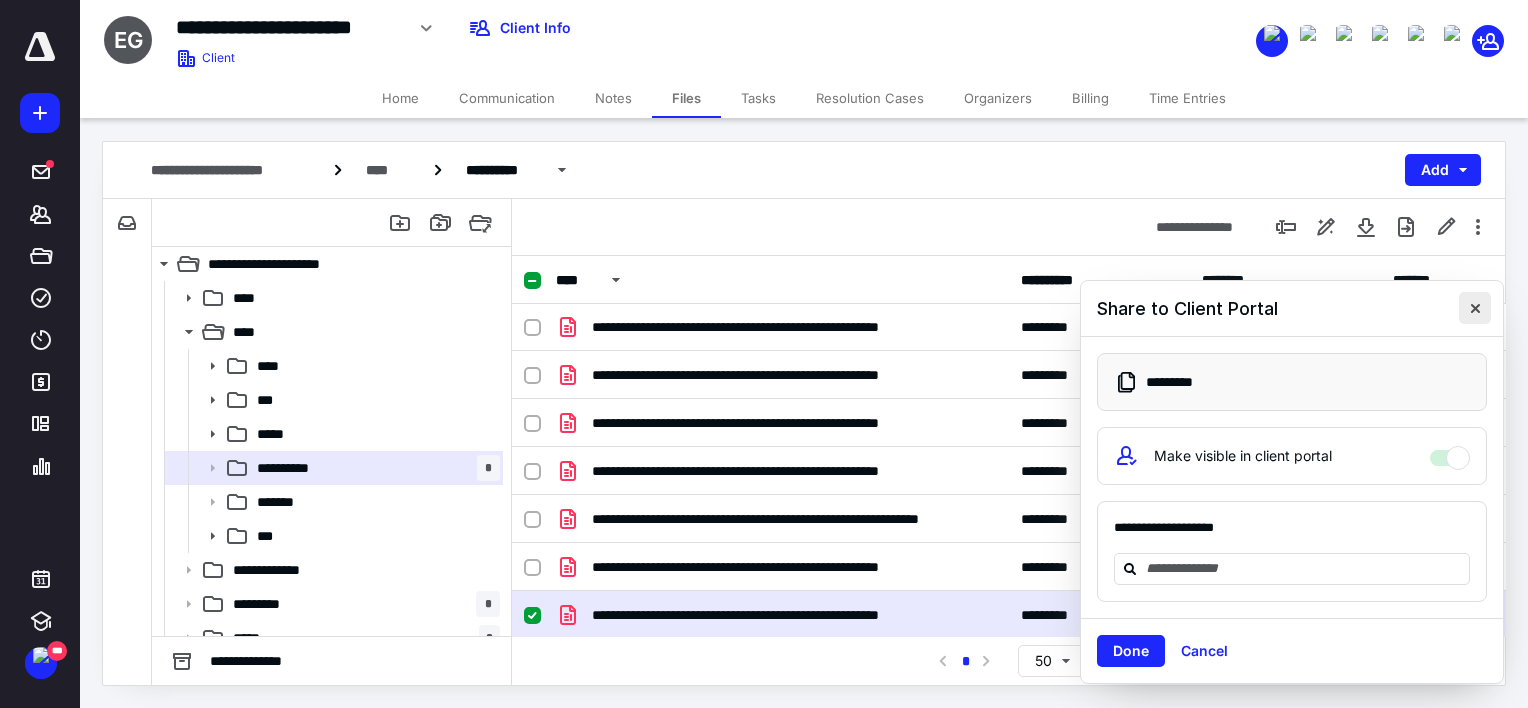 click at bounding box center (1475, 308) 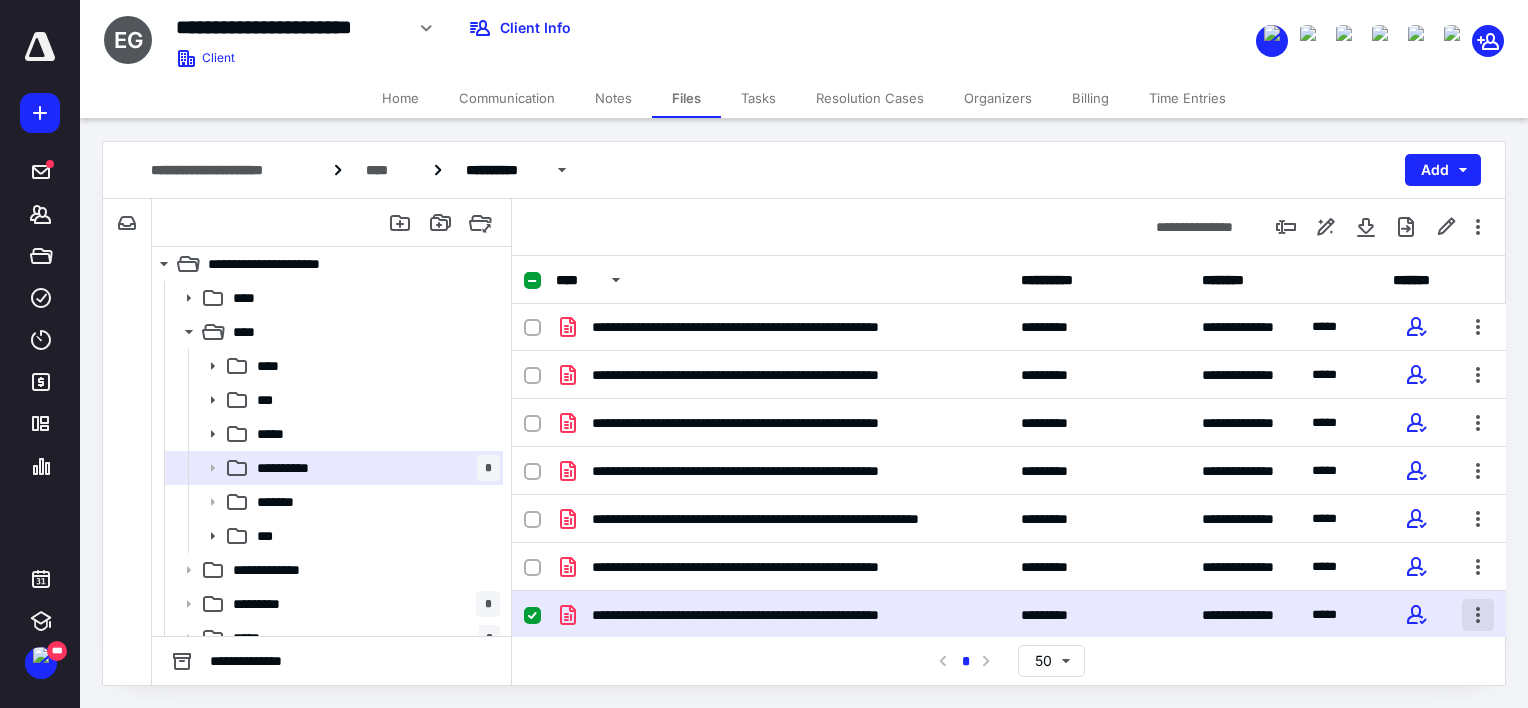 click at bounding box center (1478, 615) 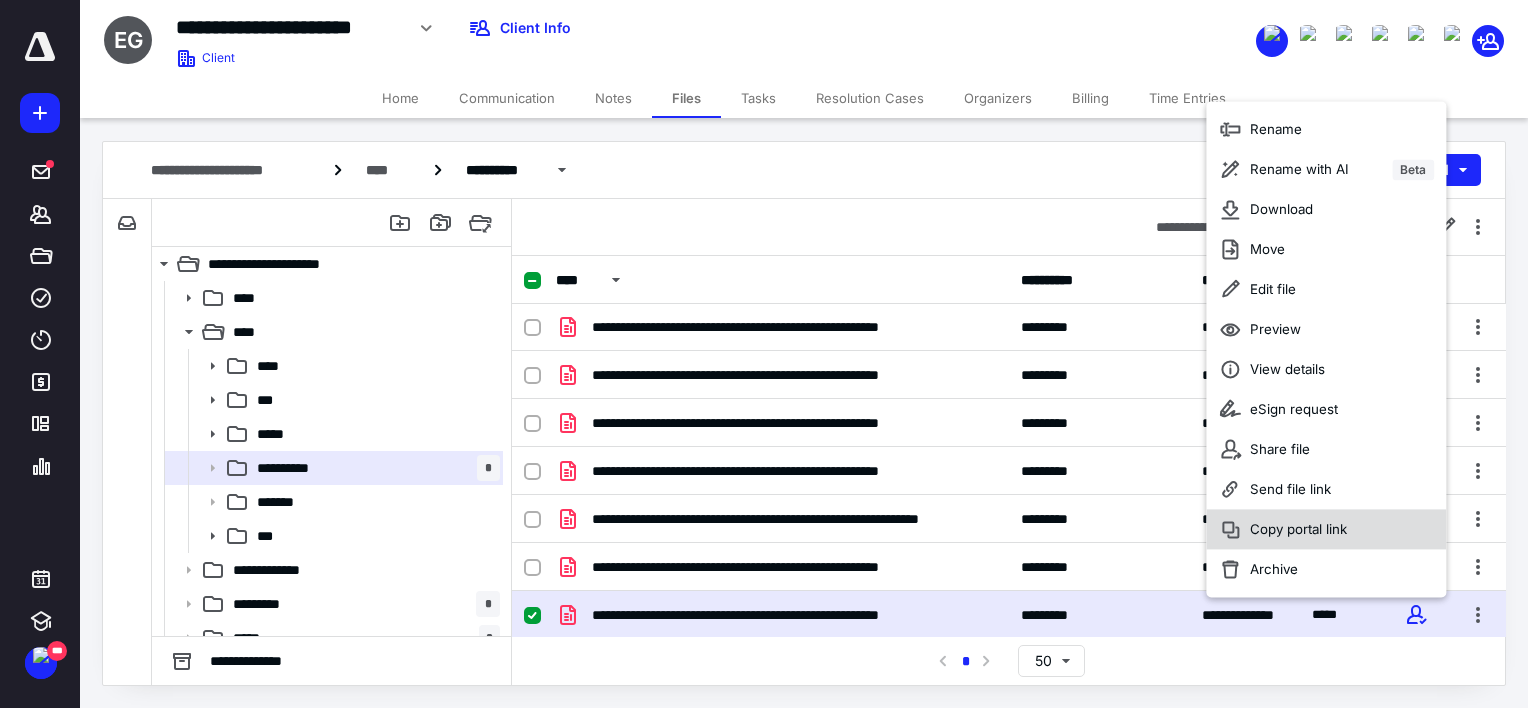 click on "Copy portal link" at bounding box center [1298, 529] 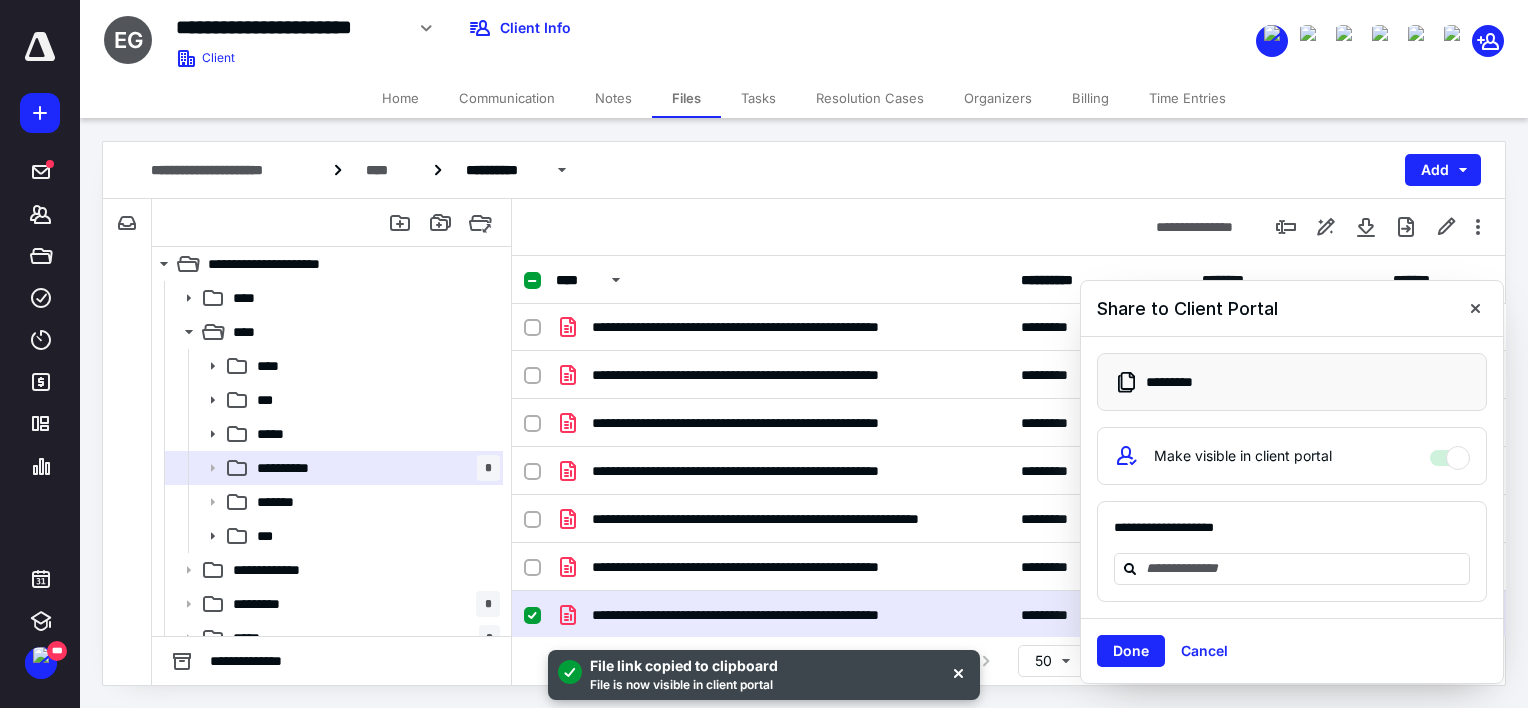 click on "Communication" at bounding box center [507, 98] 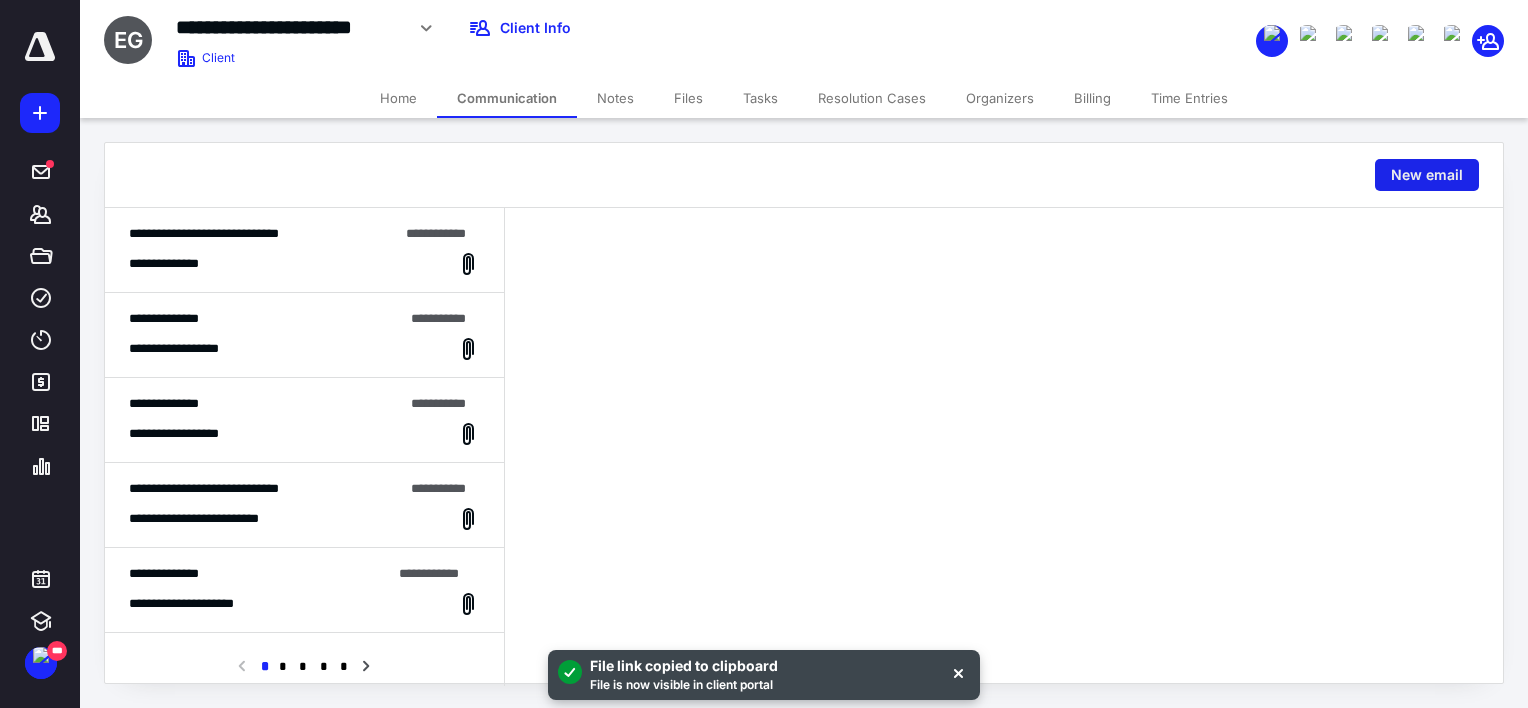 click on "New email" at bounding box center (1427, 175) 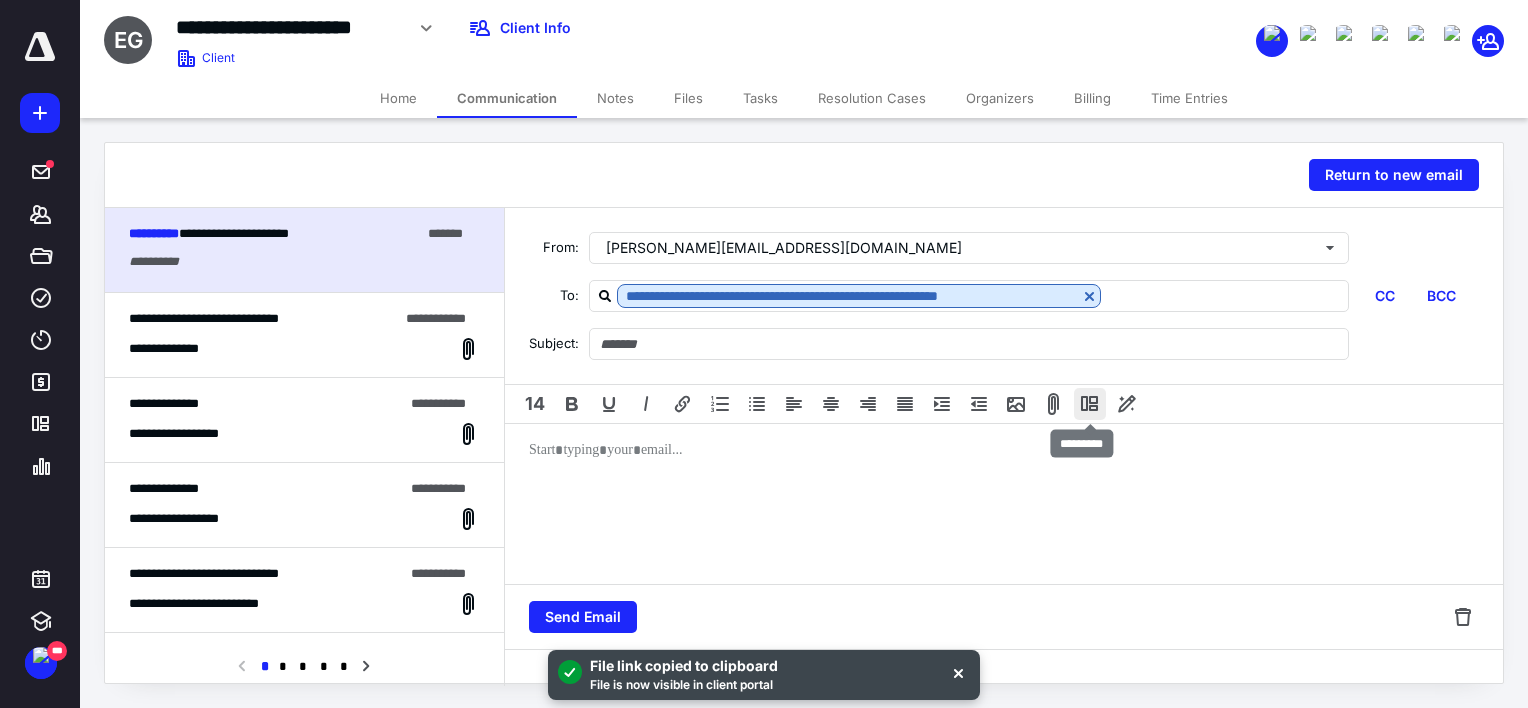 click at bounding box center (1090, 404) 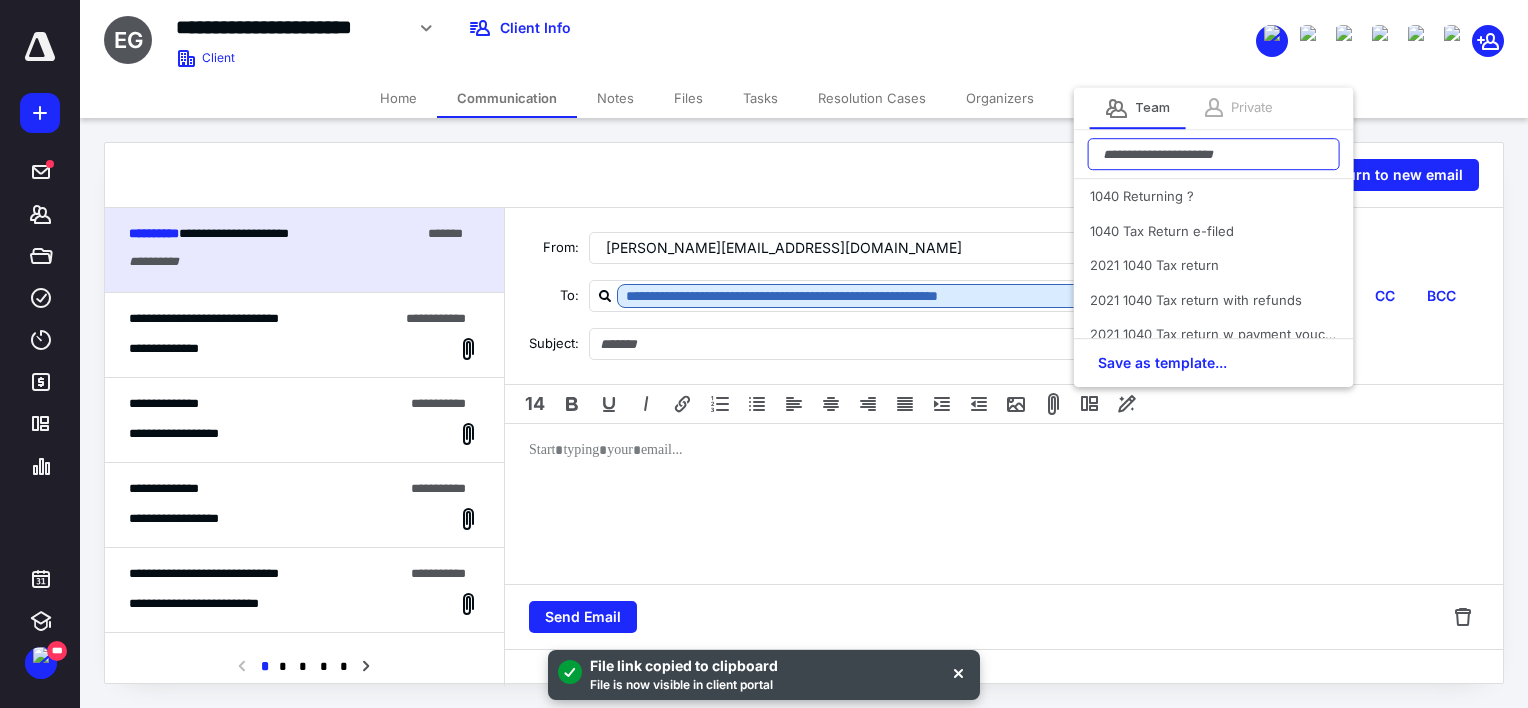 click at bounding box center (1214, 154) 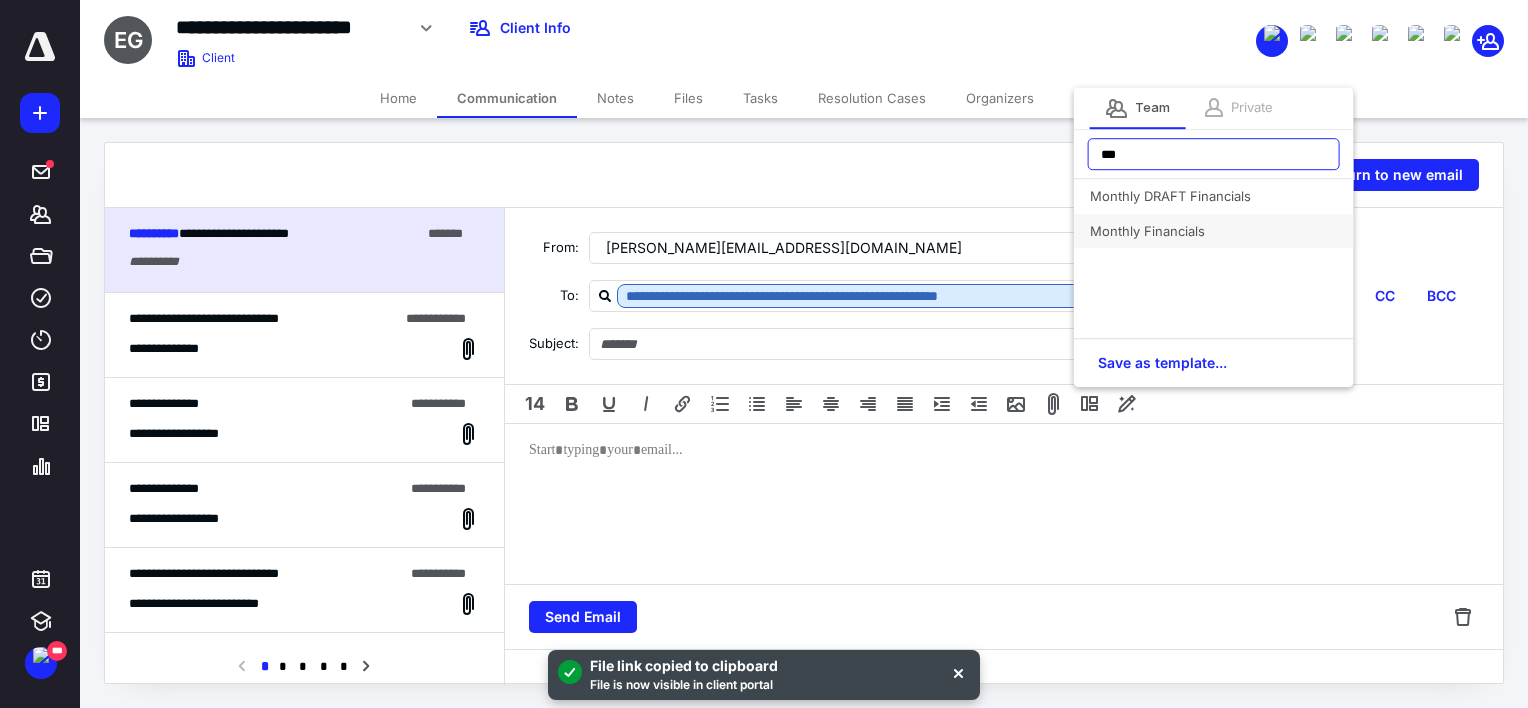 type on "***" 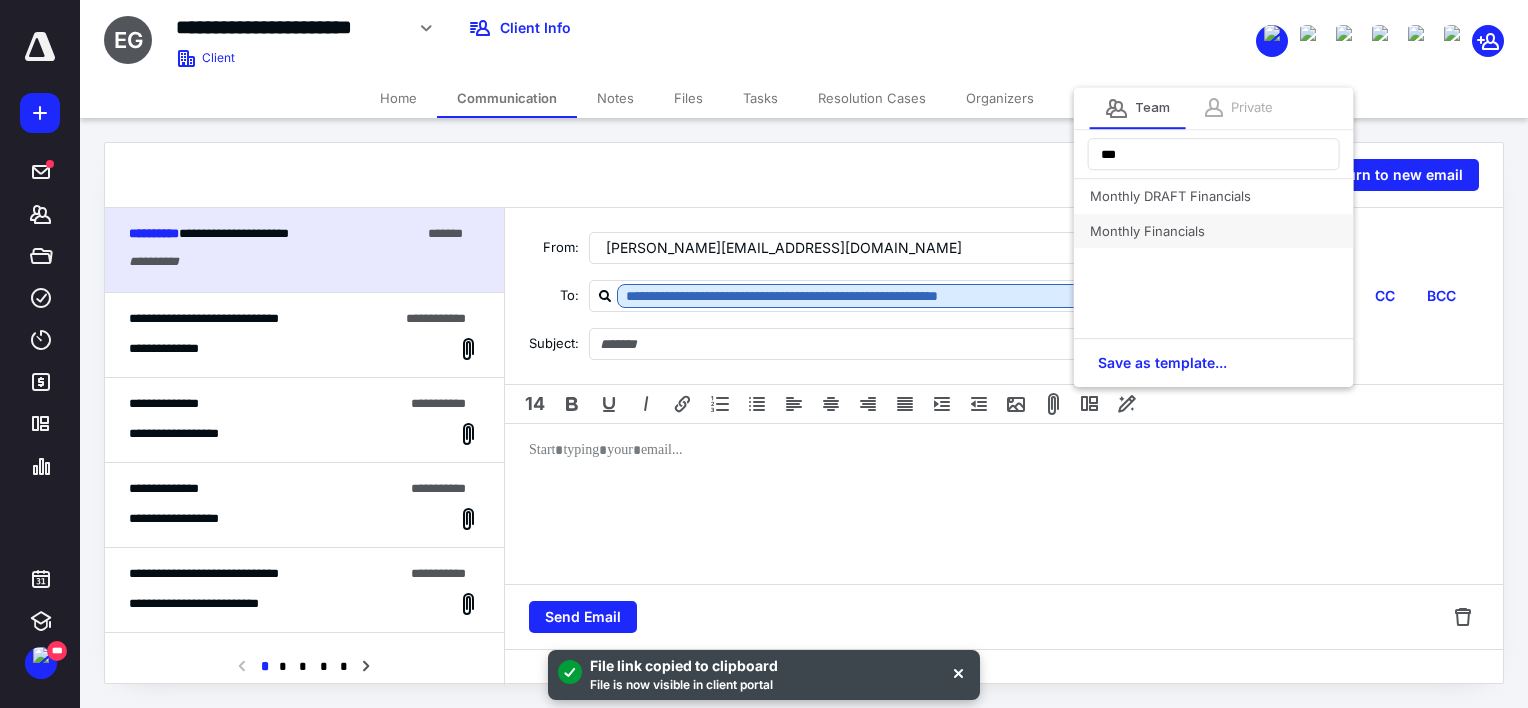 click on "Monthly Financials" at bounding box center (1214, 231) 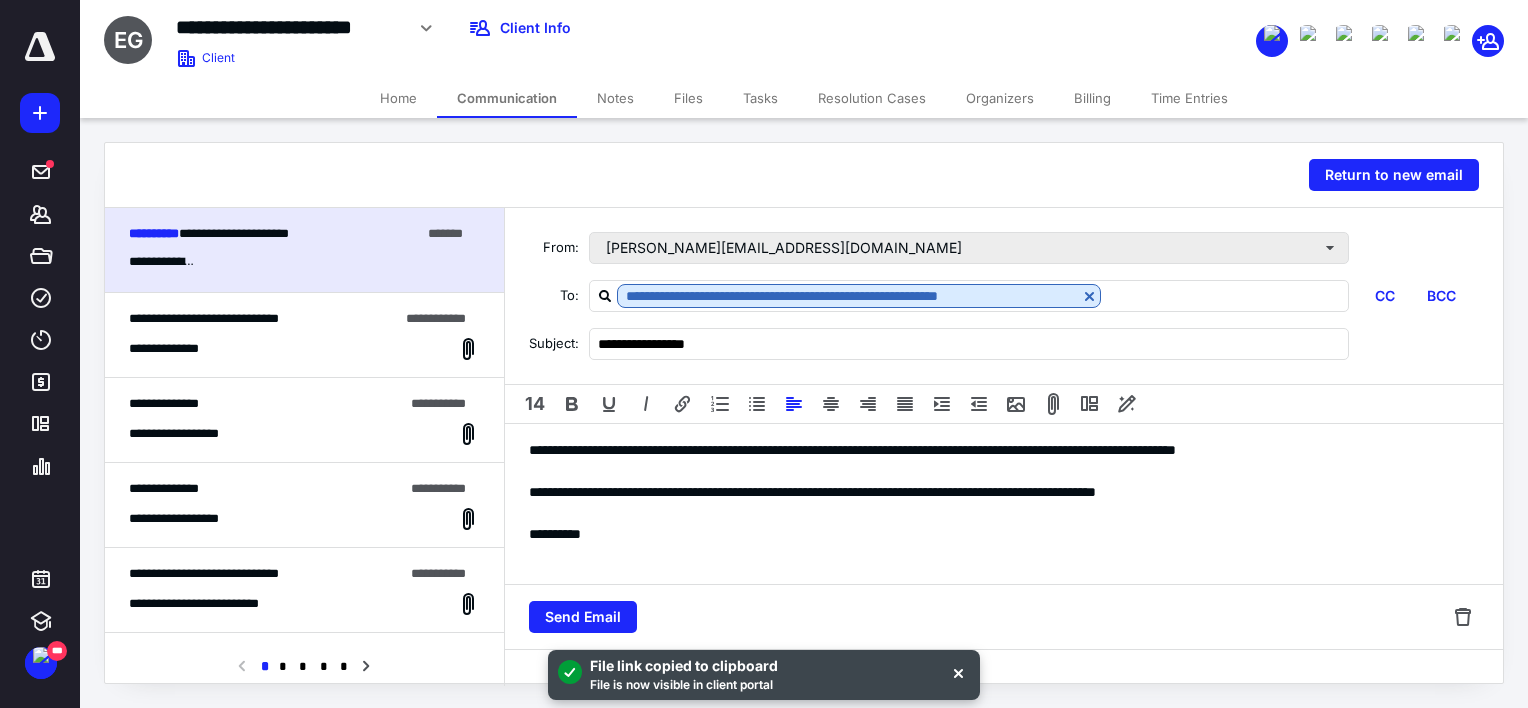 type on "**********" 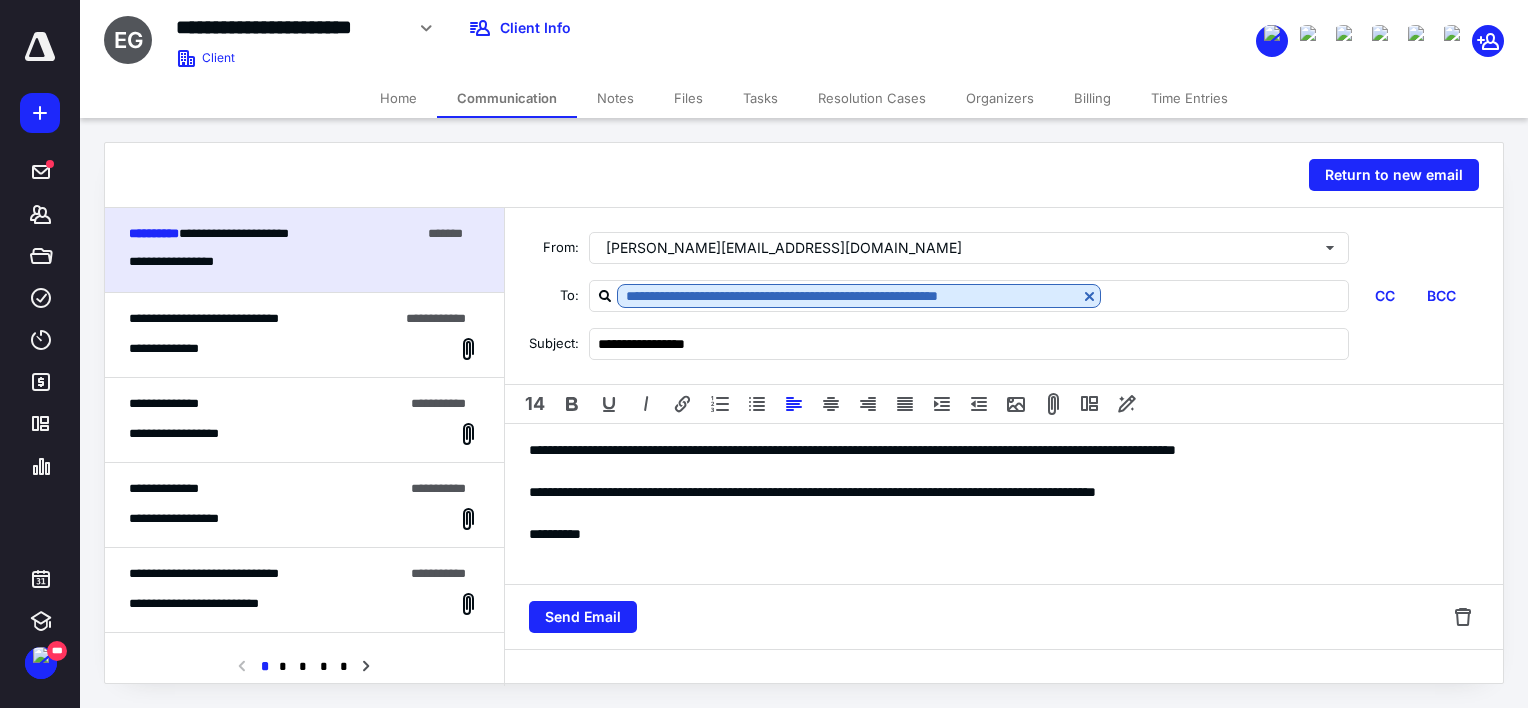 click on "**********" at bounding box center (1004, 534) 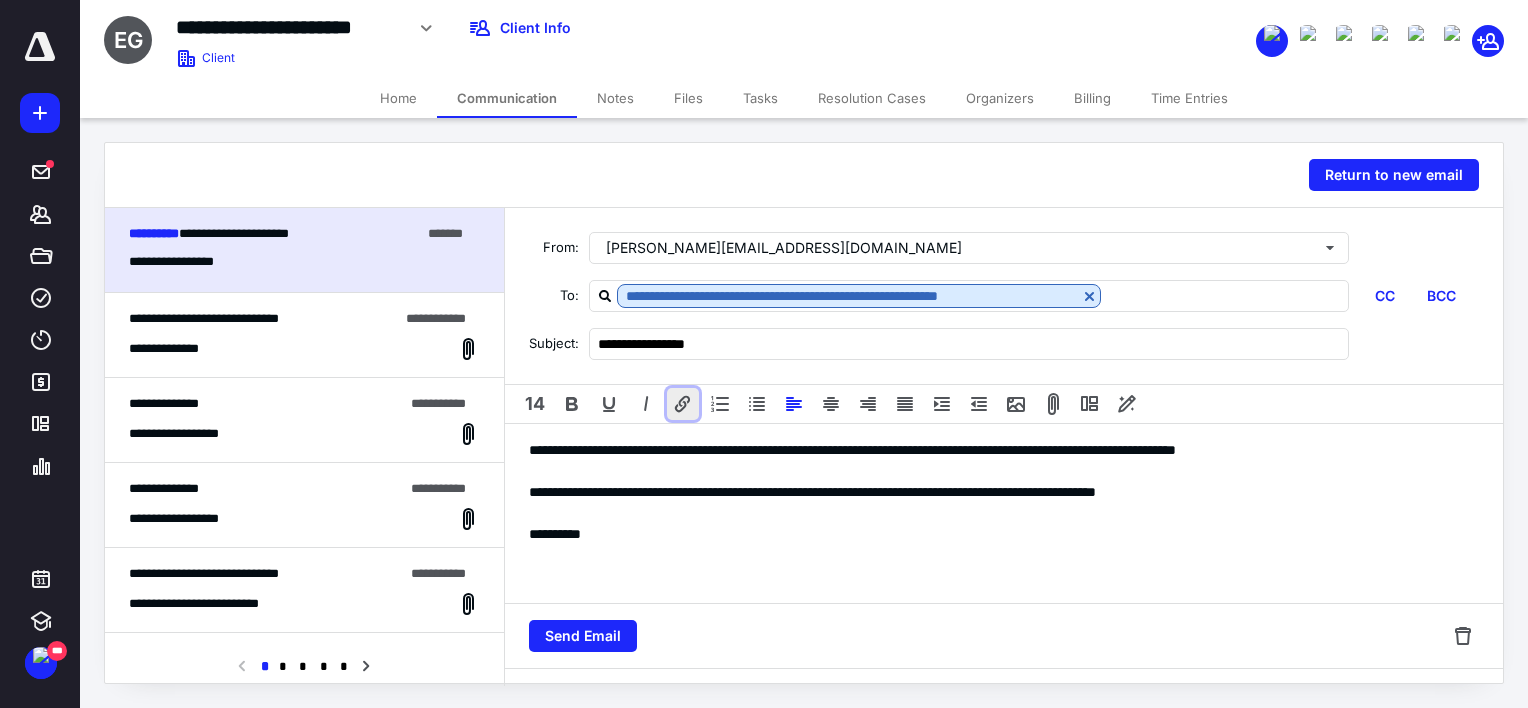 click at bounding box center [683, 404] 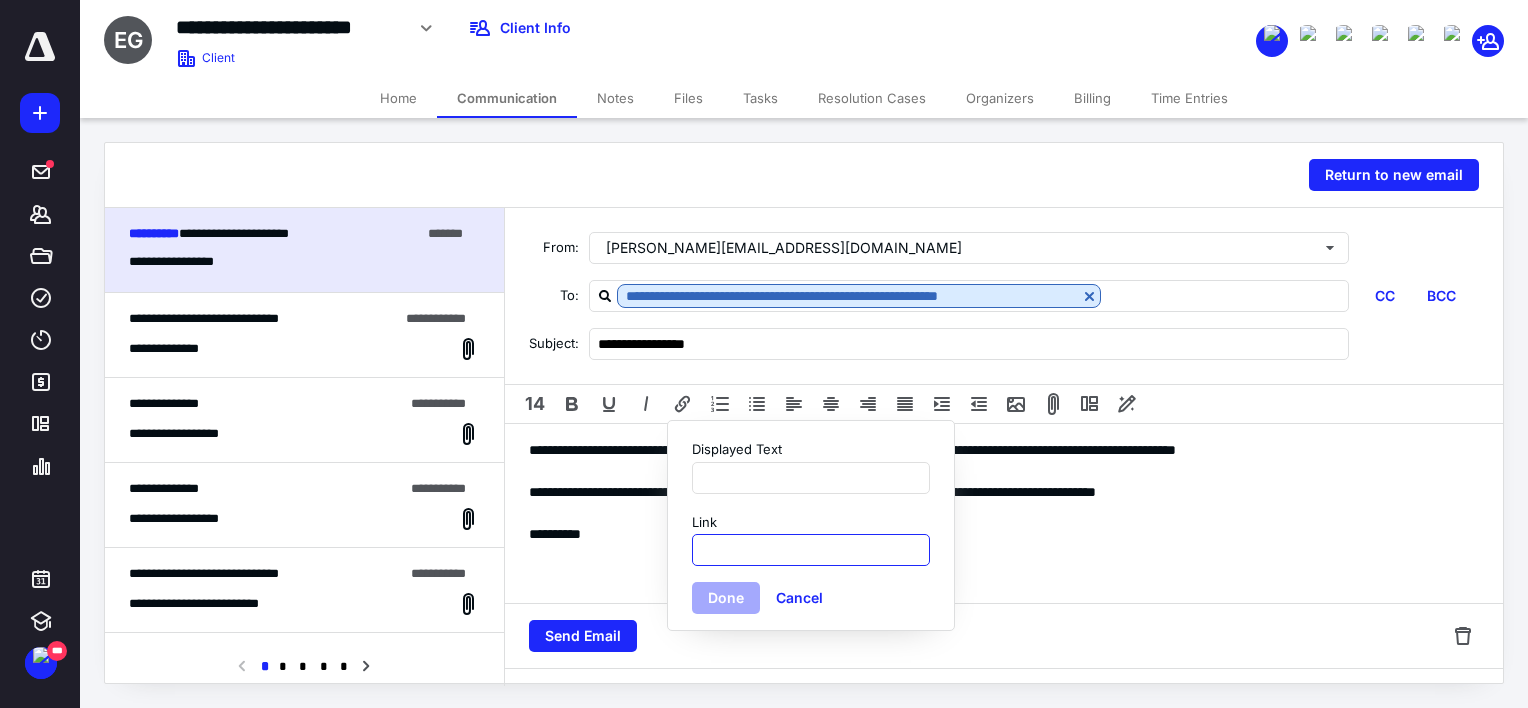 click on "Link" at bounding box center [811, 550] 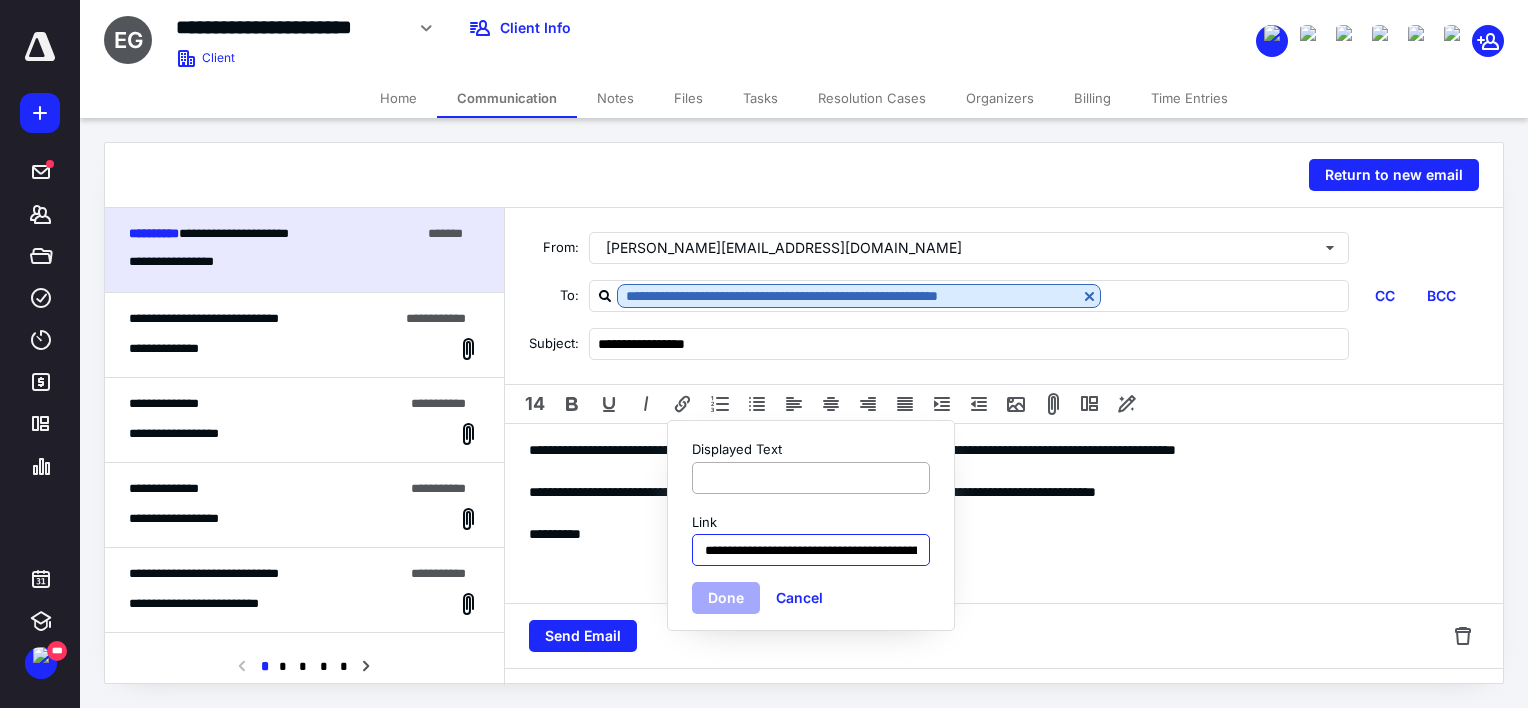 scroll, scrollTop: 0, scrollLeft: 287, axis: horizontal 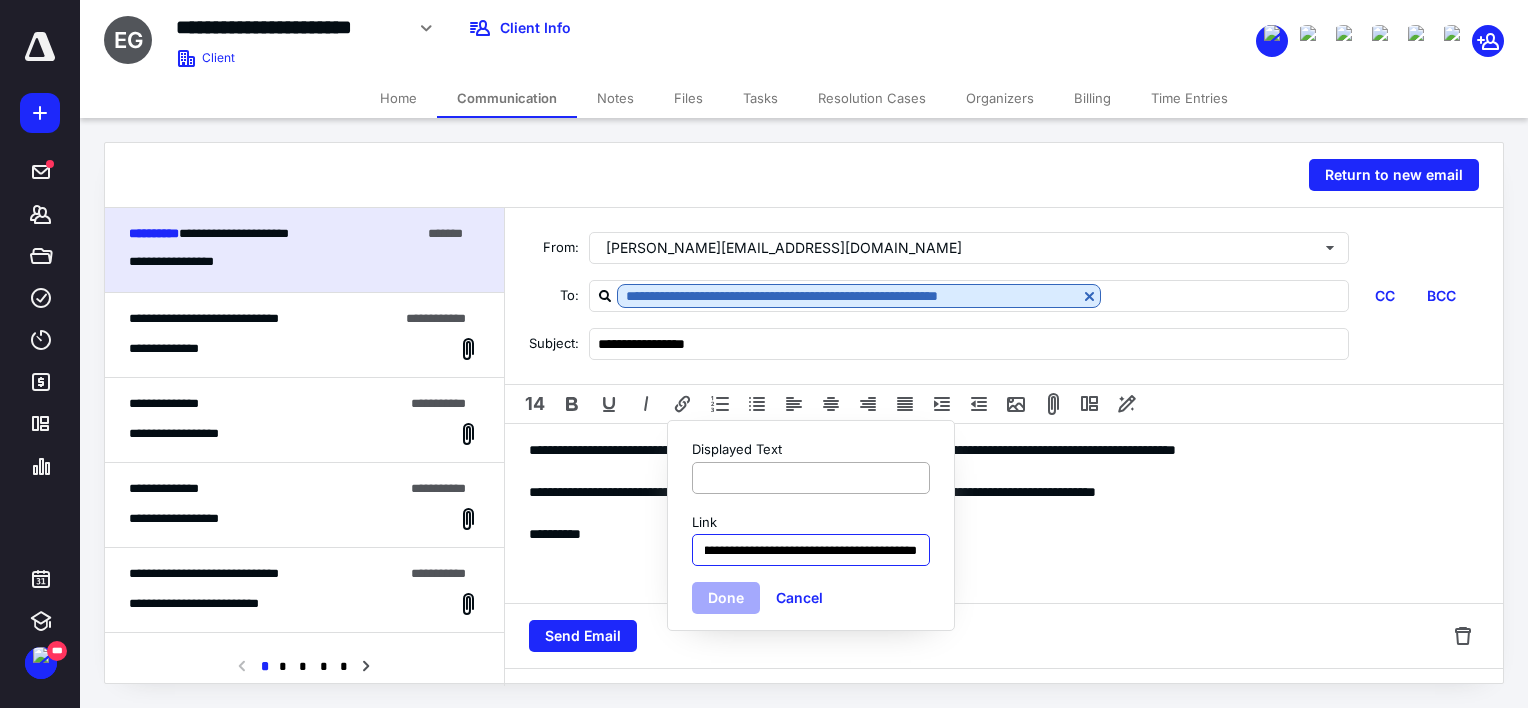 type on "**********" 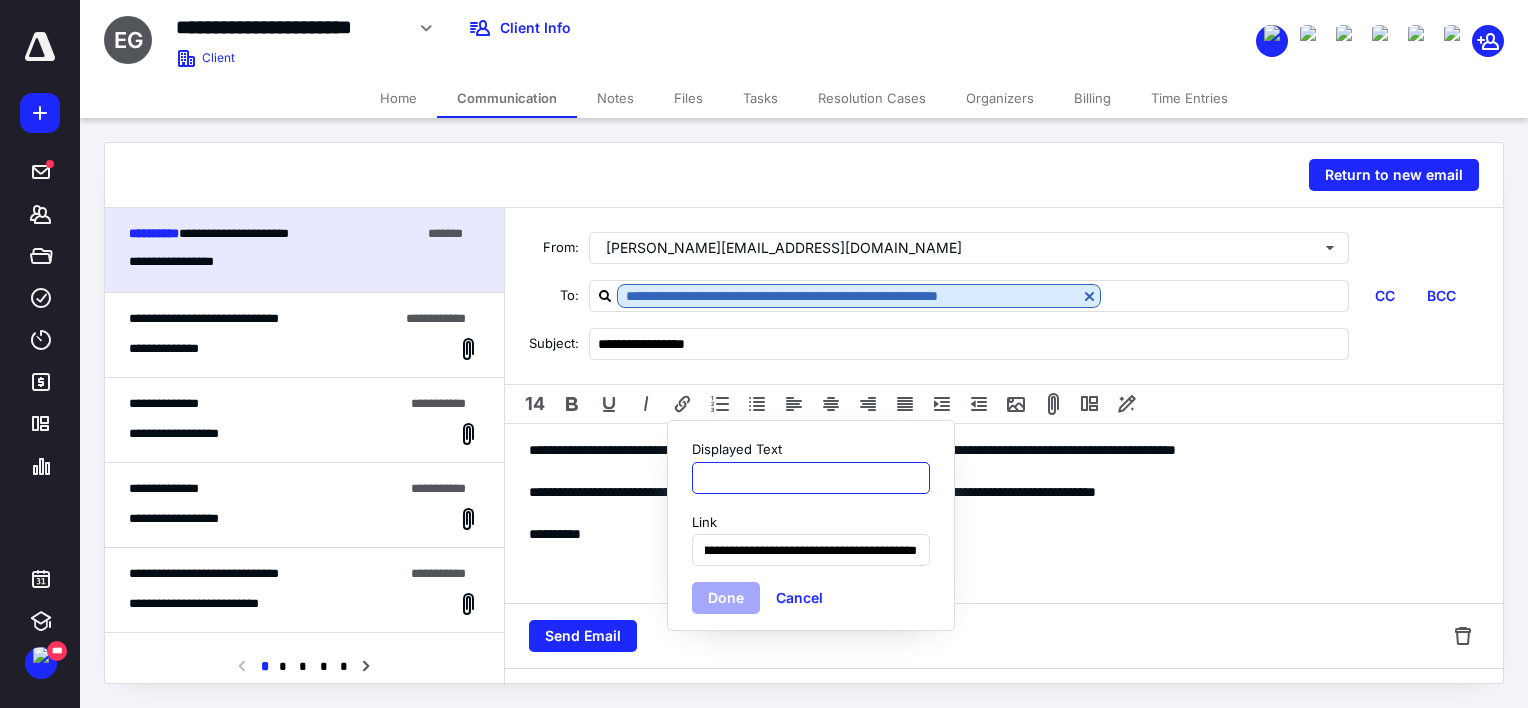 click on "Displayed Text" at bounding box center (811, 478) 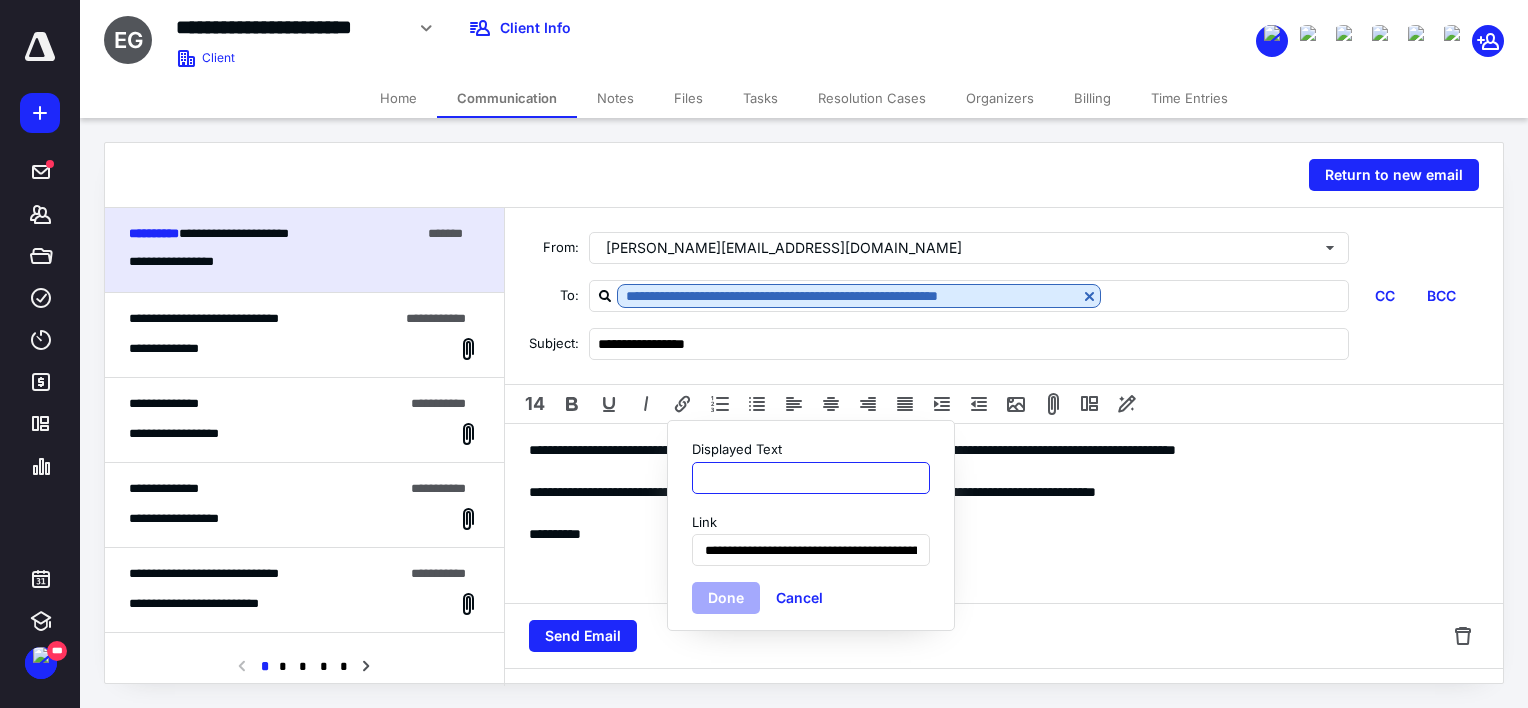 type on "**********" 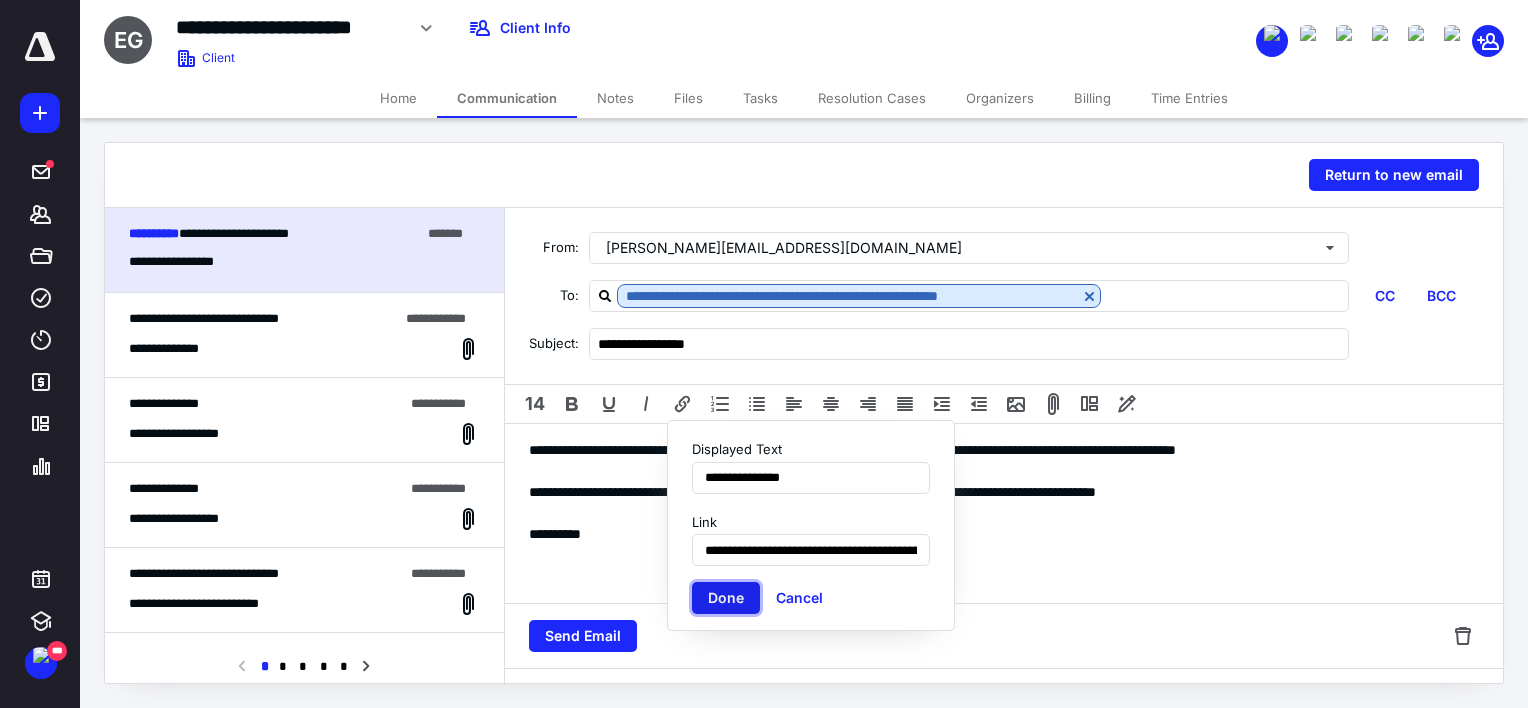 click on "Done" at bounding box center [726, 598] 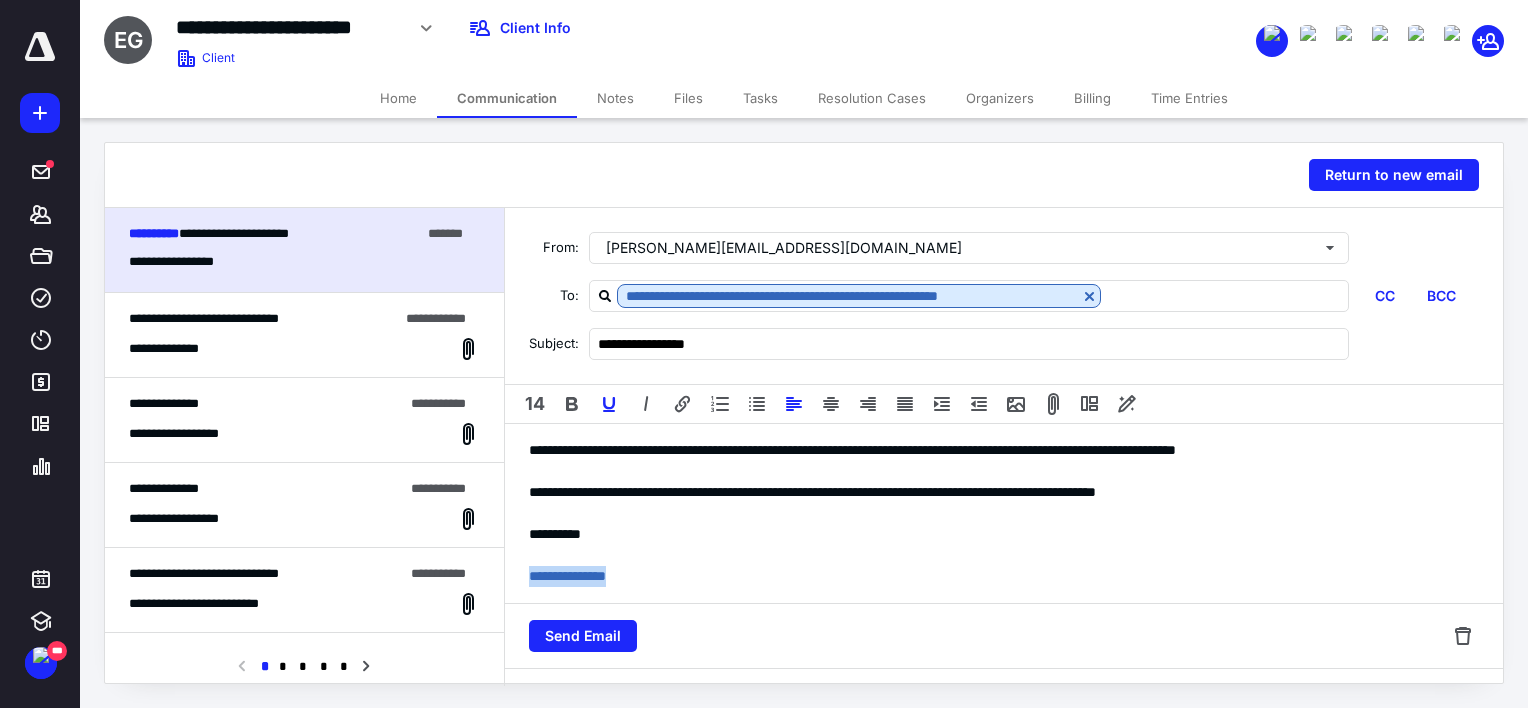 drag, startPoint x: 636, startPoint y: 575, endPoint x: 461, endPoint y: 578, distance: 175.02571 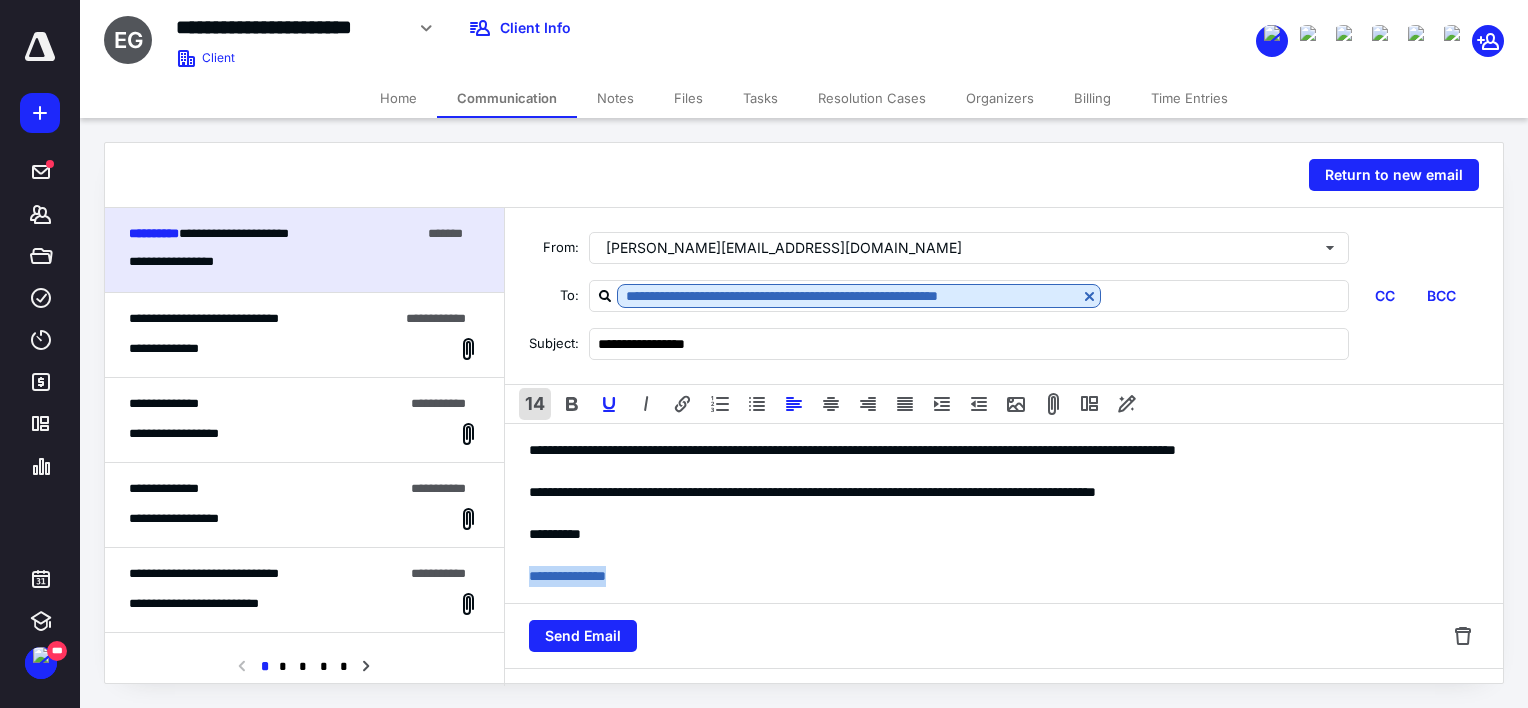 click on "14" at bounding box center (535, 404) 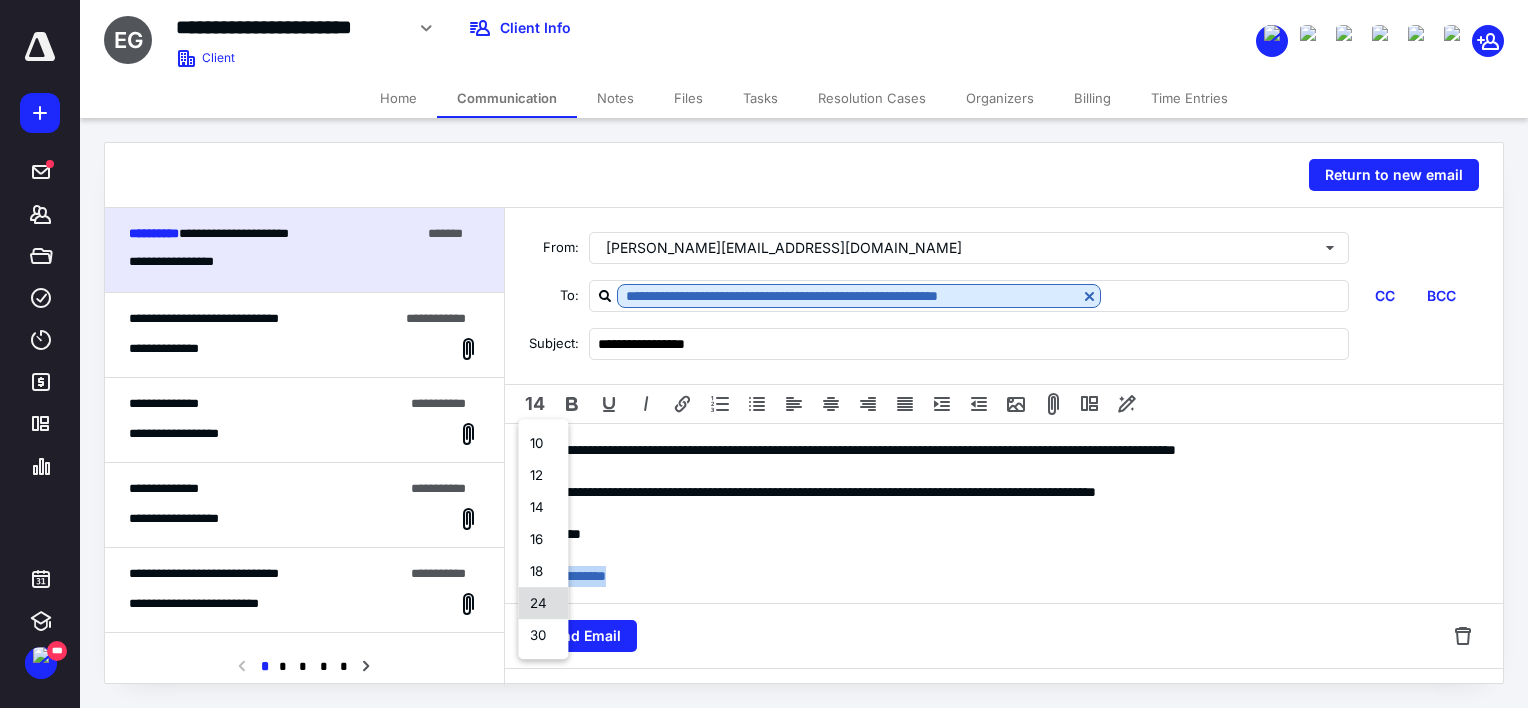 click on "24" at bounding box center [543, 603] 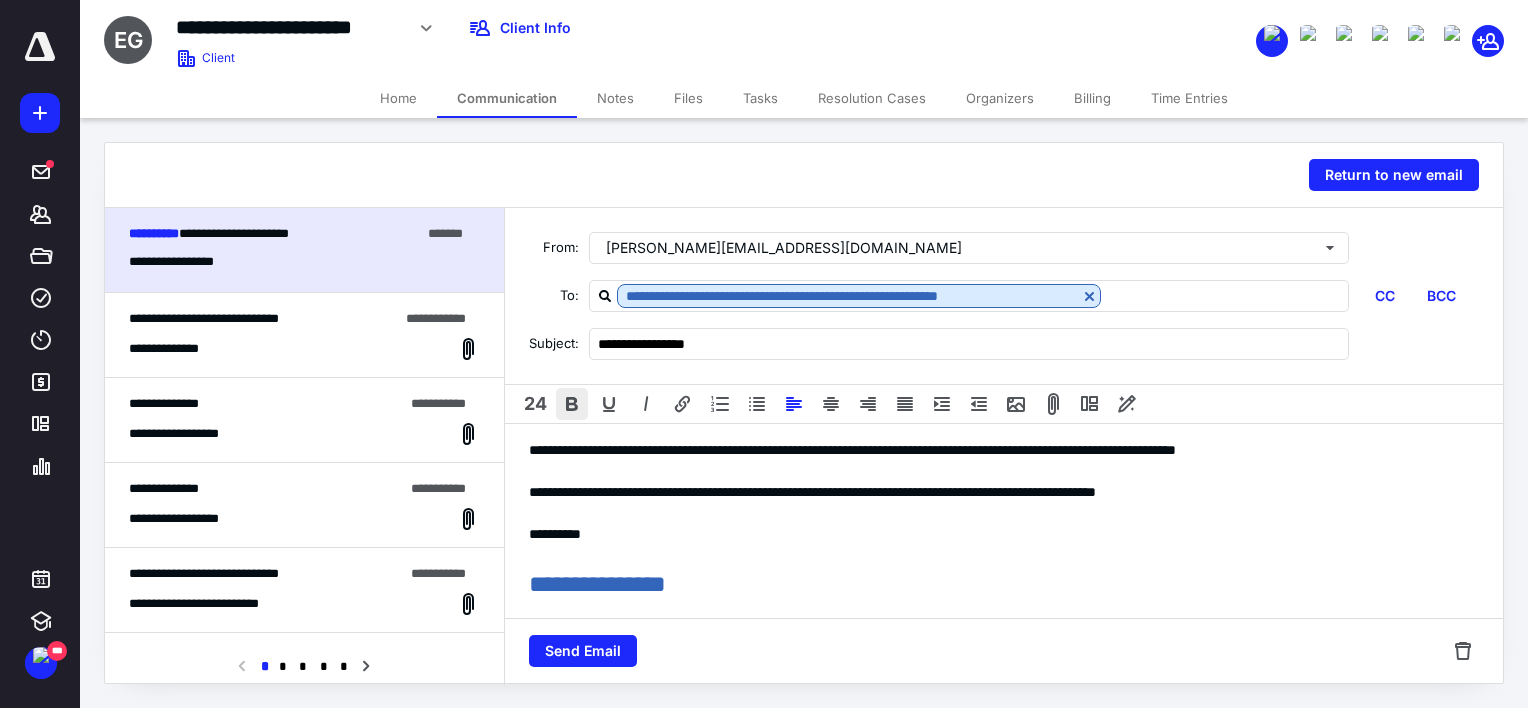 click at bounding box center [572, 404] 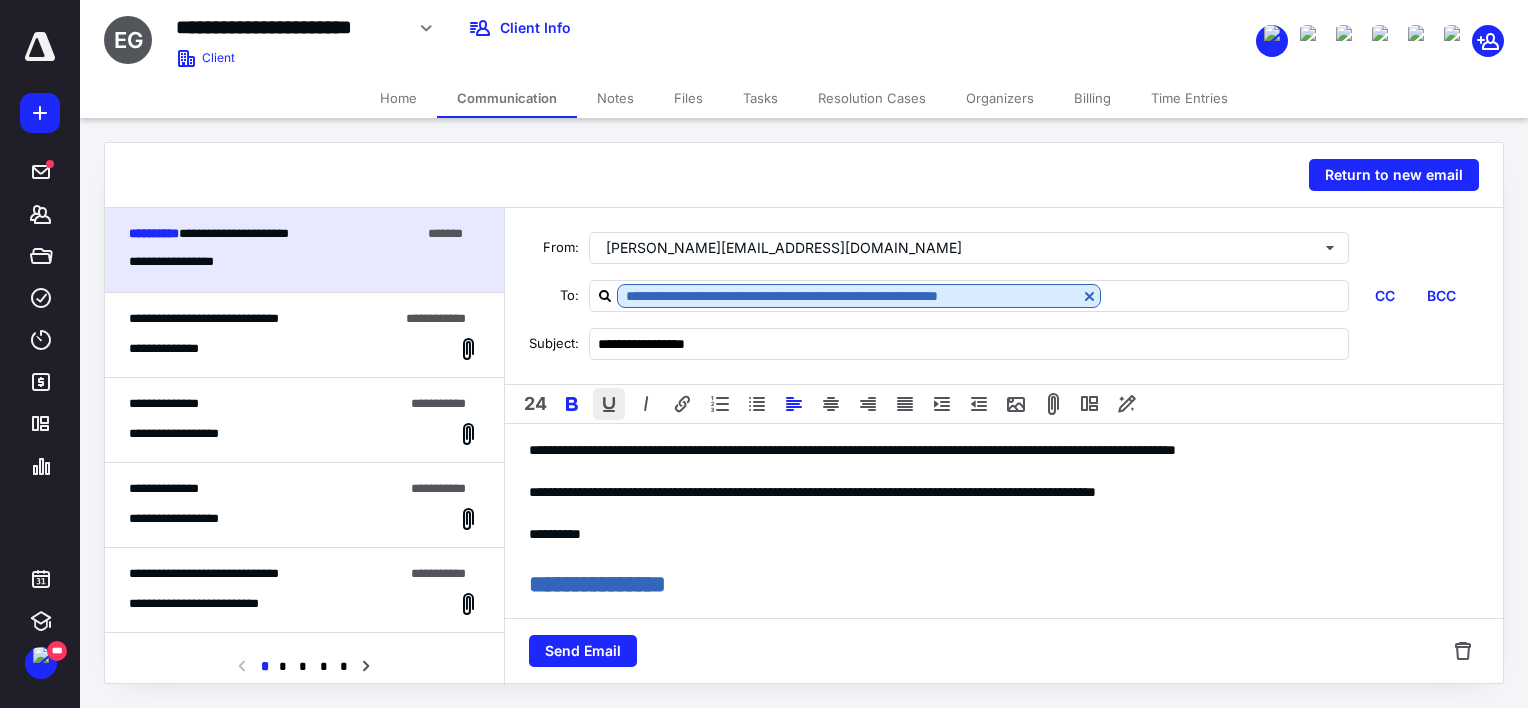 click at bounding box center [609, 404] 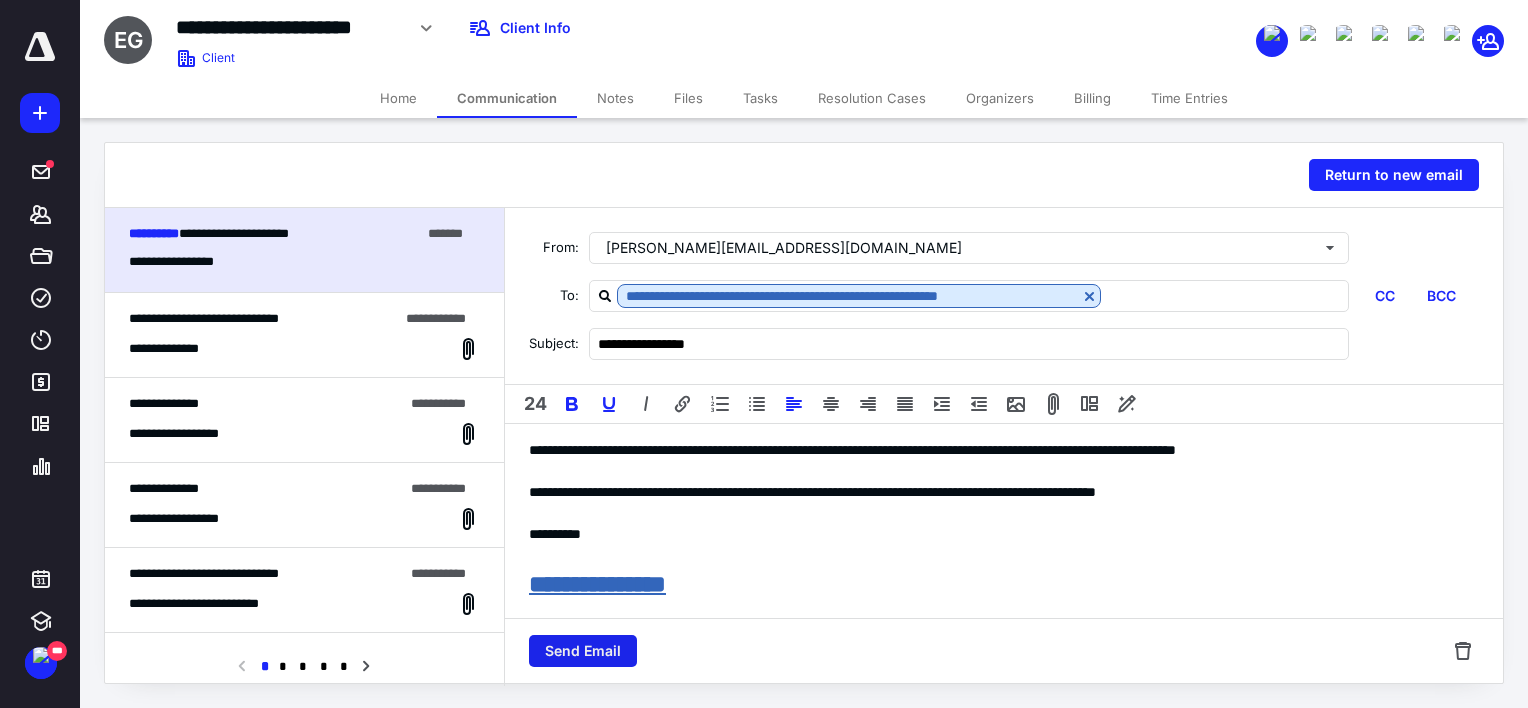 click on "Send Email" at bounding box center [583, 651] 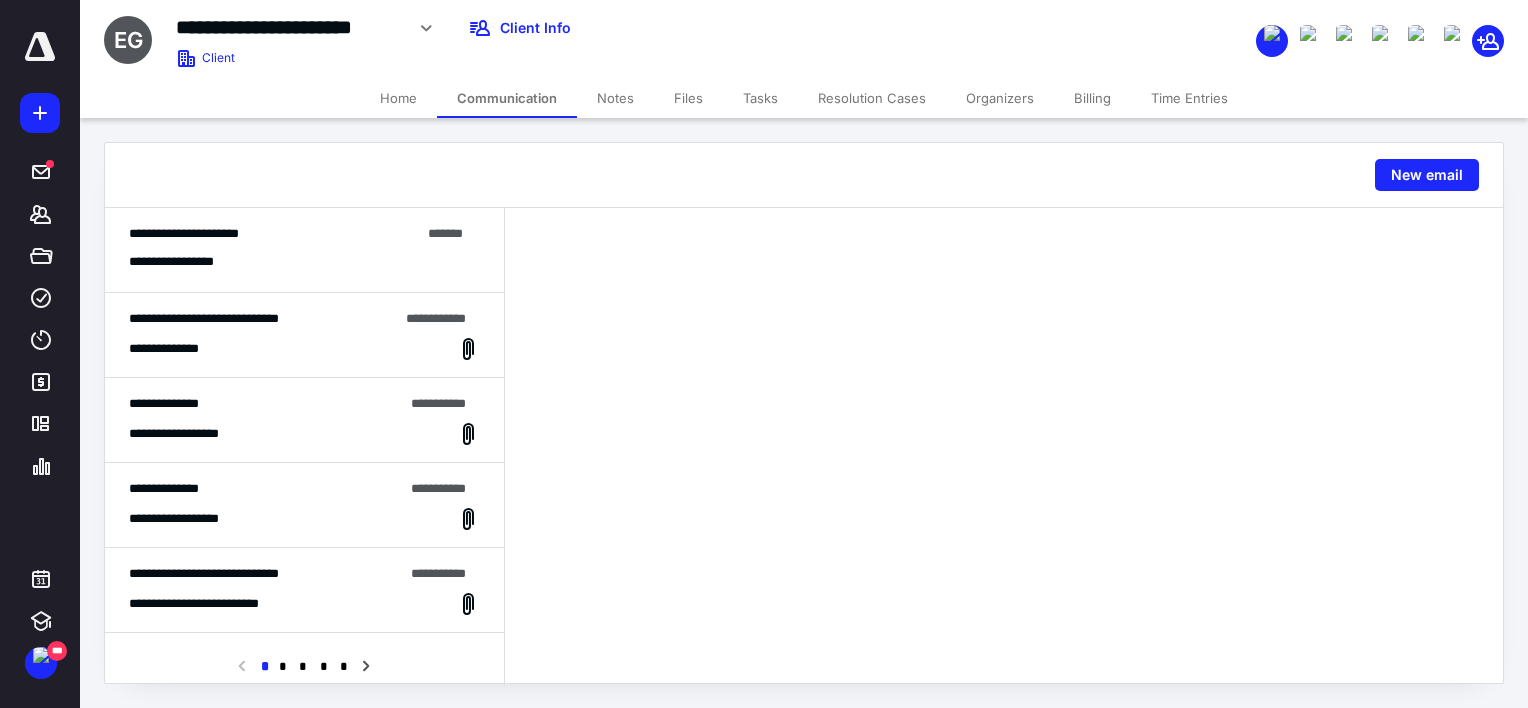 click on "**********" at bounding box center [304, 335] 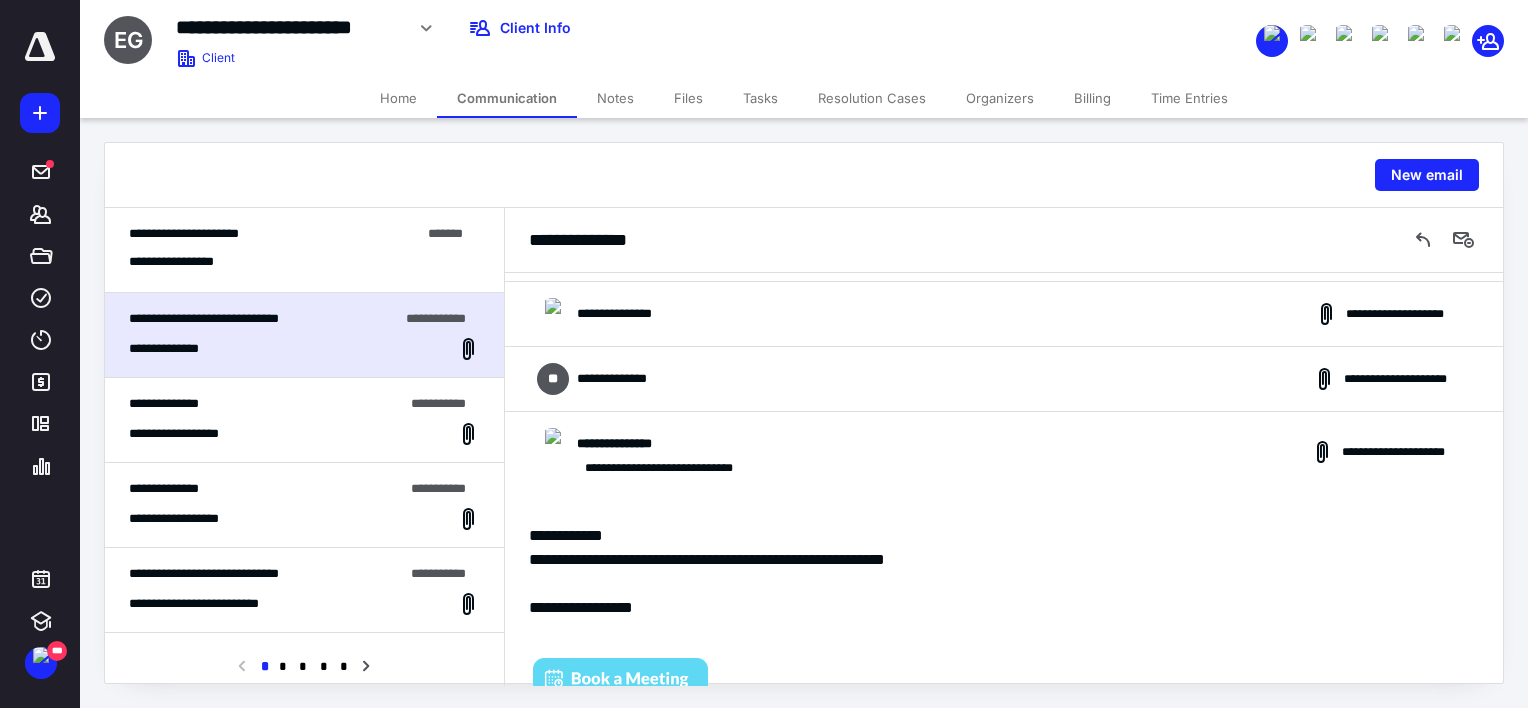 scroll, scrollTop: 268, scrollLeft: 0, axis: vertical 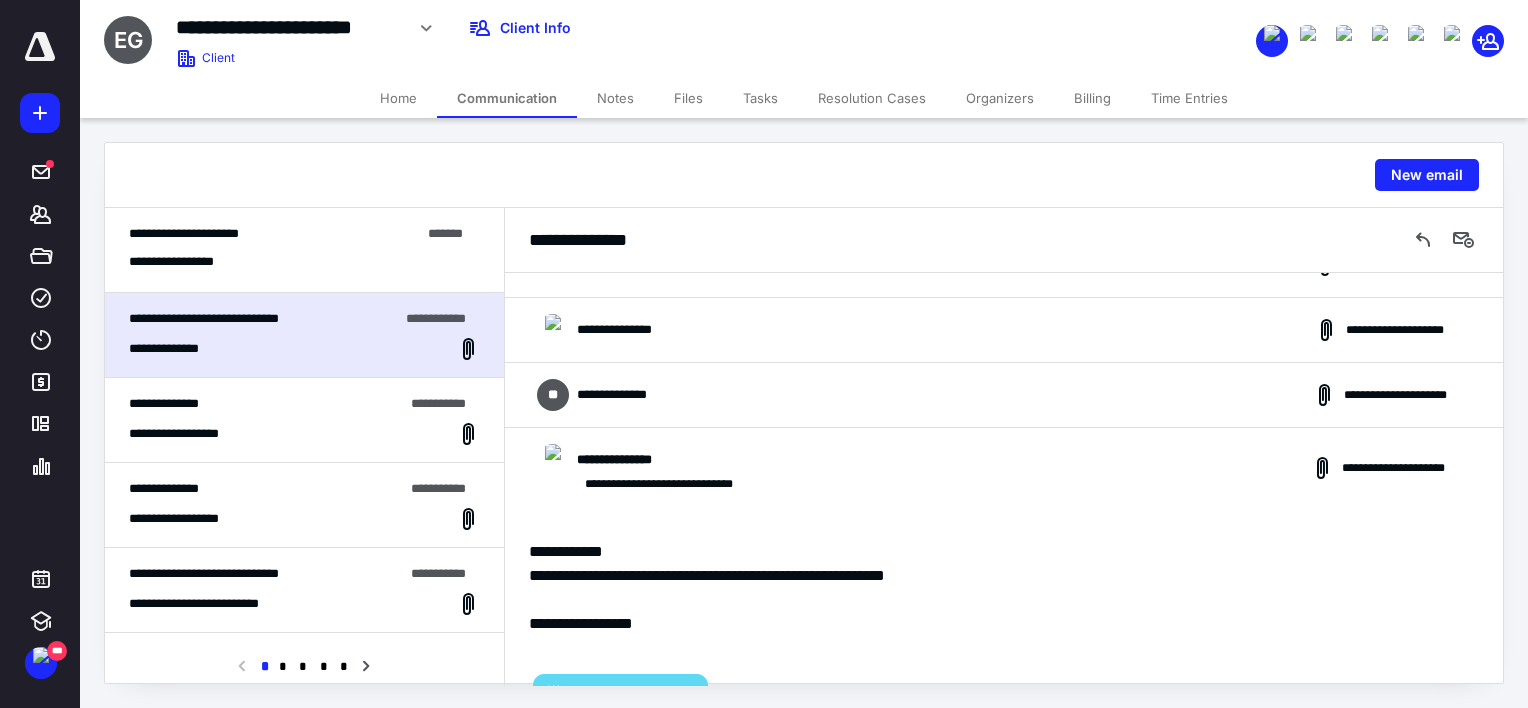 click on "**********" at bounding box center [1004, 395] 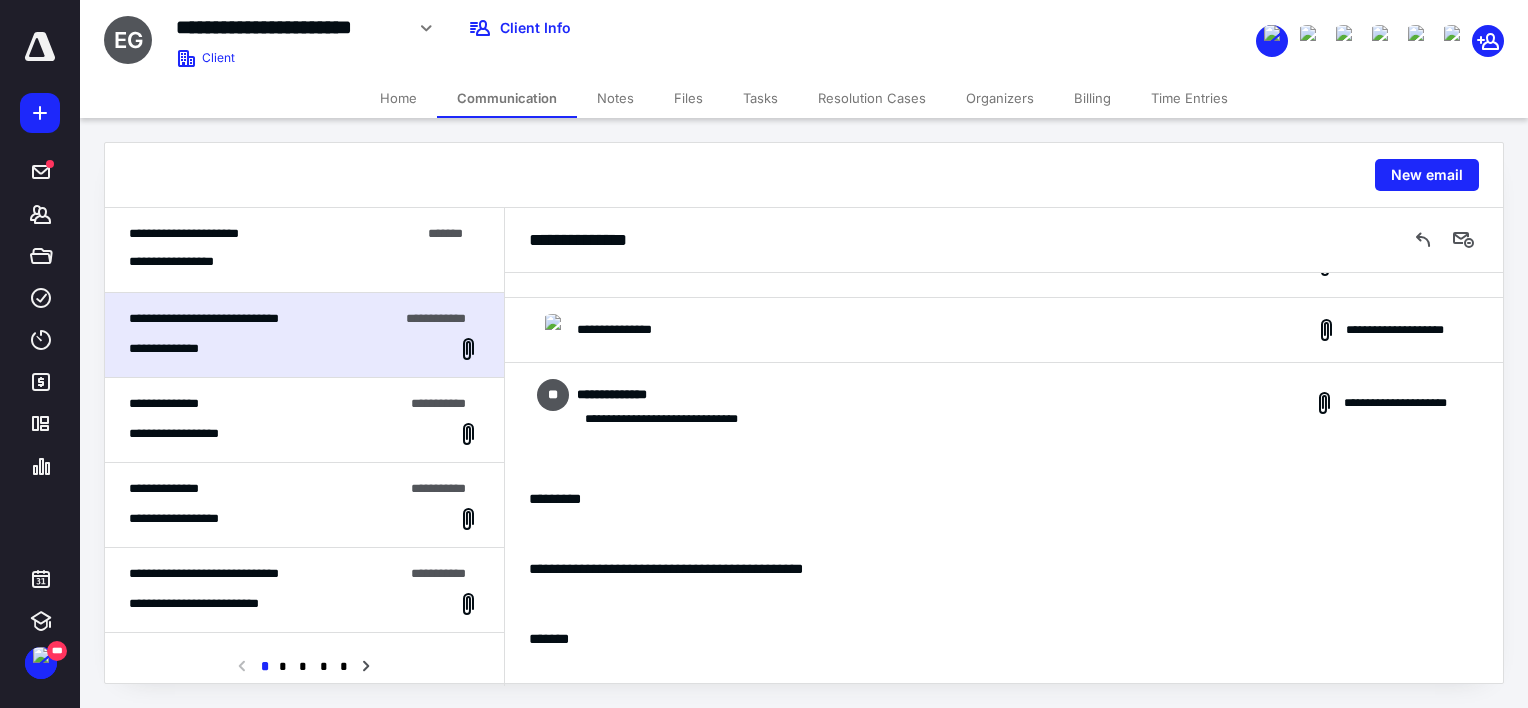 scroll, scrollTop: 68, scrollLeft: 0, axis: vertical 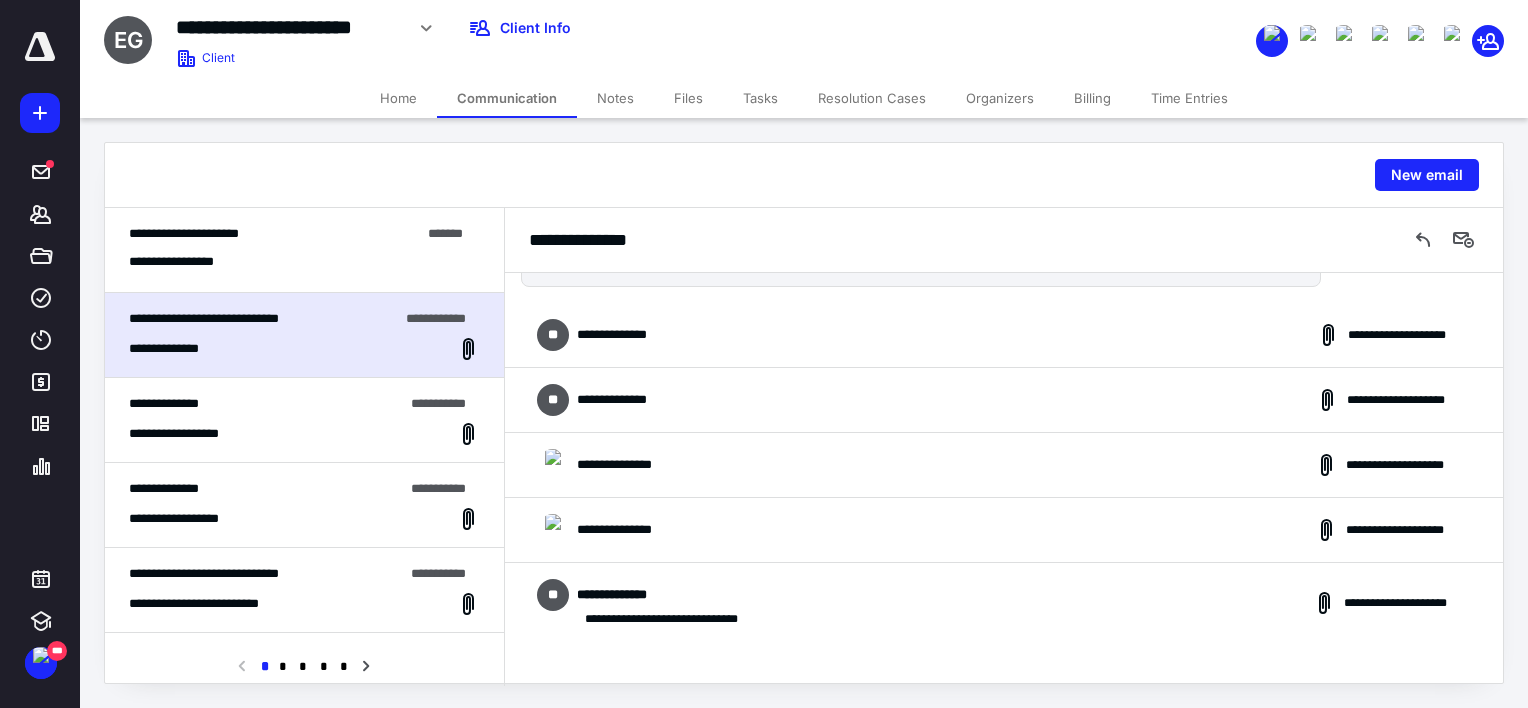 click on "**********" at bounding box center [1004, 400] 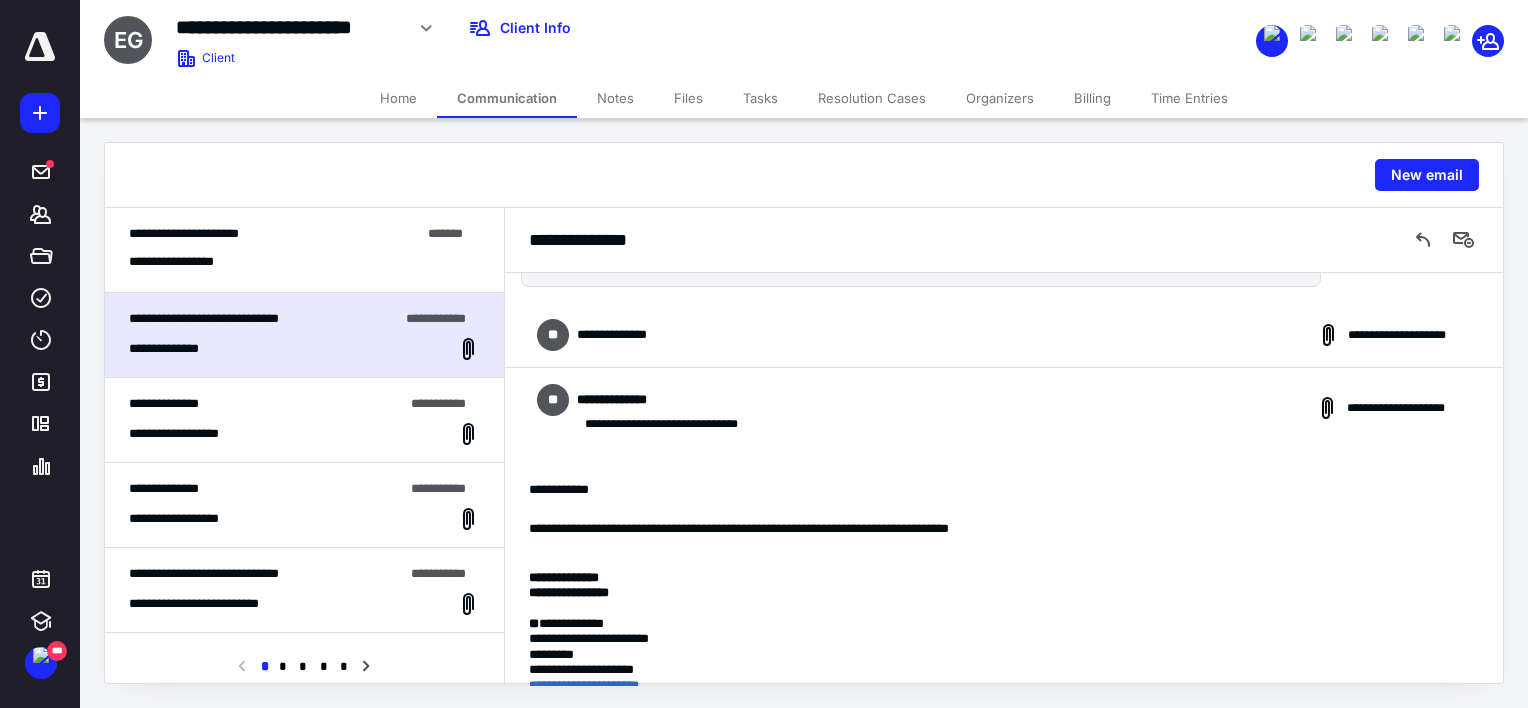 scroll, scrollTop: 0, scrollLeft: 0, axis: both 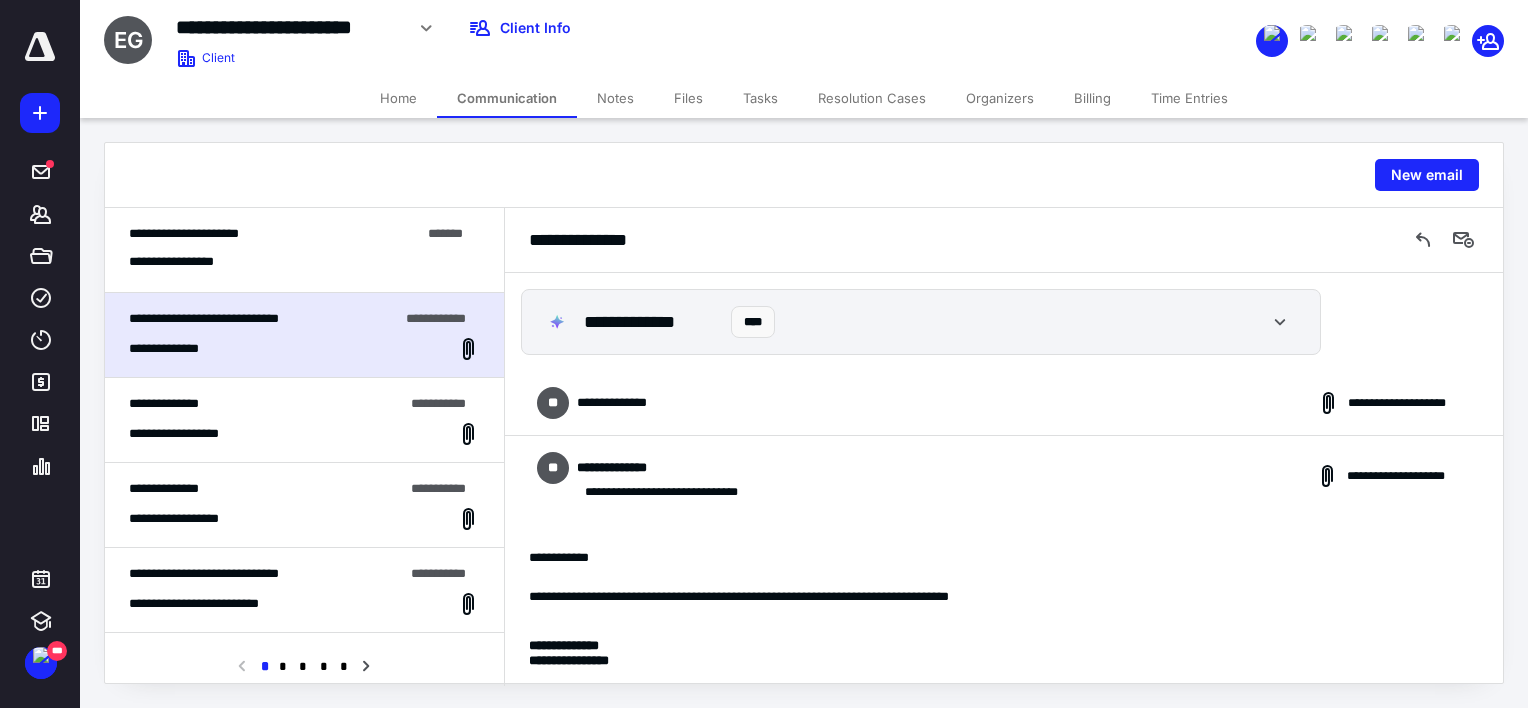 click on "**********" at bounding box center (1004, 403) 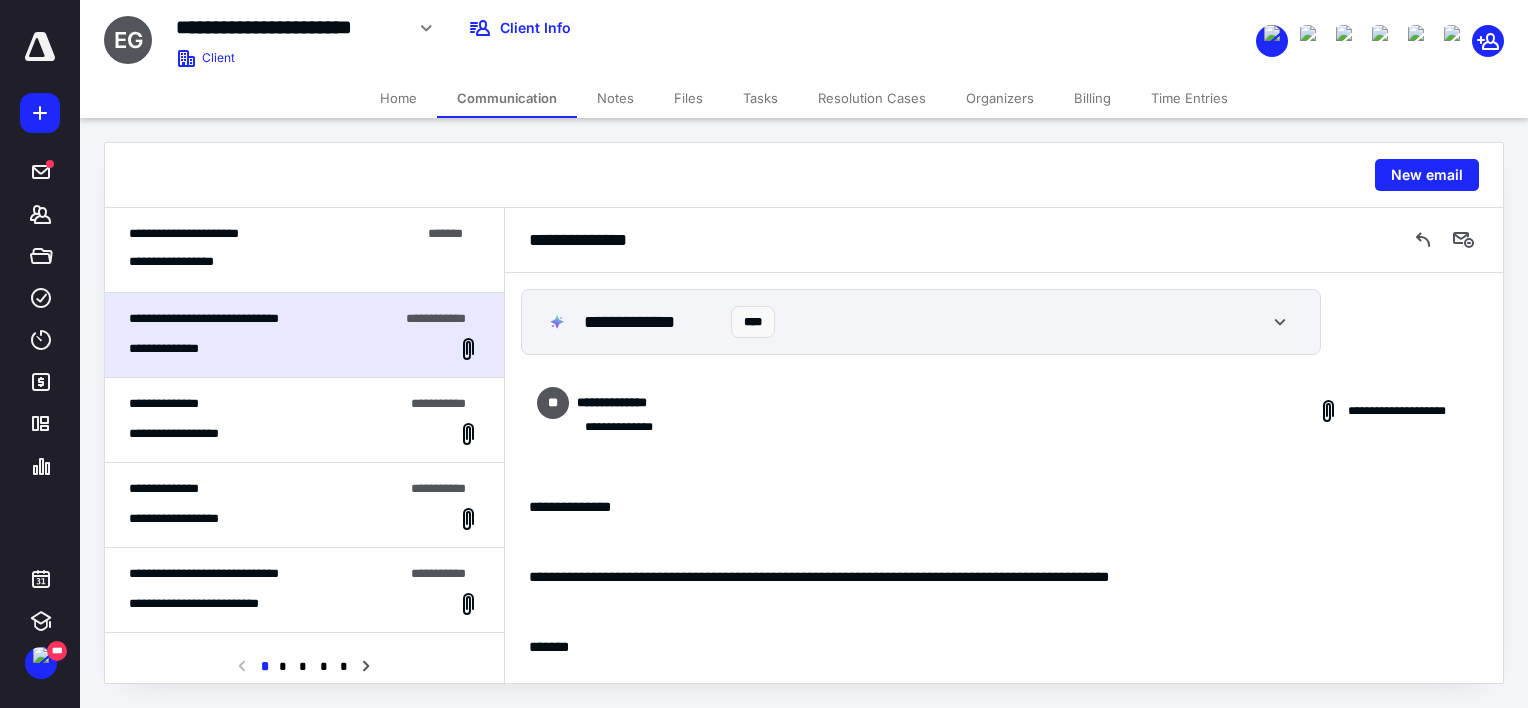 click on "Files" at bounding box center (688, 98) 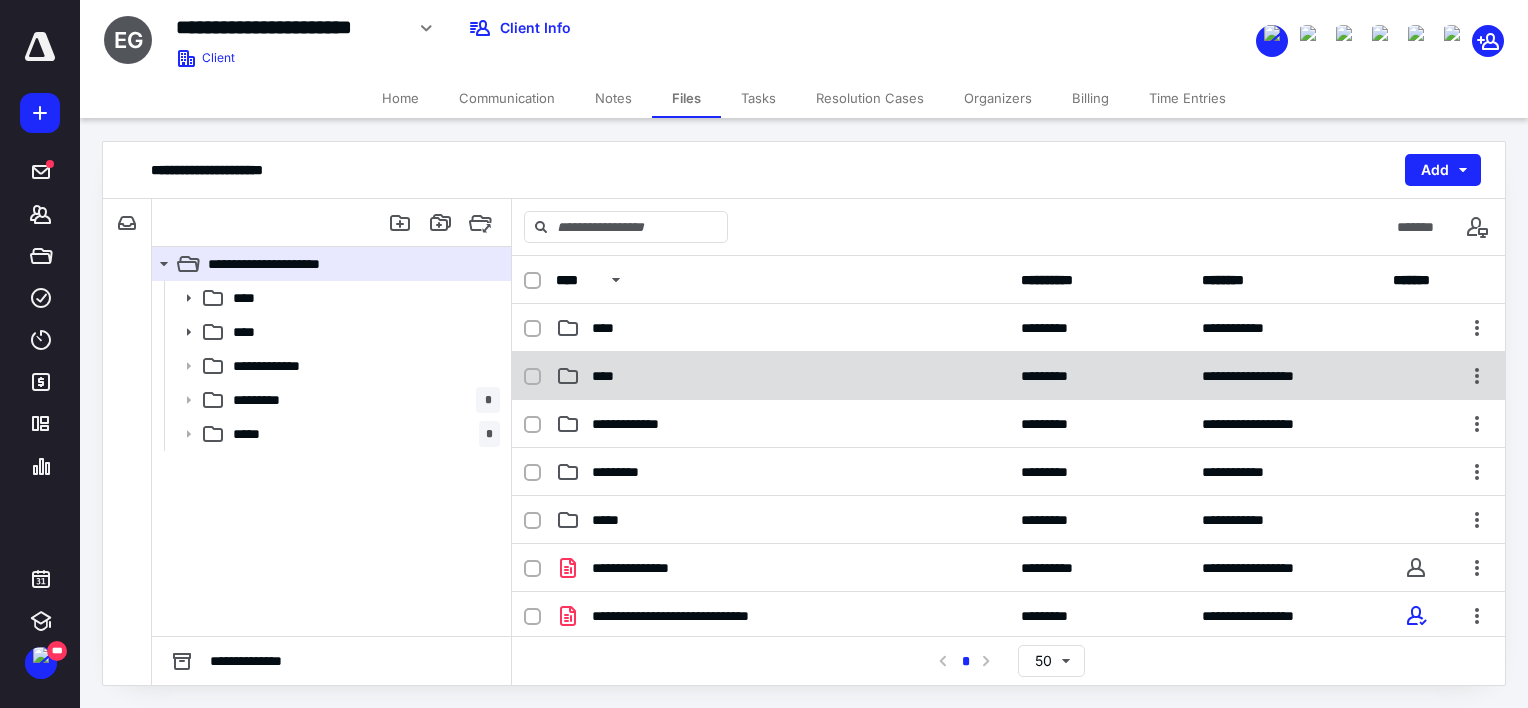 click on "****" at bounding box center (782, 376) 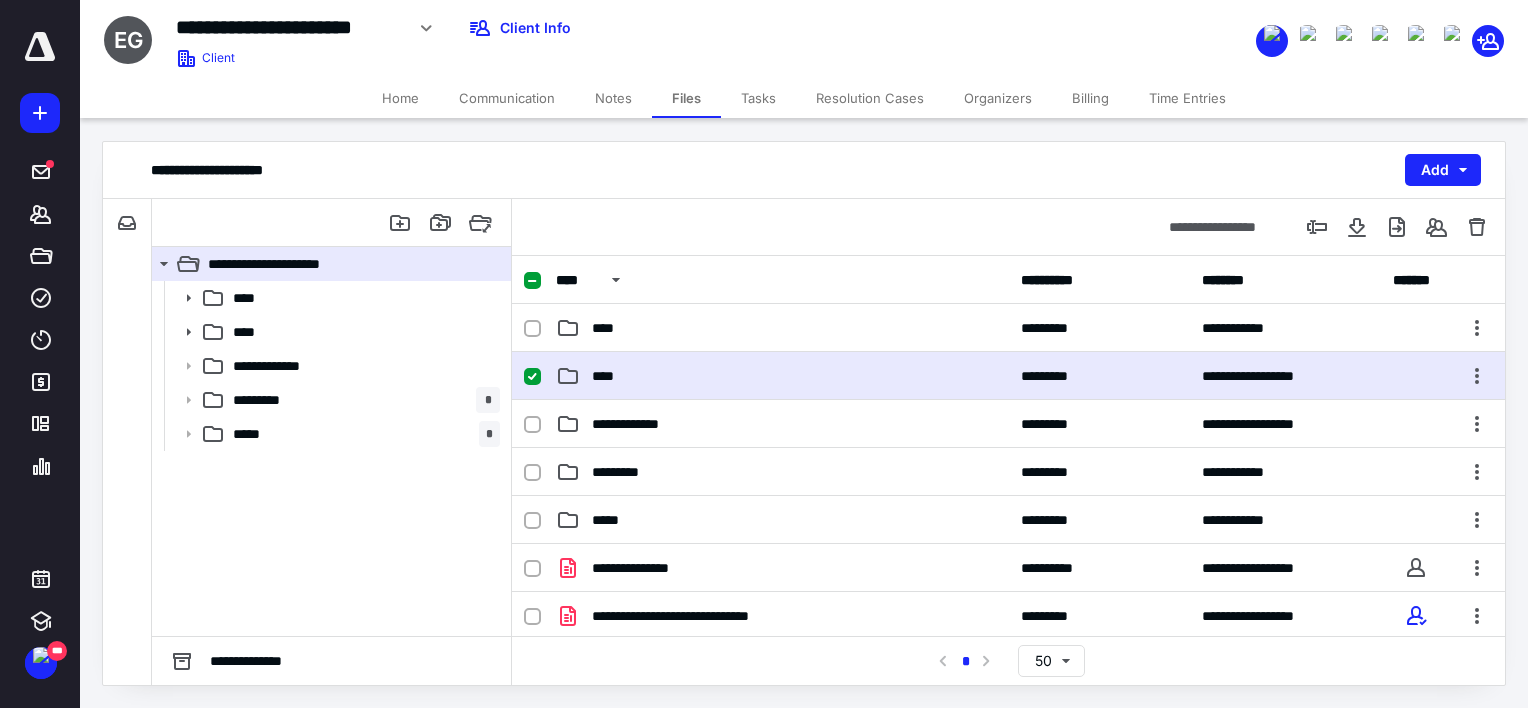 click on "****" at bounding box center (782, 376) 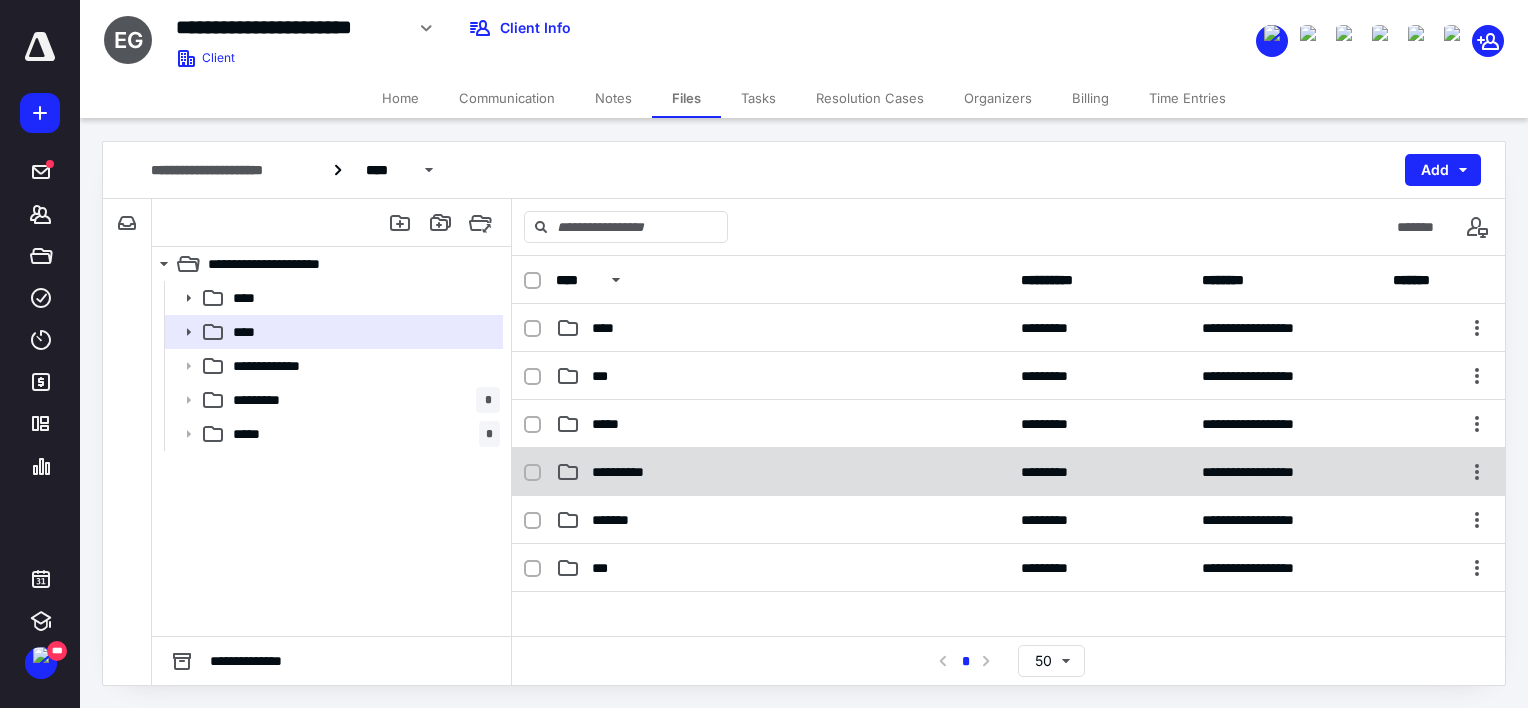 click on "**********" at bounding box center (625, 472) 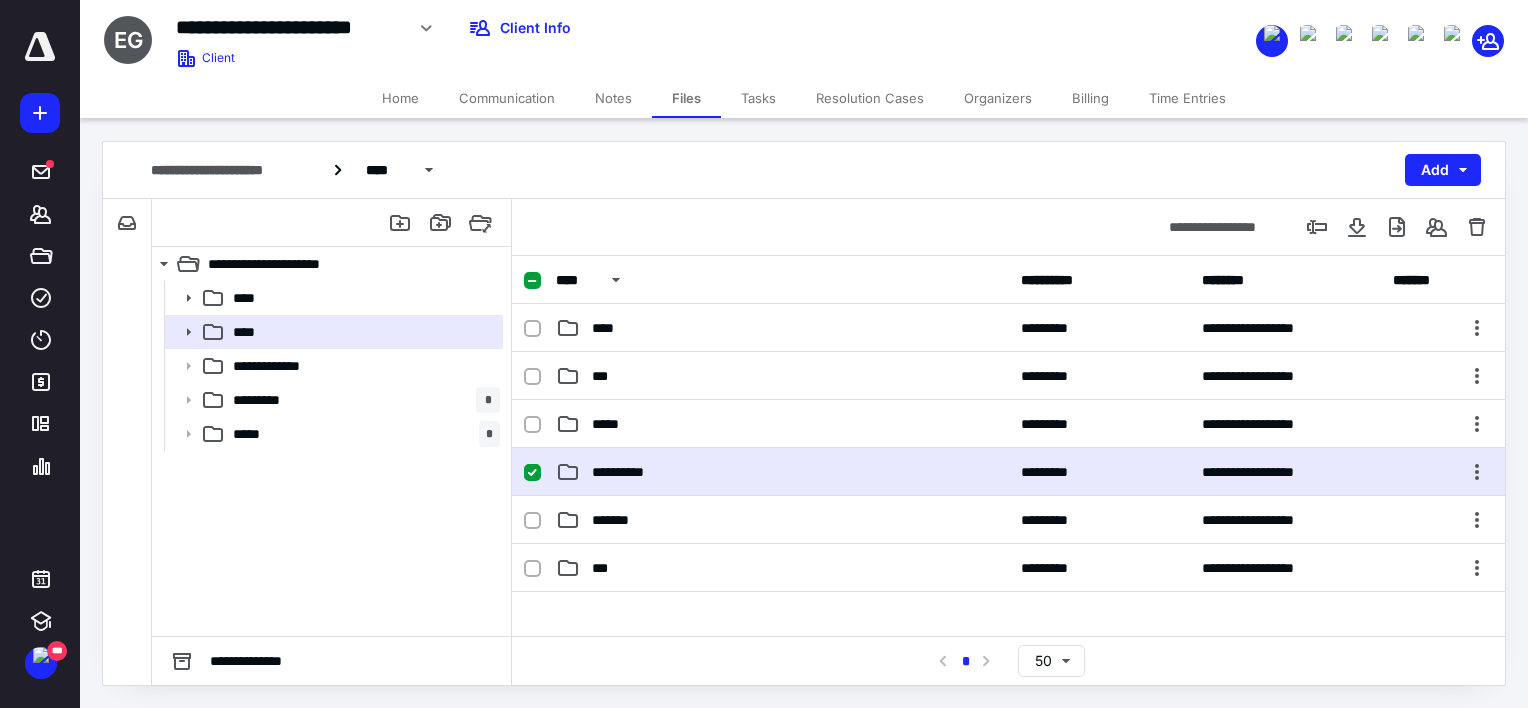 click on "**********" at bounding box center (625, 472) 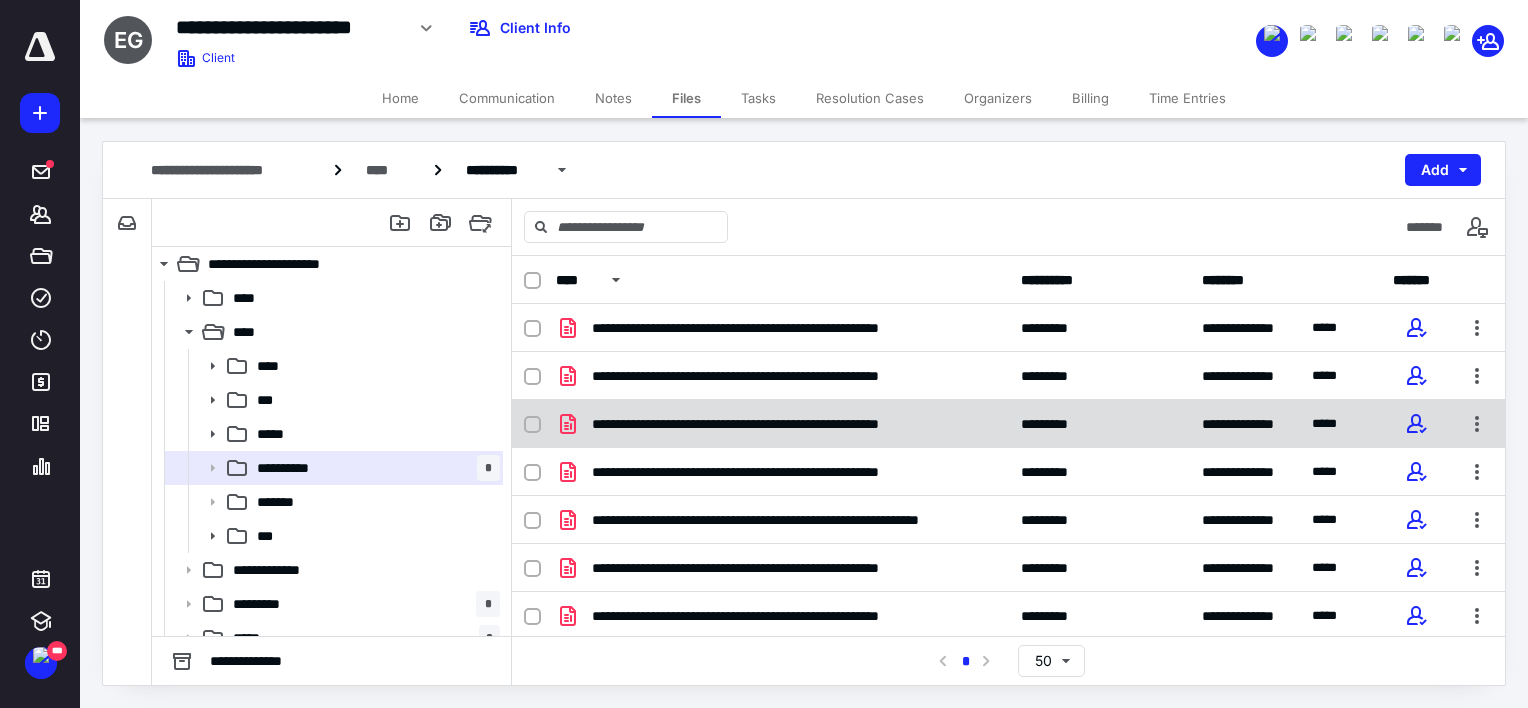 scroll, scrollTop: 1, scrollLeft: 0, axis: vertical 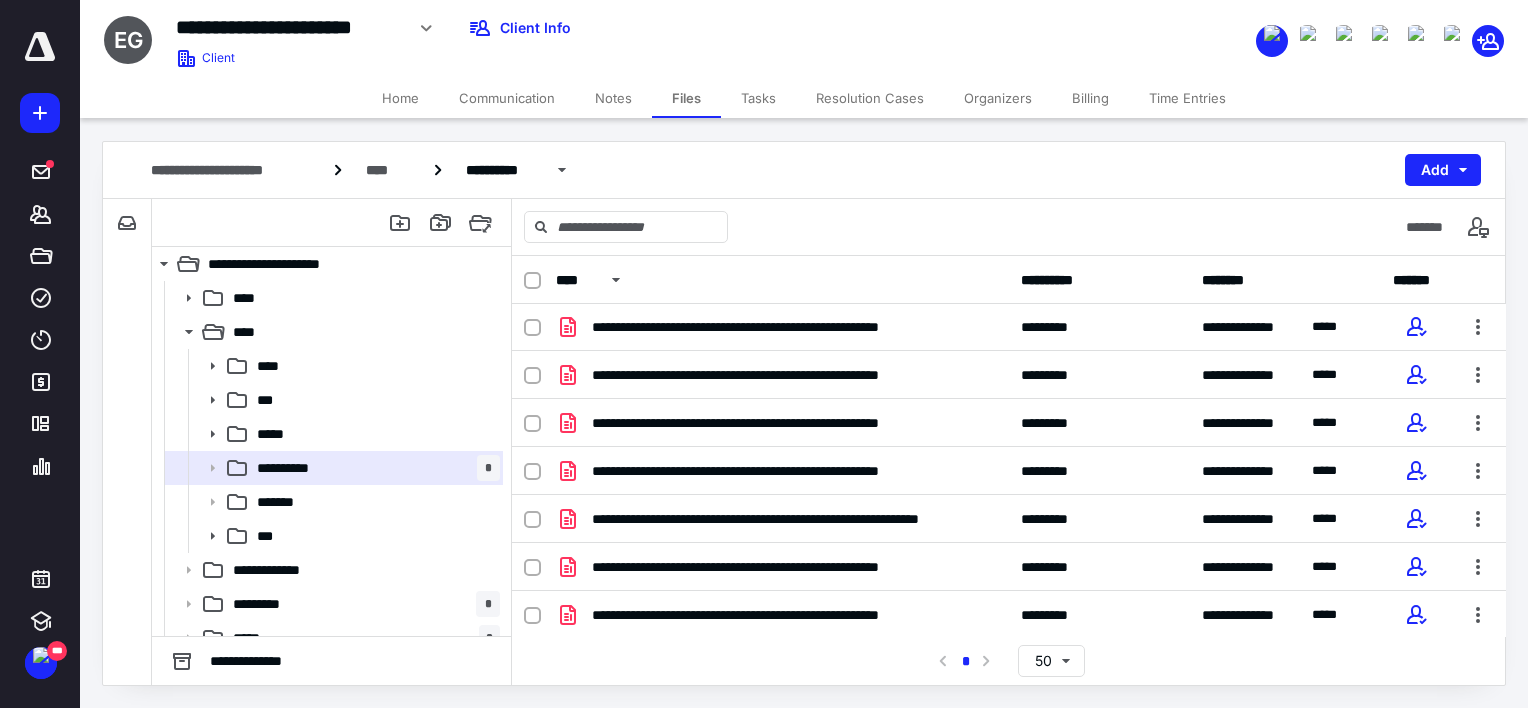 click on "Tasks" at bounding box center (758, 98) 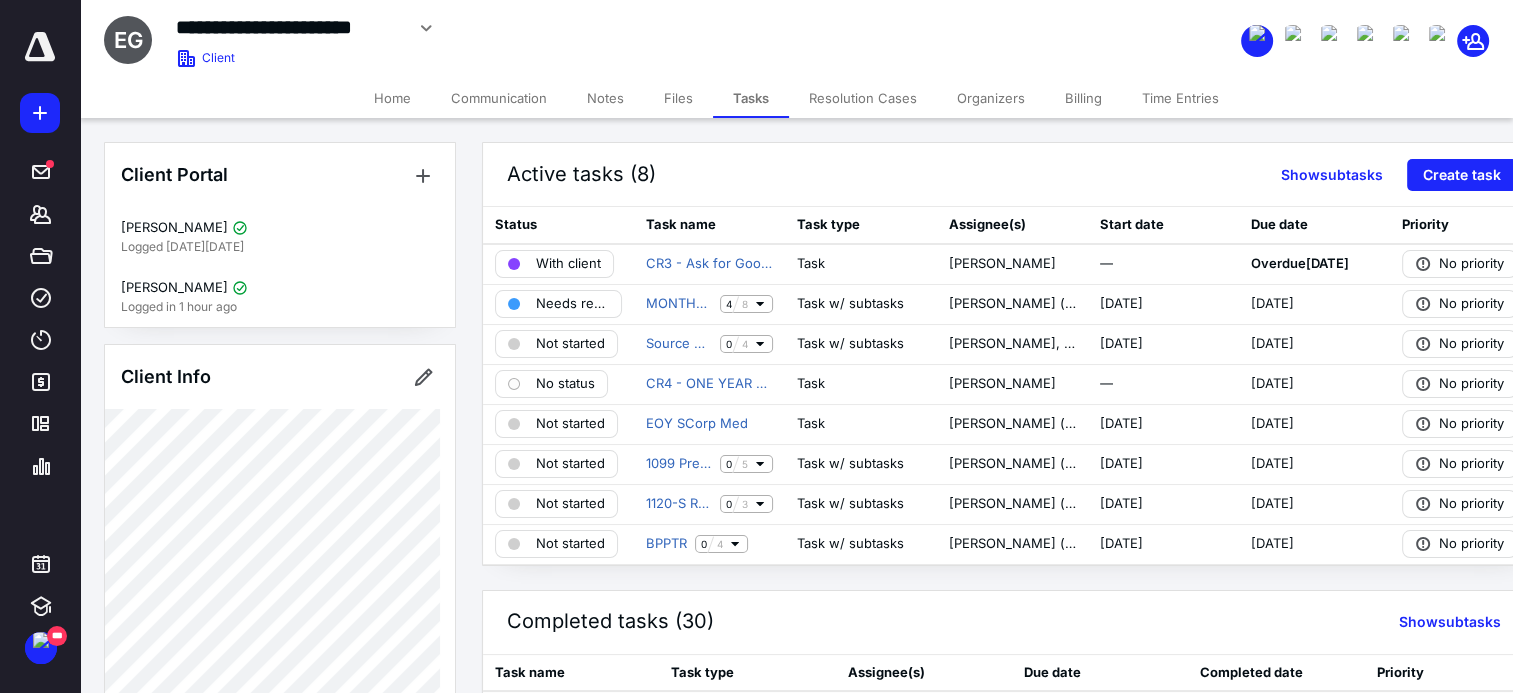 click on "Files" at bounding box center (678, 98) 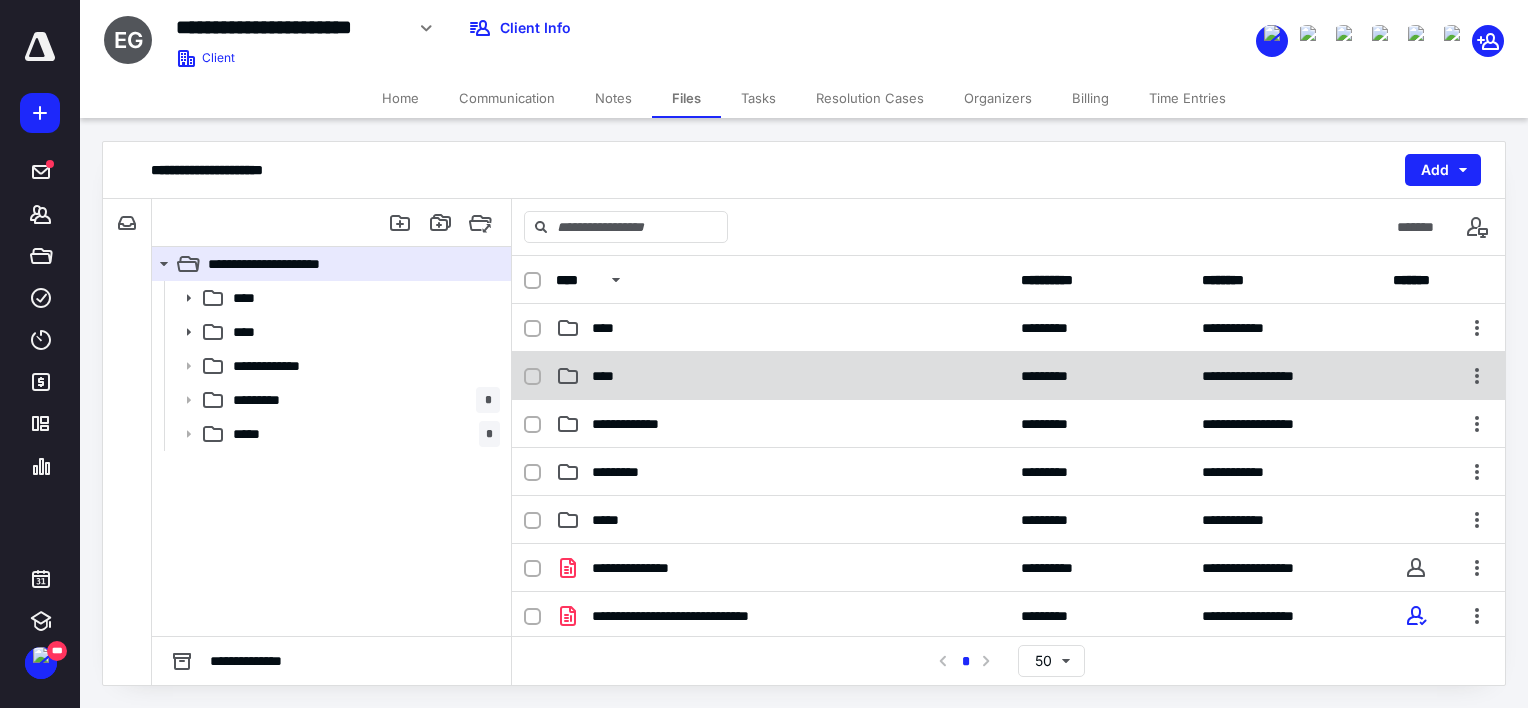 click on "****" at bounding box center (782, 376) 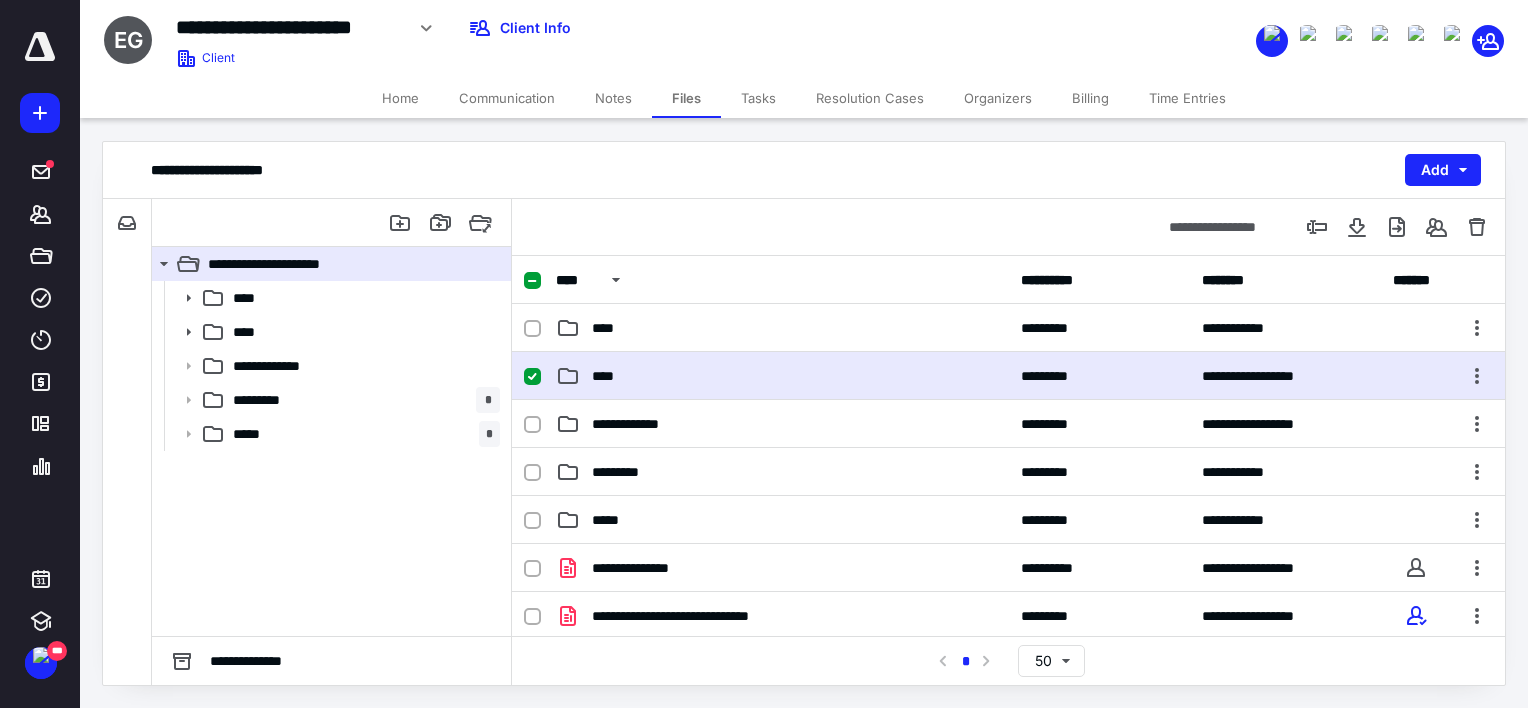 click on "****" at bounding box center (782, 376) 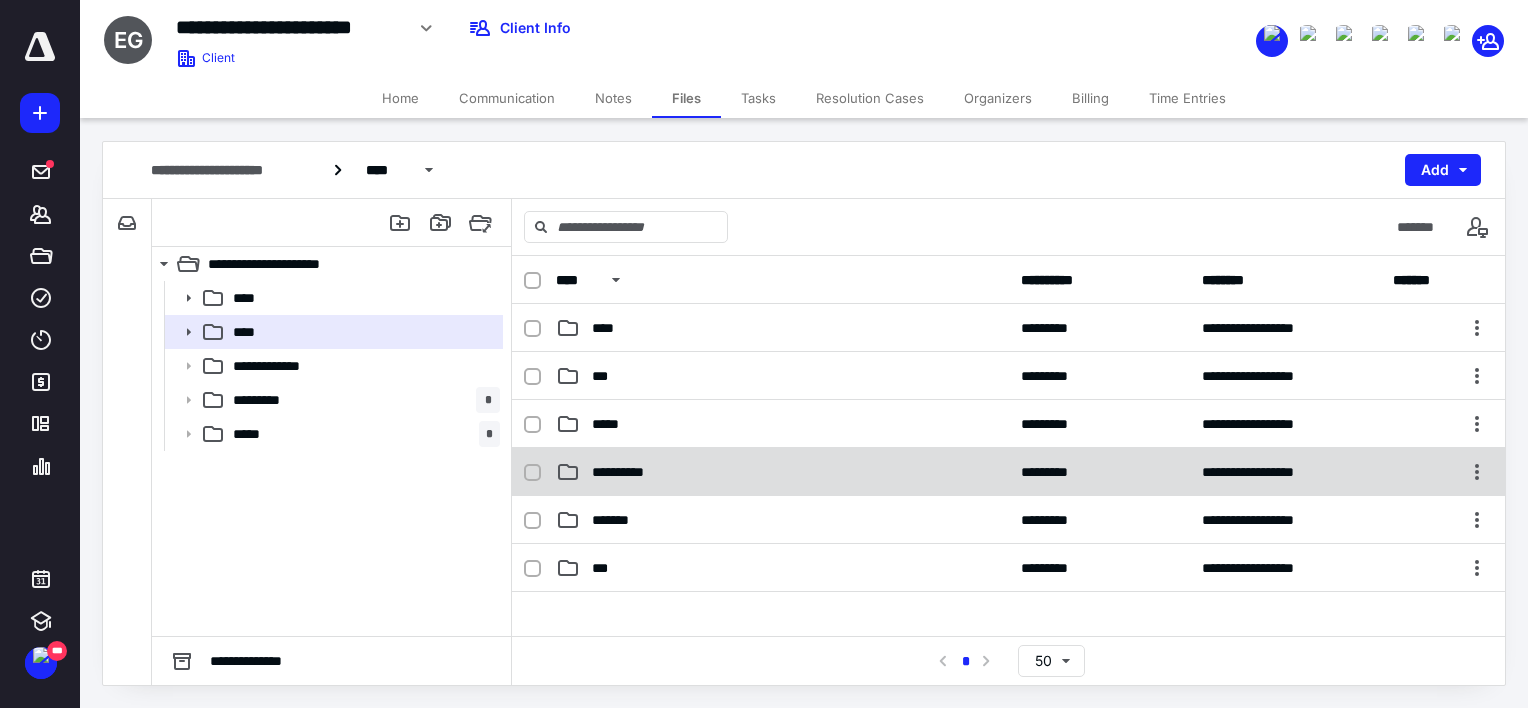 click on "**********" at bounding box center [625, 472] 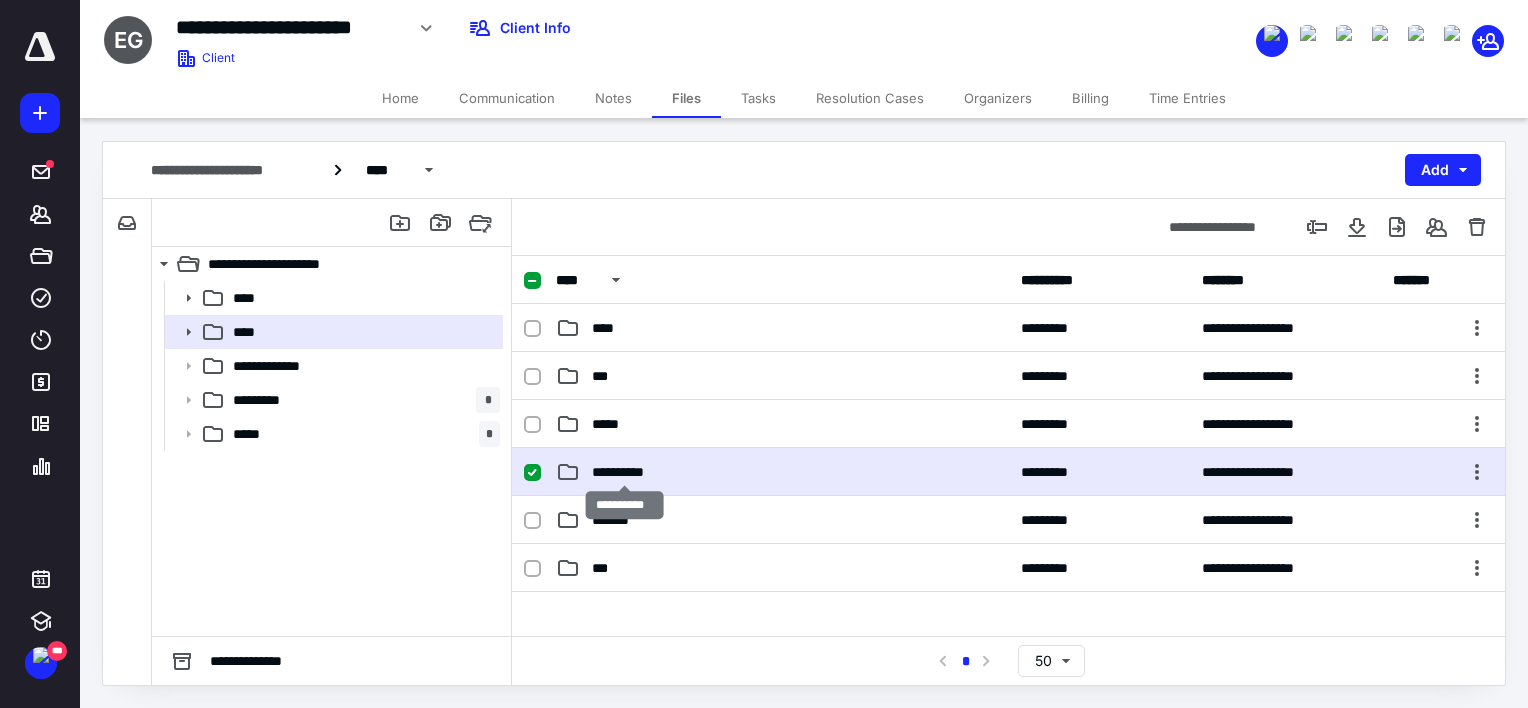 click on "**********" at bounding box center [625, 472] 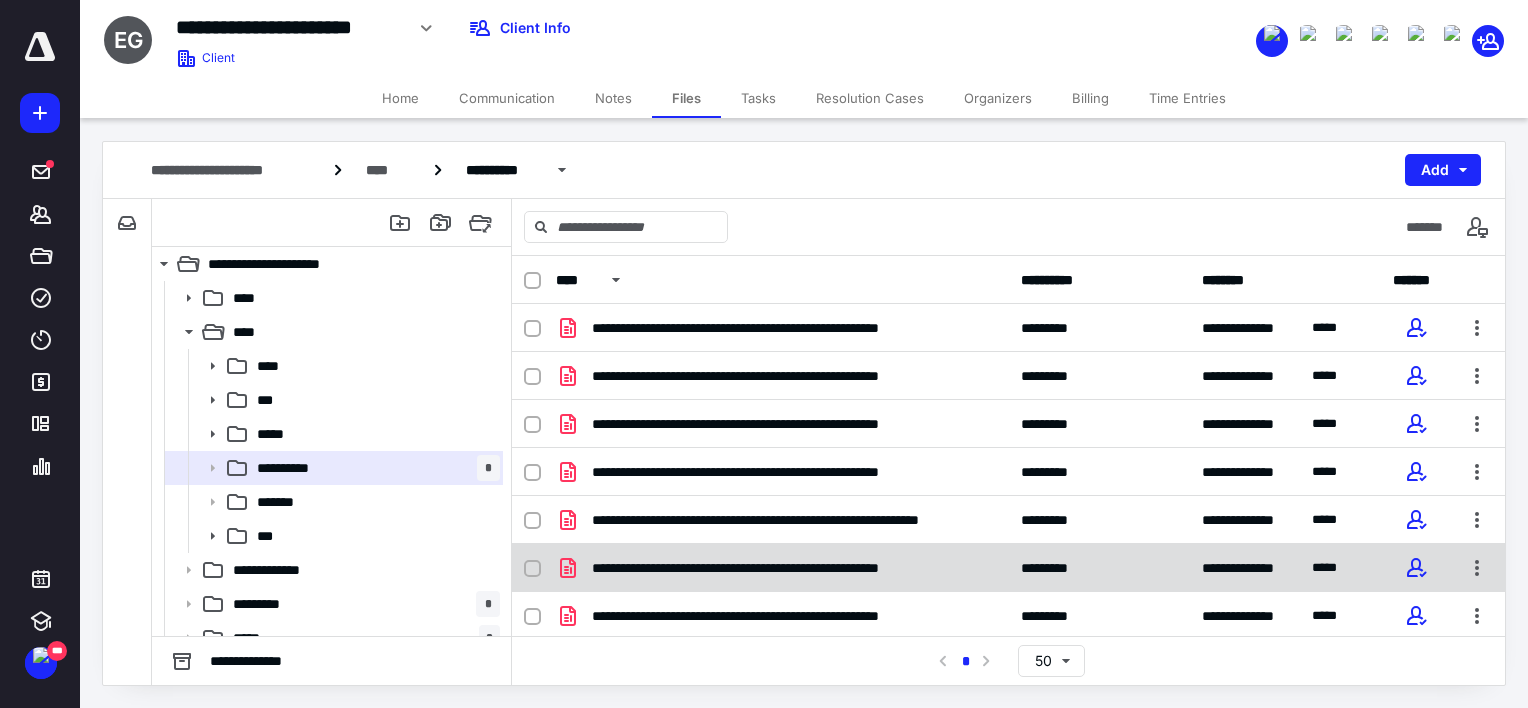 scroll, scrollTop: 1, scrollLeft: 0, axis: vertical 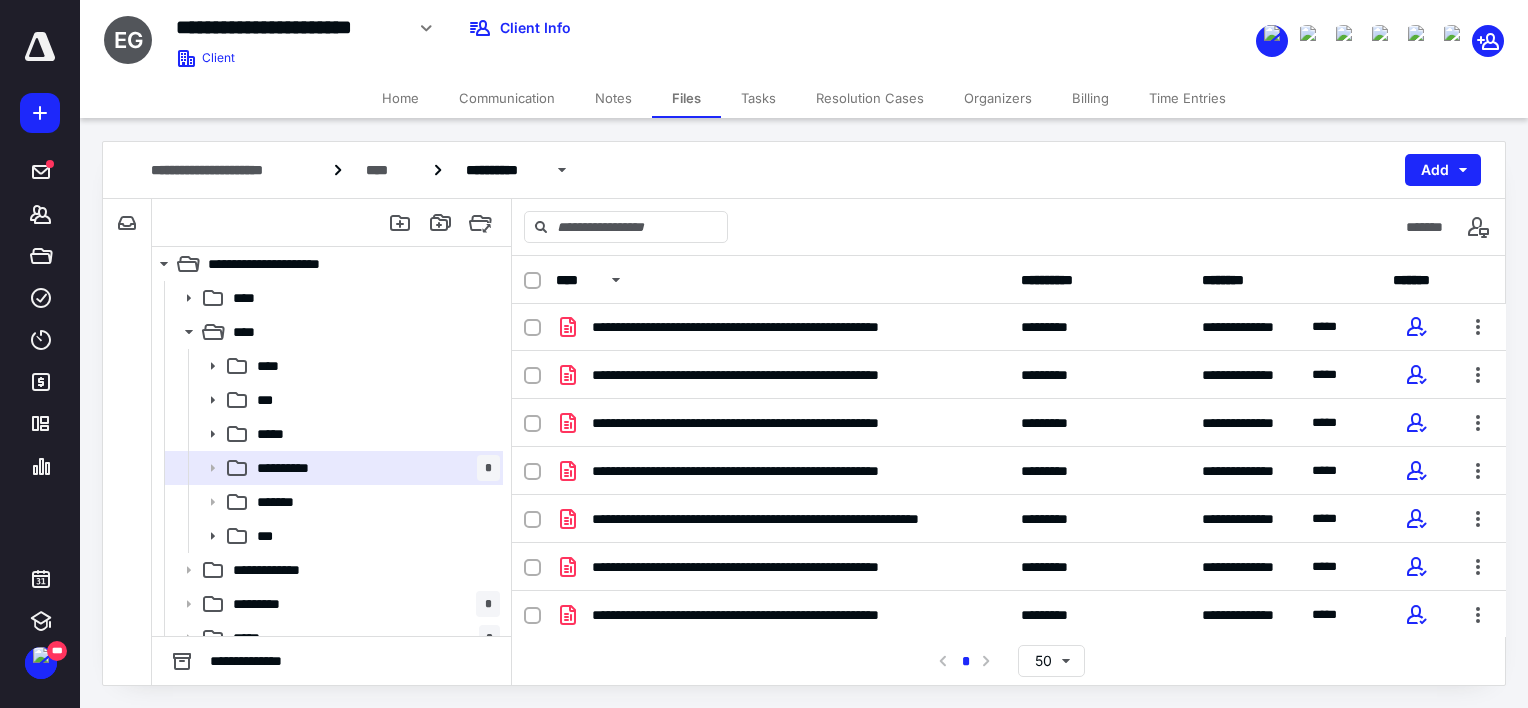 click on "Tasks" at bounding box center (758, 98) 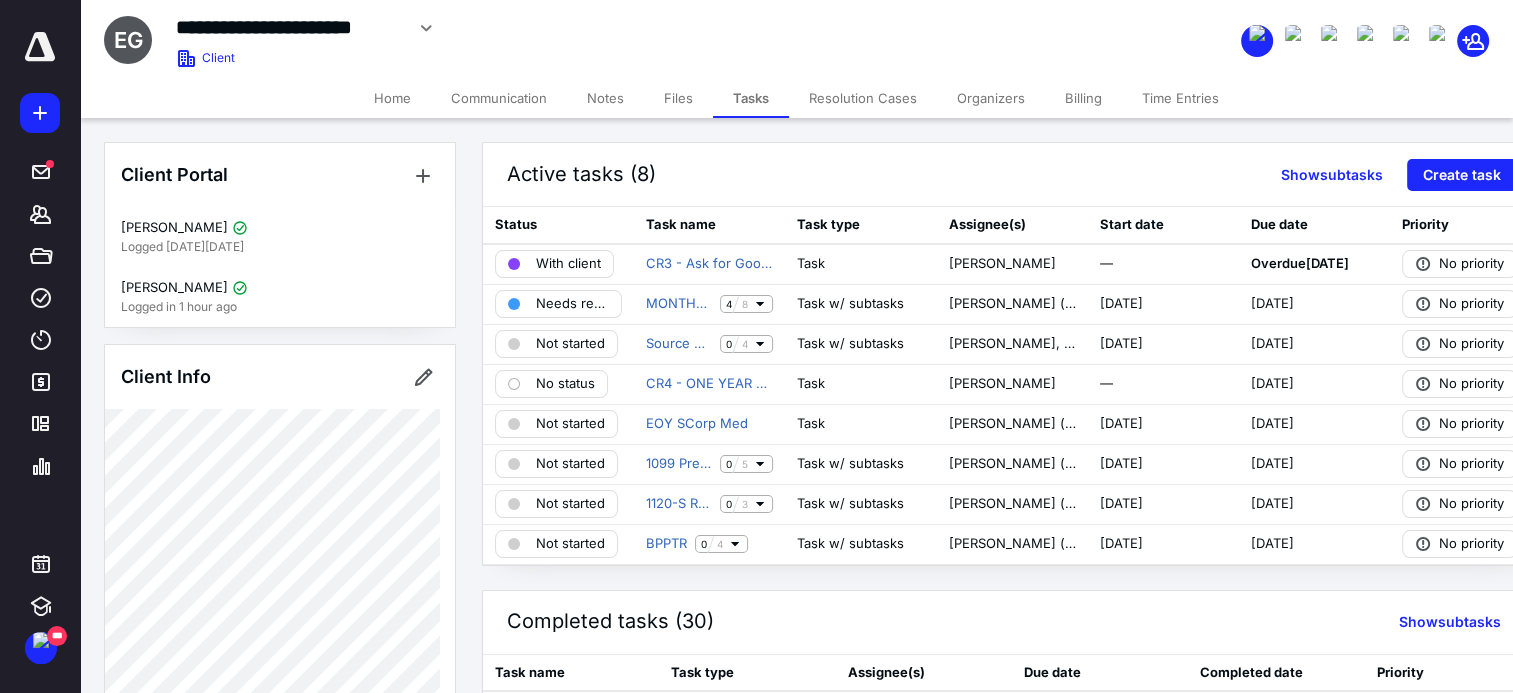 click on "Files" at bounding box center [678, 98] 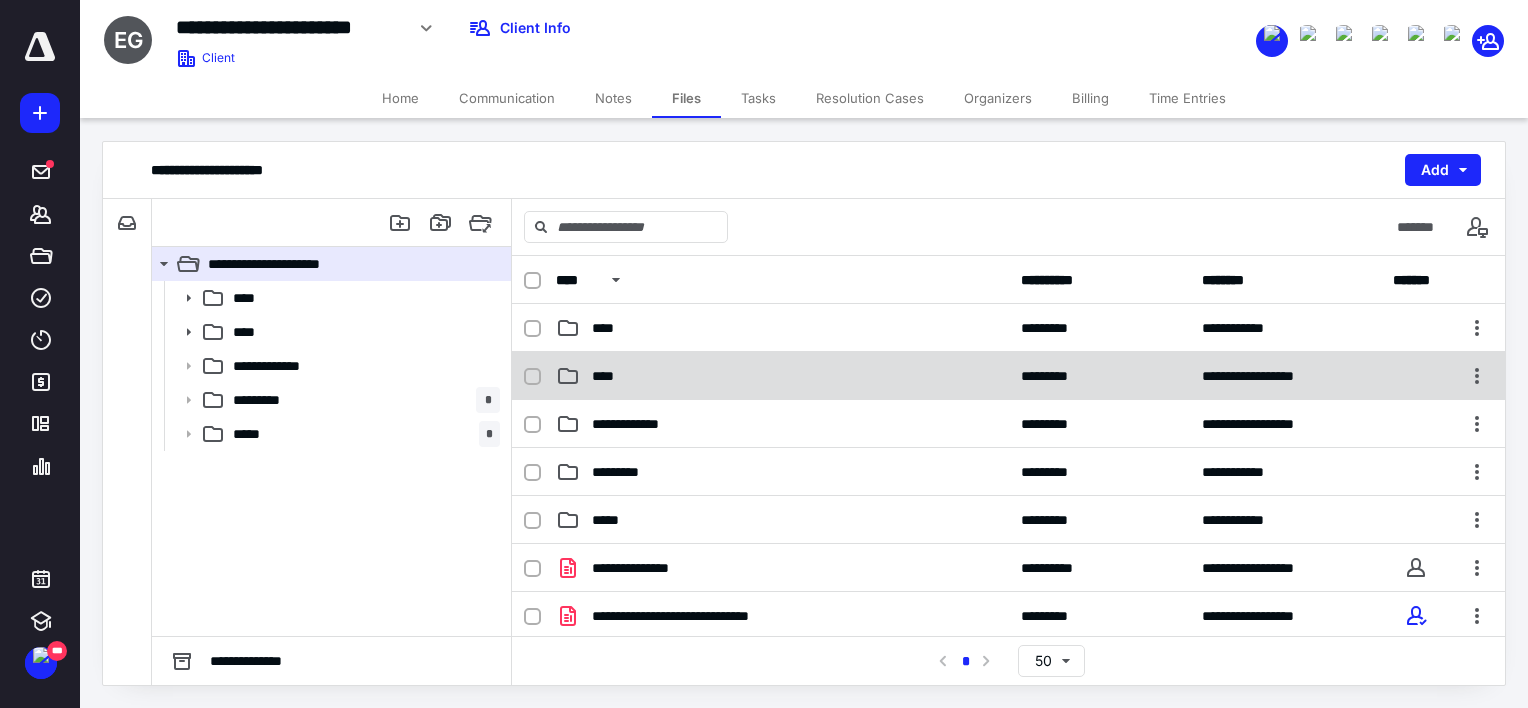 click on "****" at bounding box center (609, 376) 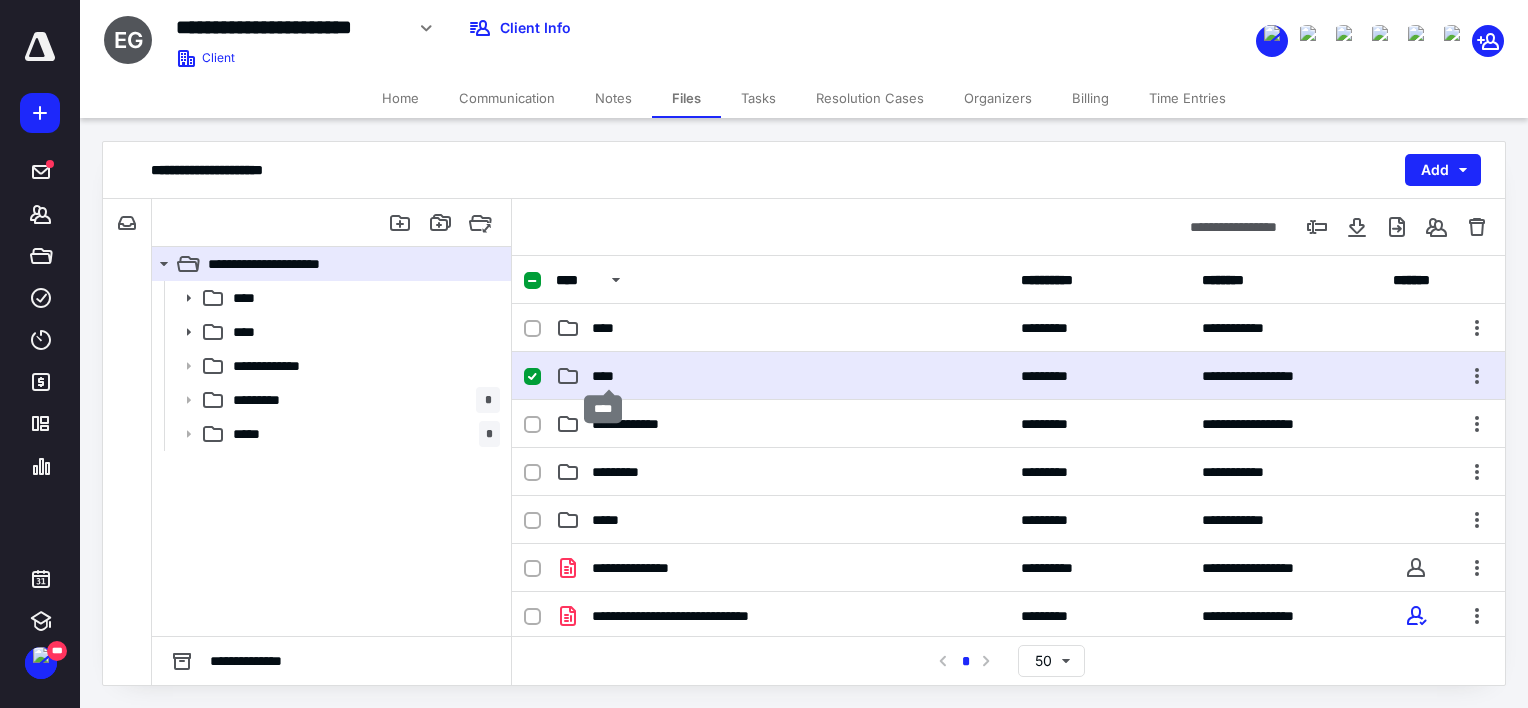 click on "****" at bounding box center [609, 376] 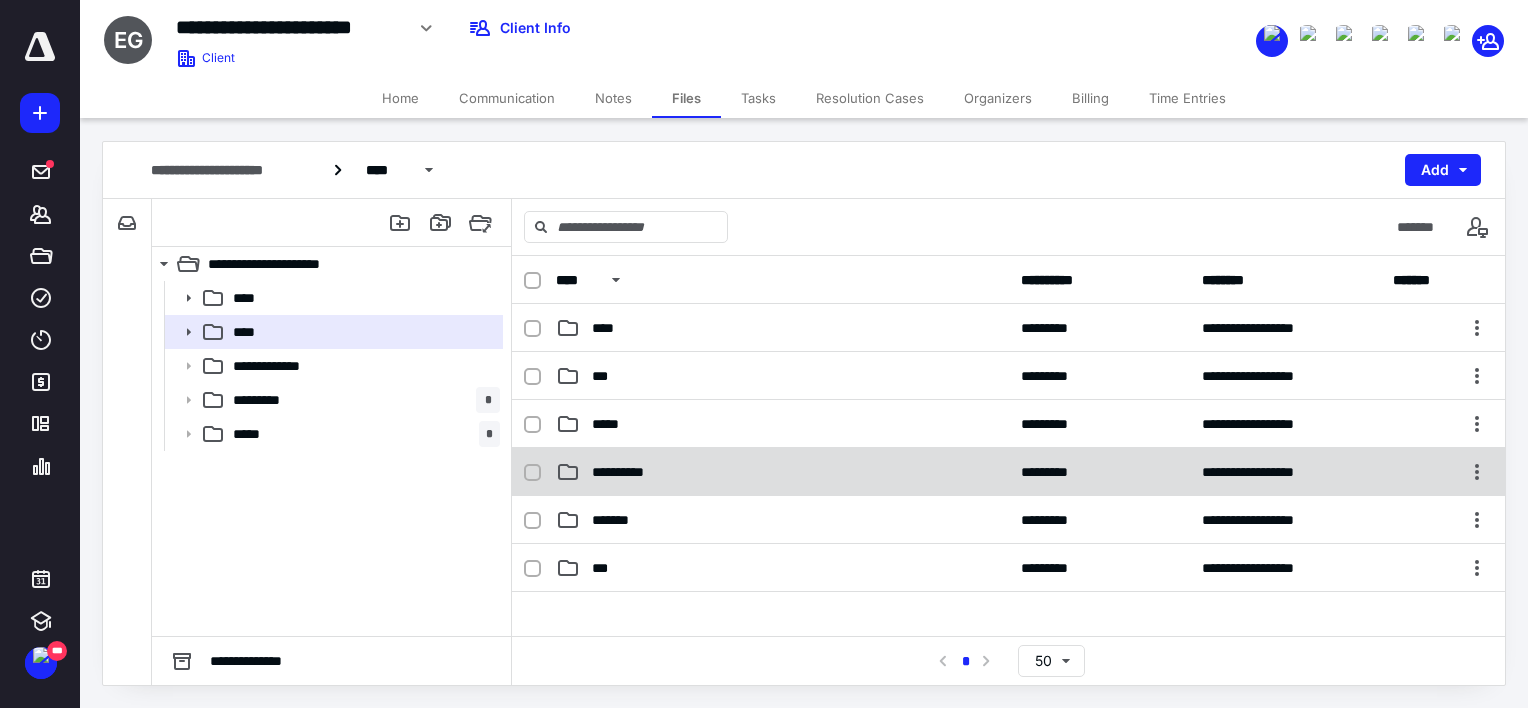 click on "**********" at bounding box center [625, 472] 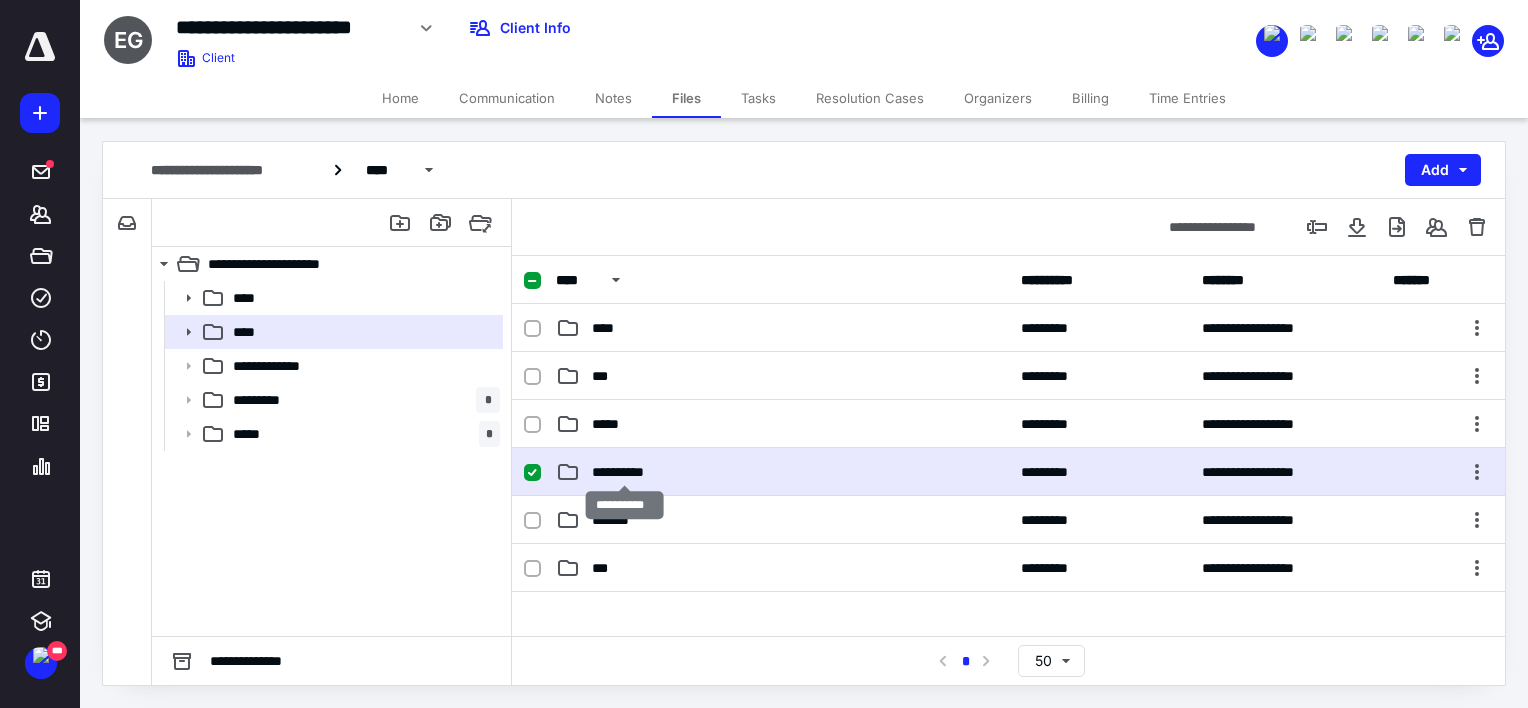 click on "**********" at bounding box center [625, 472] 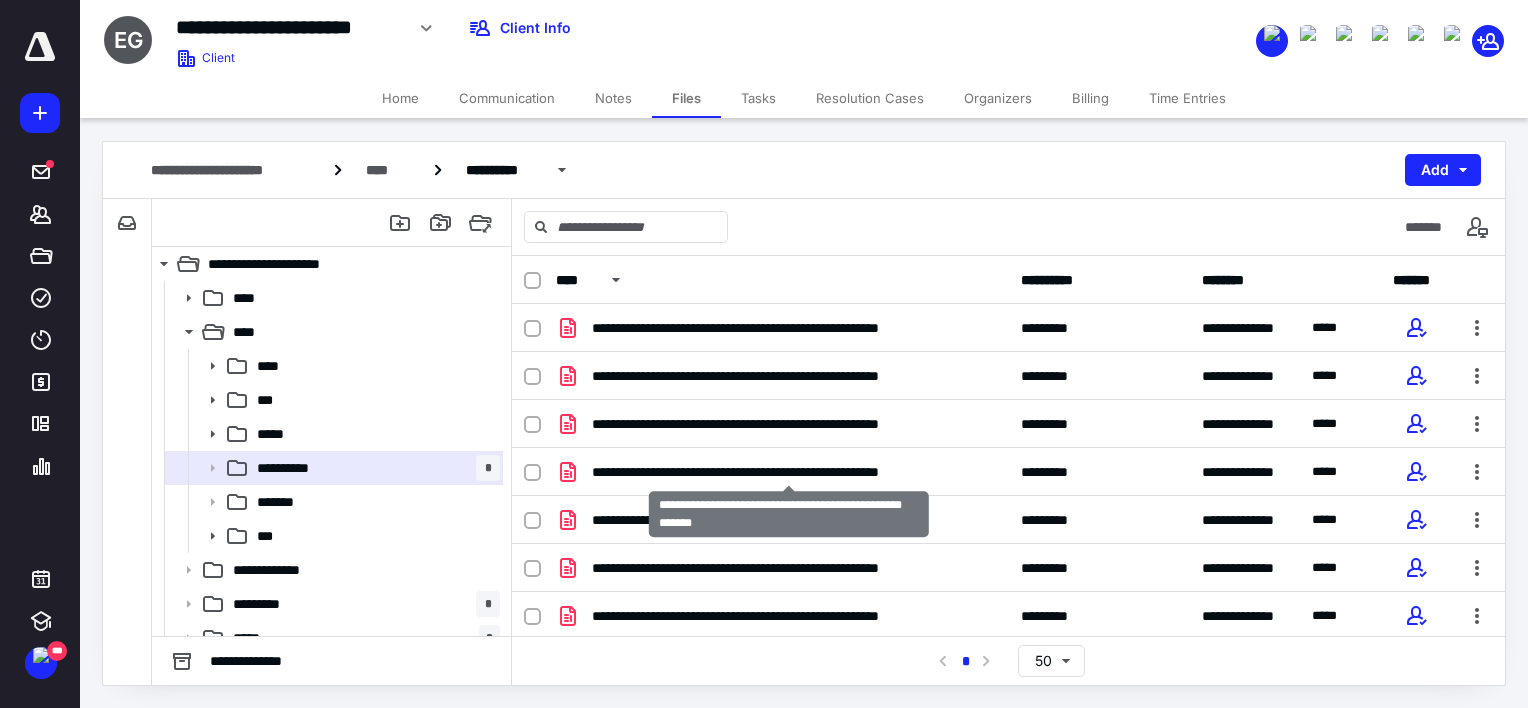 scroll, scrollTop: 49, scrollLeft: 0, axis: vertical 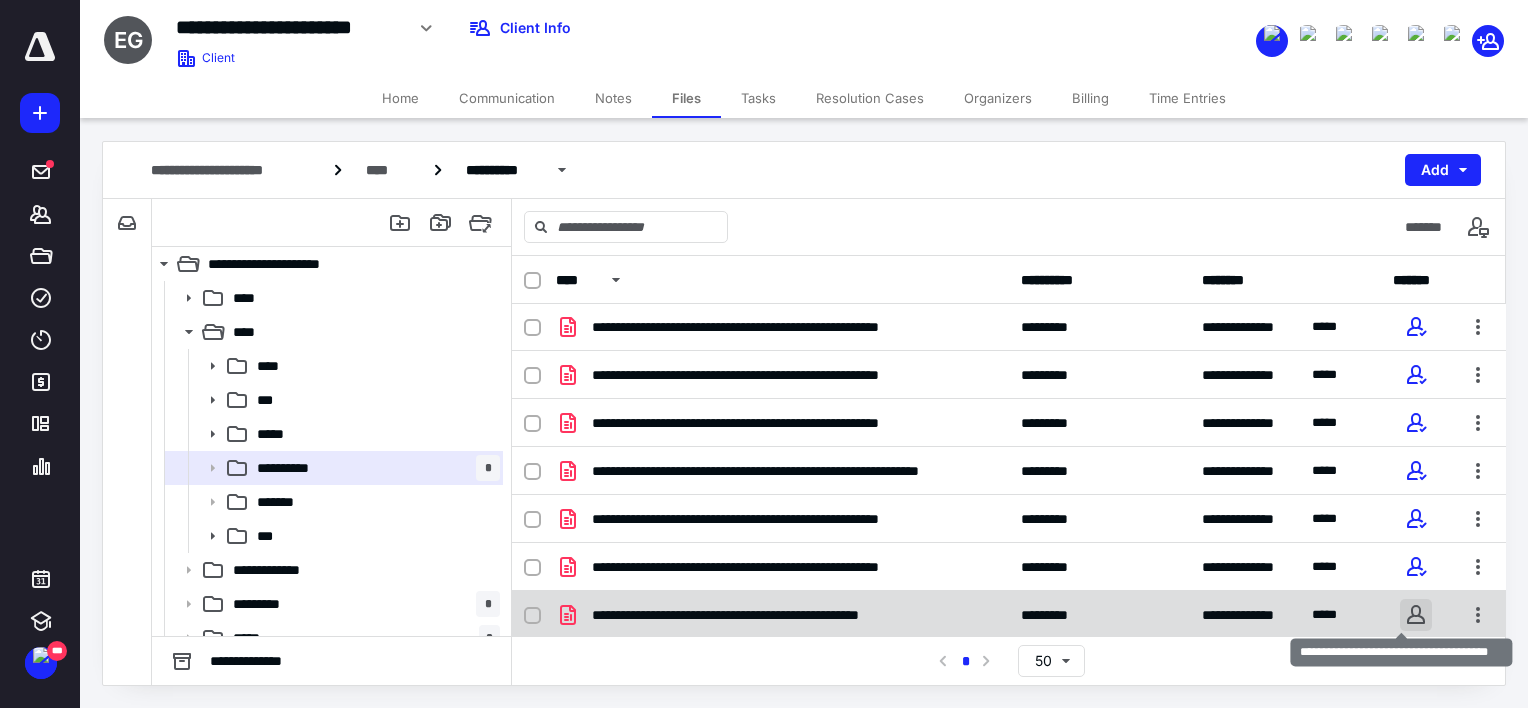 click at bounding box center (1416, 615) 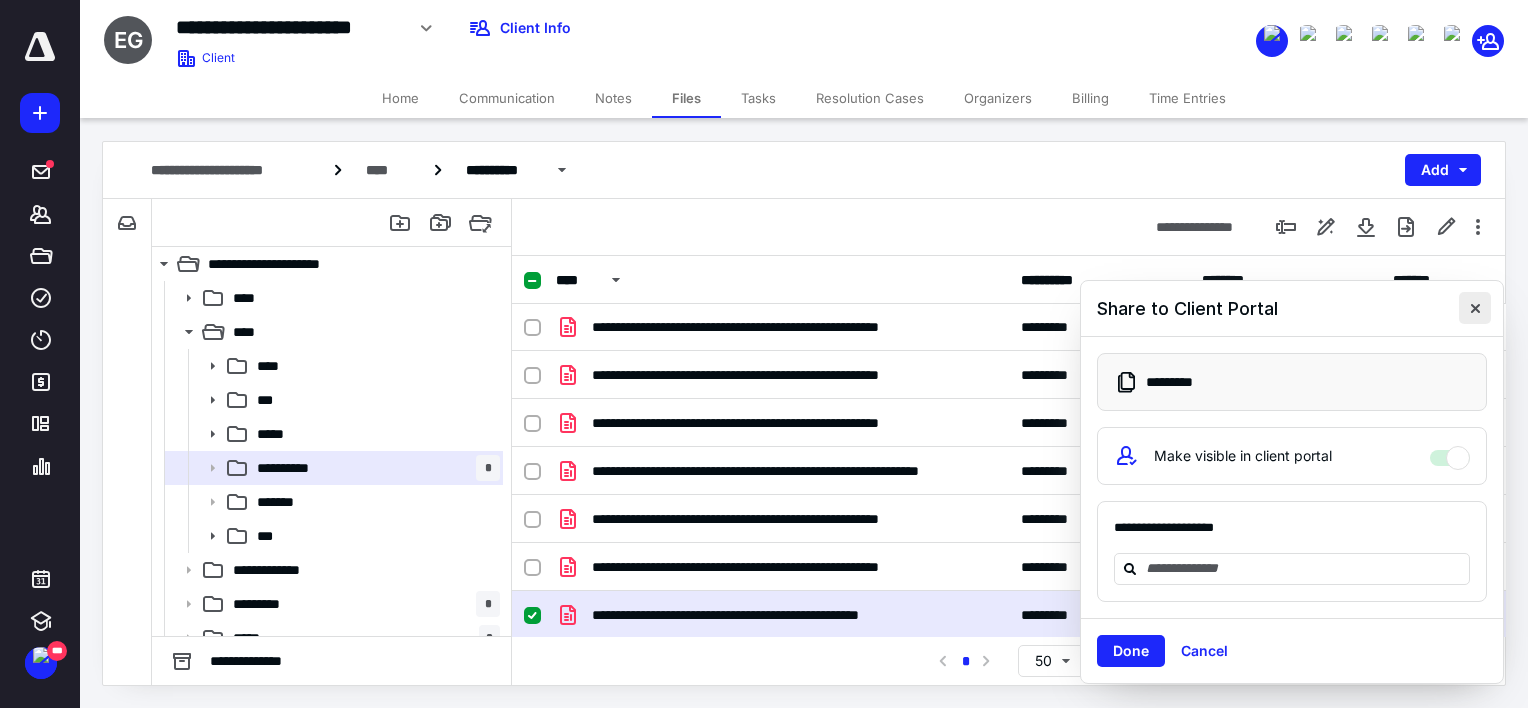 click at bounding box center [1475, 308] 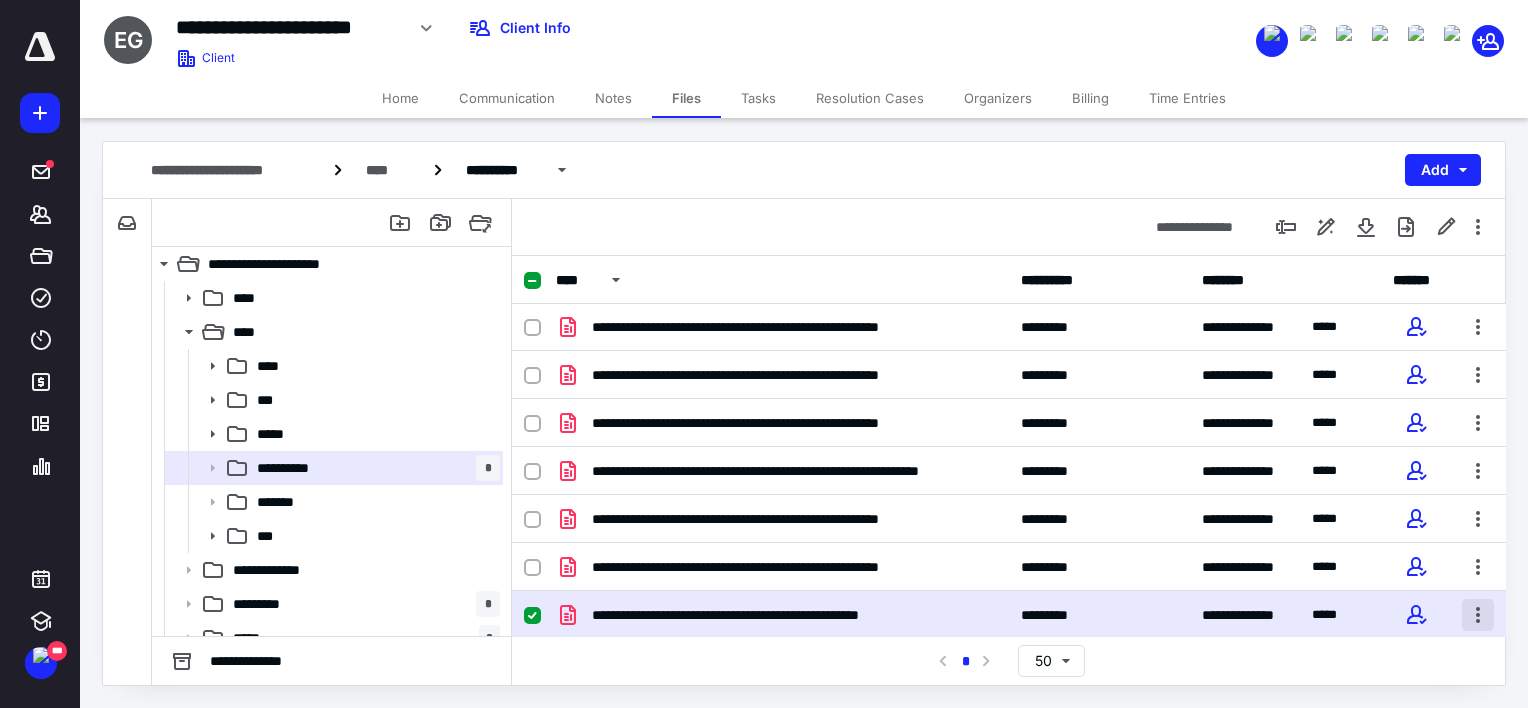 click at bounding box center (1478, 615) 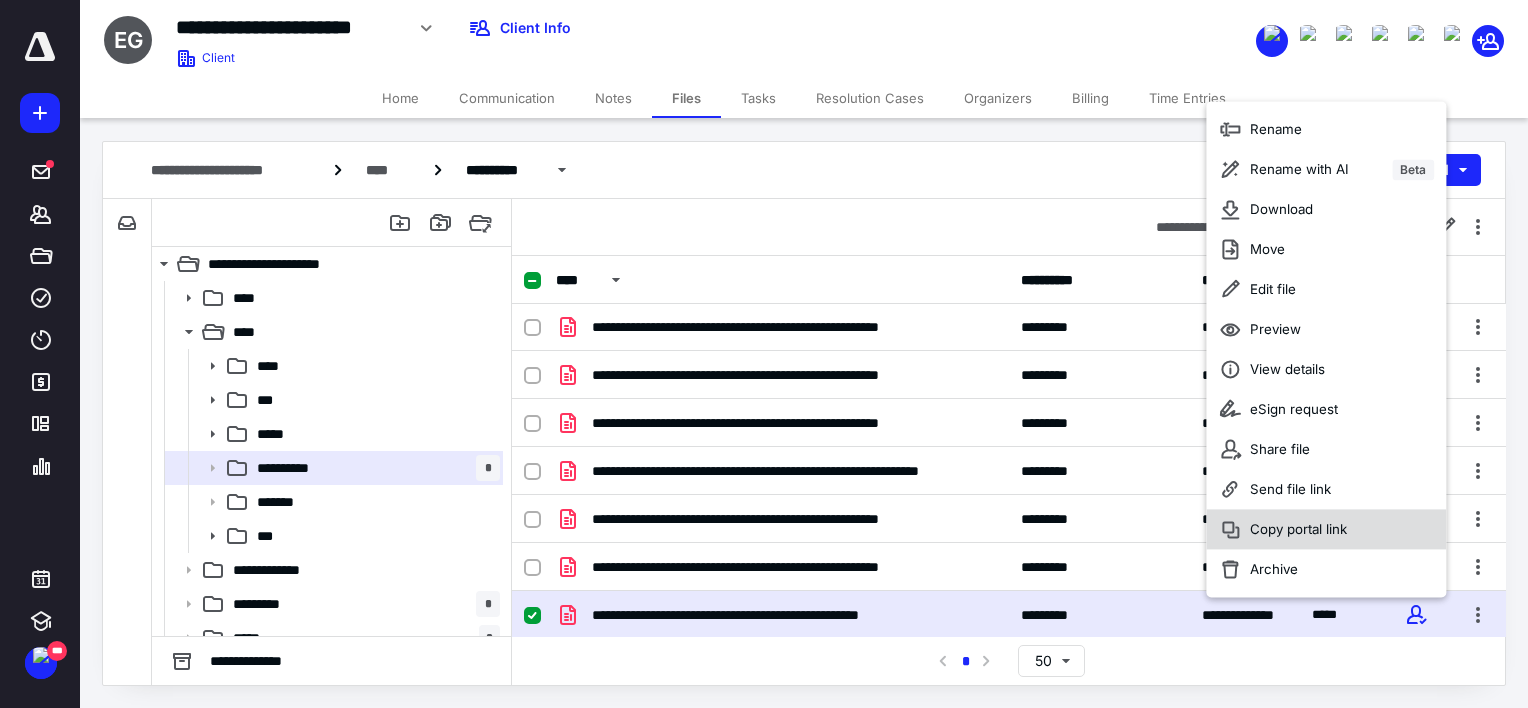 click on "Copy portal link" at bounding box center (1298, 529) 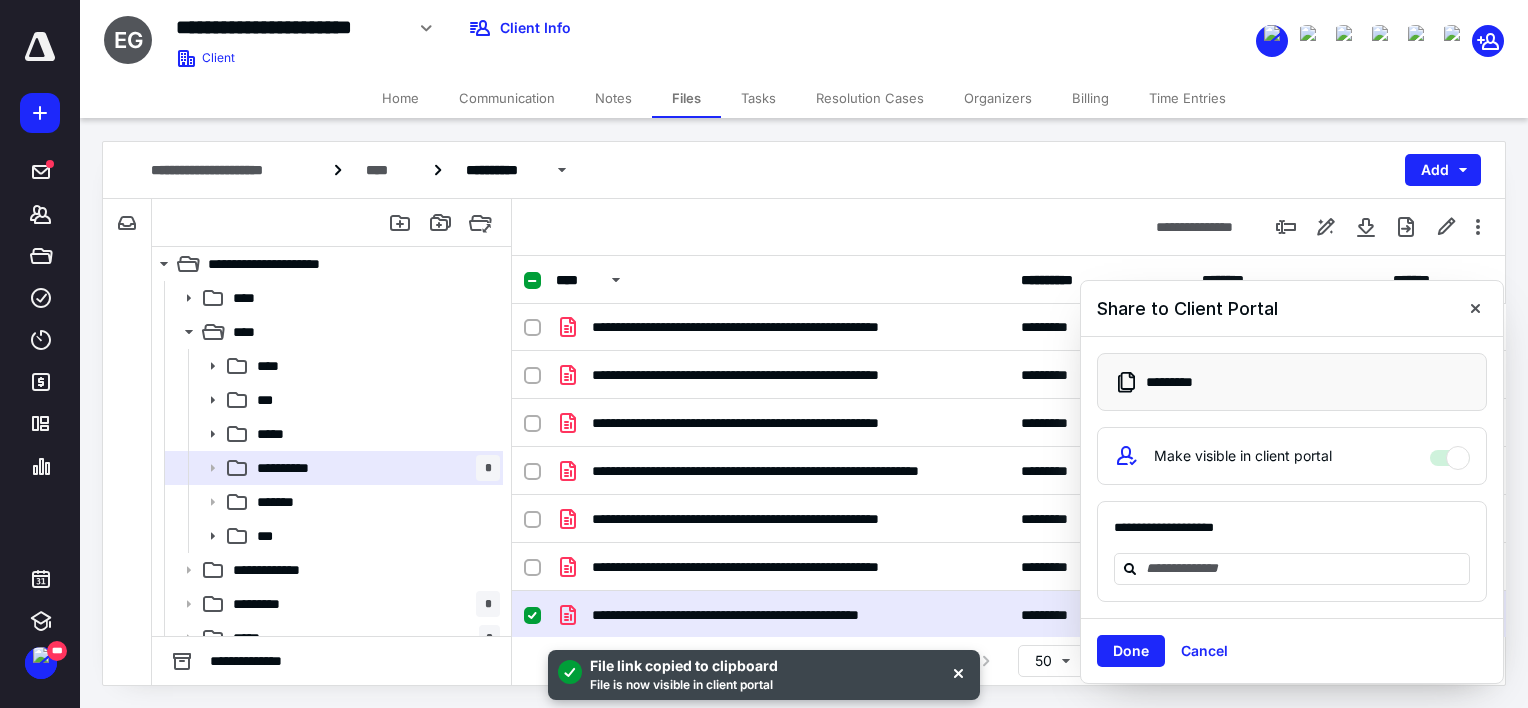 click on "Communication" at bounding box center (507, 98) 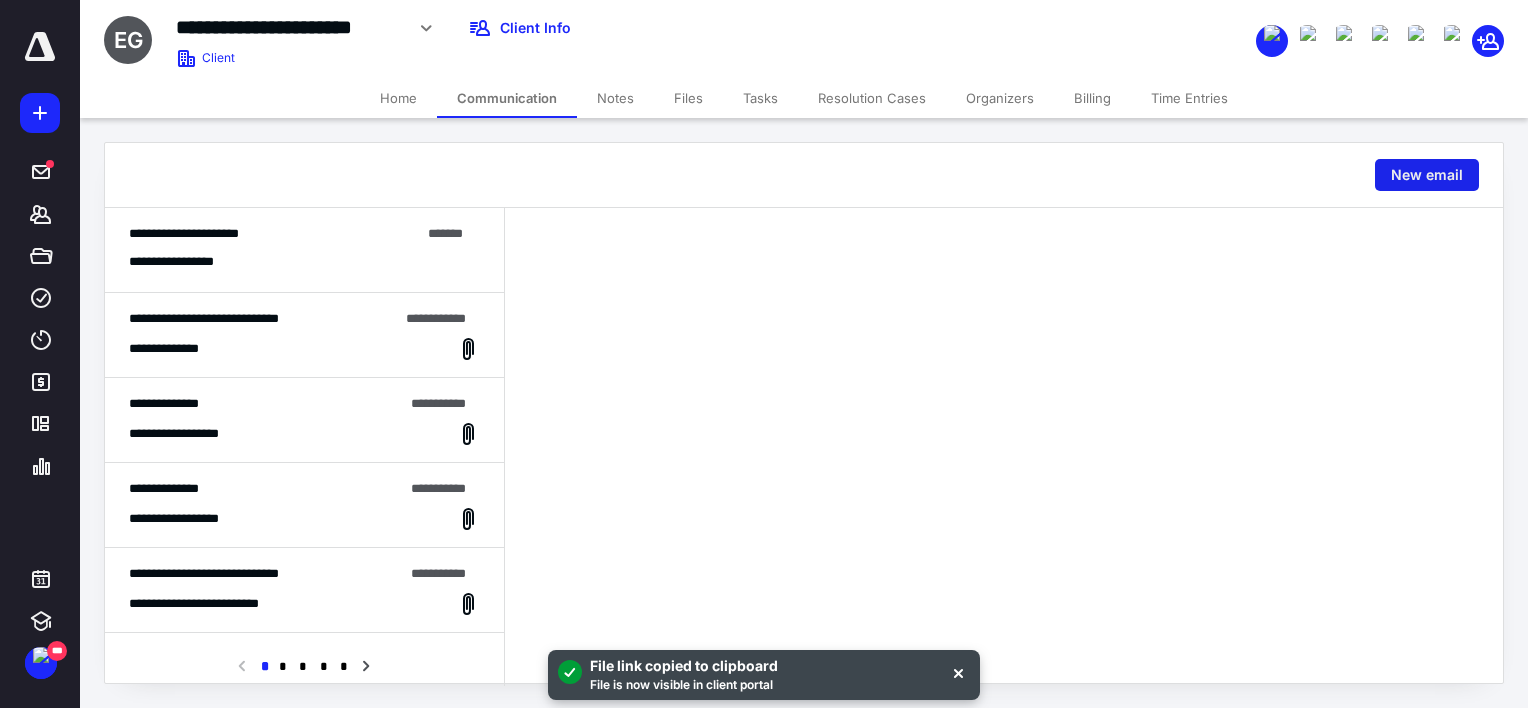 click on "New email" at bounding box center (1427, 175) 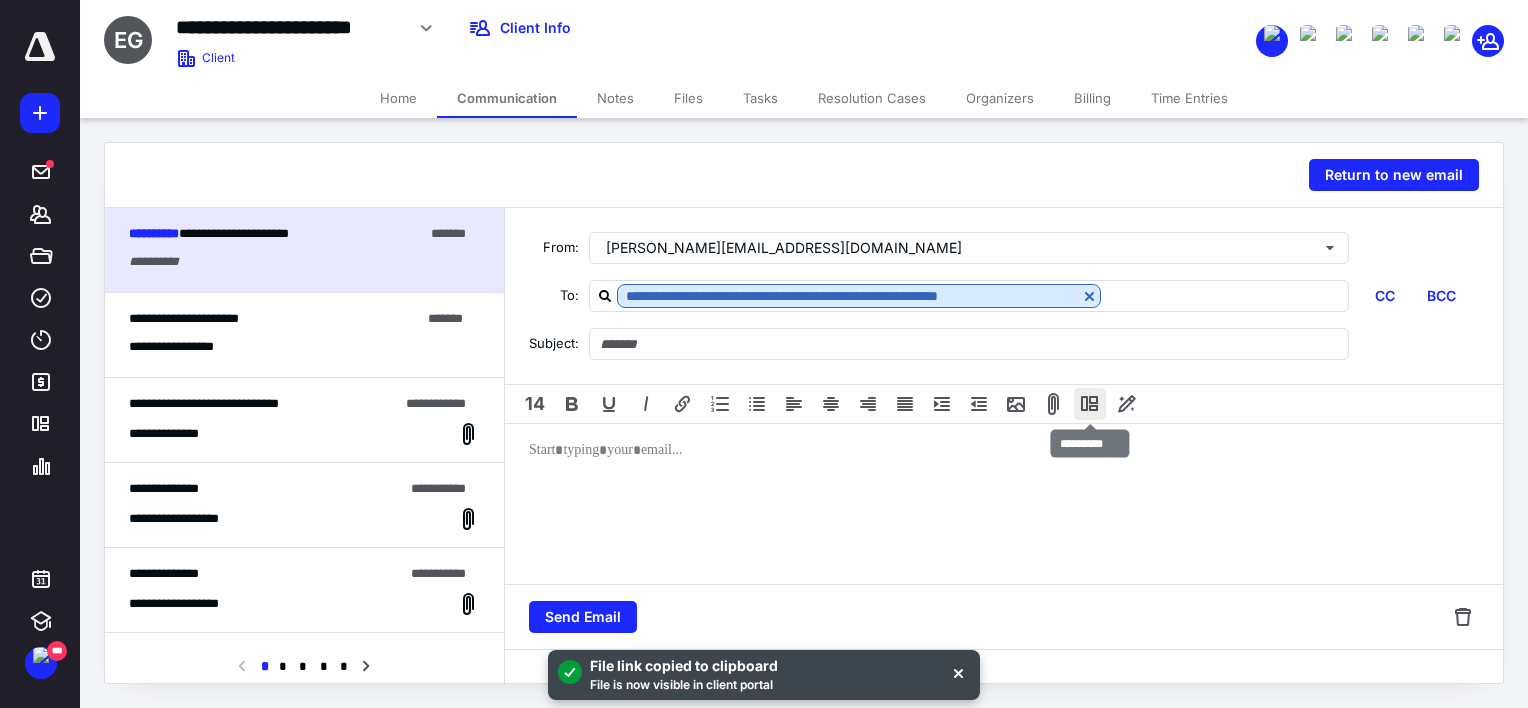click at bounding box center [1090, 404] 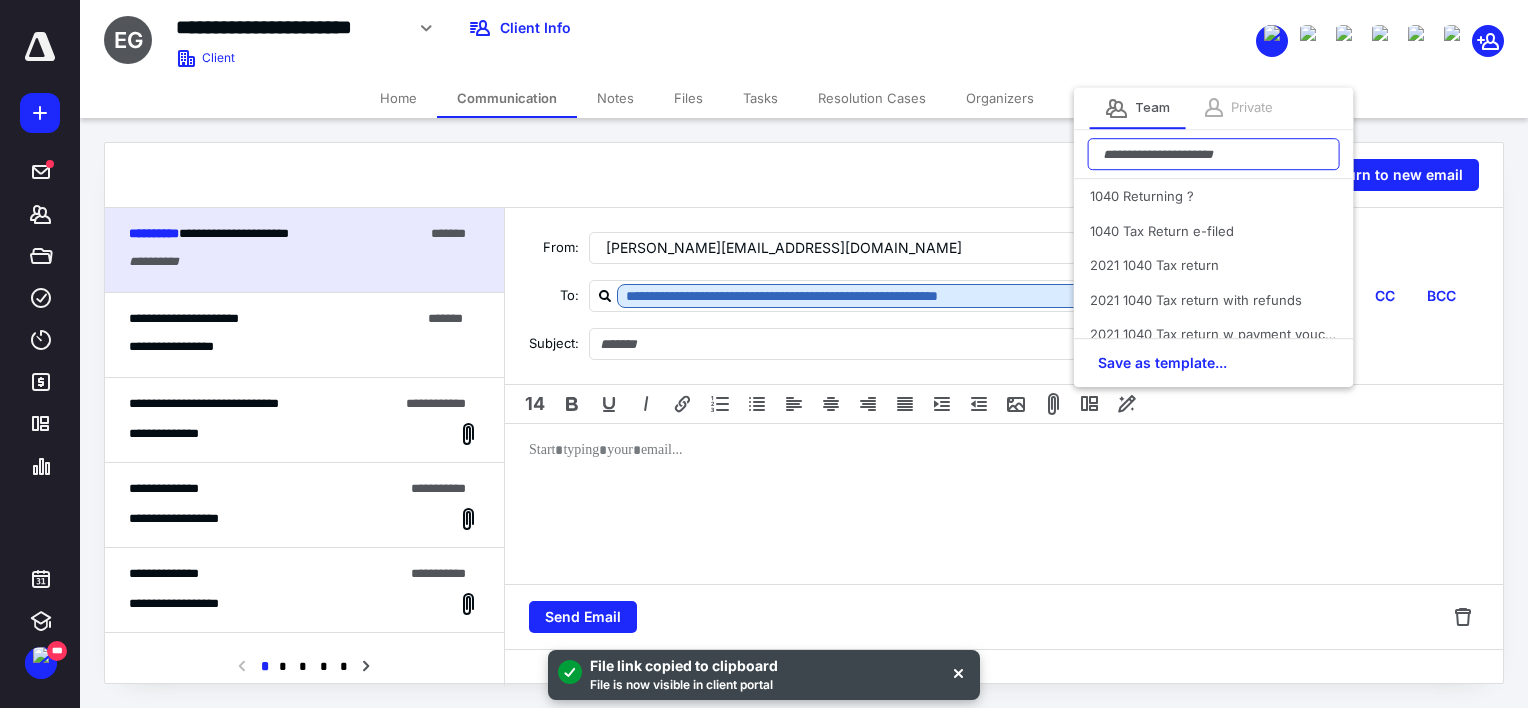 click at bounding box center [1214, 154] 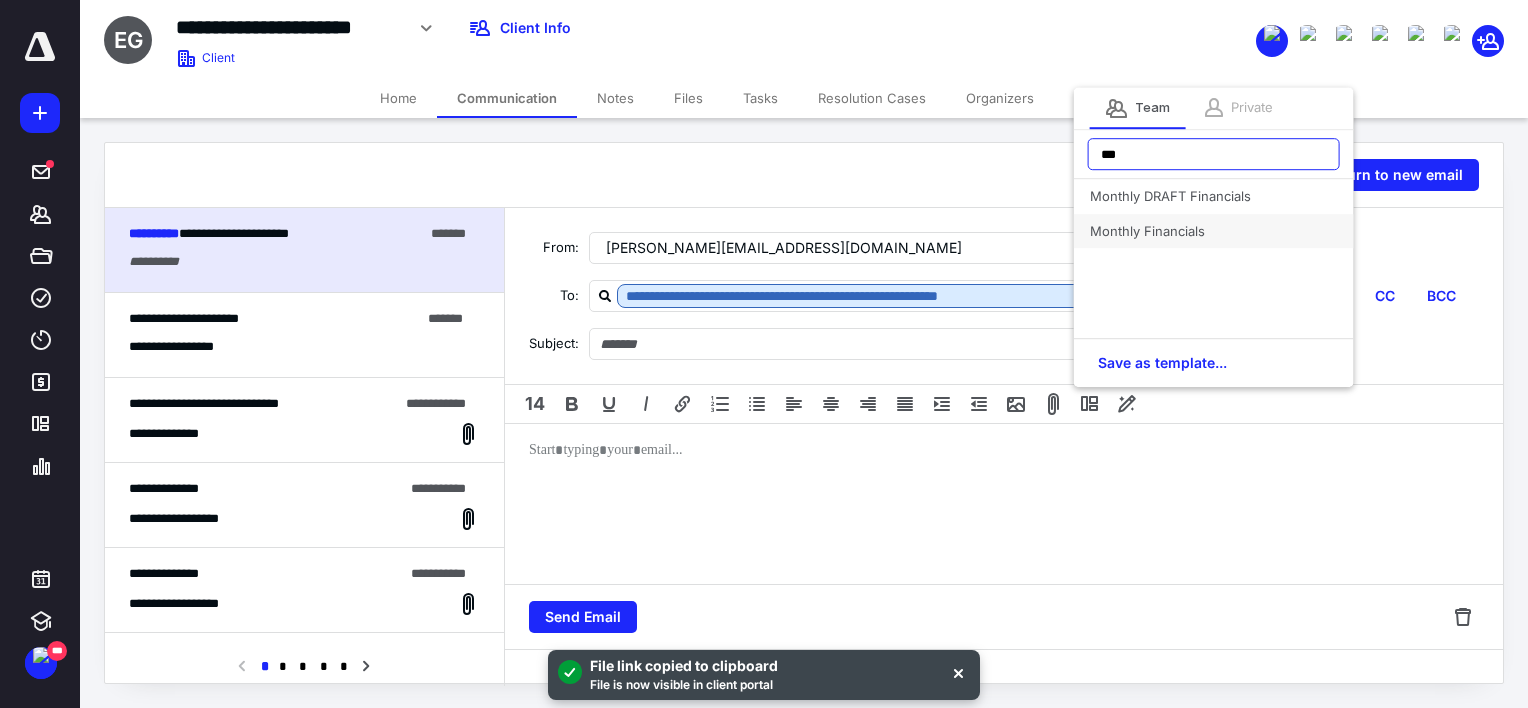 type on "***" 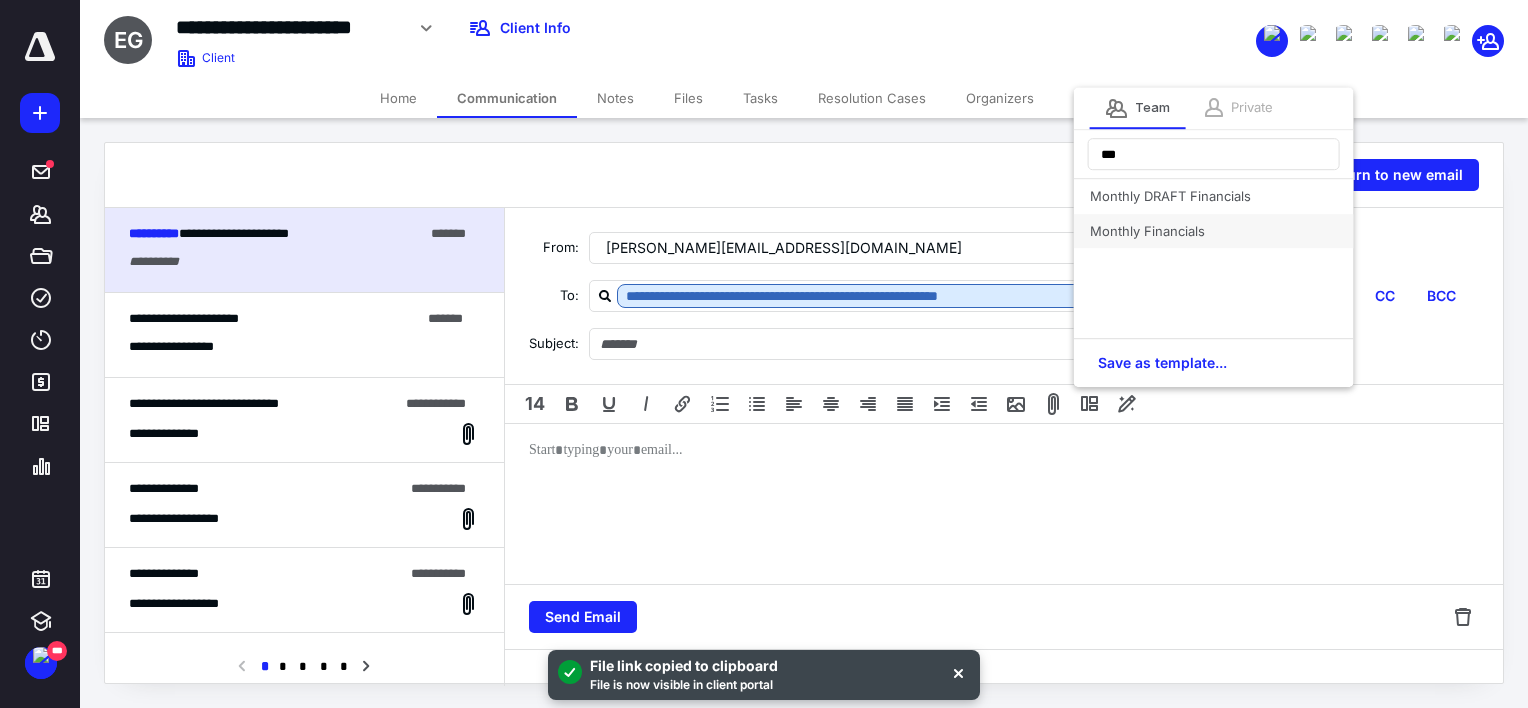 click on "Monthly Financials" at bounding box center (1214, 231) 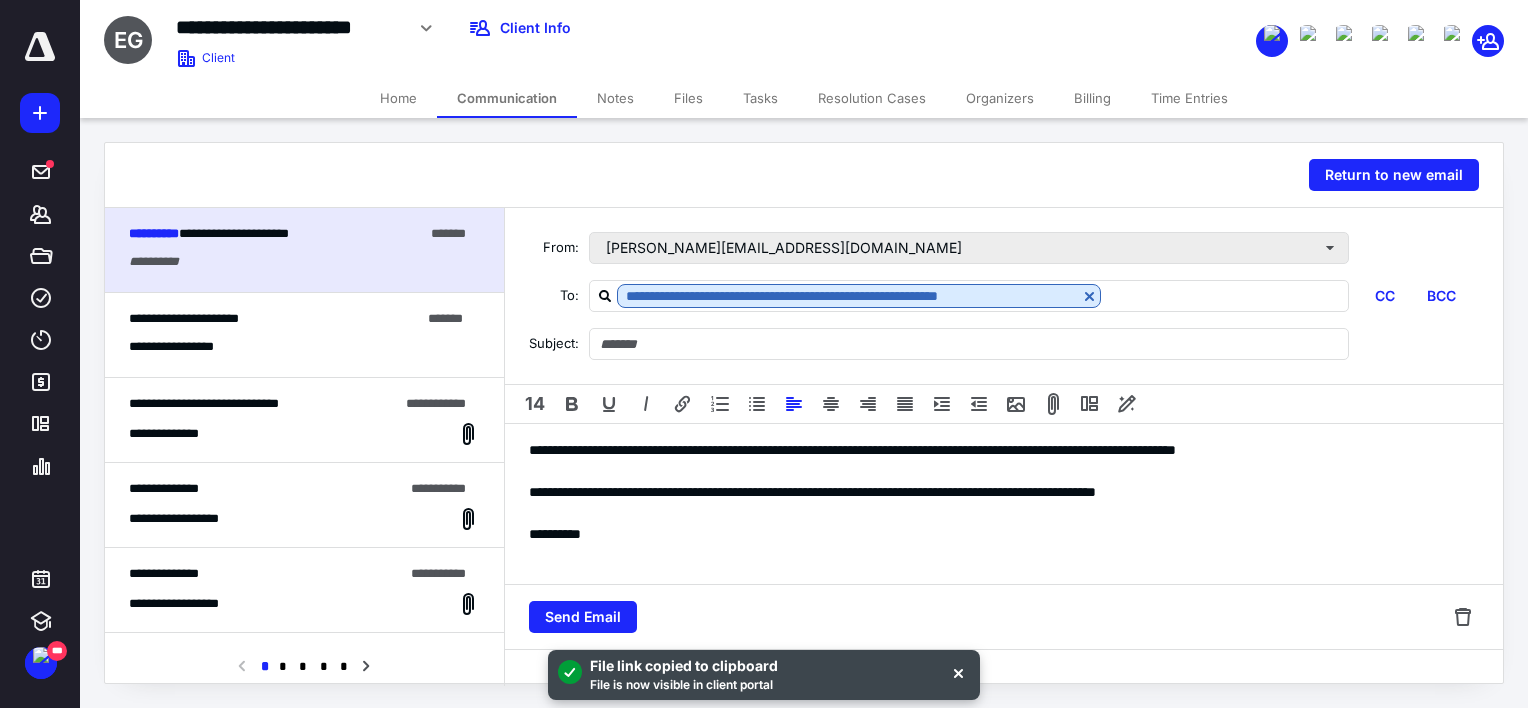 type on "**********" 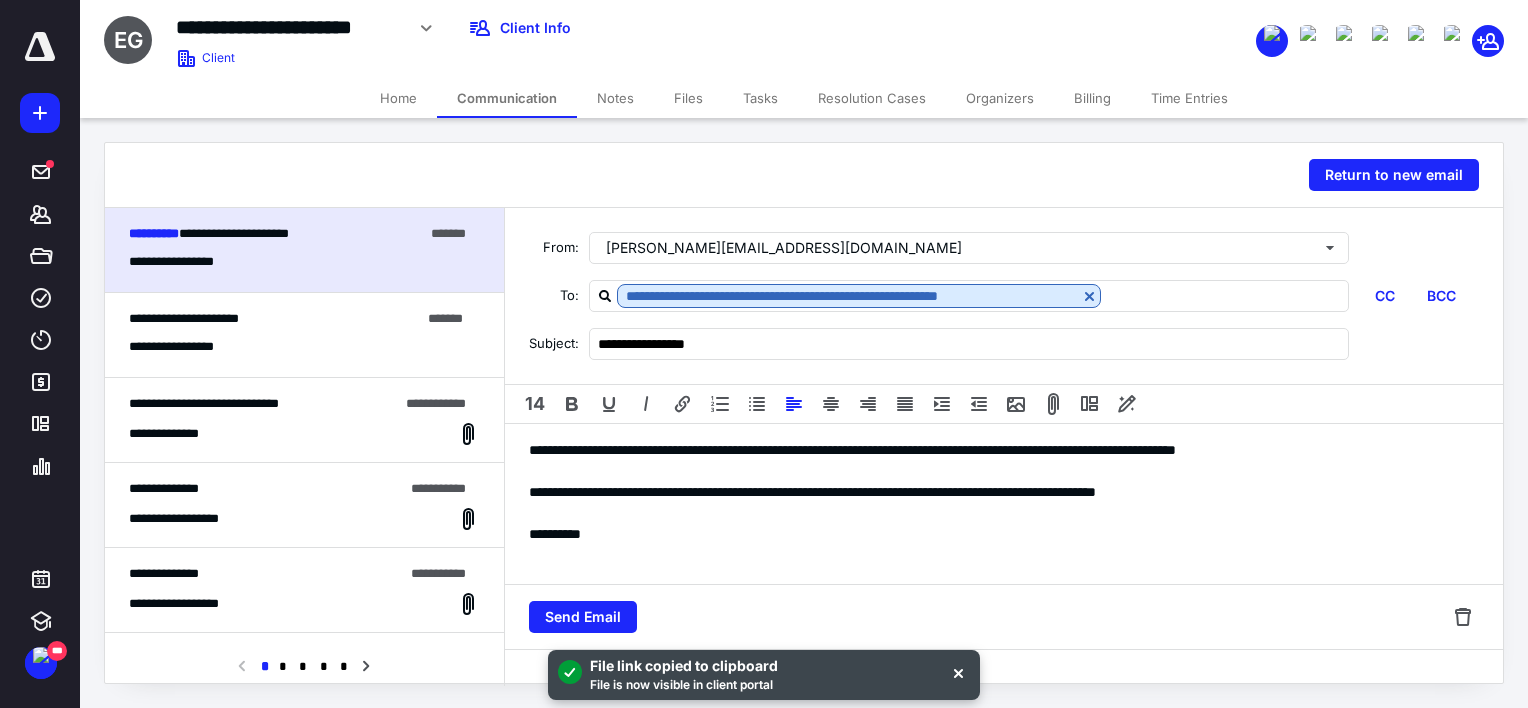 click at bounding box center (1004, 513) 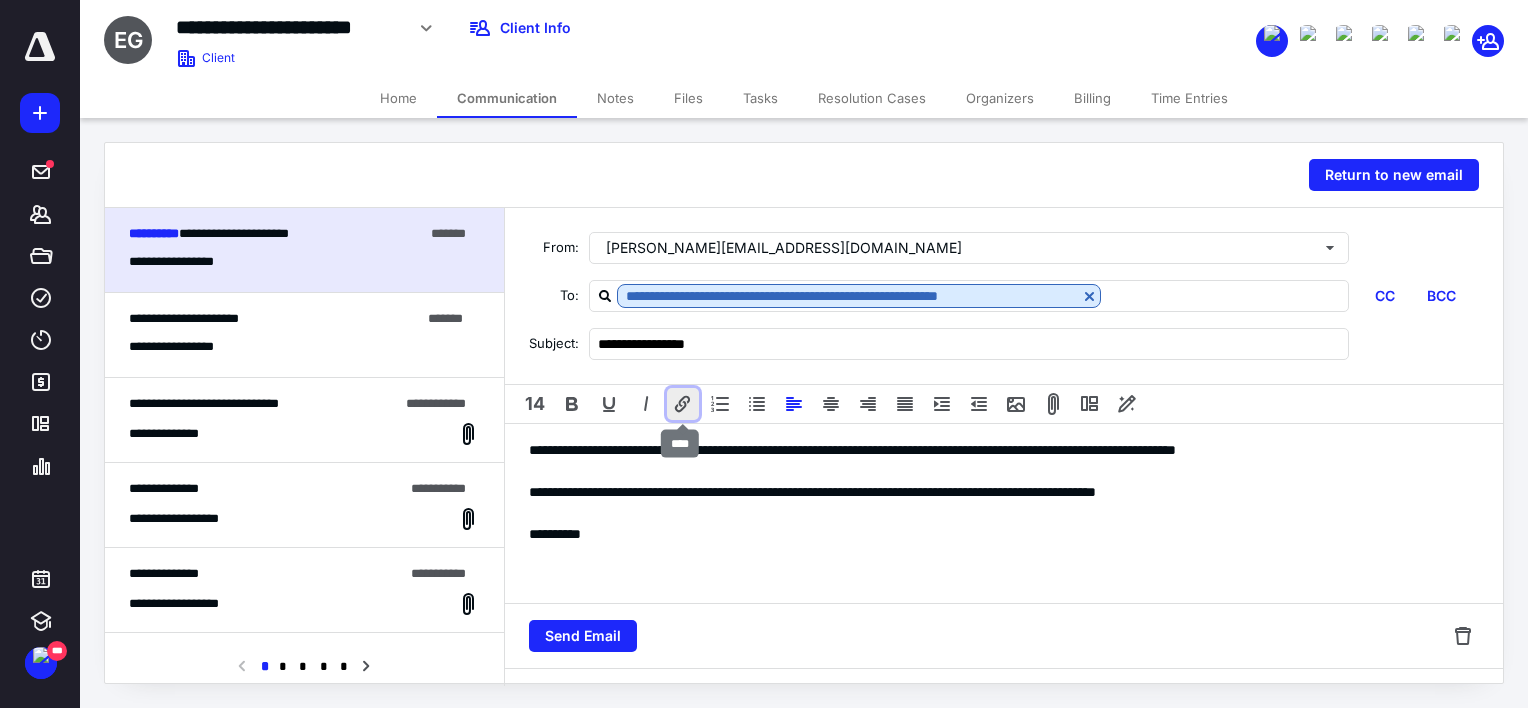 click at bounding box center (683, 404) 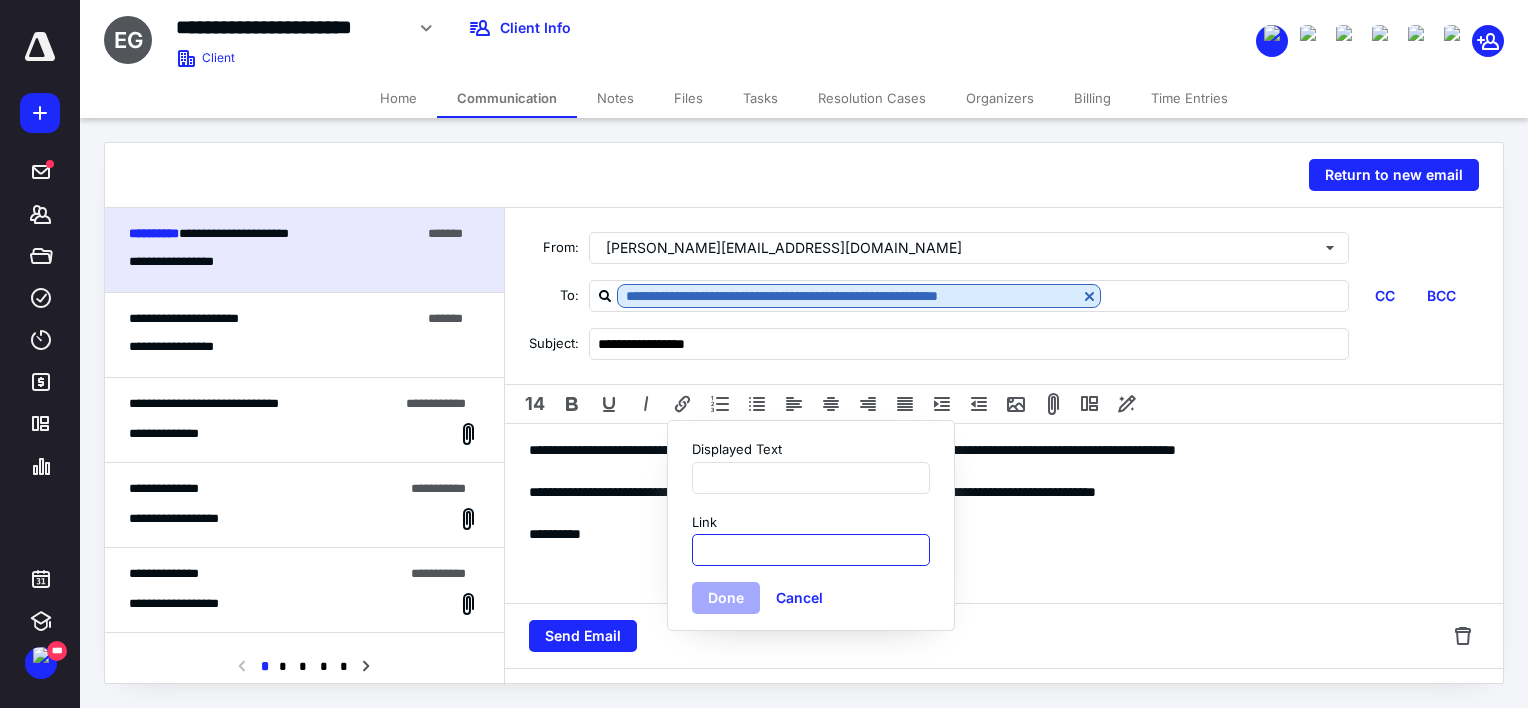 click on "Link" at bounding box center [811, 550] 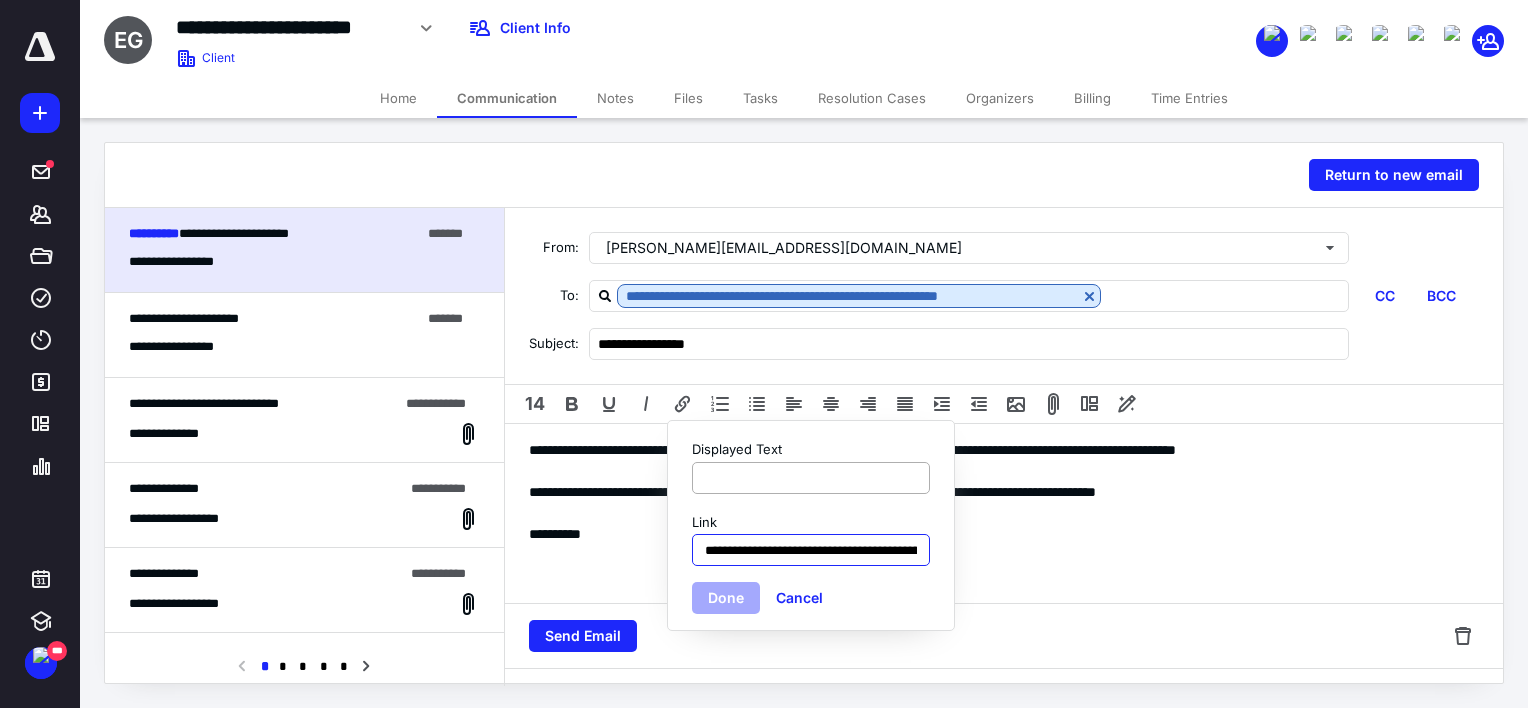 scroll, scrollTop: 0, scrollLeft: 288, axis: horizontal 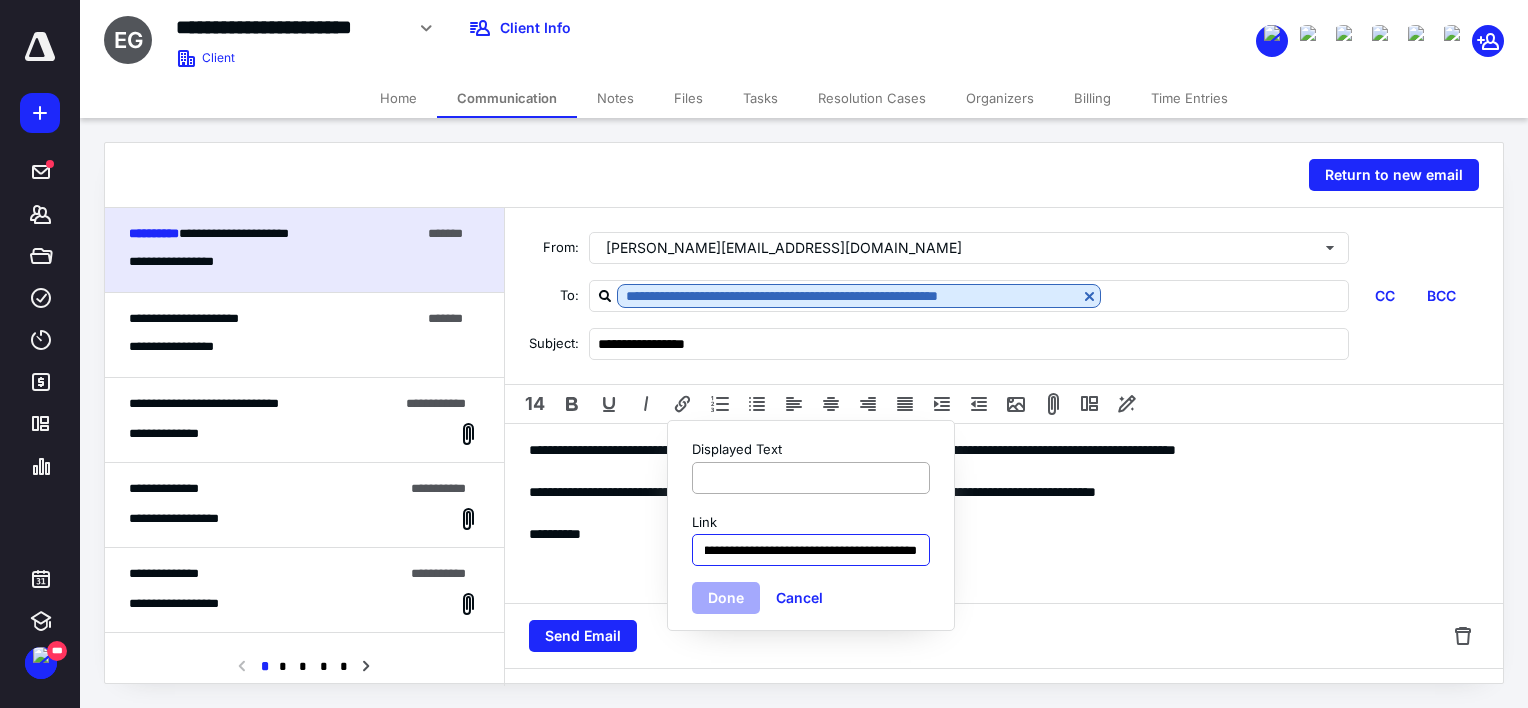 type on "**********" 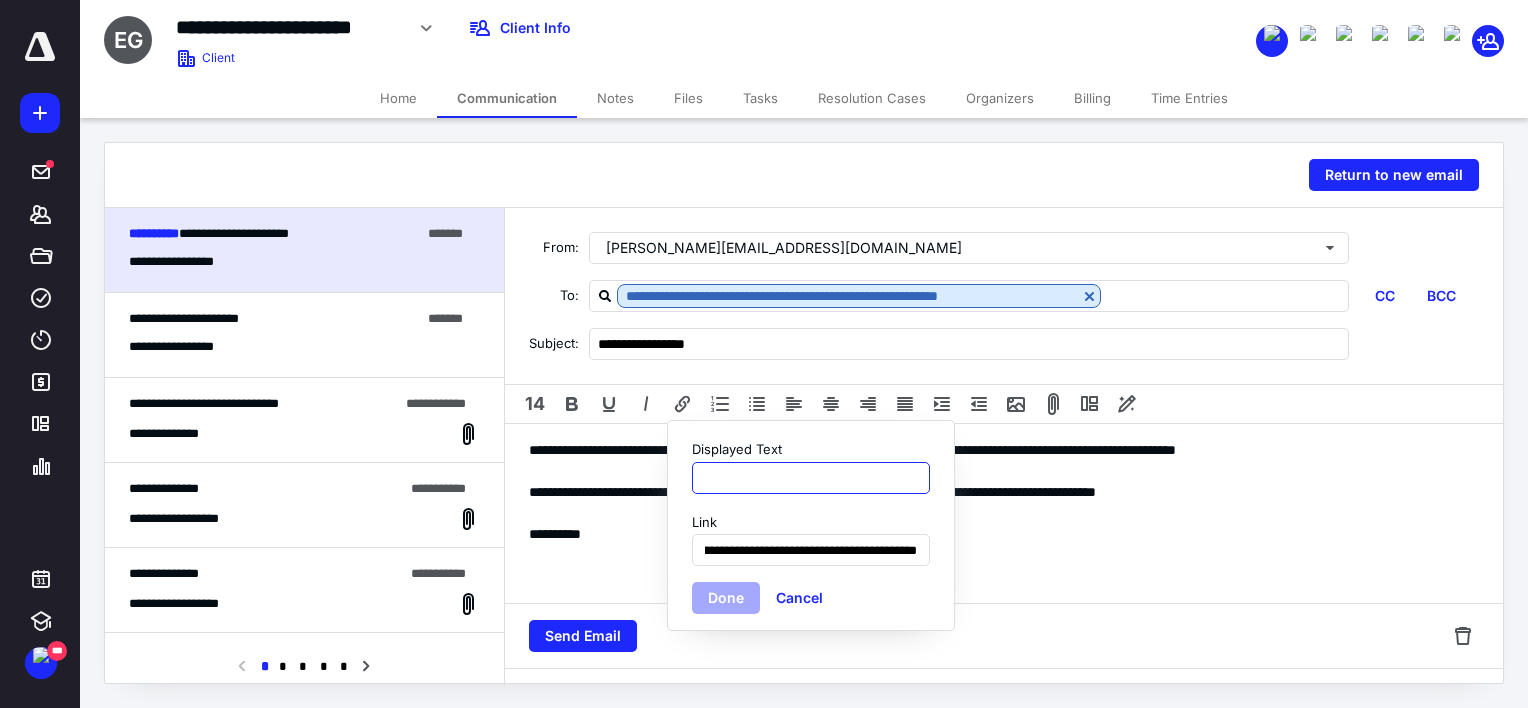 scroll, scrollTop: 0, scrollLeft: 0, axis: both 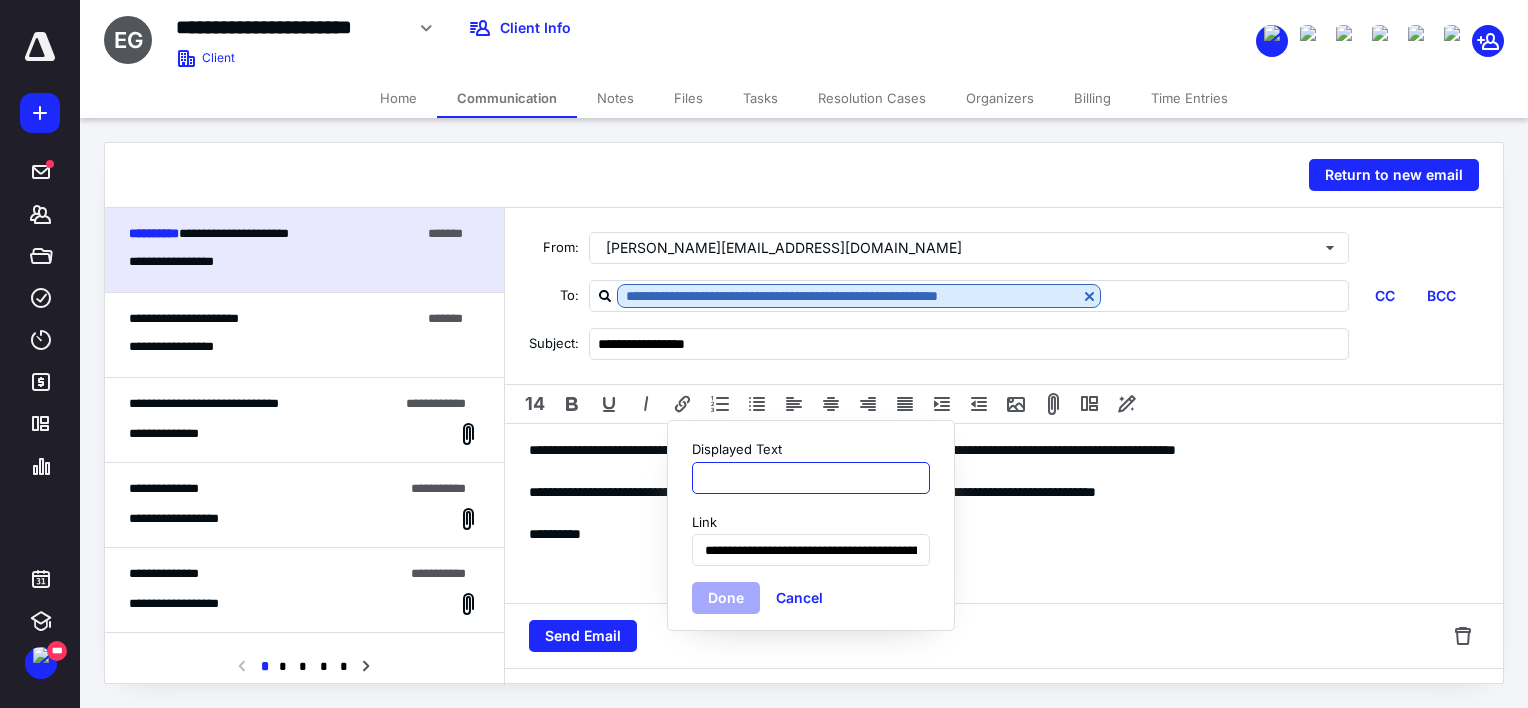 click on "Displayed Text" at bounding box center (811, 478) 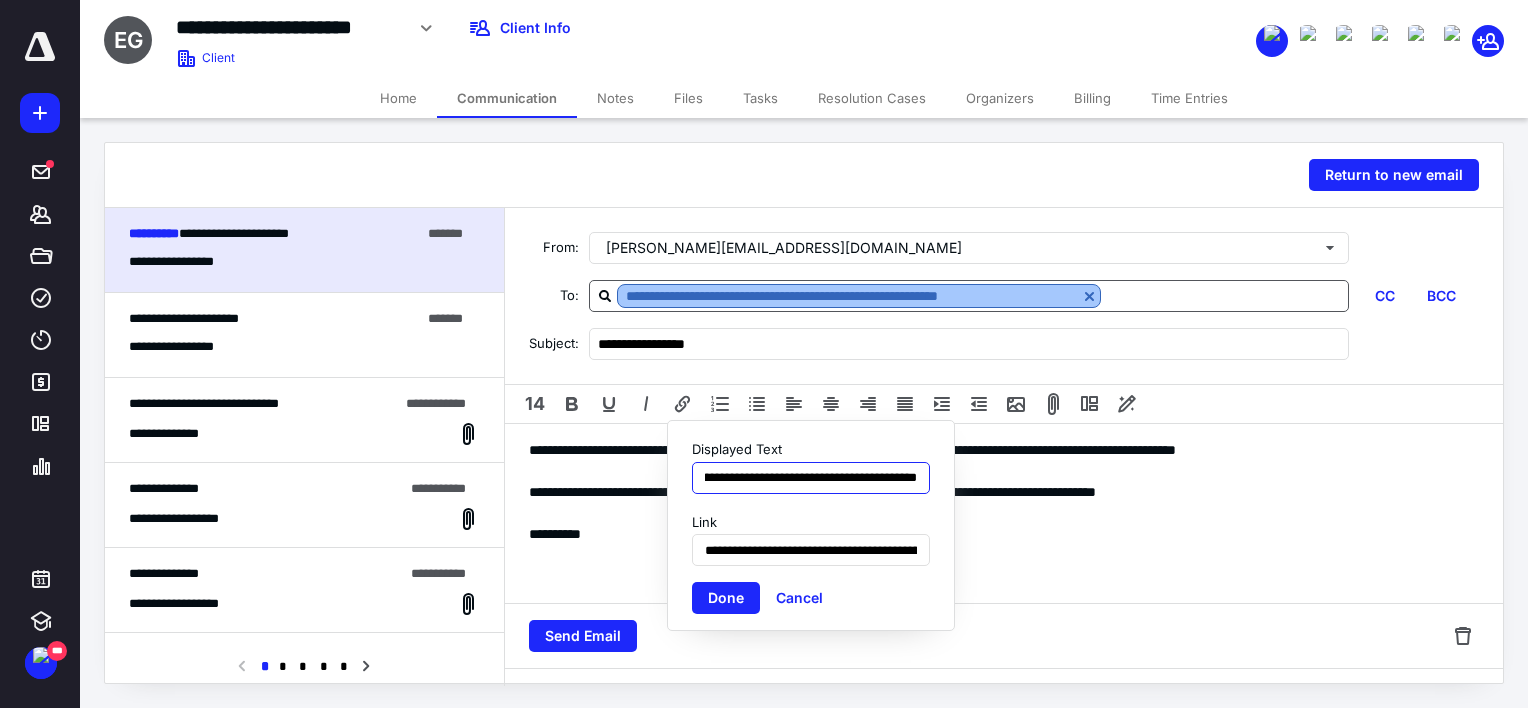 scroll, scrollTop: 0, scrollLeft: 92, axis: horizontal 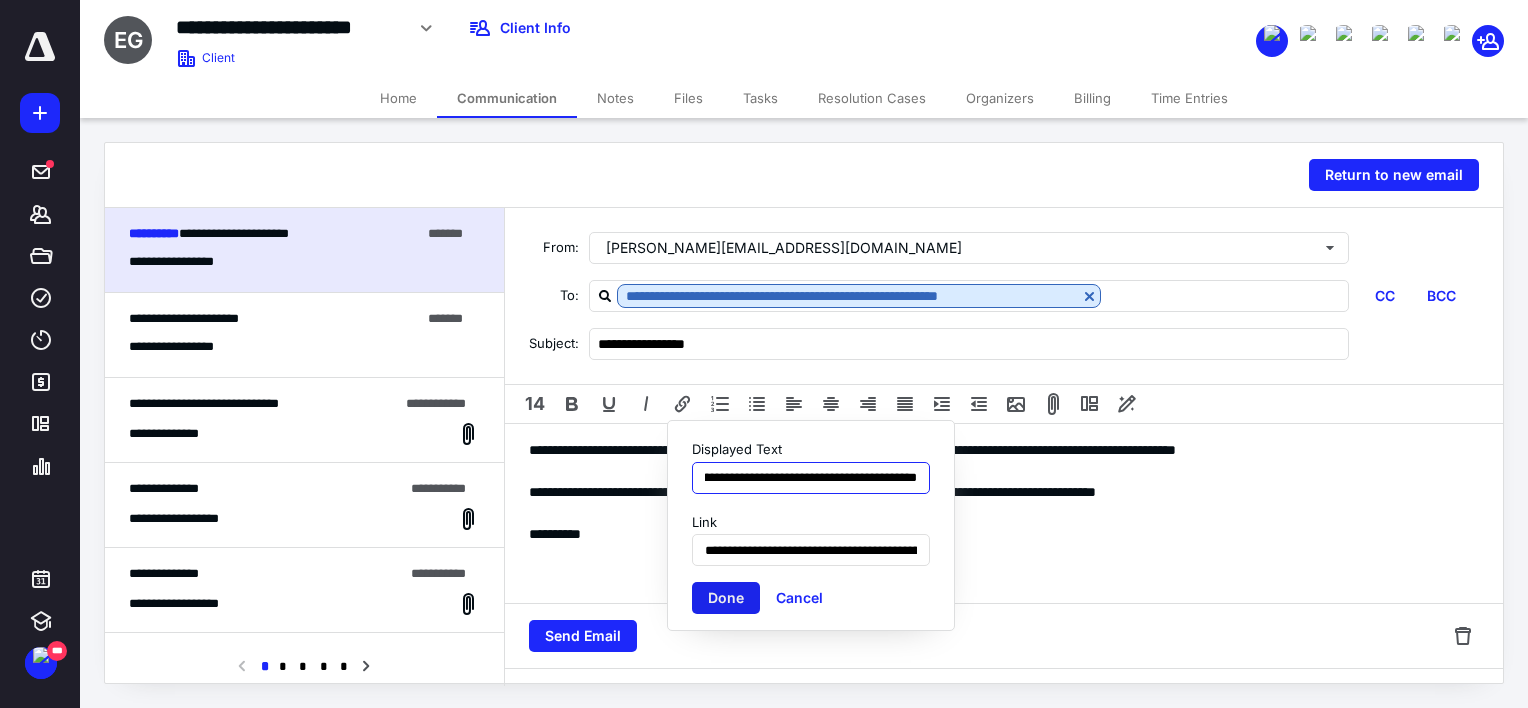 type on "**********" 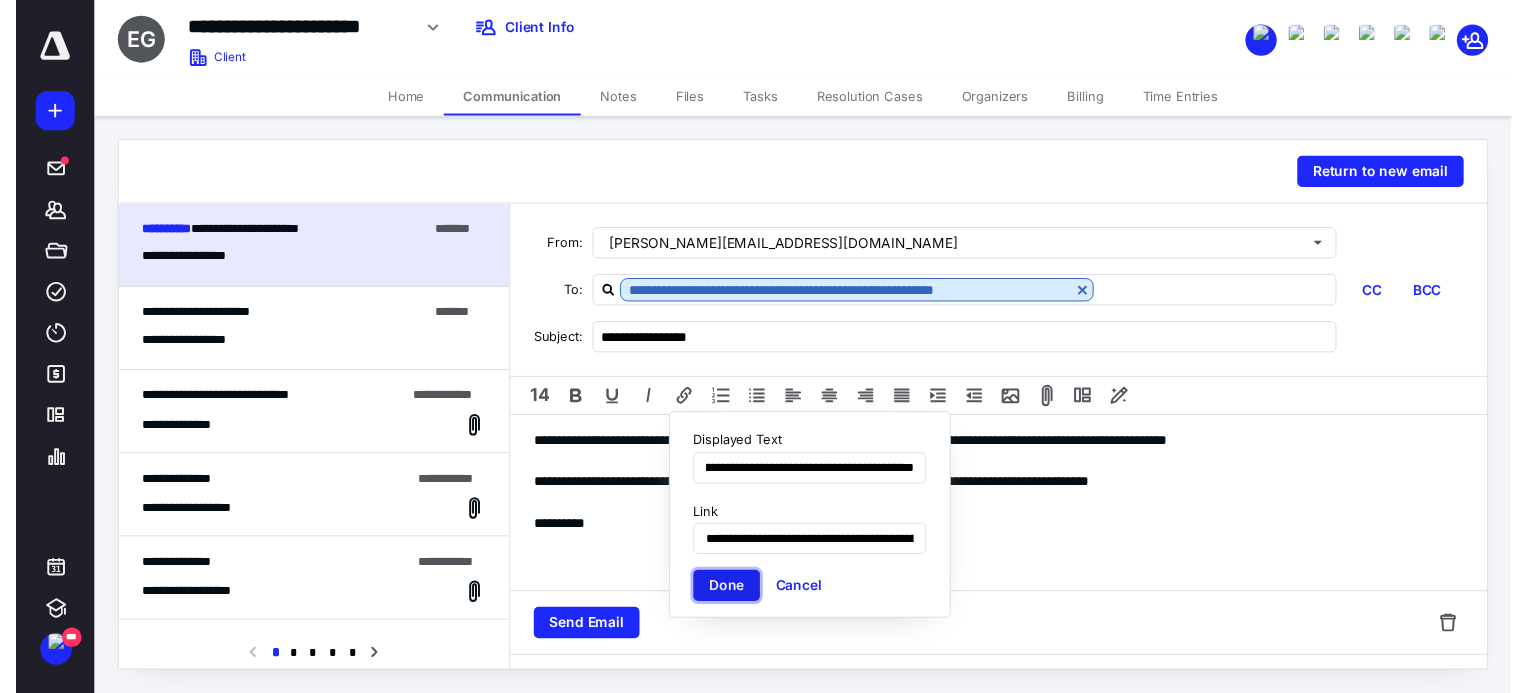 scroll, scrollTop: 0, scrollLeft: 0, axis: both 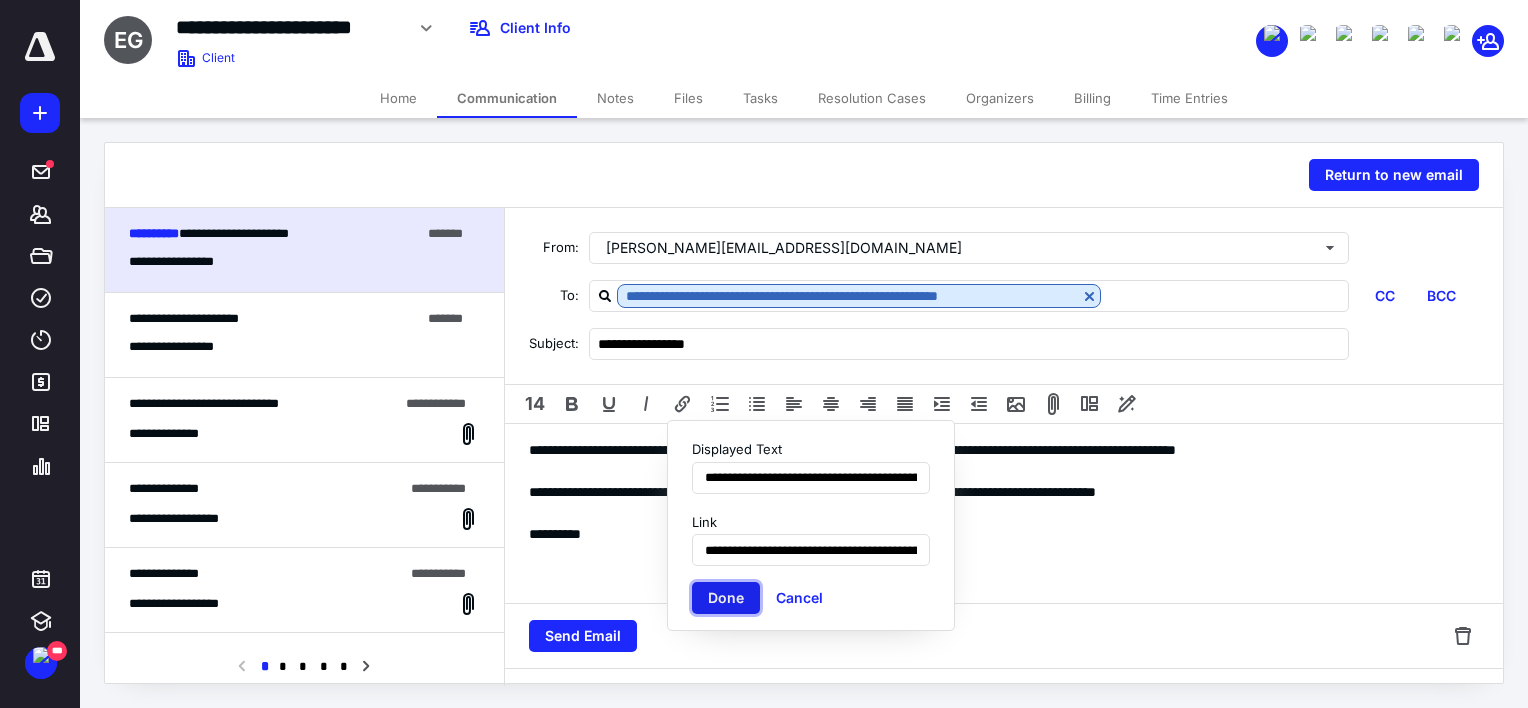 click on "Done" at bounding box center (726, 598) 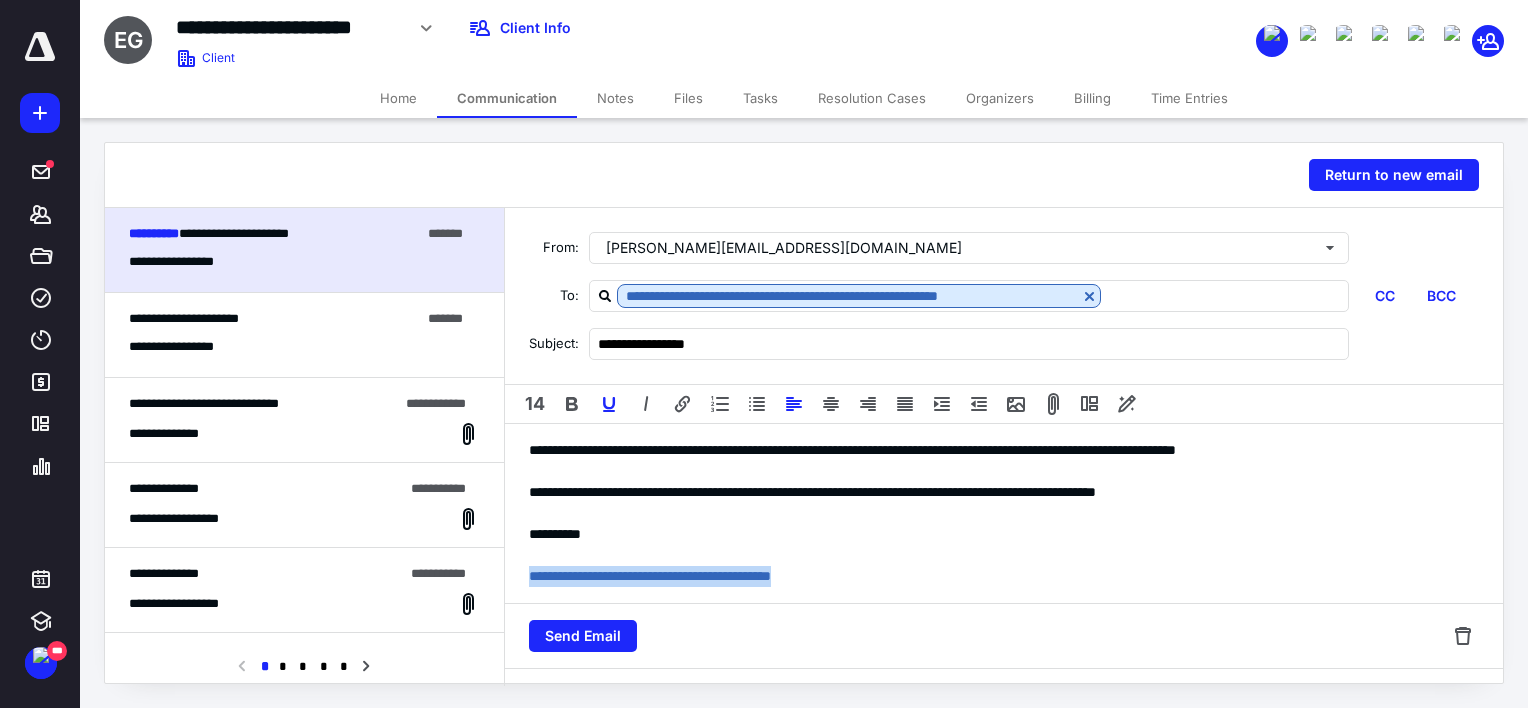 drag, startPoint x: 903, startPoint y: 574, endPoint x: 524, endPoint y: 576, distance: 379.00528 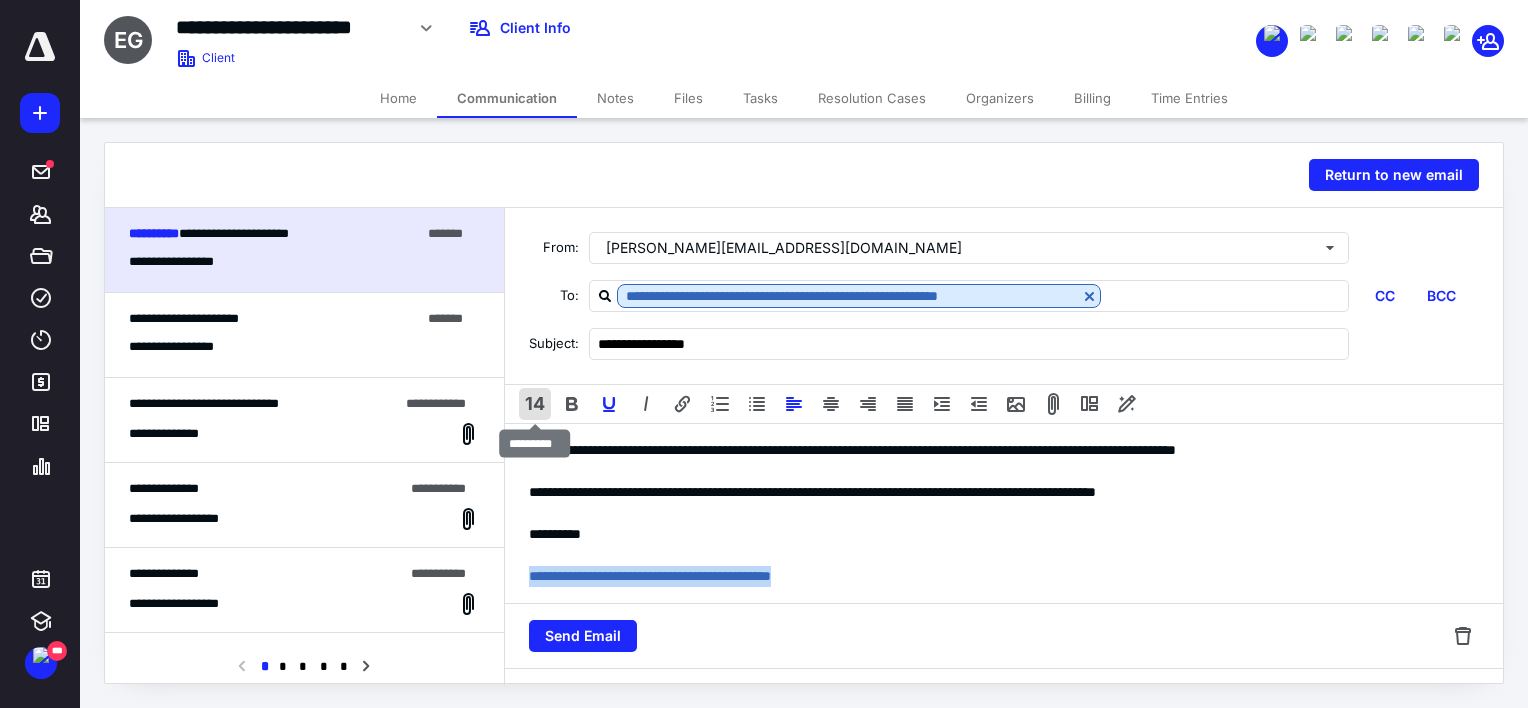 click on "14" at bounding box center [535, 404] 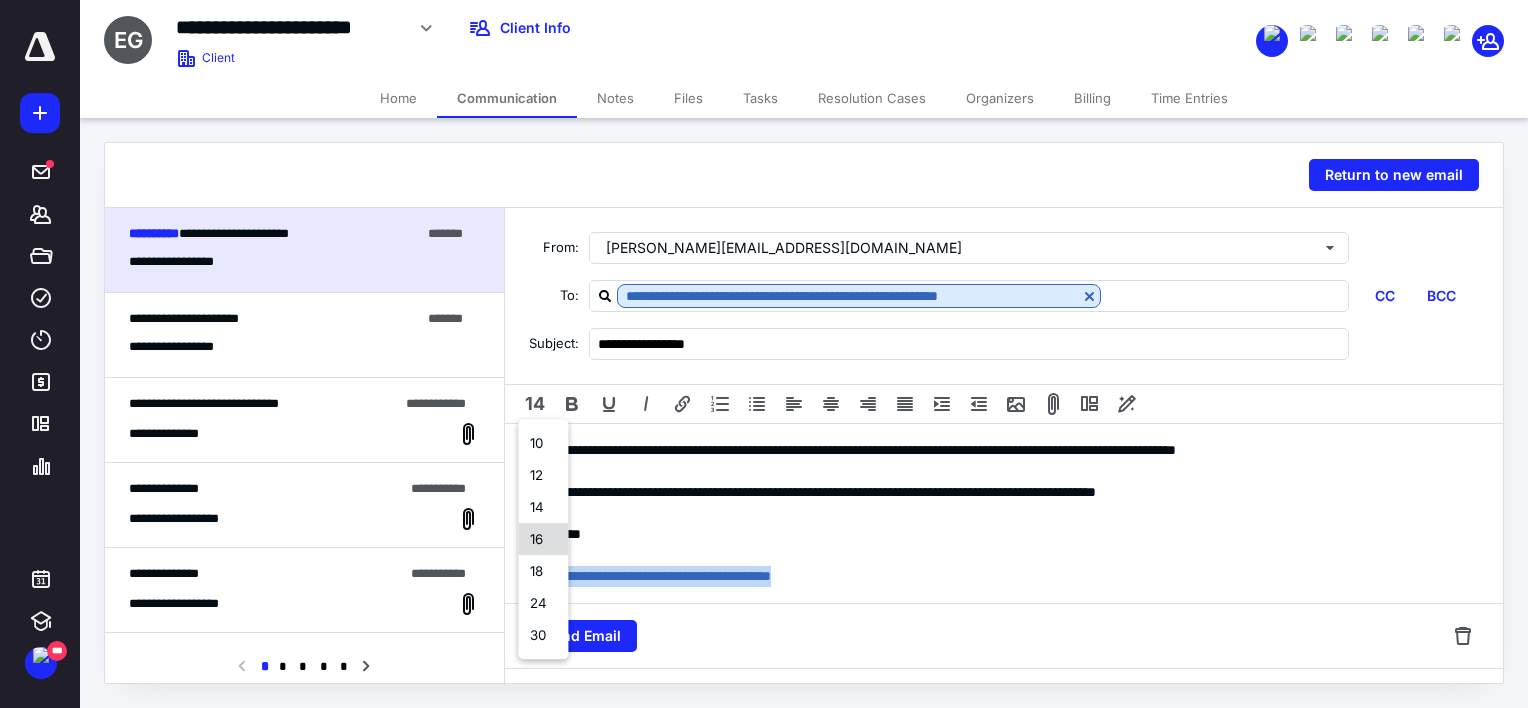 drag, startPoint x: 530, startPoint y: 603, endPoint x: 544, endPoint y: 543, distance: 61.611687 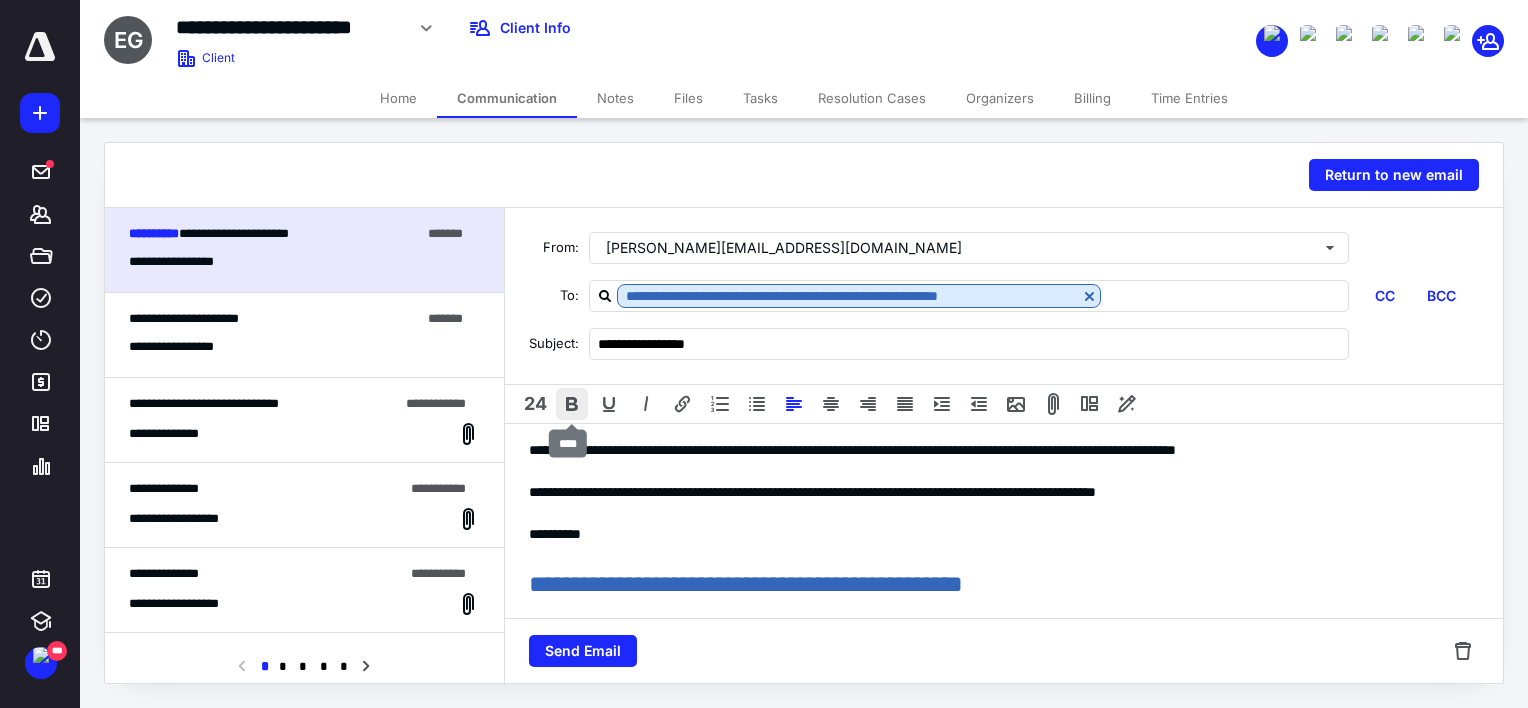 click at bounding box center (572, 404) 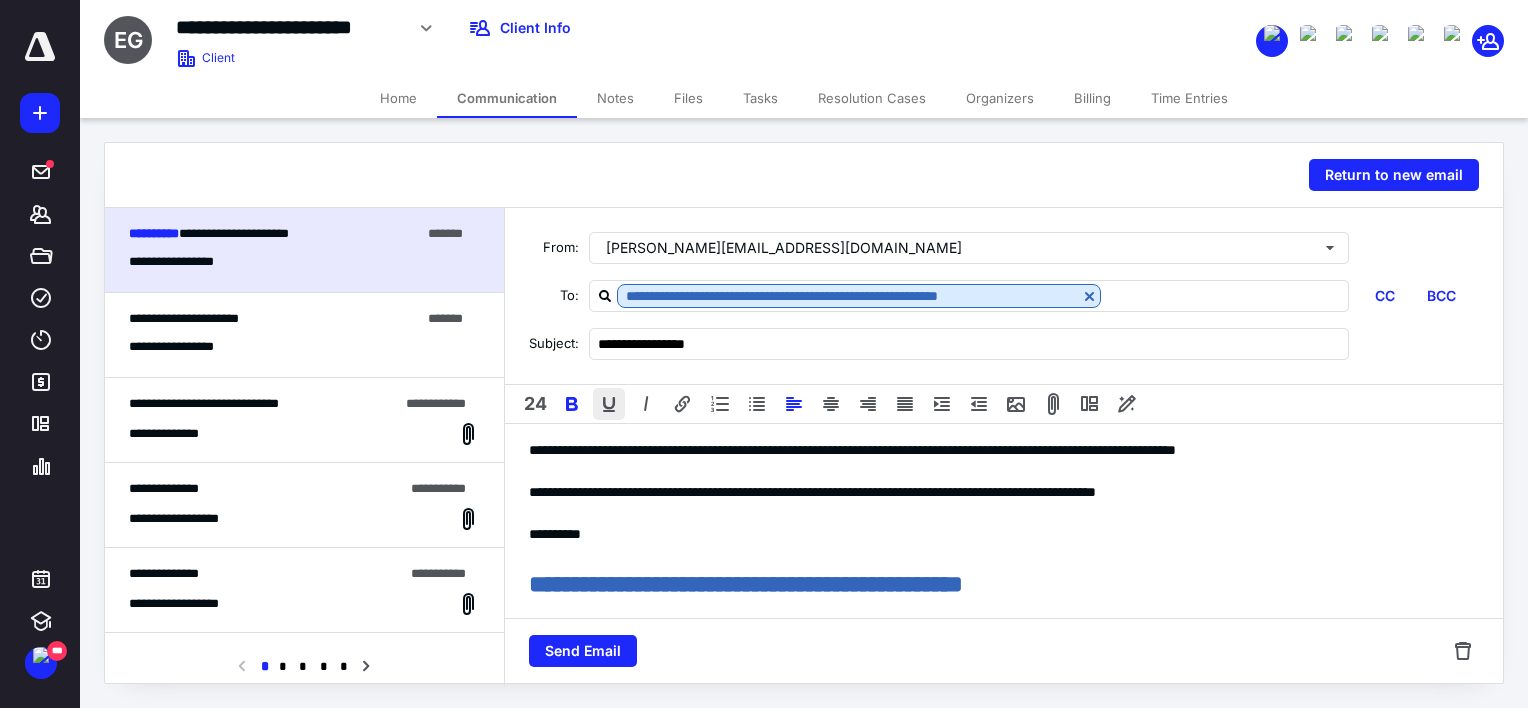 click at bounding box center [609, 404] 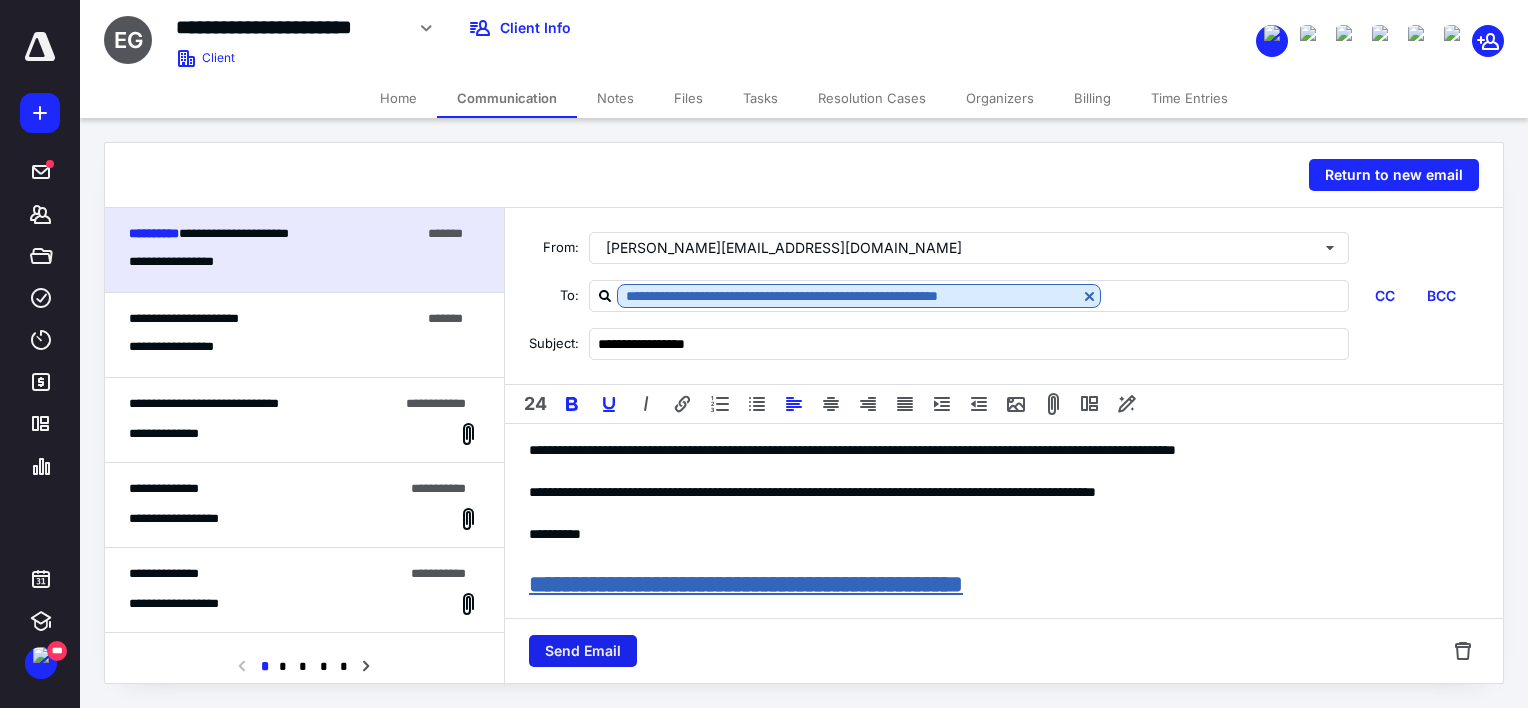 click on "Send Email" at bounding box center [583, 651] 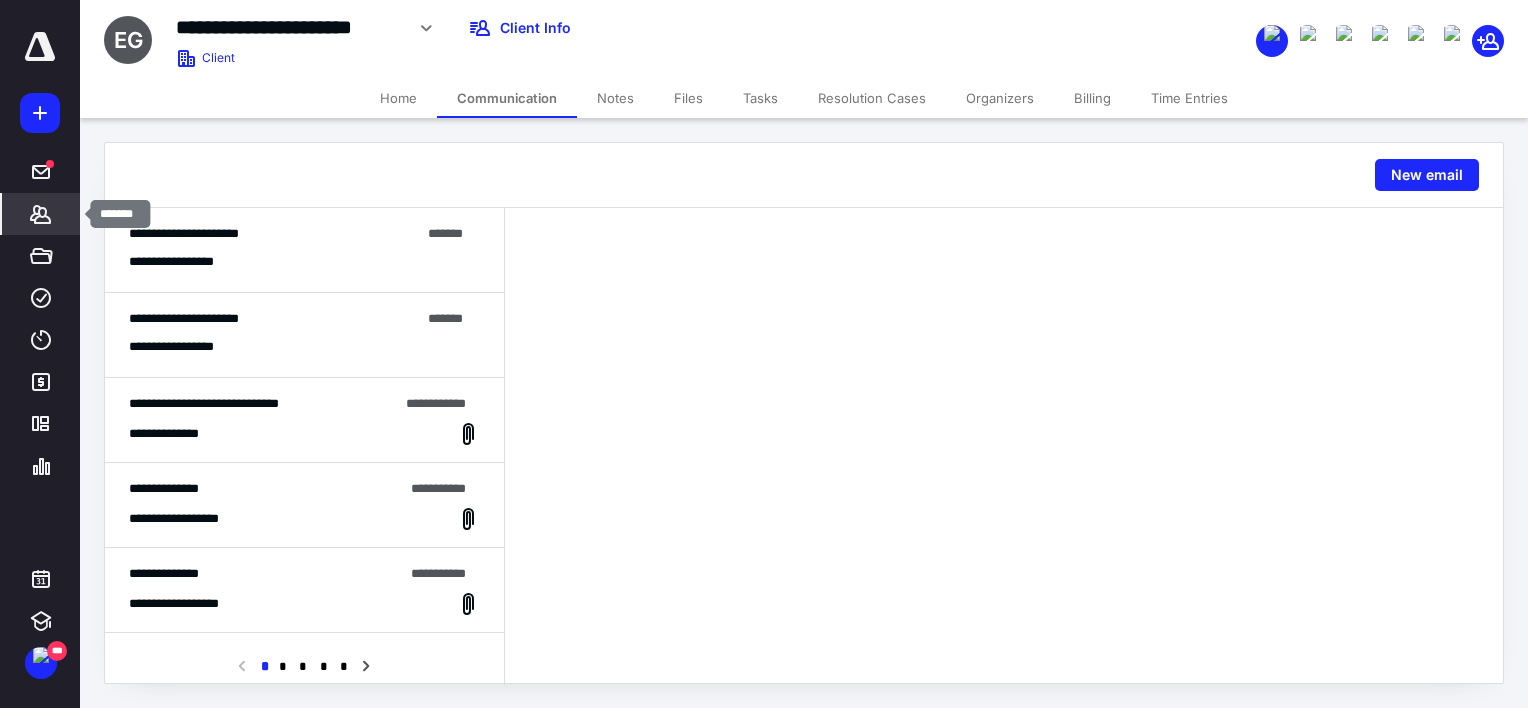 click 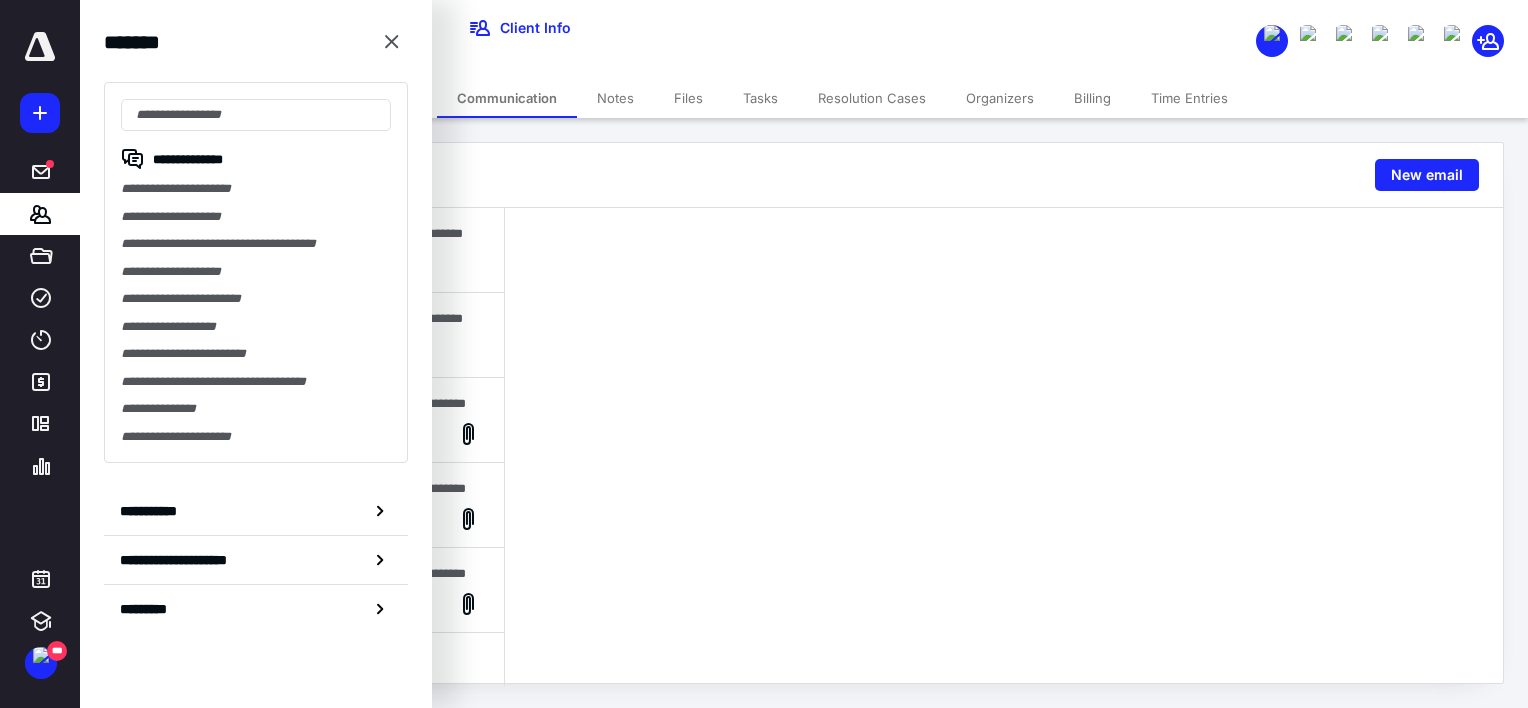click at bounding box center [752, 175] 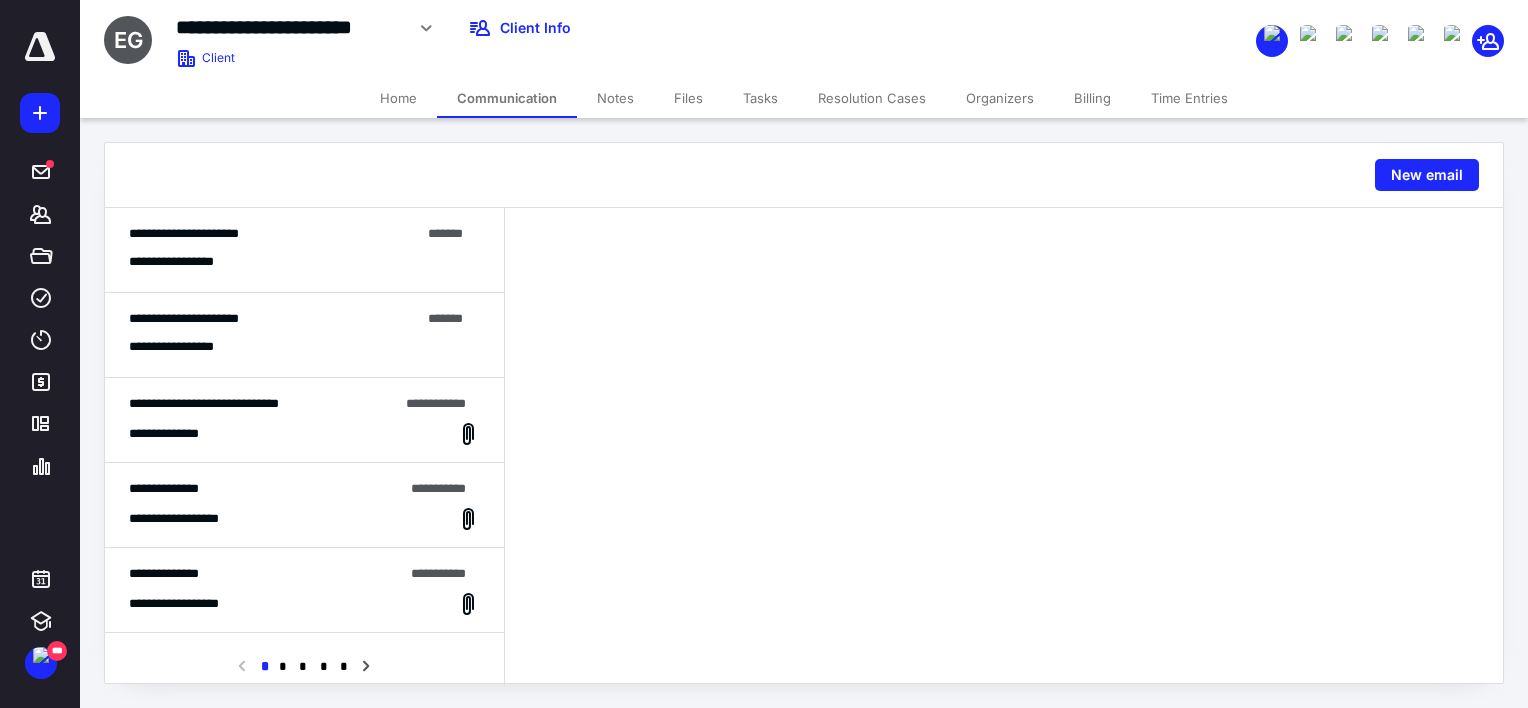 click on "Home" at bounding box center (398, 98) 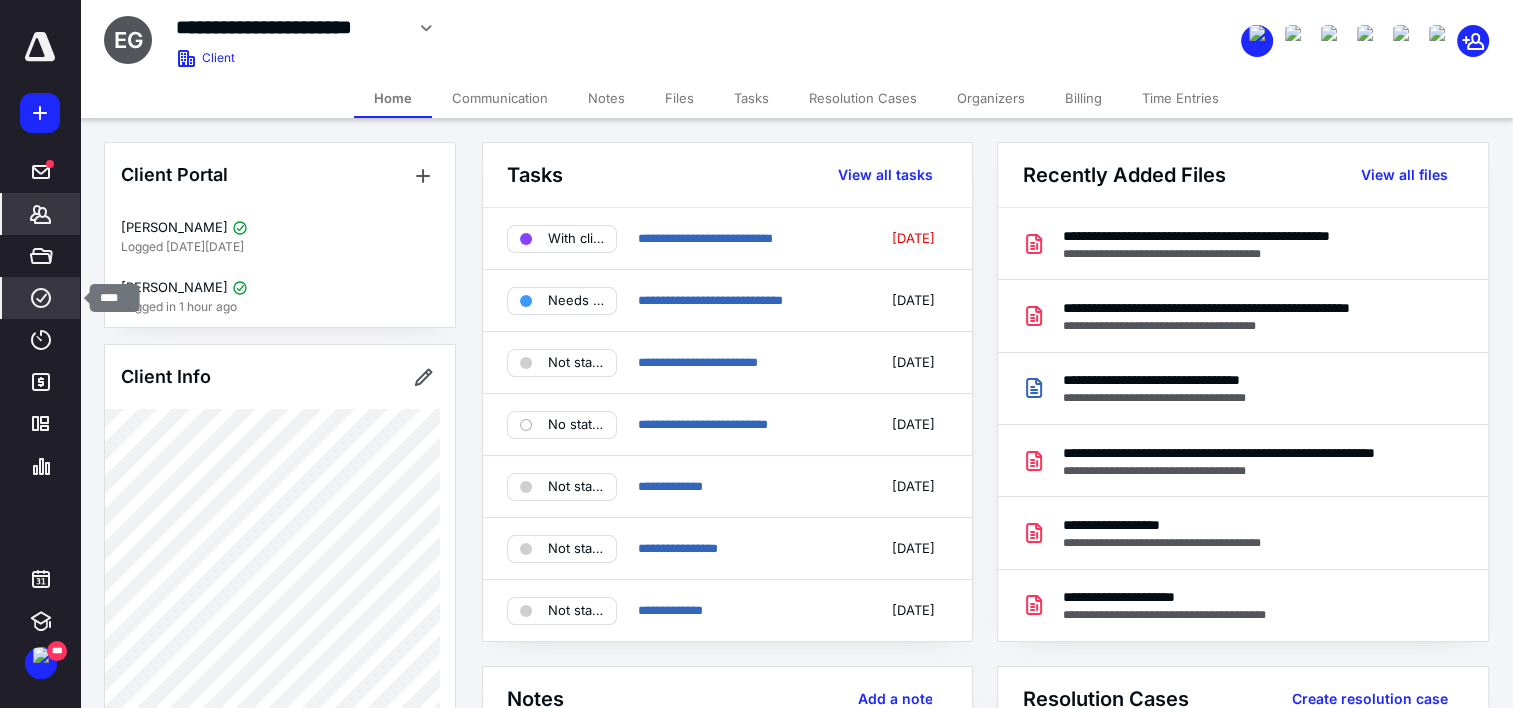 click 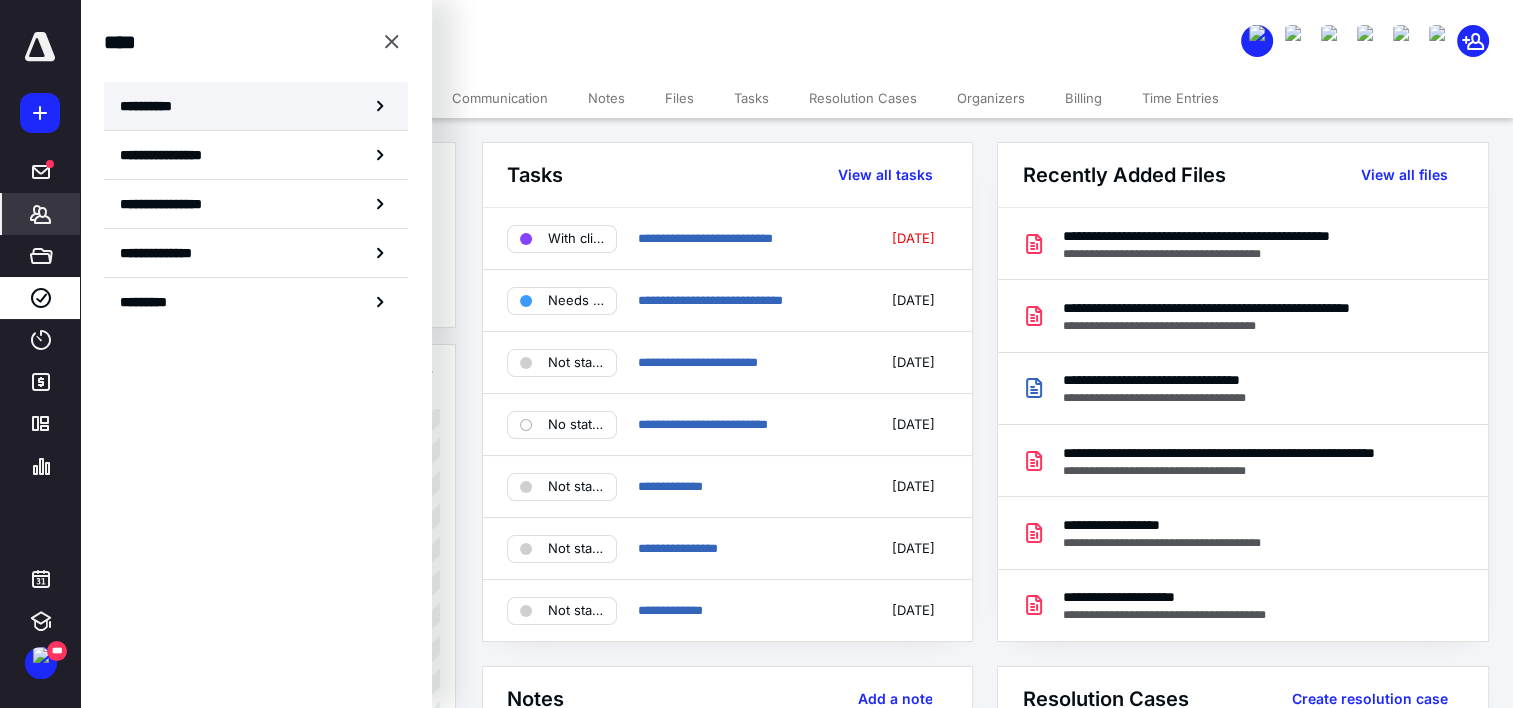 click on "**********" at bounding box center (153, 106) 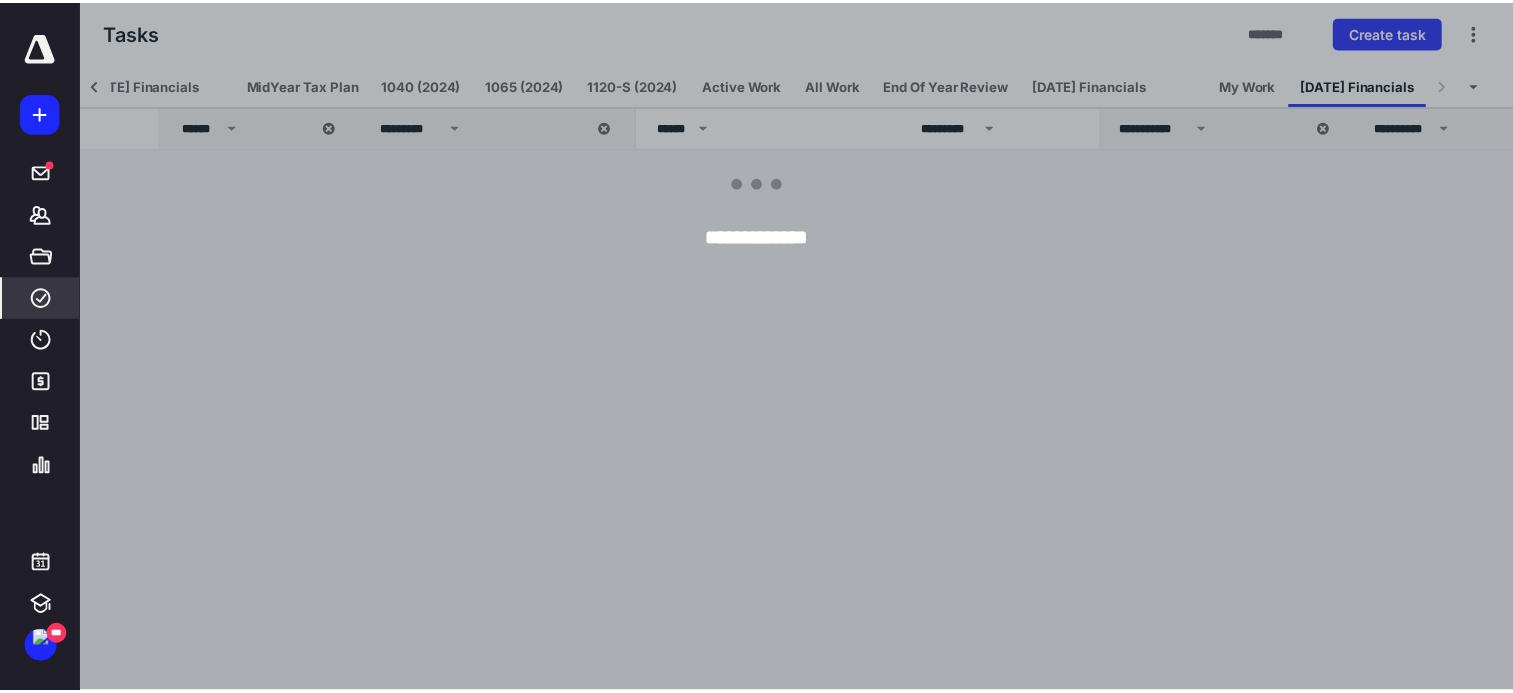 scroll, scrollTop: 0, scrollLeft: 300, axis: horizontal 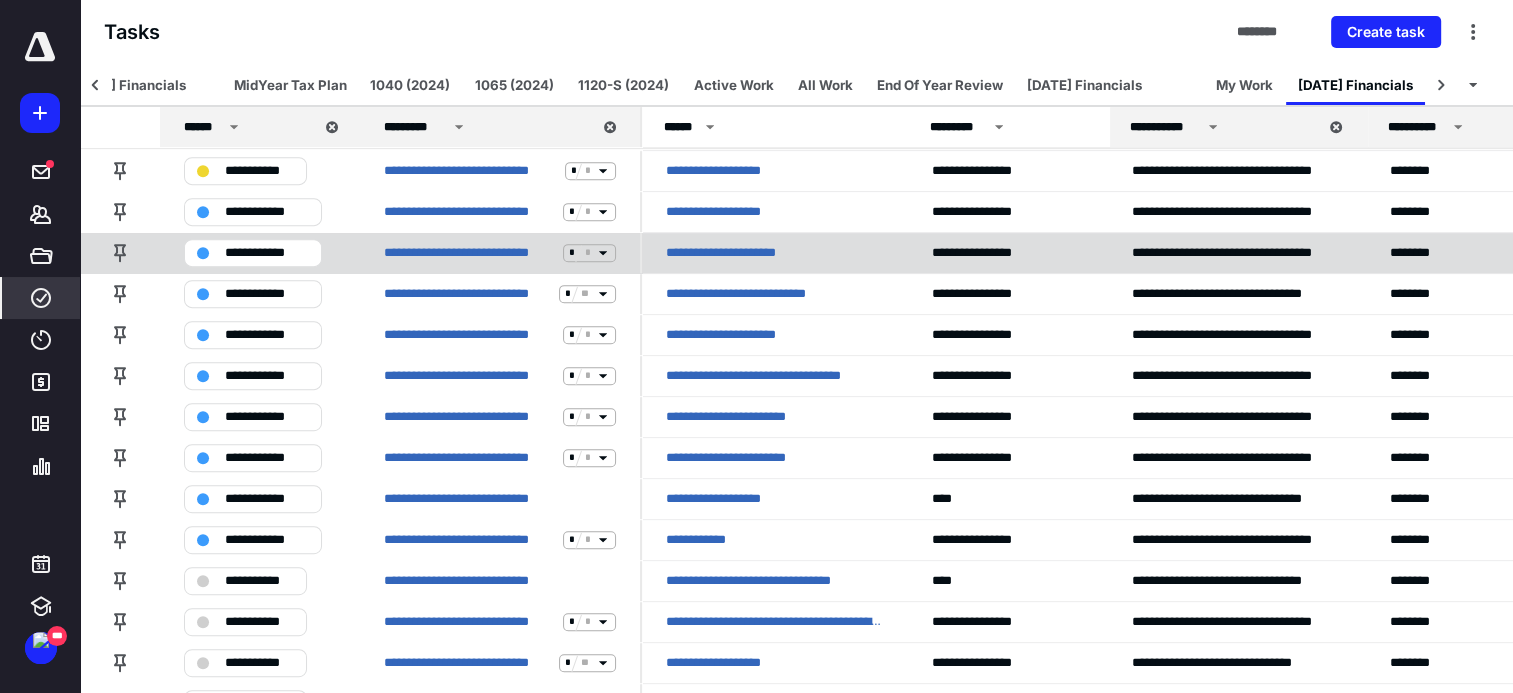 click on "**********" at bounding box center [267, 253] 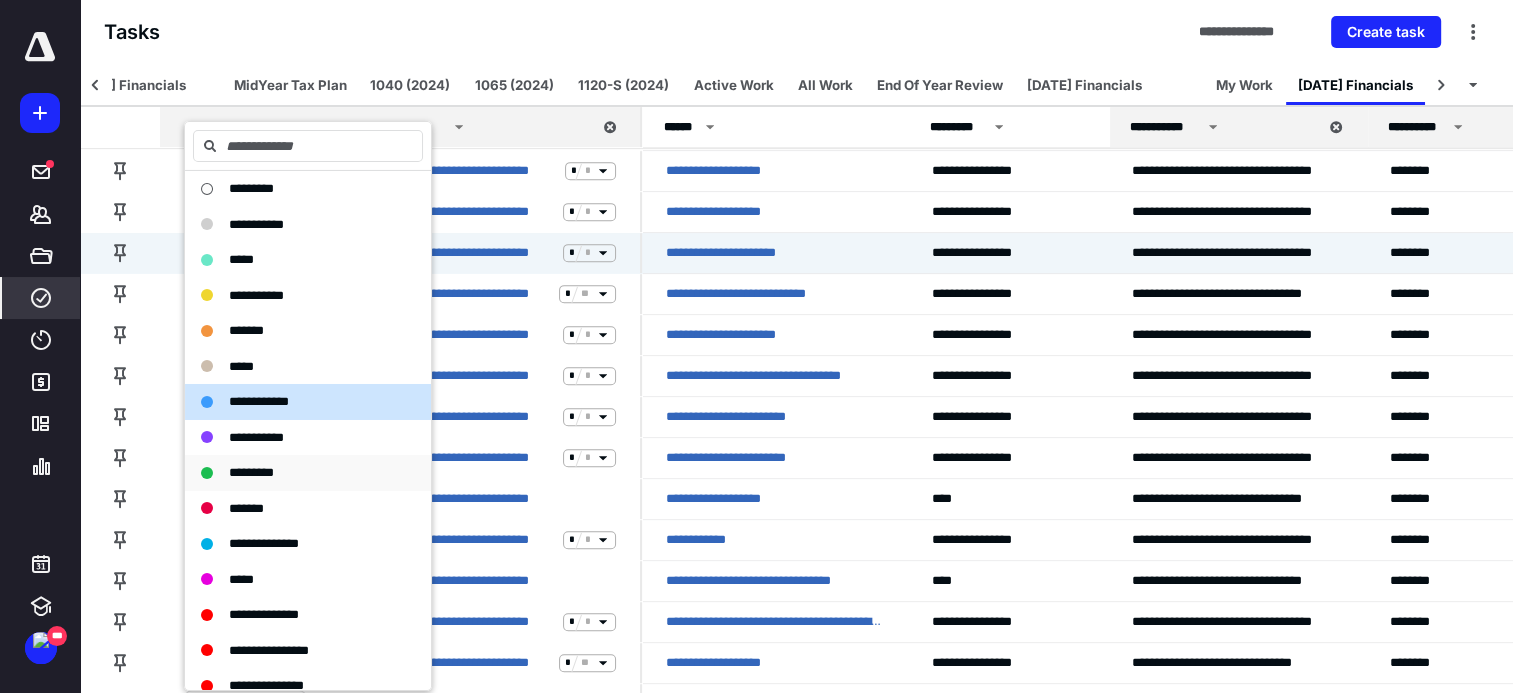 click on "*********" at bounding box center (251, 472) 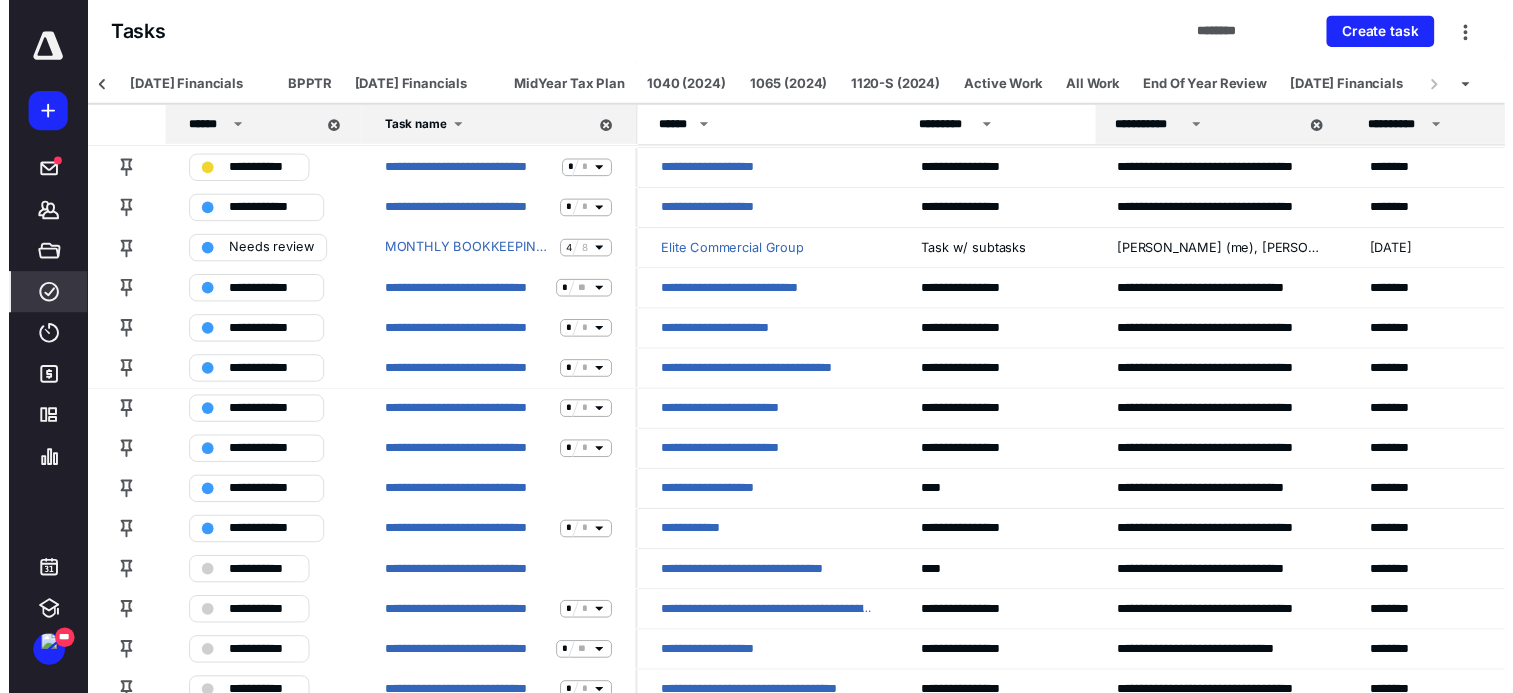scroll, scrollTop: 0, scrollLeft: 300, axis: horizontal 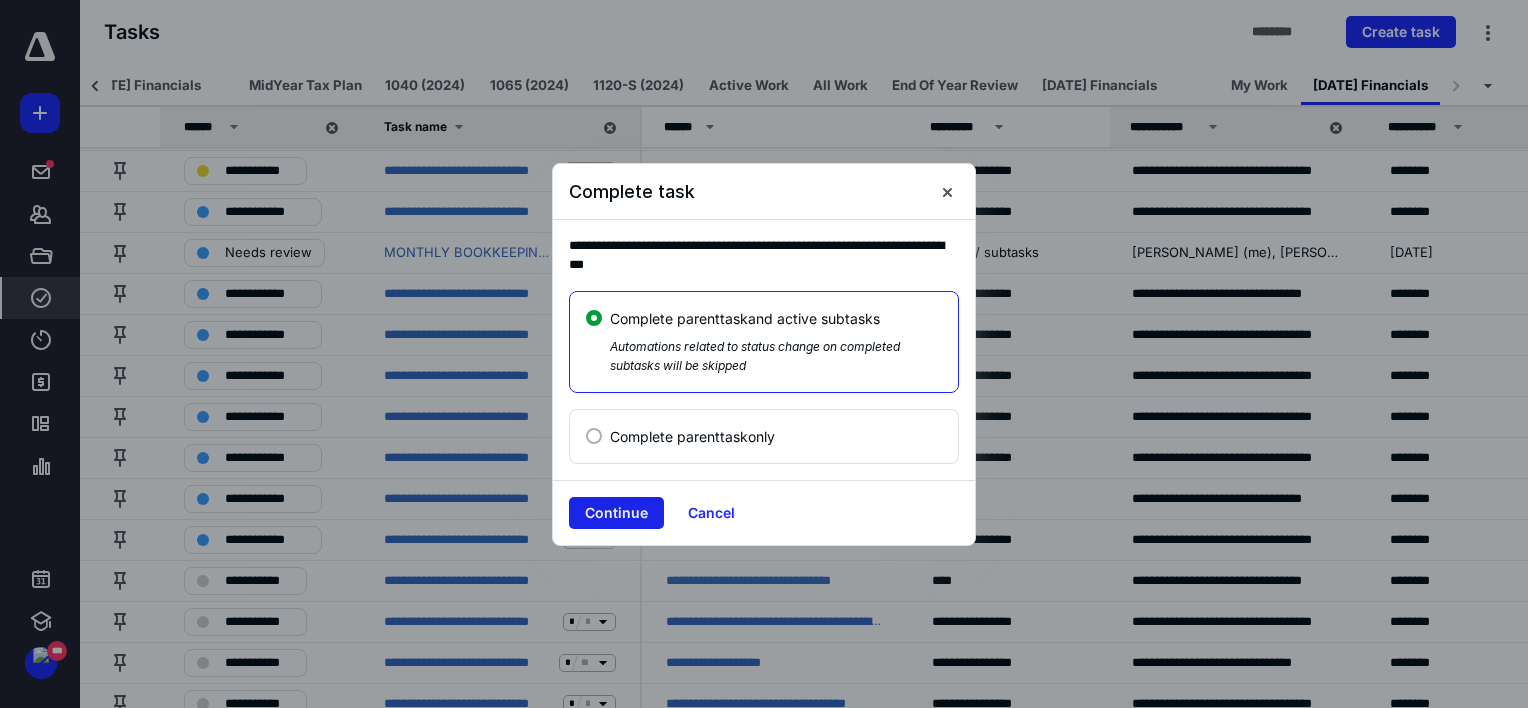 click on "Continue" at bounding box center (616, 513) 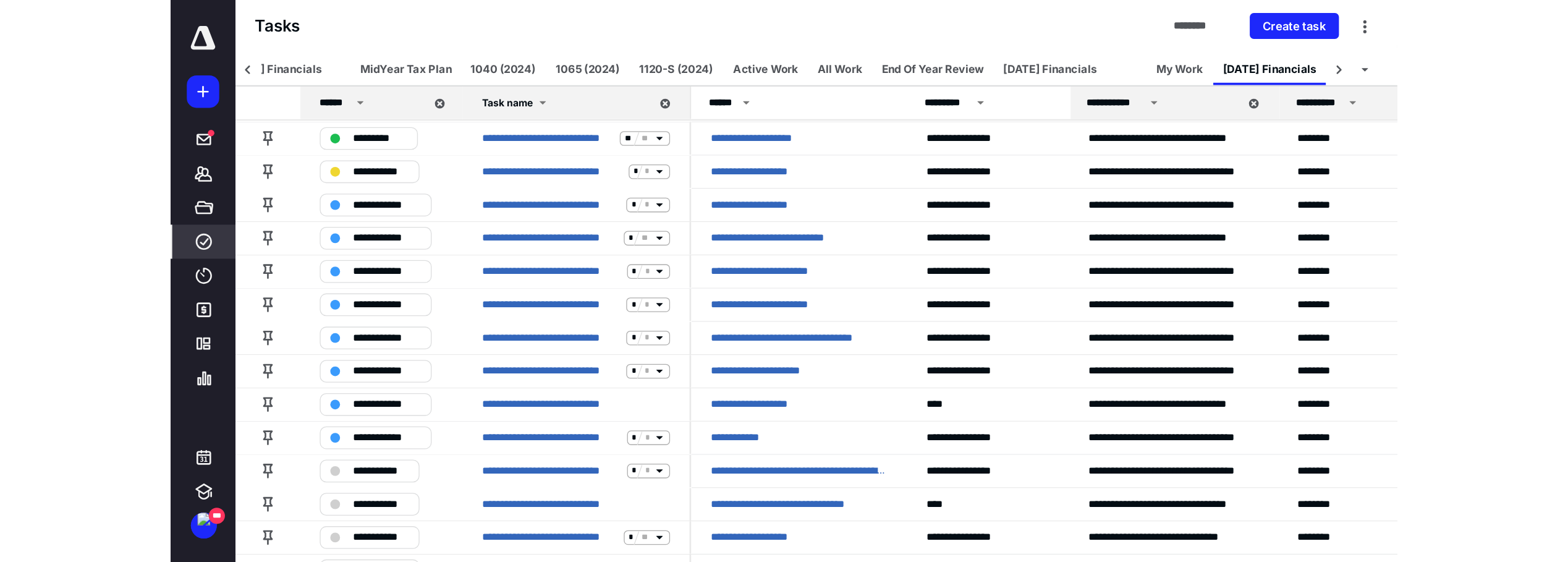 scroll, scrollTop: 229, scrollLeft: 0, axis: vertical 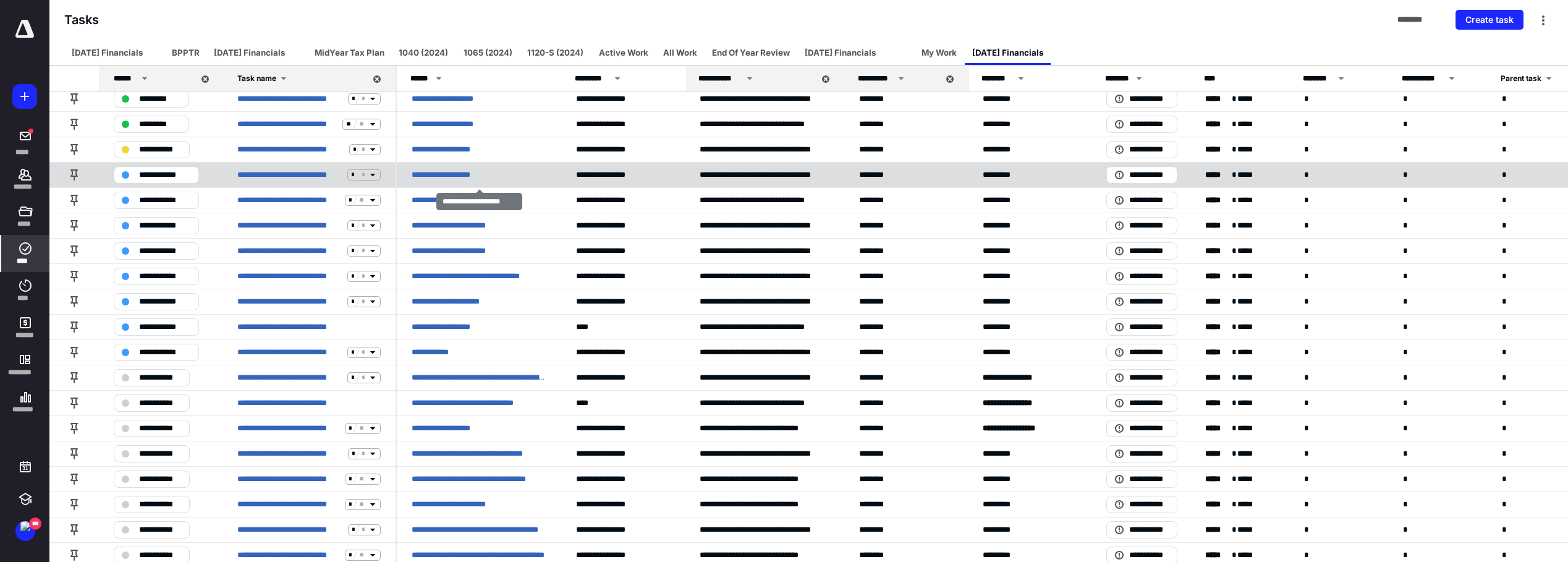click on "**********" at bounding box center (451, 175) 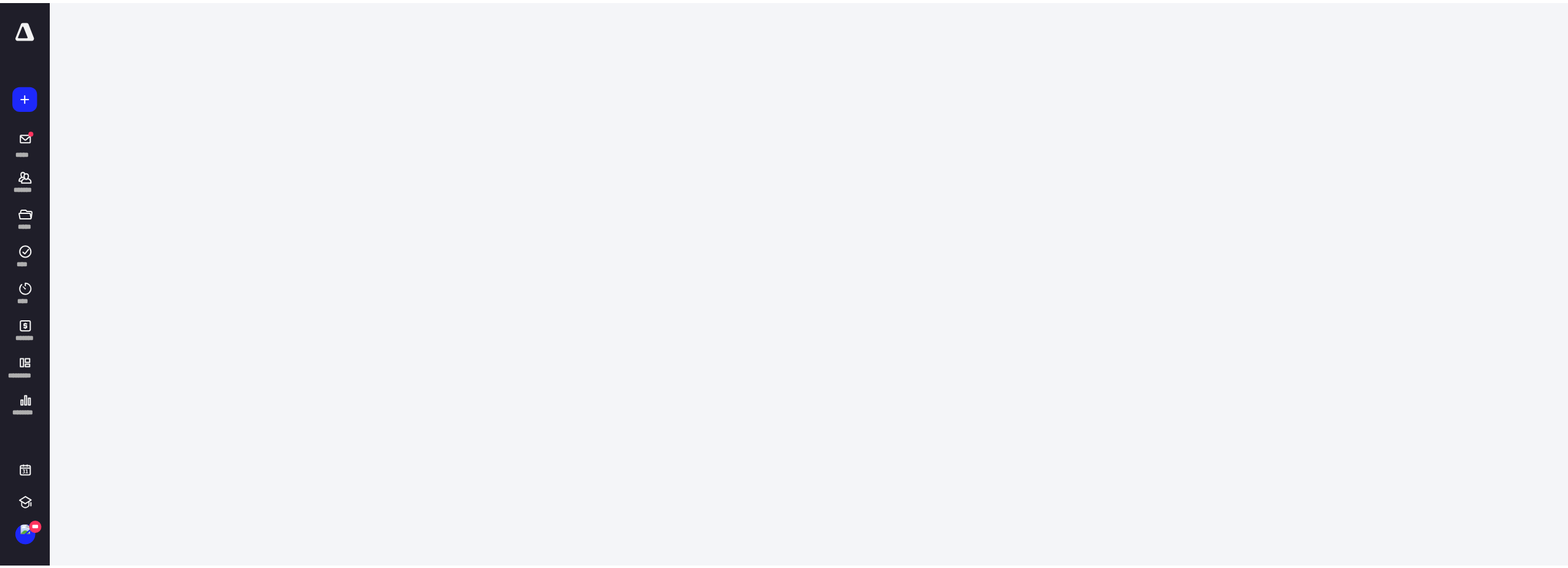 scroll, scrollTop: 0, scrollLeft: 0, axis: both 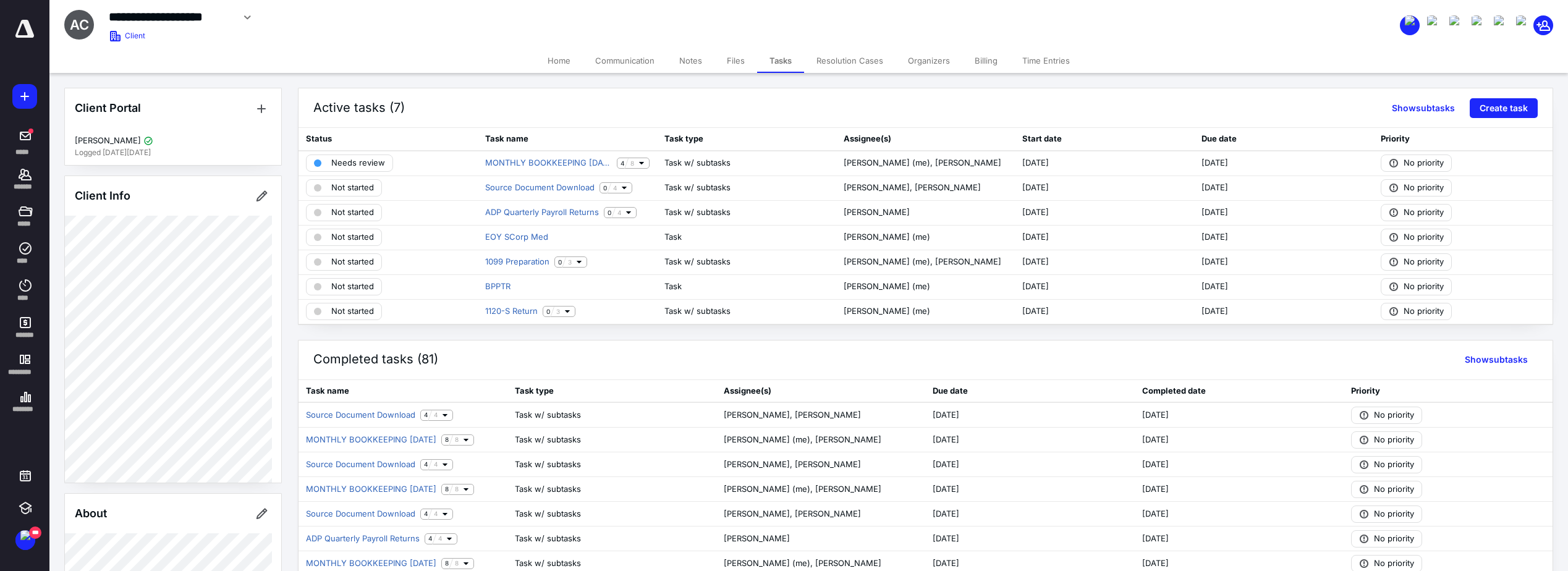 click on "Files" at bounding box center [735, 61] 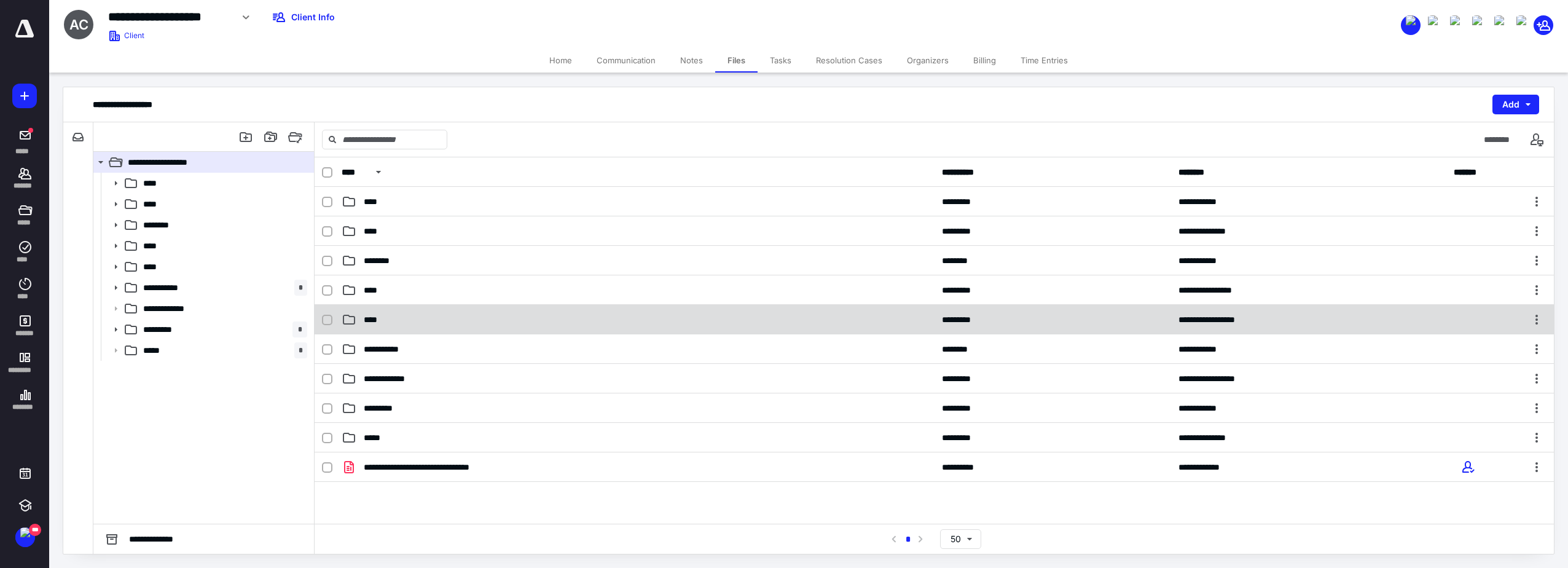 click on "**********" at bounding box center [934, 320] 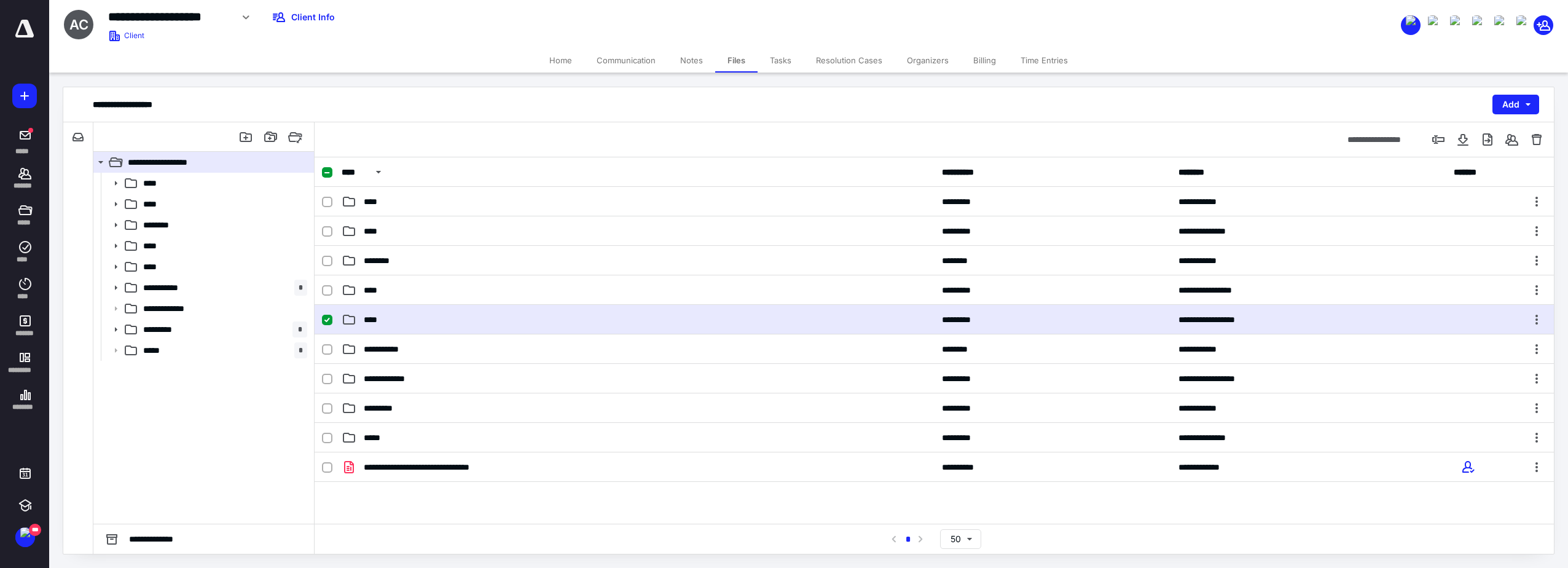 click on "**********" at bounding box center [934, 320] 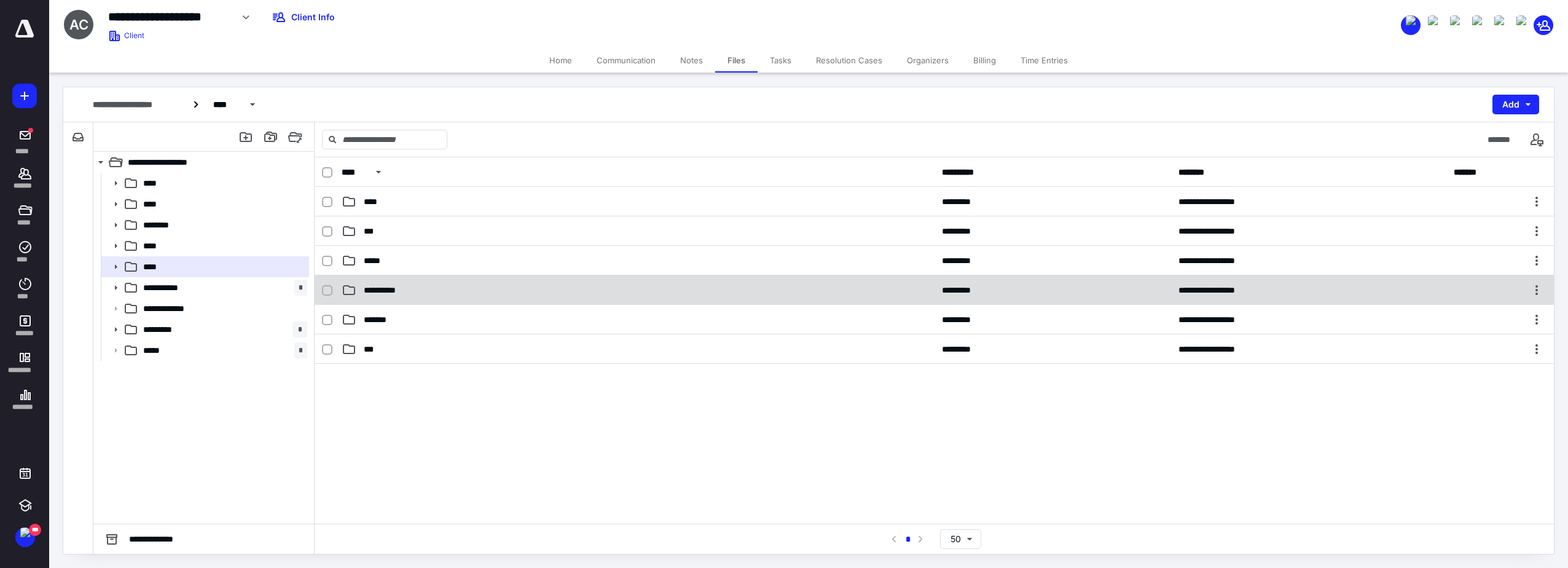 click on "**********" at bounding box center [384, 290] 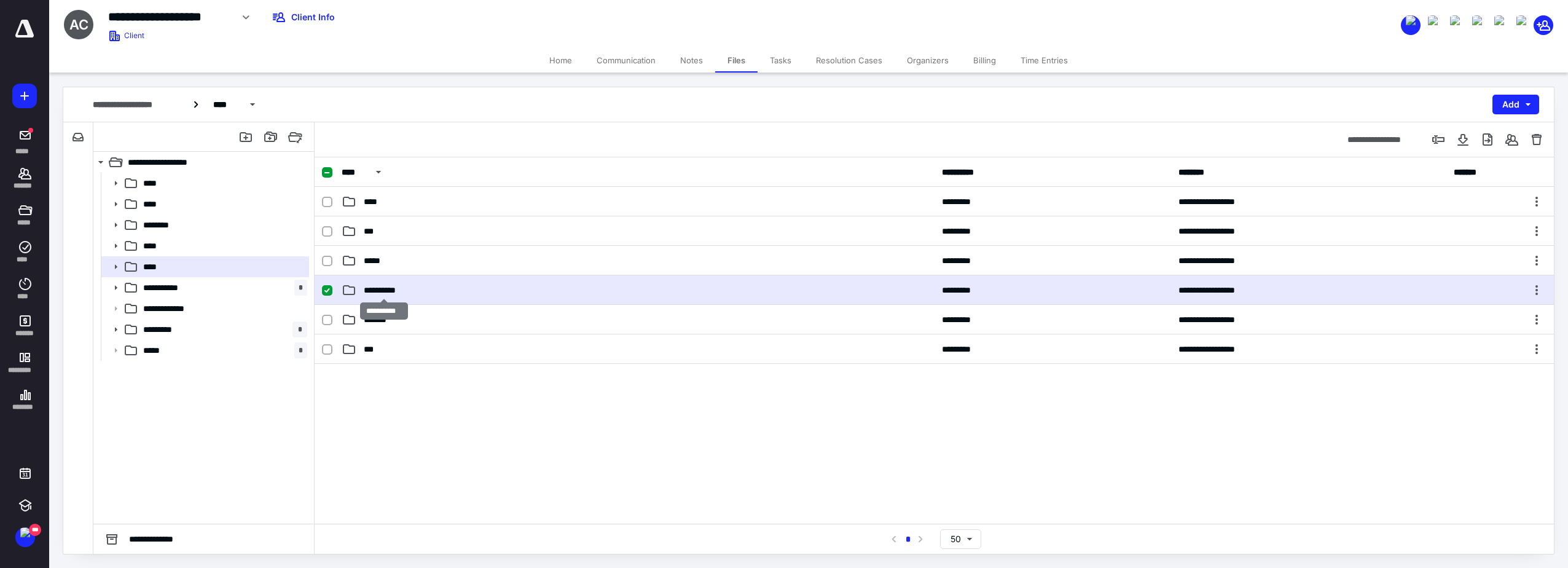 click on "**********" at bounding box center (384, 290) 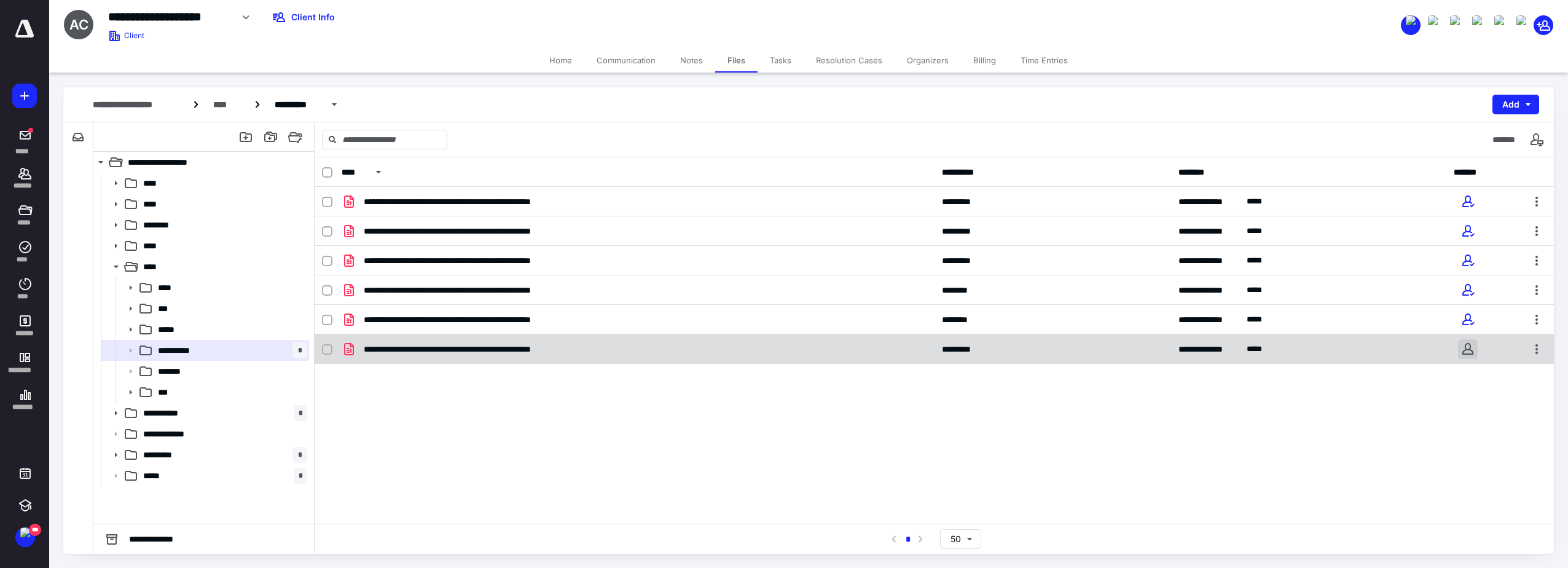 click at bounding box center [1468, 349] 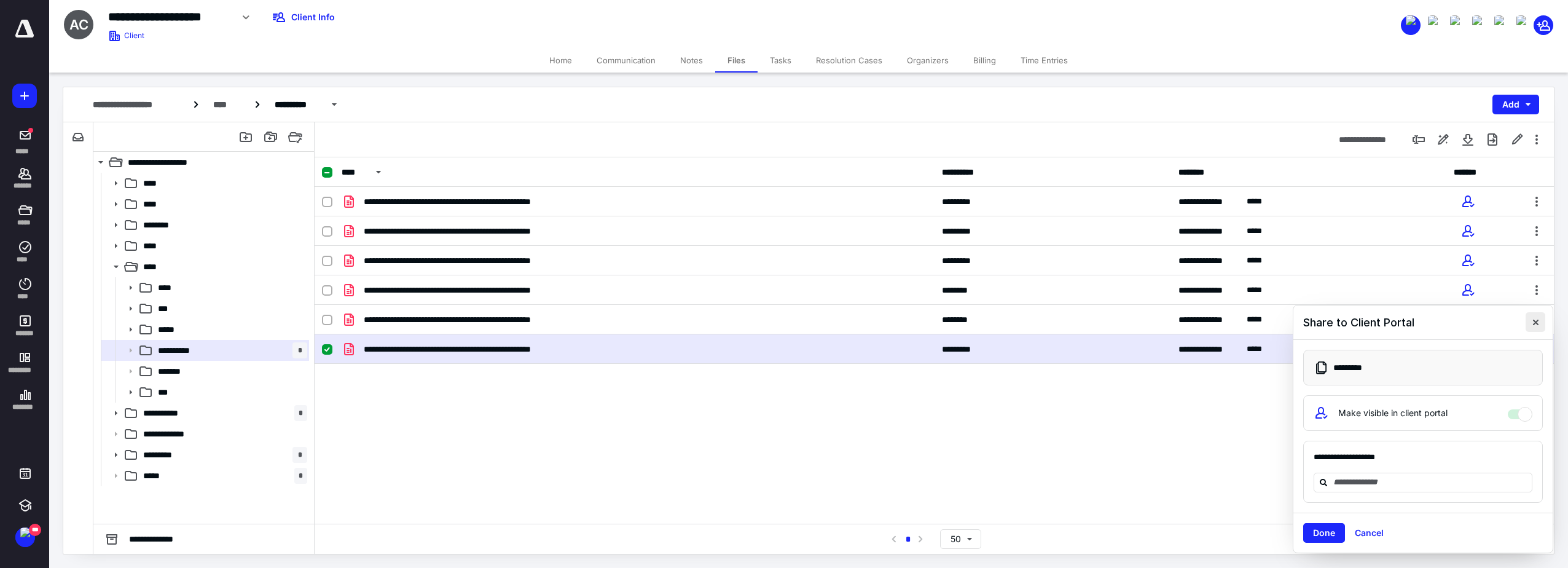 click at bounding box center [1535, 322] 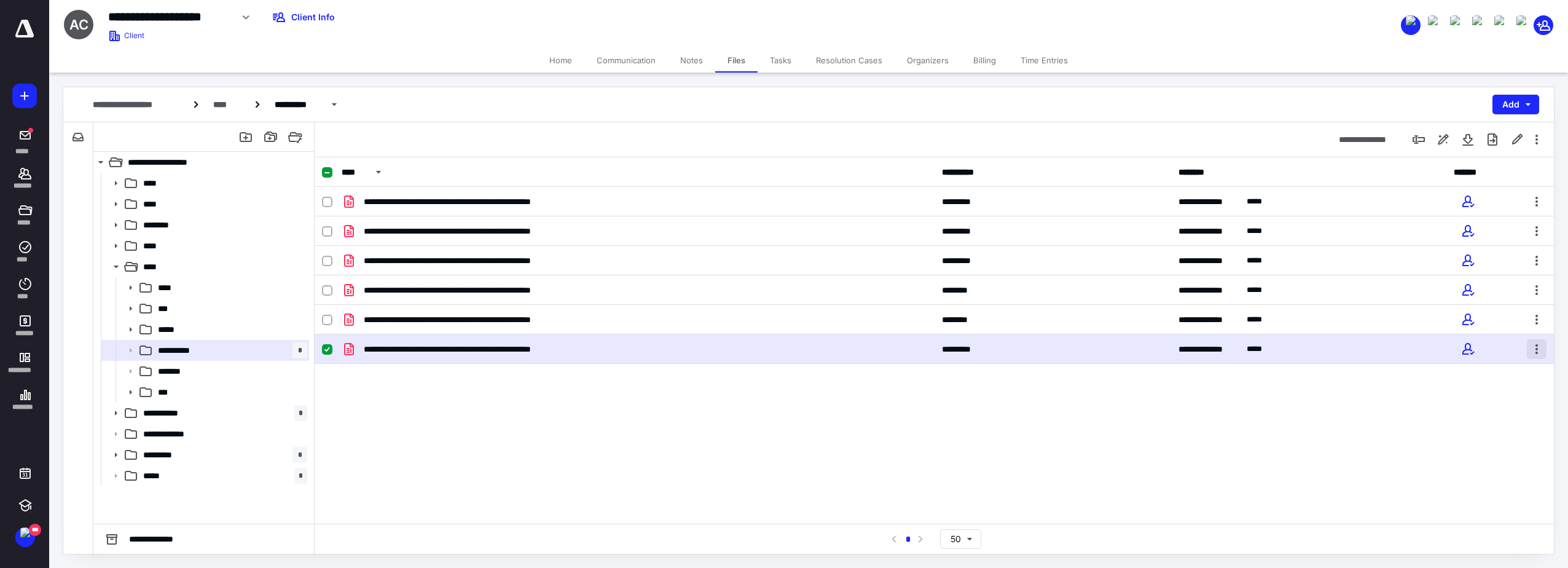 click at bounding box center [1537, 349] 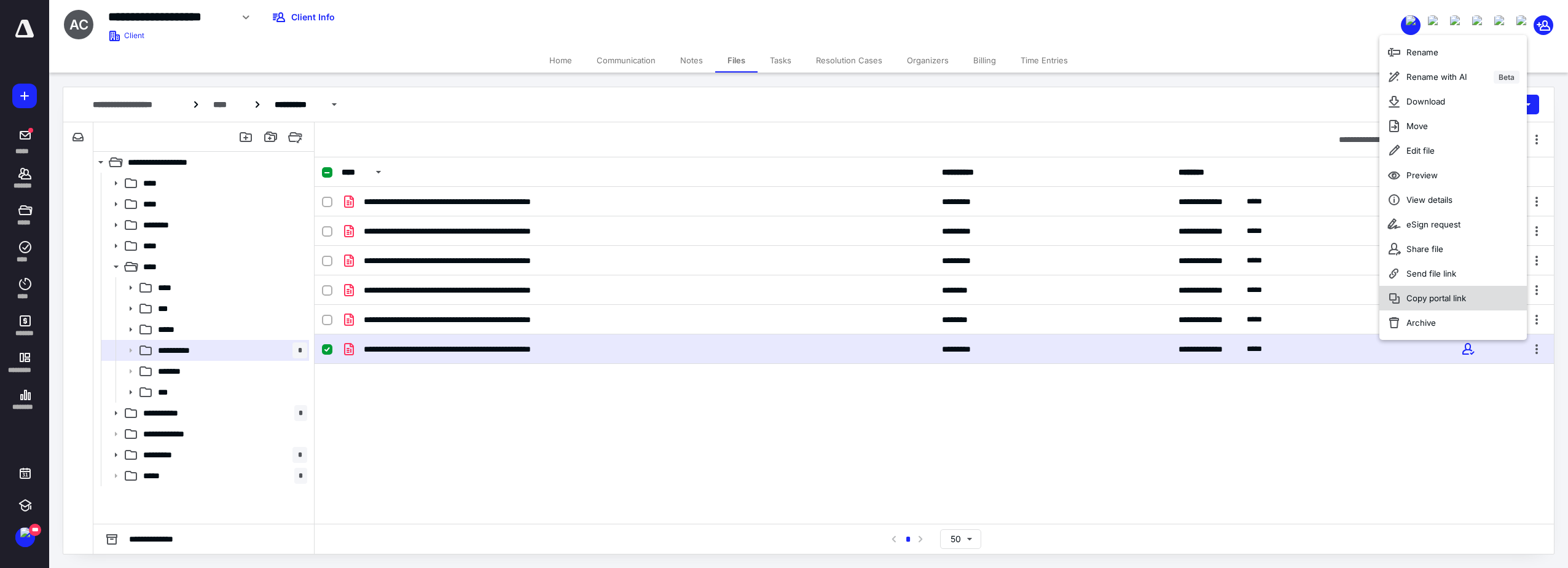 click on "Copy portal link" at bounding box center [1453, 298] 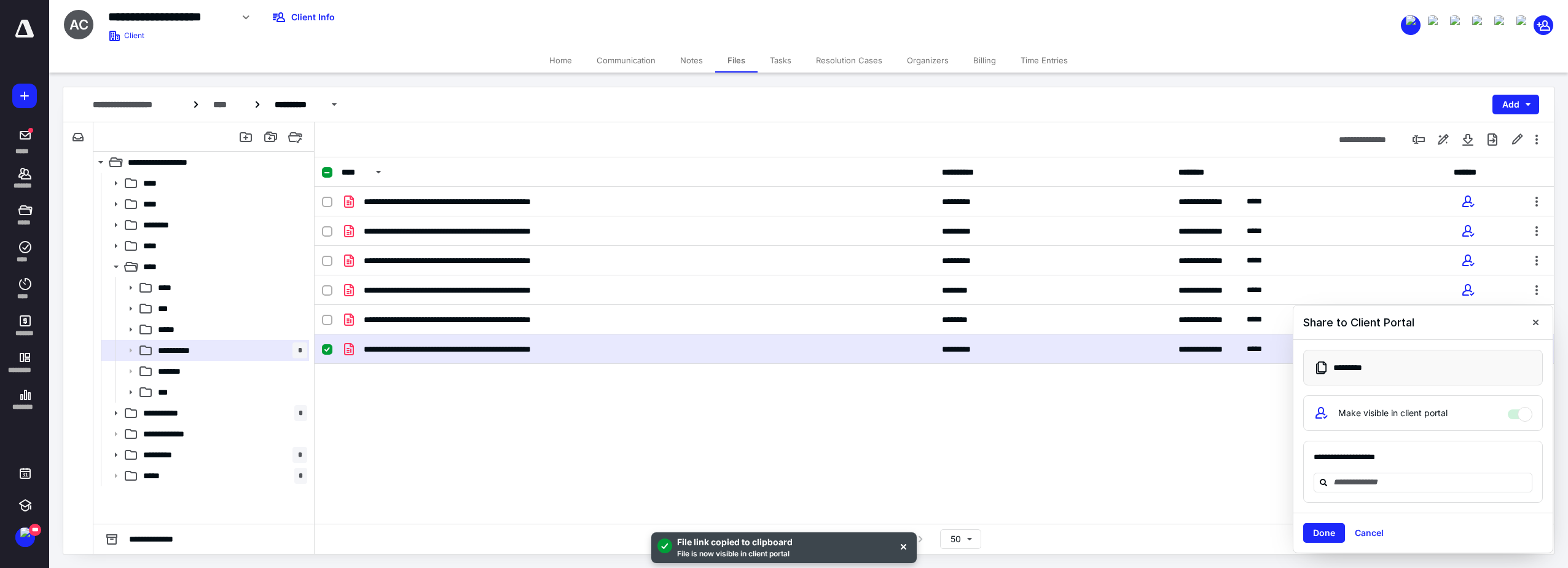 click on "Communication" at bounding box center (626, 60) 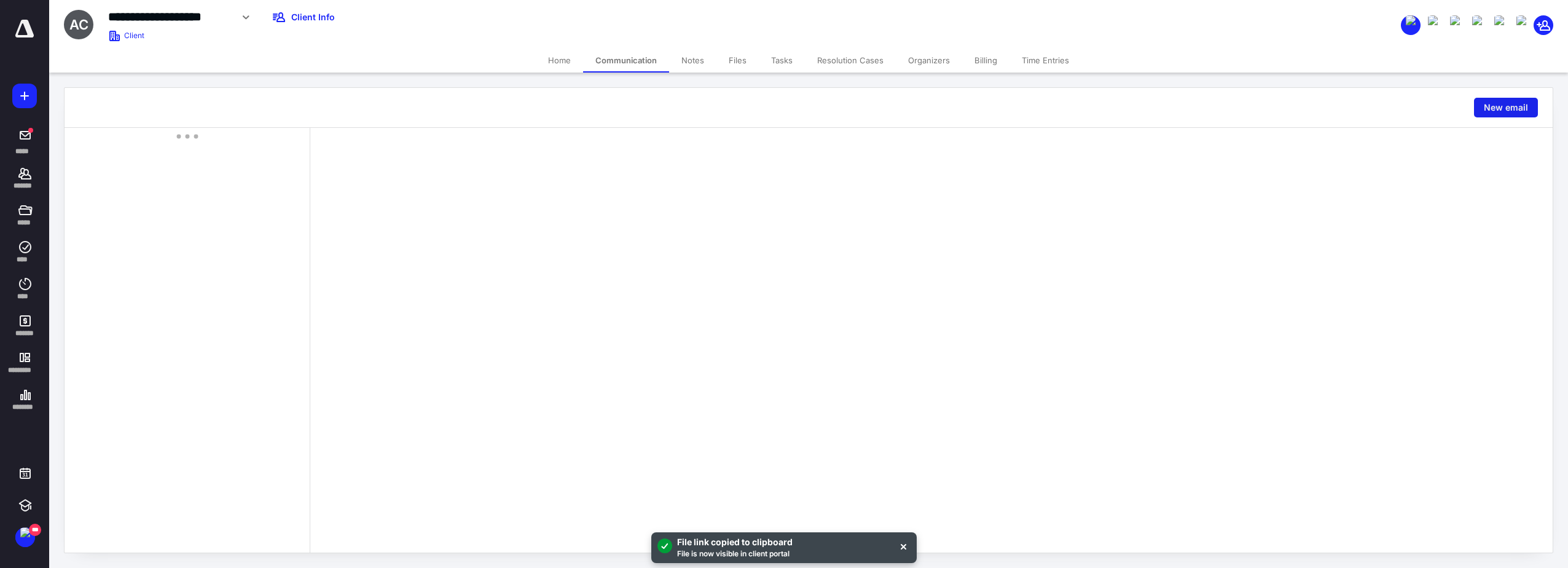 click on "New email" at bounding box center [1506, 108] 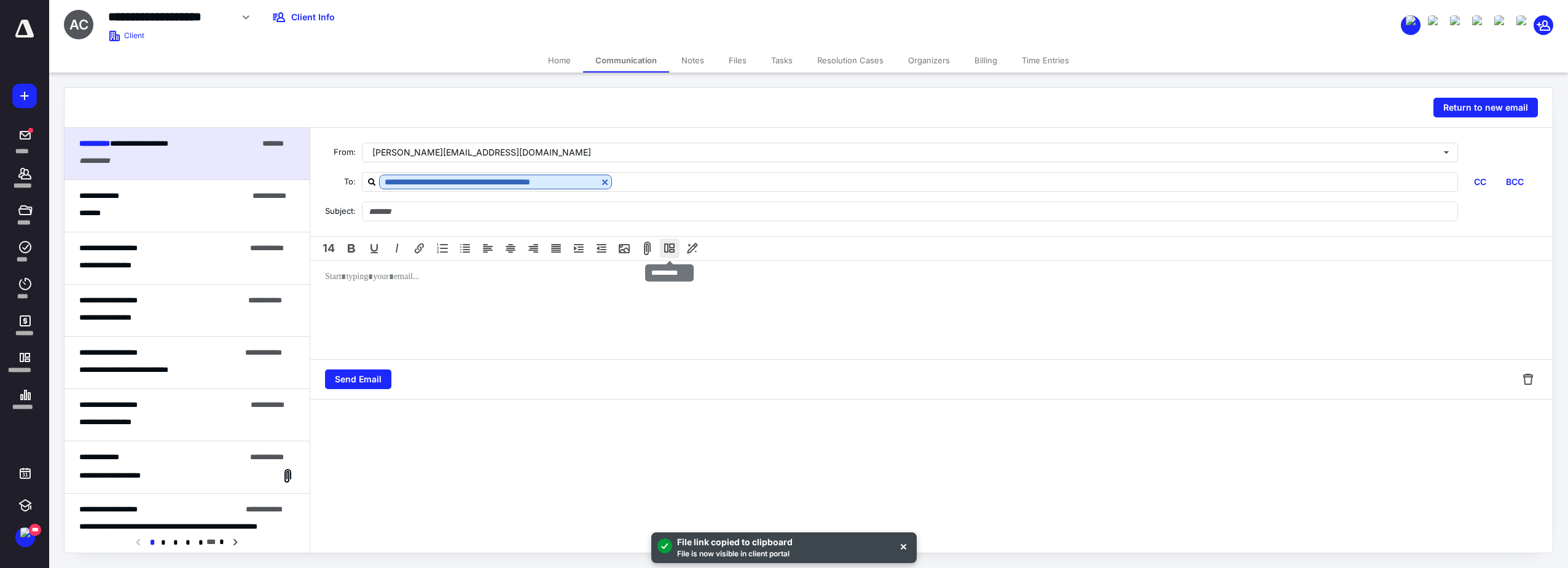 click at bounding box center (670, 248) 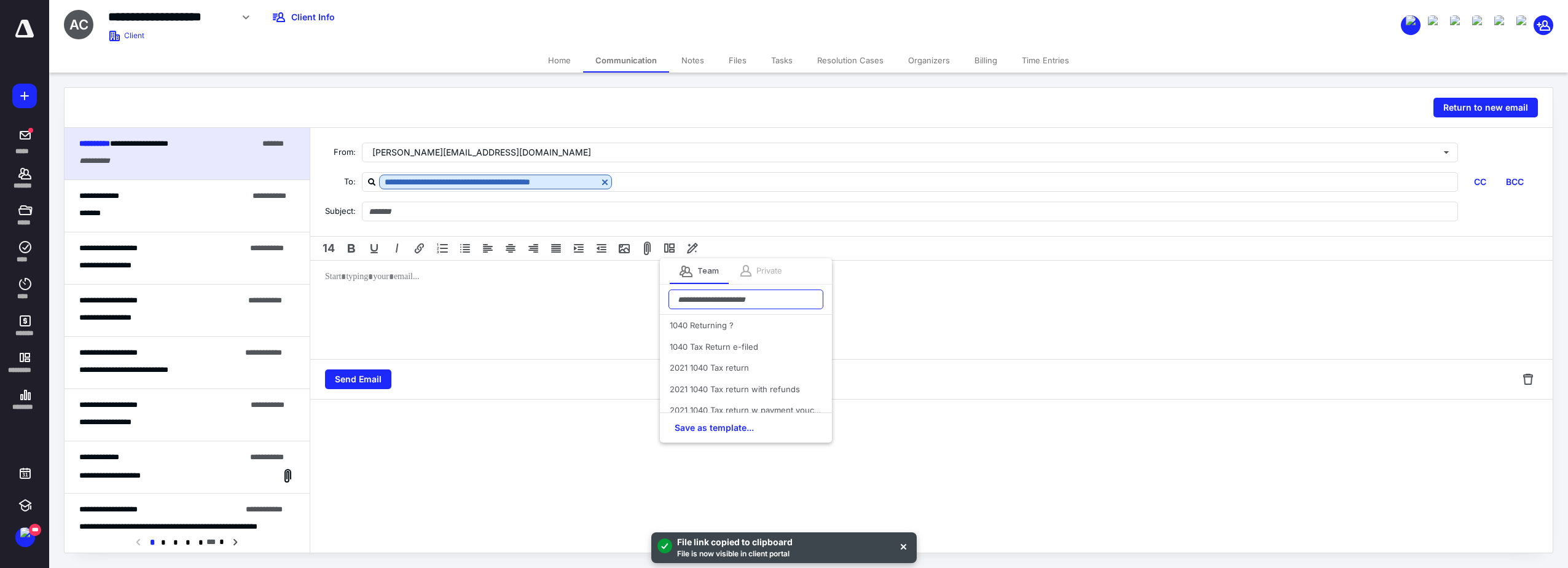 click at bounding box center (746, 299) 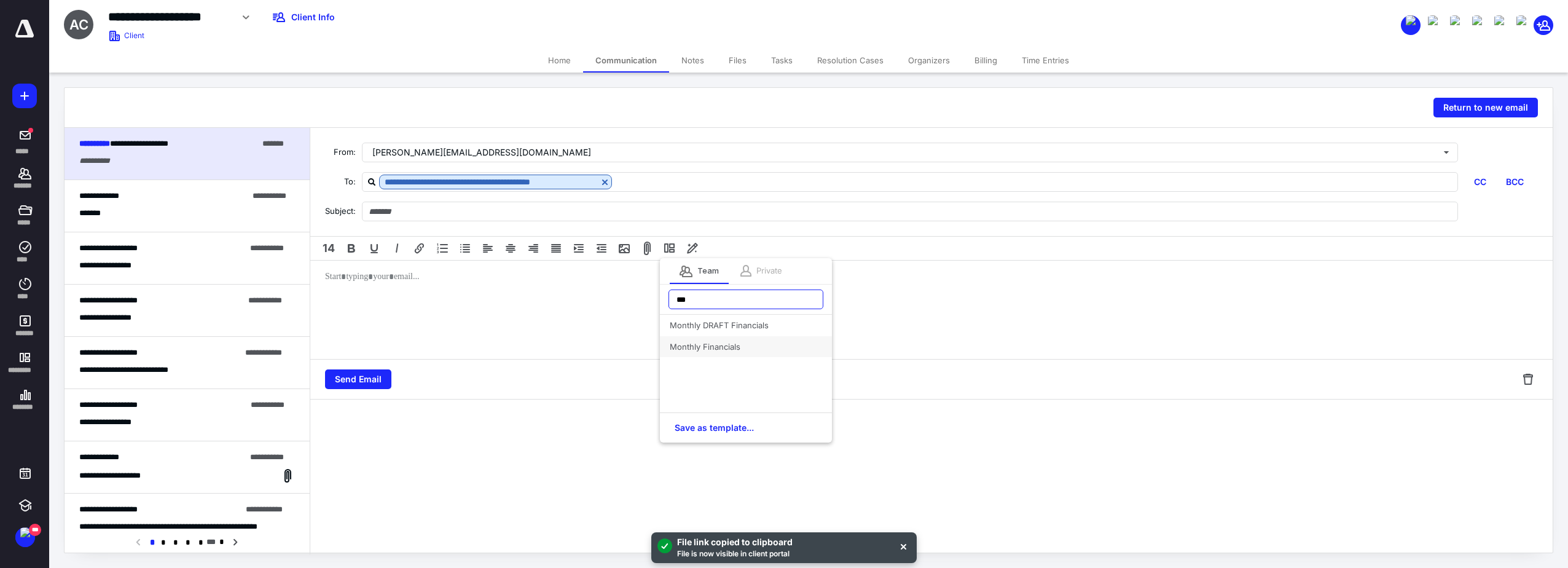 type on "***" 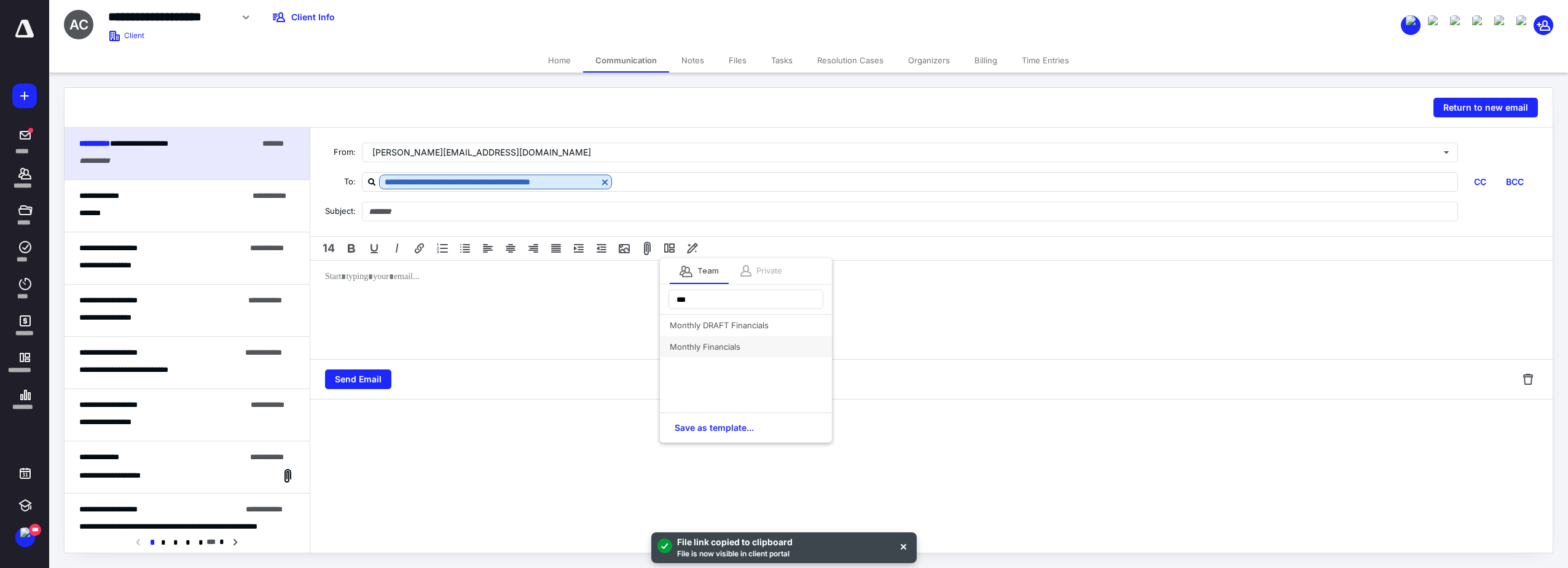 click on "Monthly Financials" at bounding box center (746, 347) 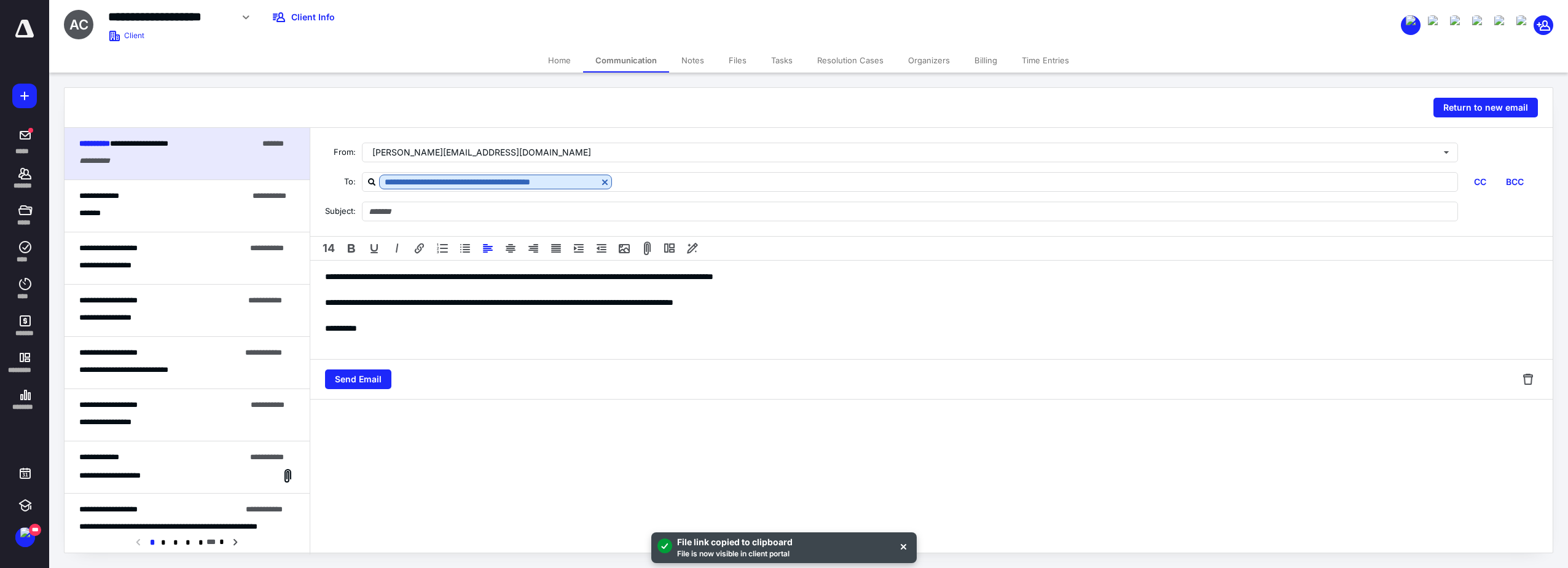 type on "**********" 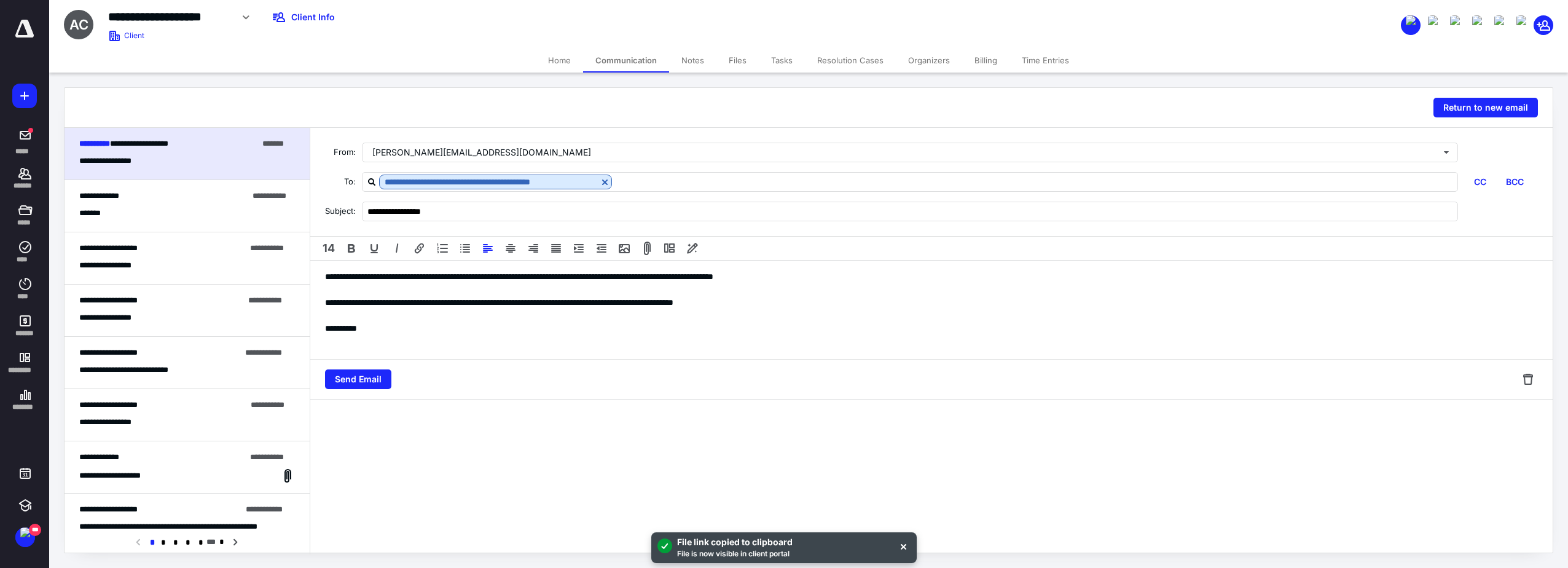click on "**********" at bounding box center (931, 328) 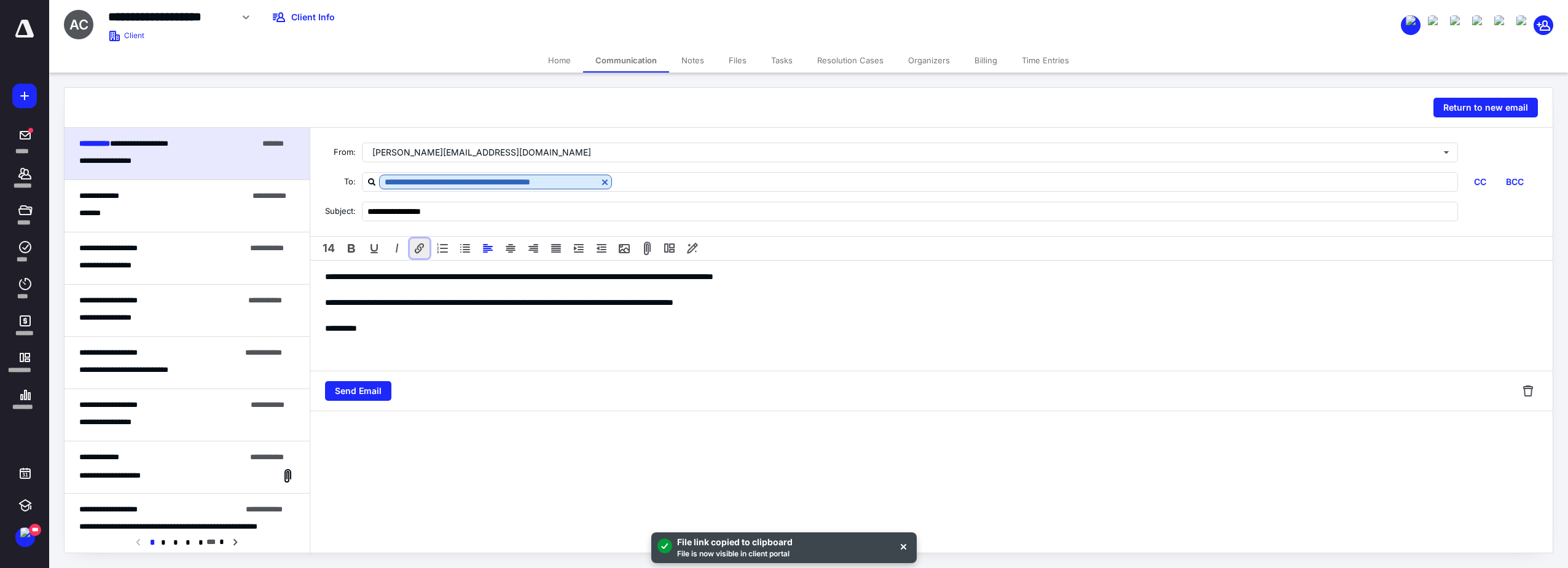 click at bounding box center (420, 248) 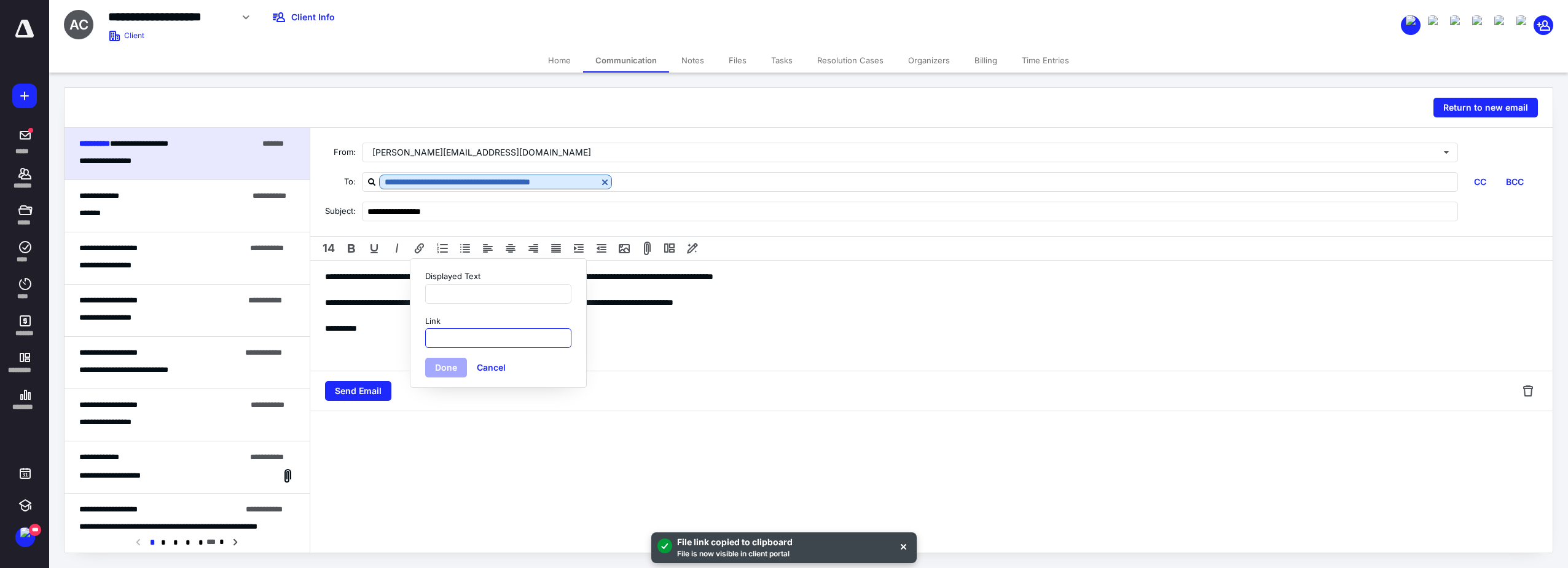 click on "Link" at bounding box center [498, 338] 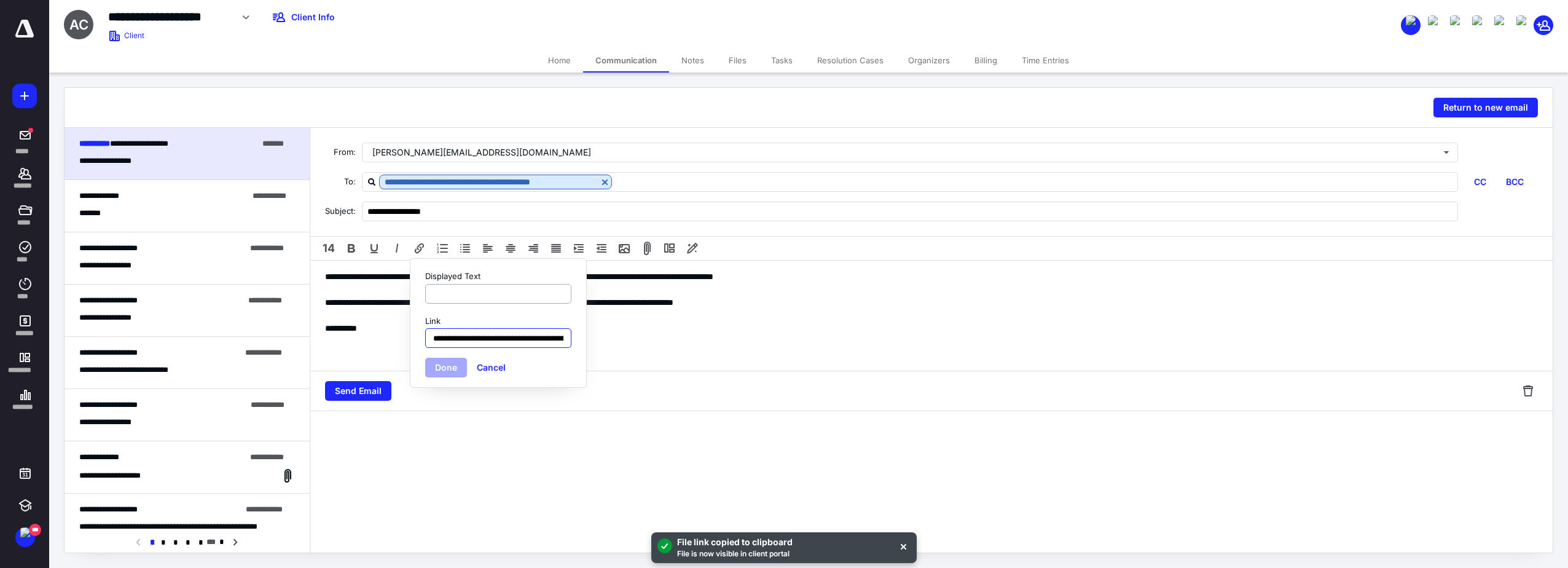 scroll, scrollTop: 0, scrollLeft: 173, axis: horizontal 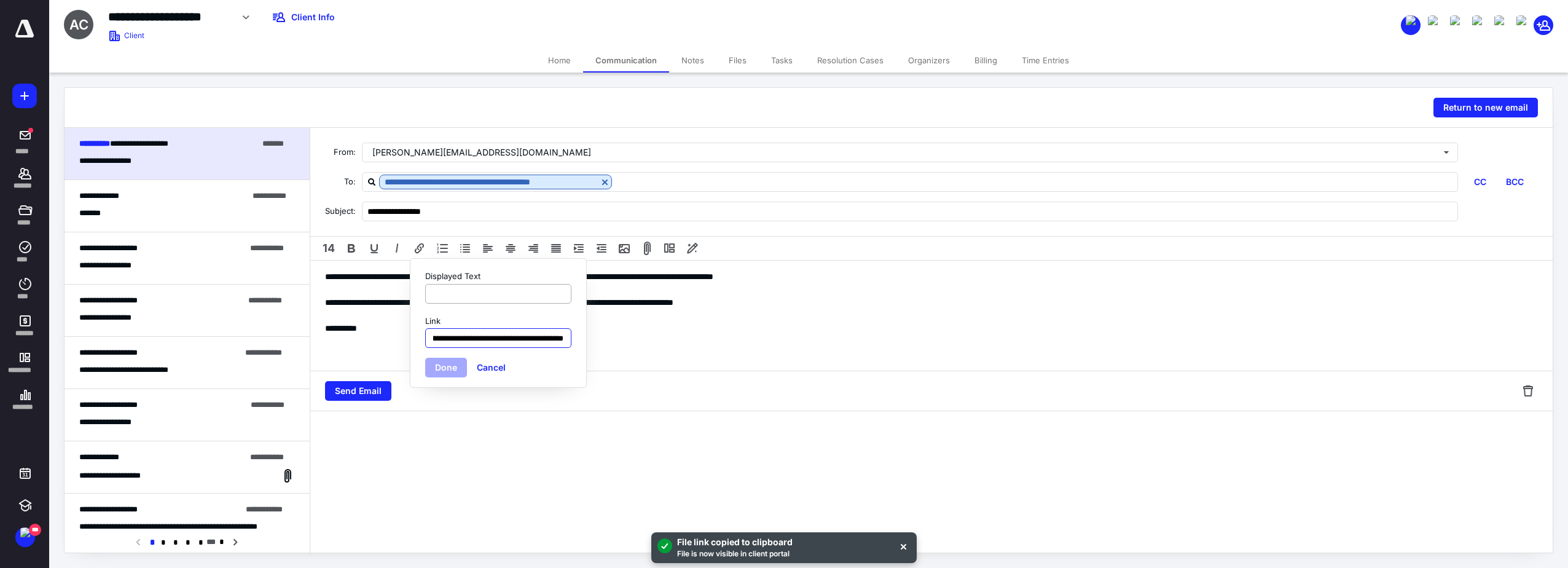 type on "**********" 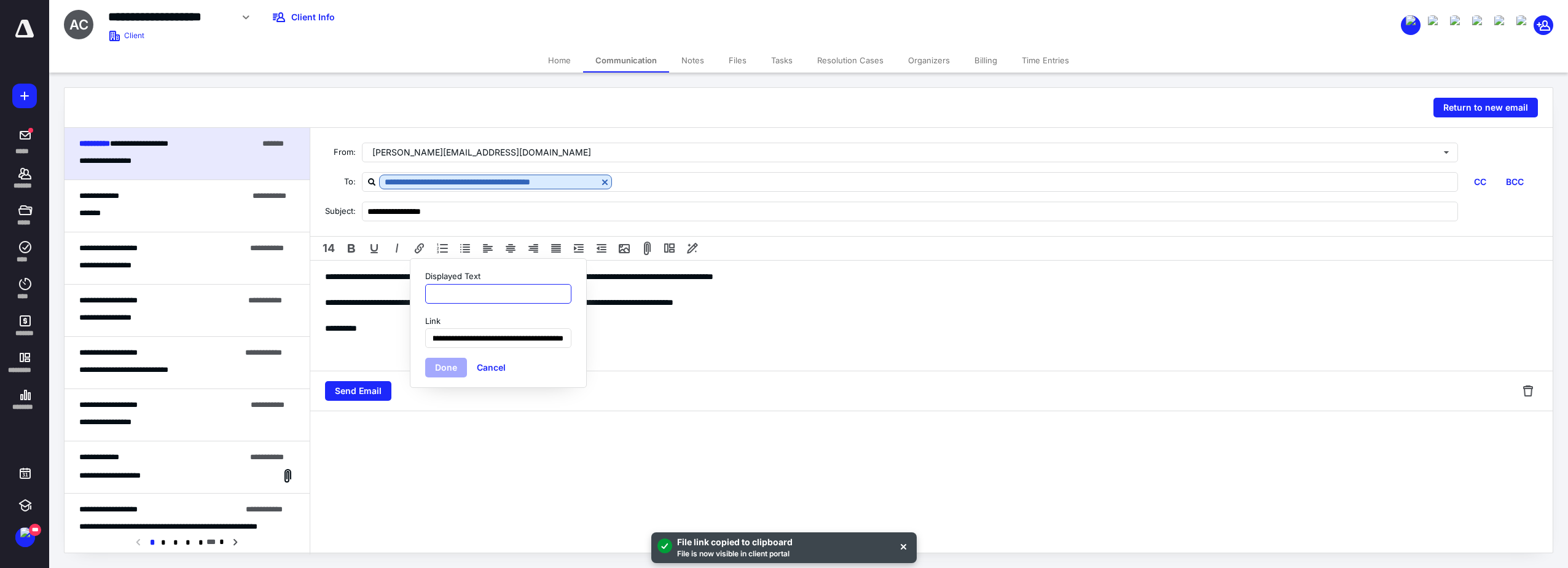 scroll, scrollTop: 0, scrollLeft: 0, axis: both 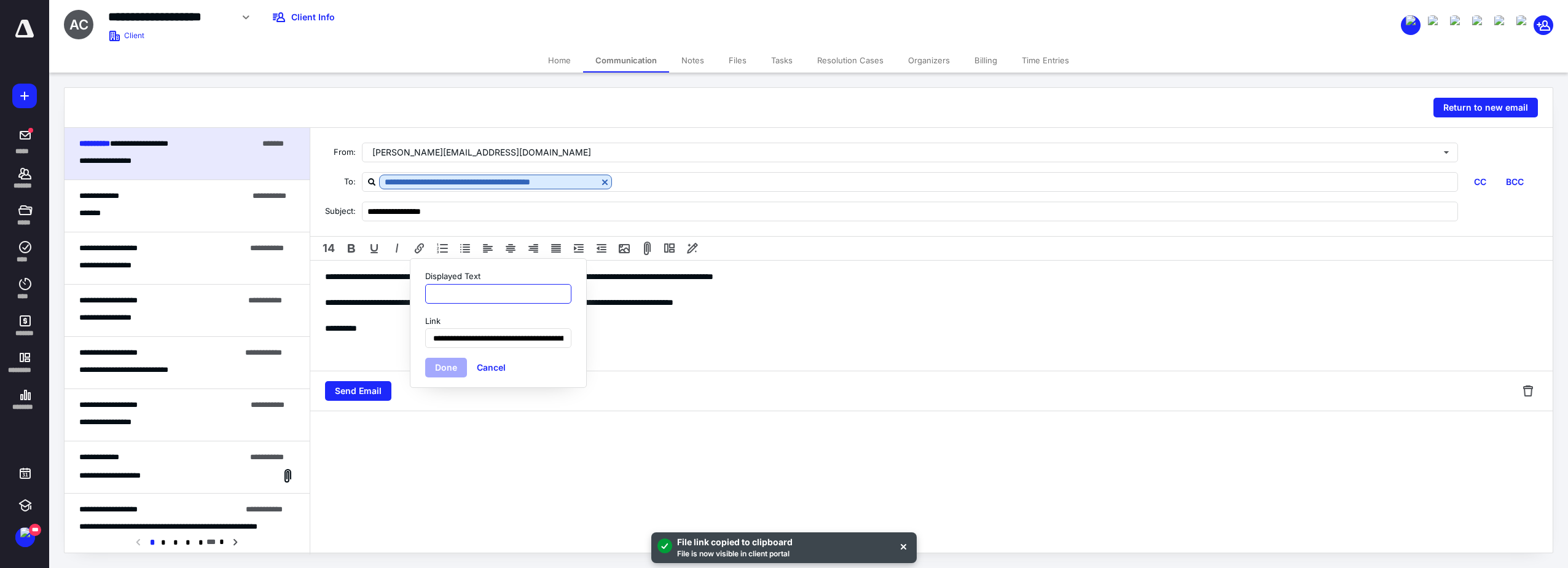 click on "Displayed Text" at bounding box center (498, 294) 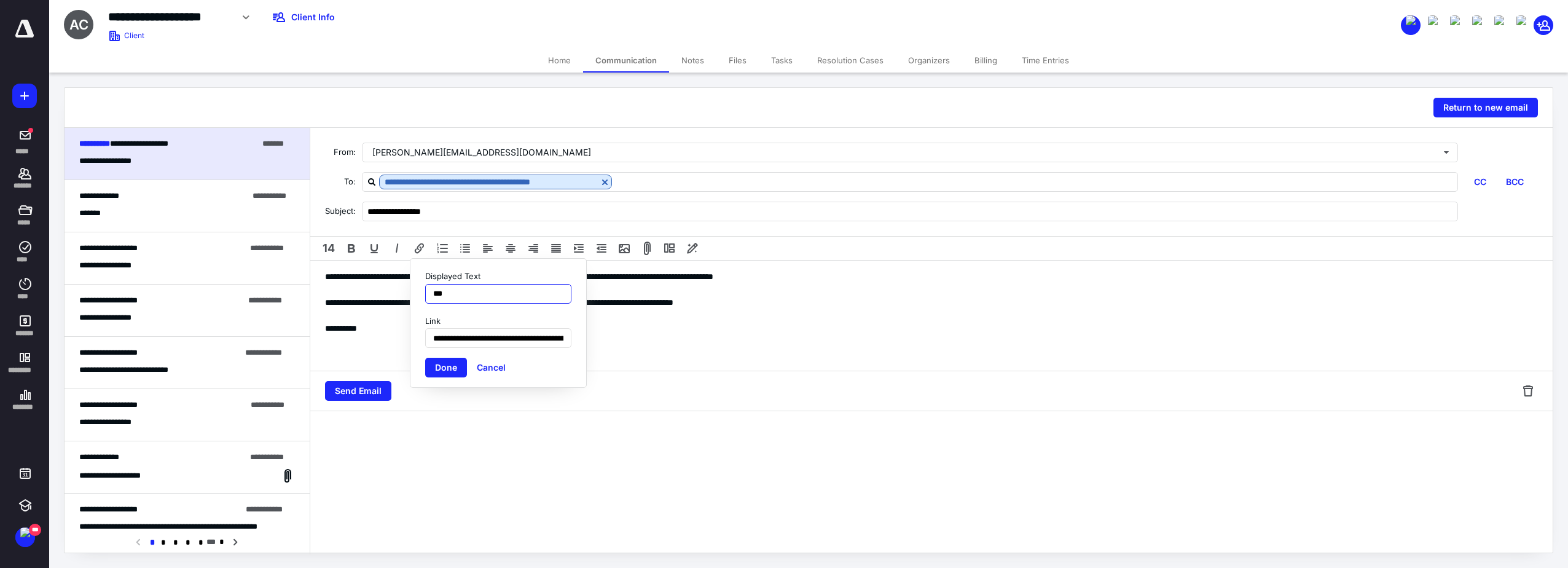 type on "**********" 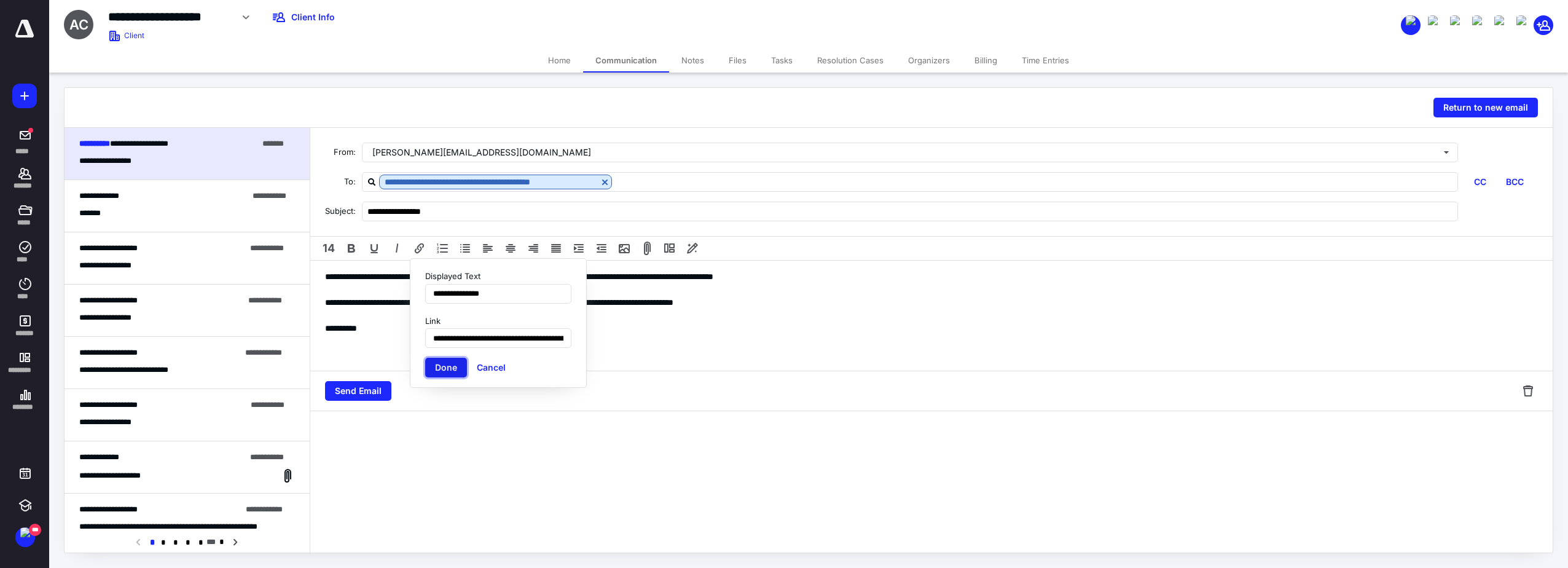click on "Done" at bounding box center [446, 368] 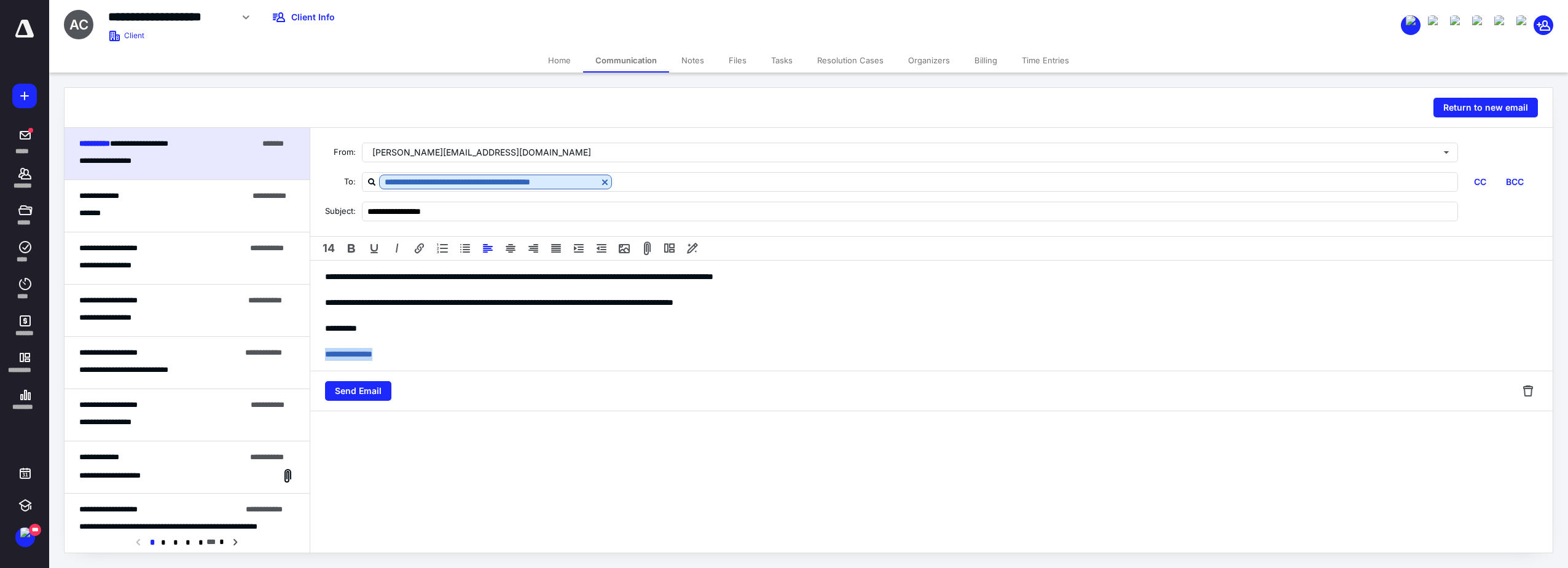drag, startPoint x: 417, startPoint y: 357, endPoint x: 276, endPoint y: 350, distance: 141.17365 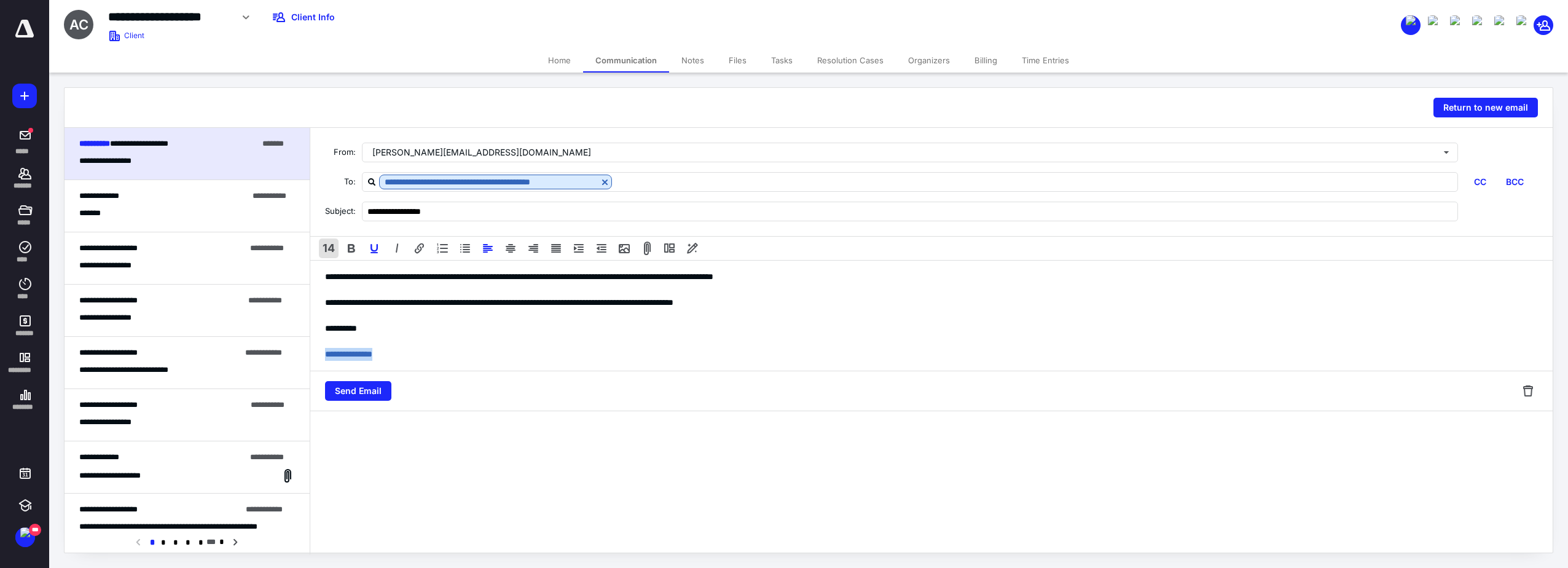 drag, startPoint x: 331, startPoint y: 248, endPoint x: 327, endPoint y: 254, distance: 7.211103 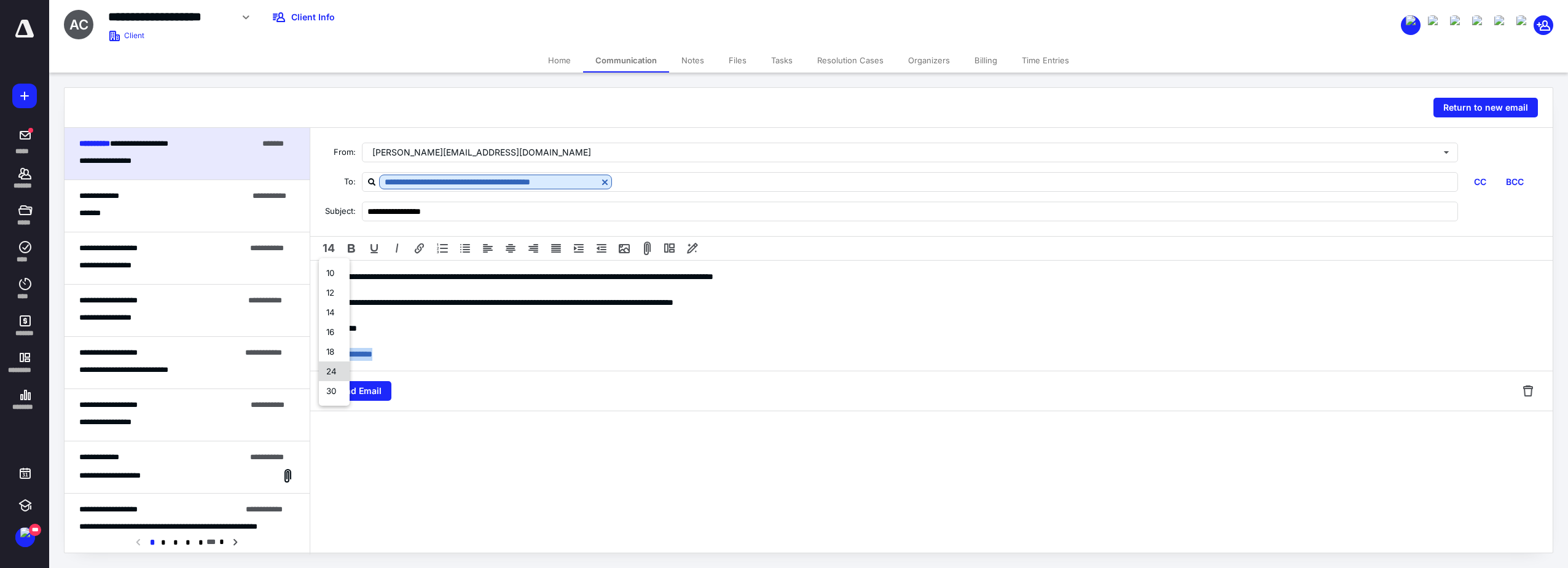 drag, startPoint x: 334, startPoint y: 372, endPoint x: 334, endPoint y: 365, distance: 7 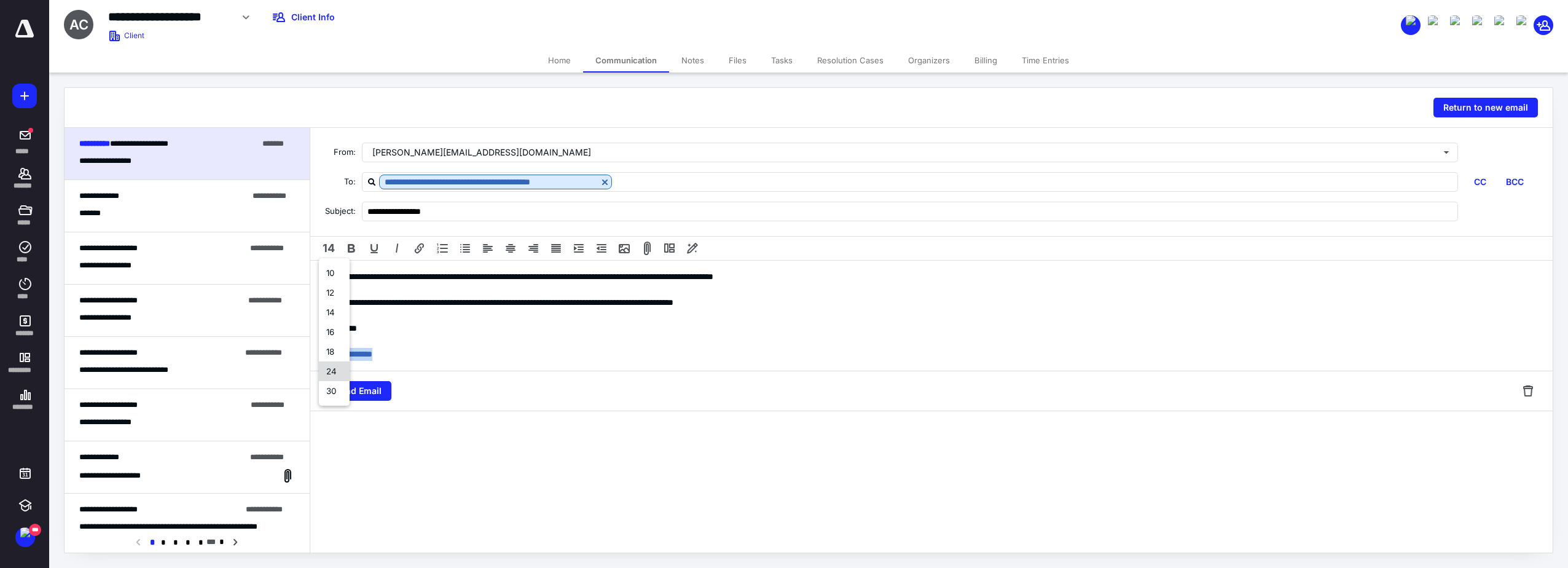 click on "24" at bounding box center (334, 371) 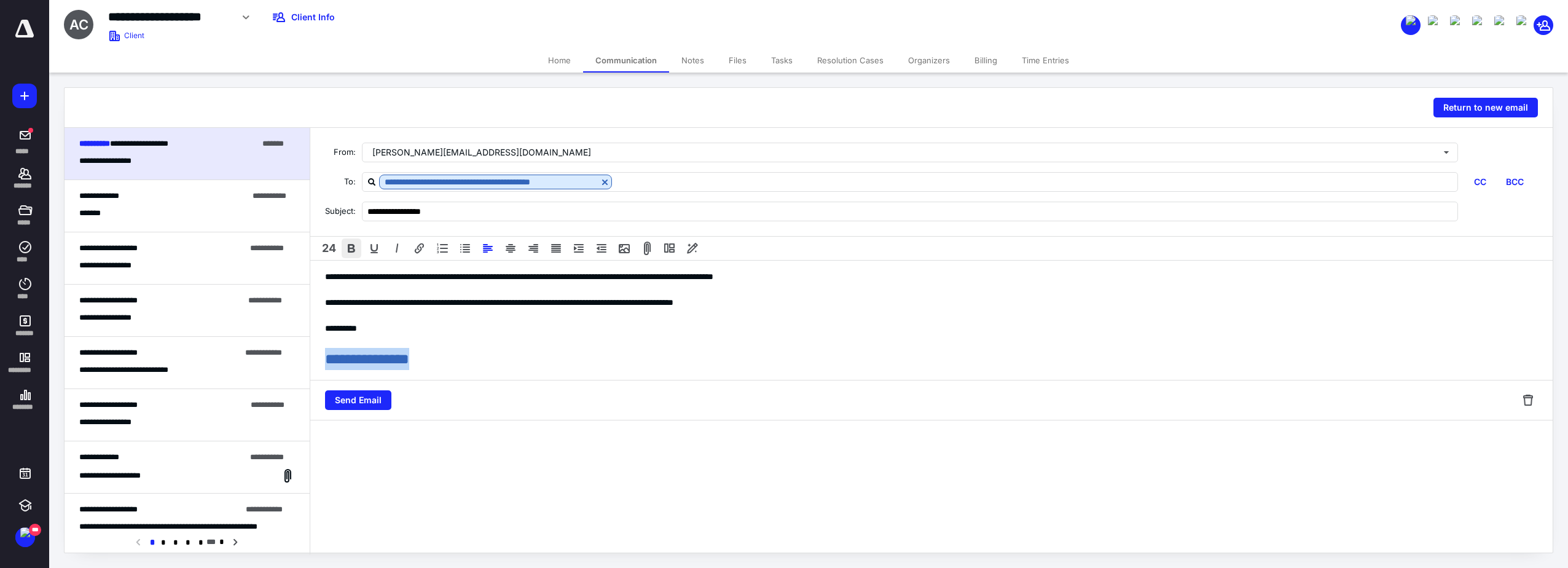 click at bounding box center [351, 248] 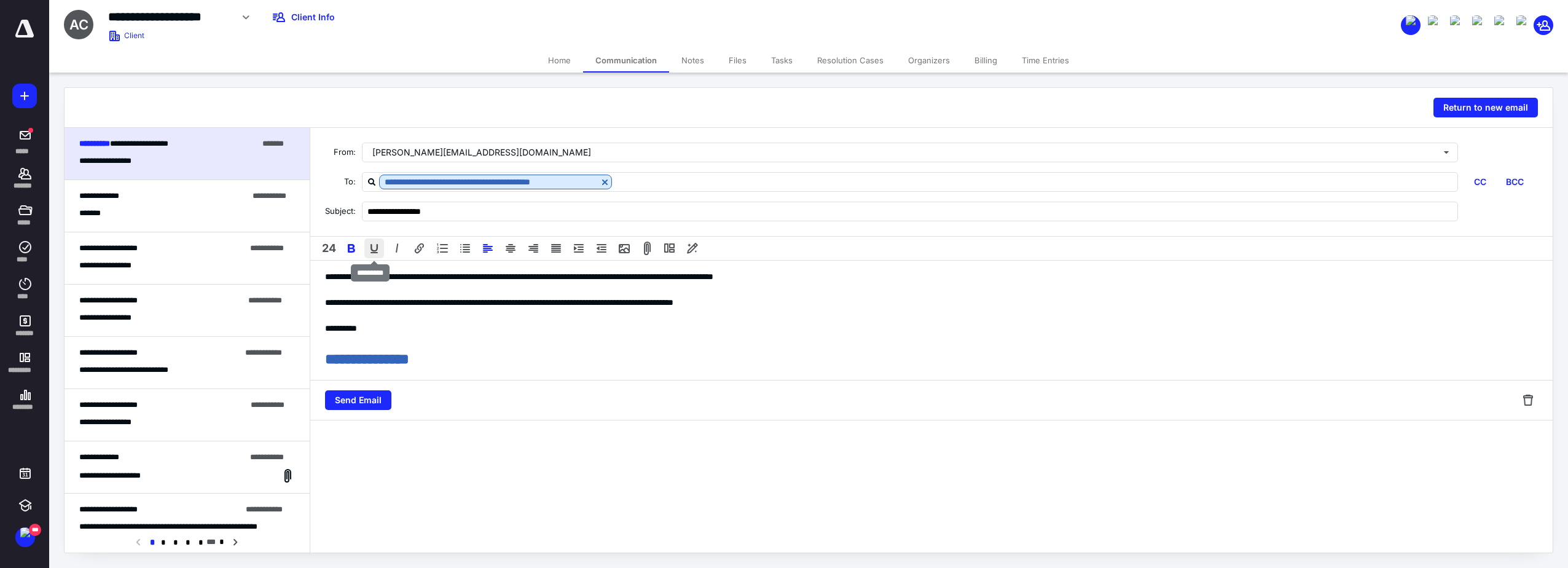 click at bounding box center (374, 248) 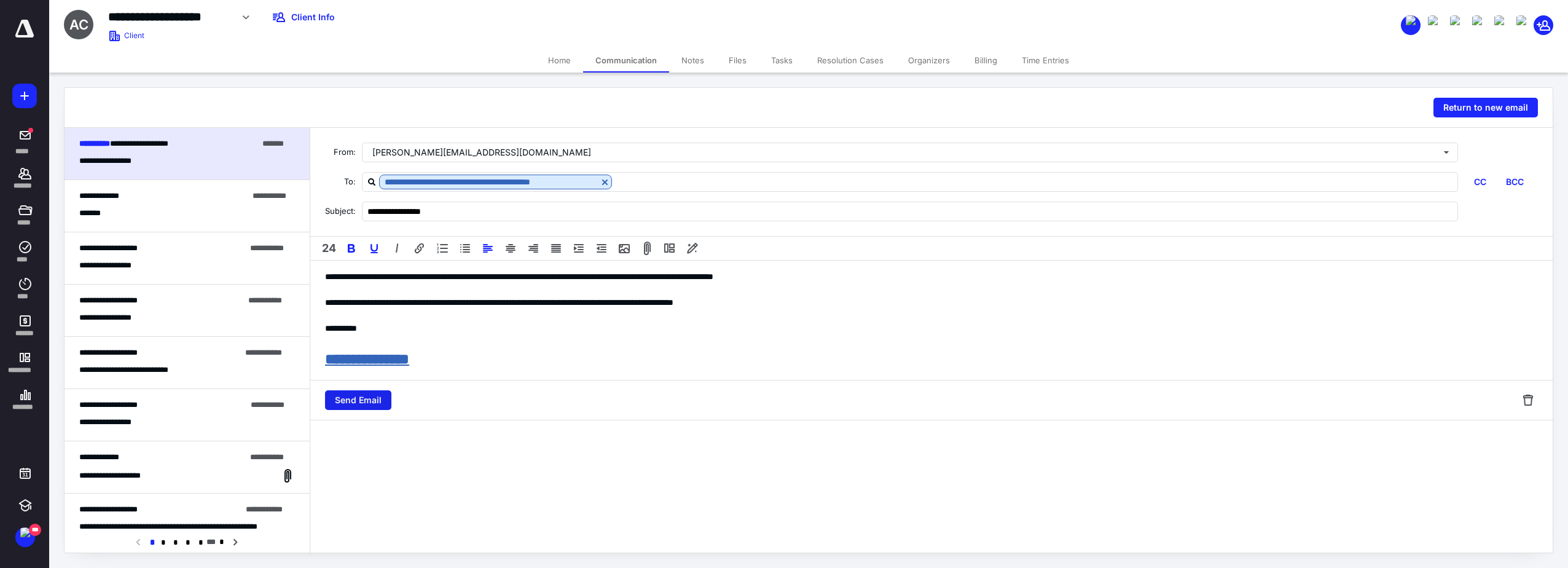 click on "Send Email" at bounding box center (358, 400) 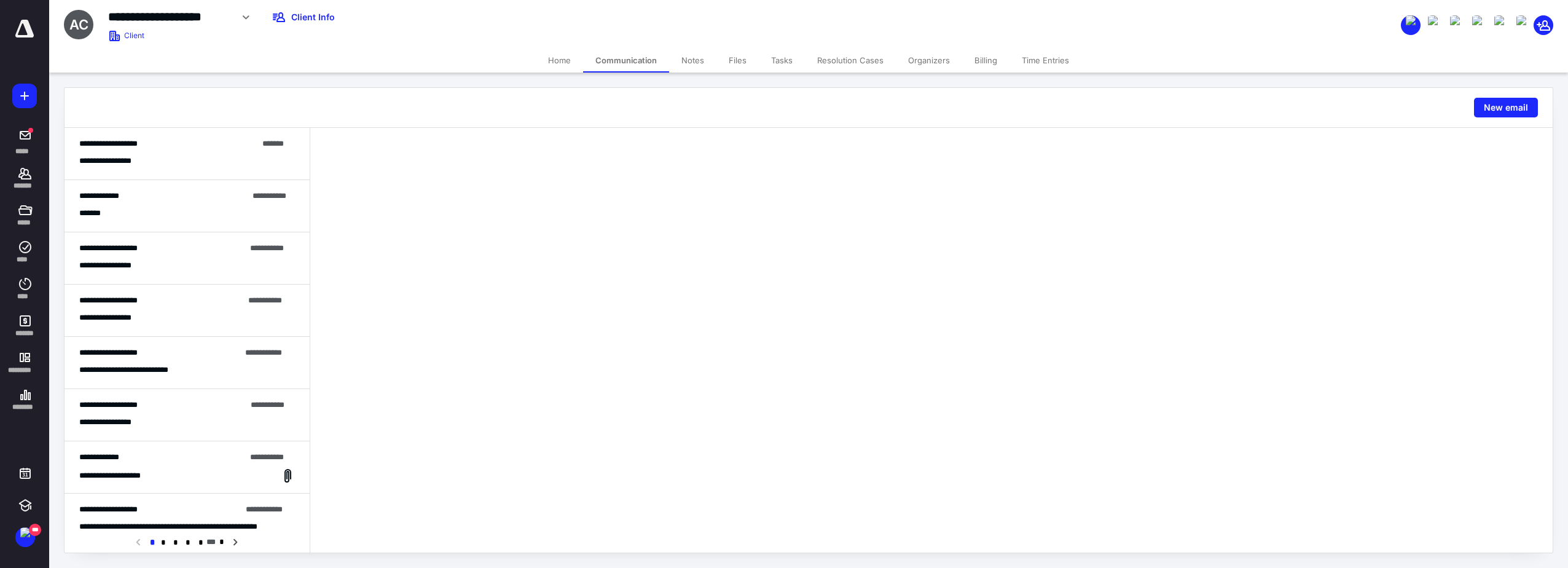 click on "**********" at bounding box center (163, 196) 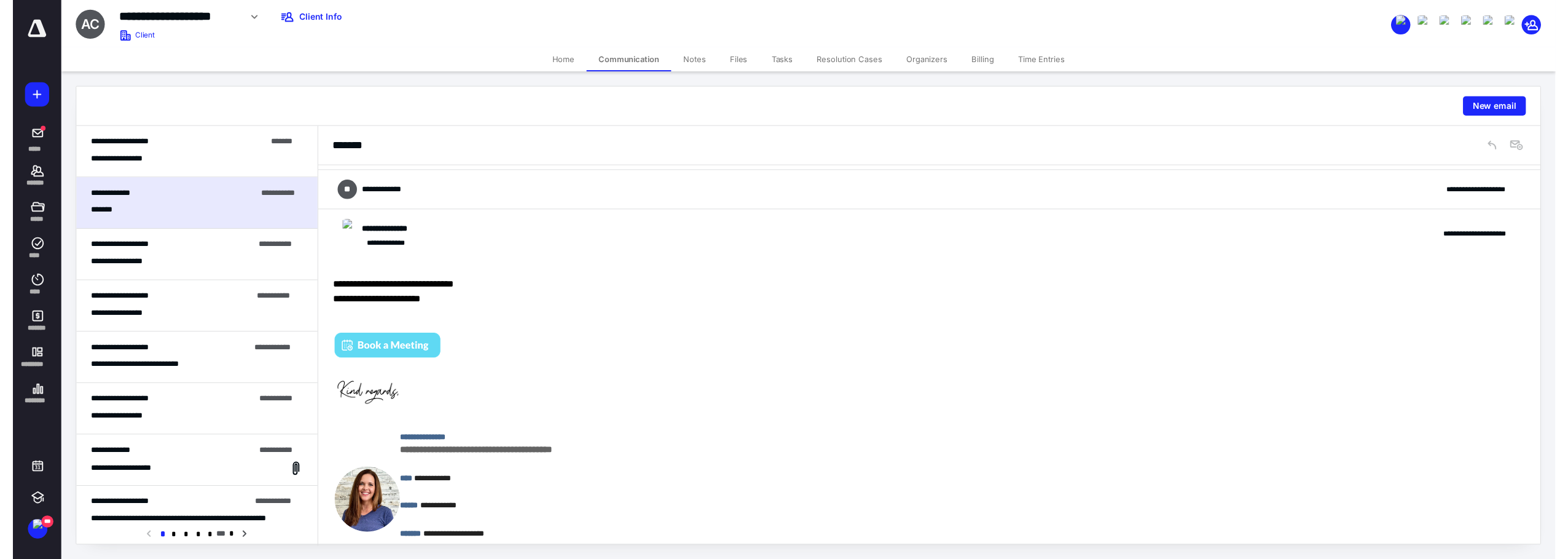 scroll, scrollTop: 71, scrollLeft: 0, axis: vertical 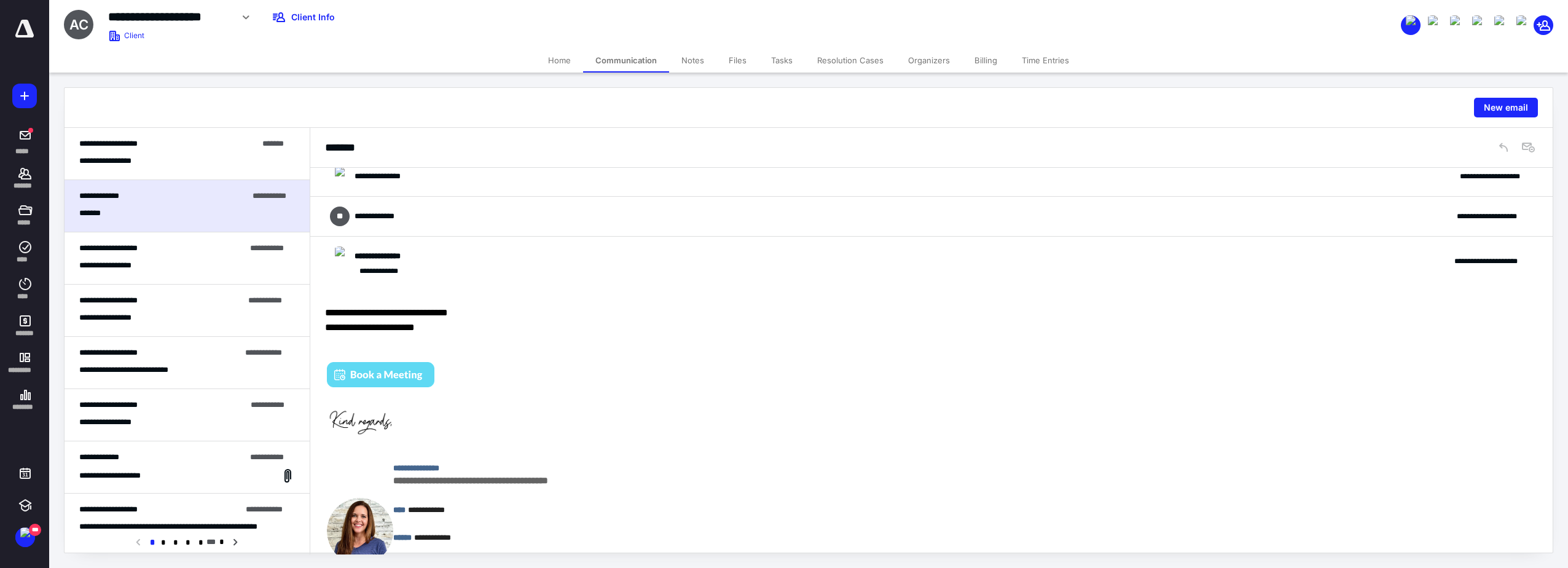 click on "**********" at bounding box center [931, 216] 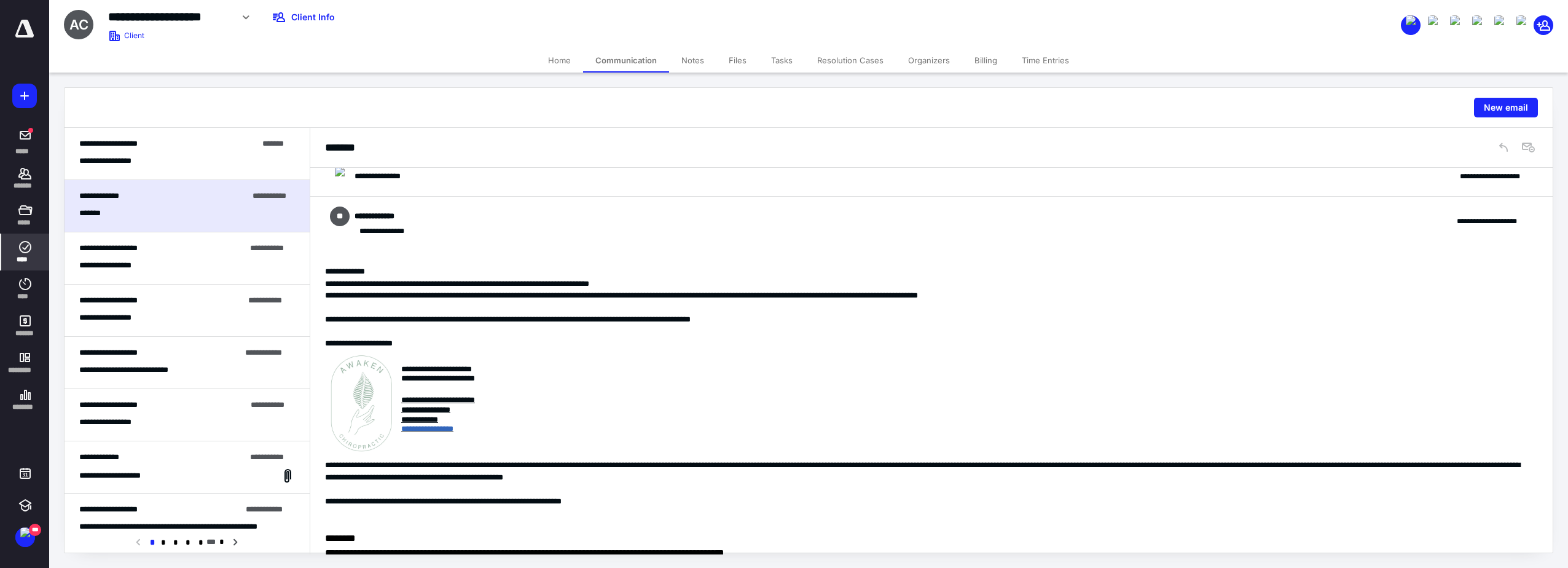 click on "****" at bounding box center [25, 252] 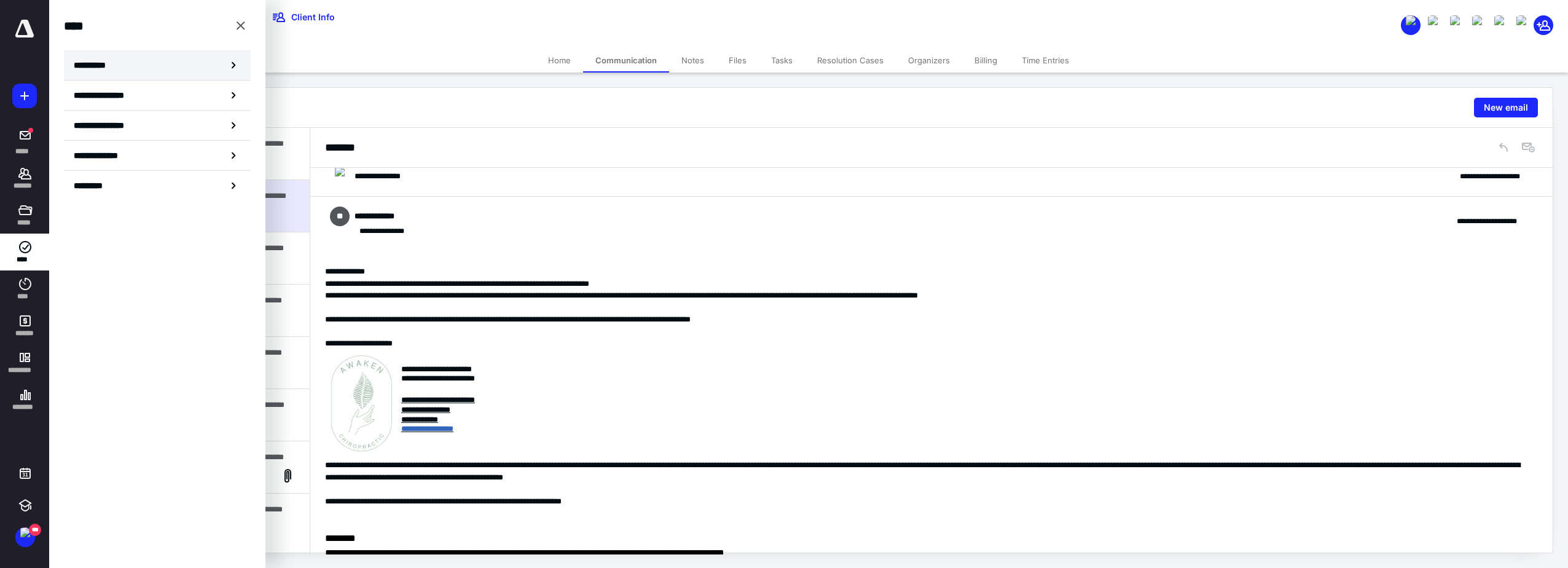 click on "**********" at bounding box center [94, 65] 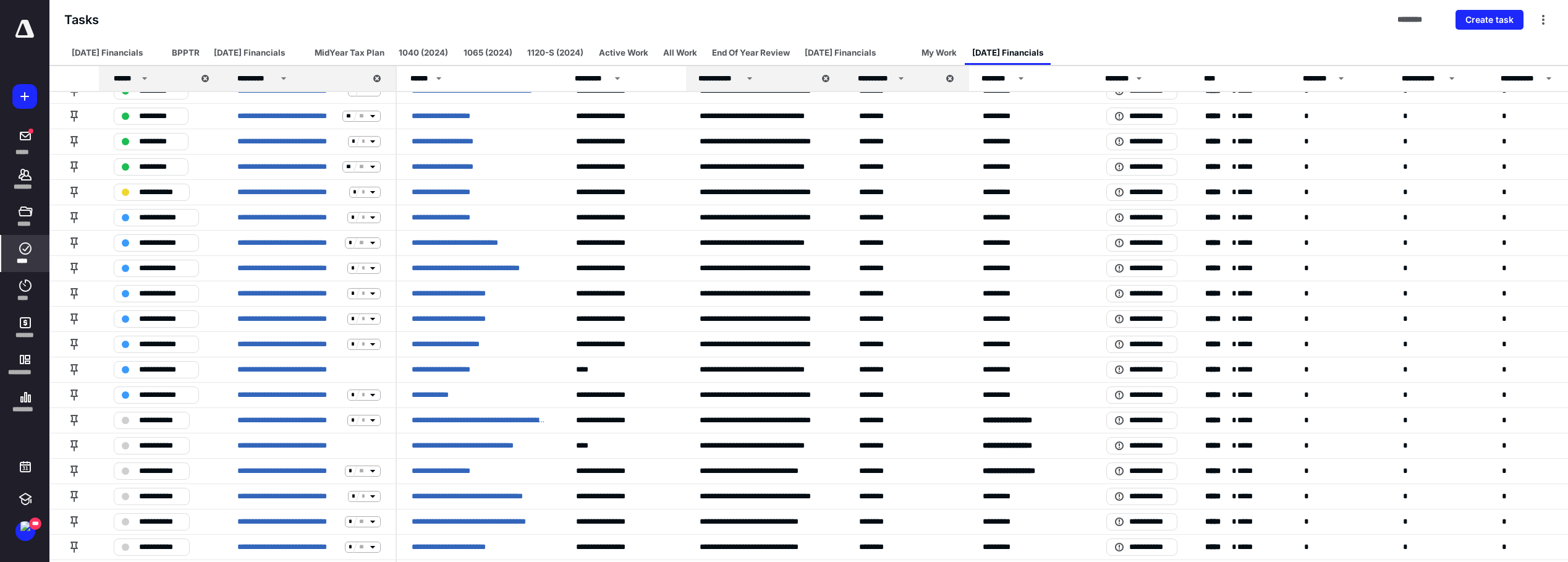 scroll, scrollTop: 495, scrollLeft: 0, axis: vertical 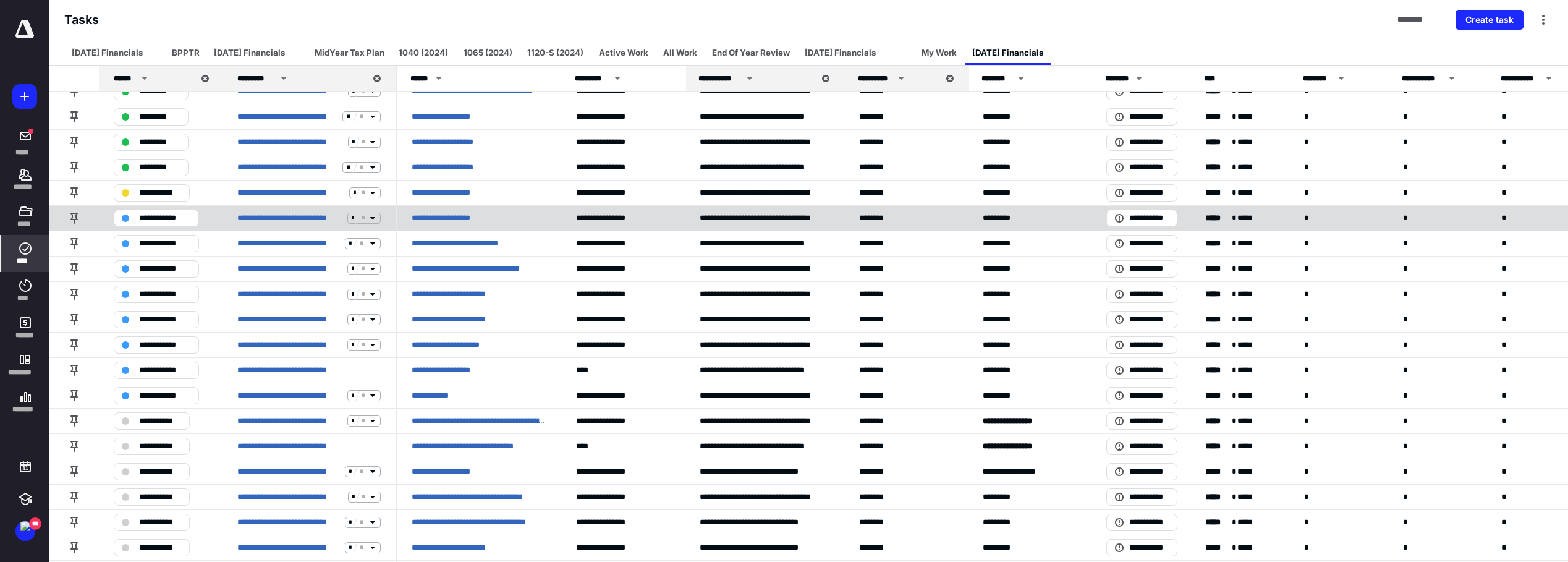 click on "**********" at bounding box center (165, 218) 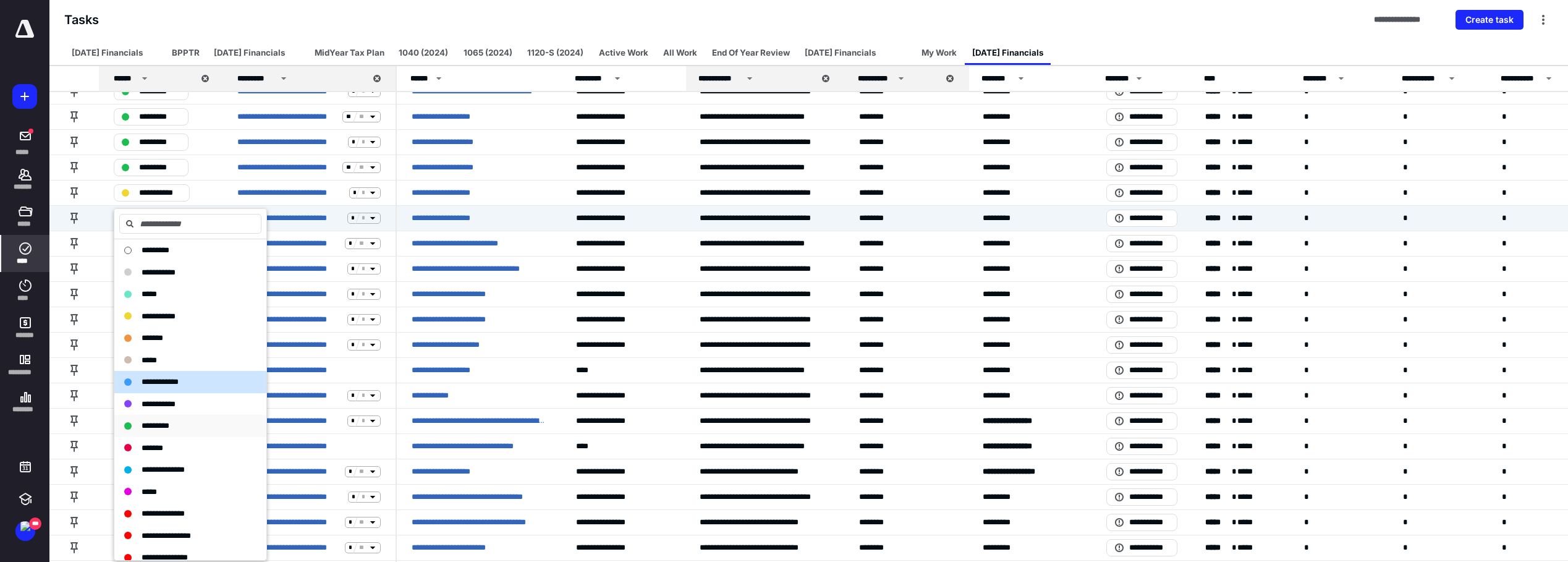 click on "*********" at bounding box center (155, 425) 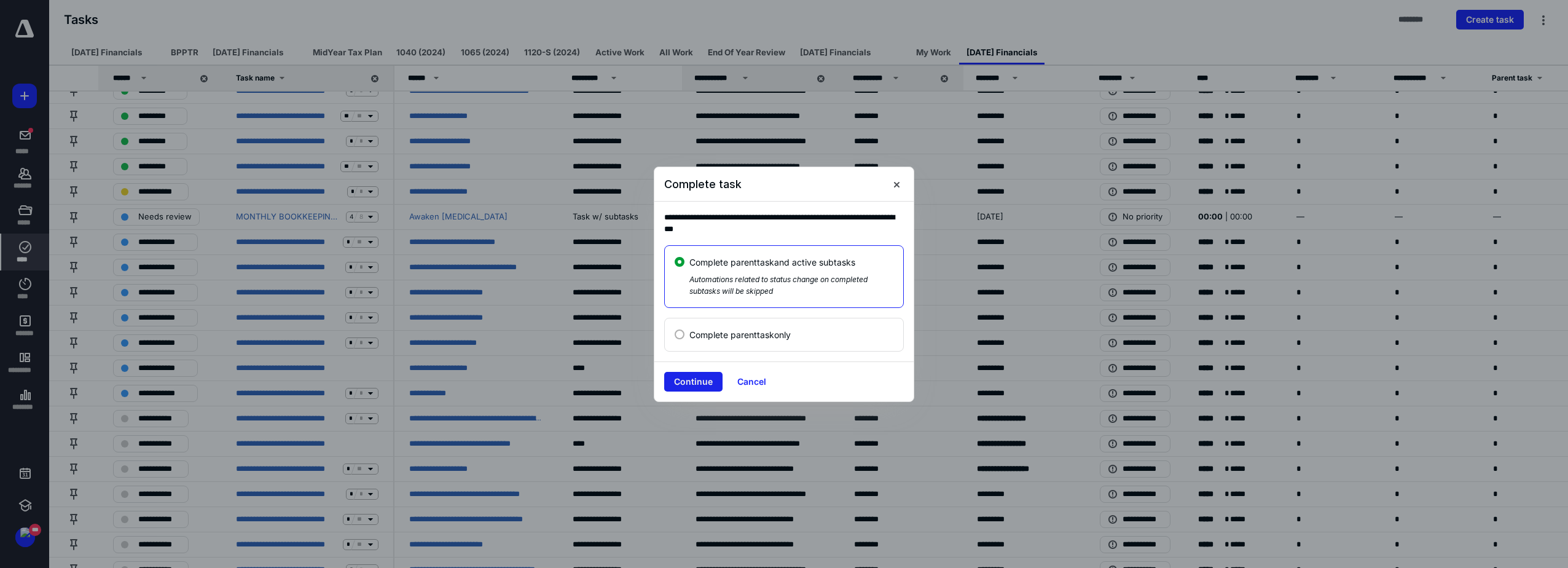 click on "Continue" at bounding box center [693, 382] 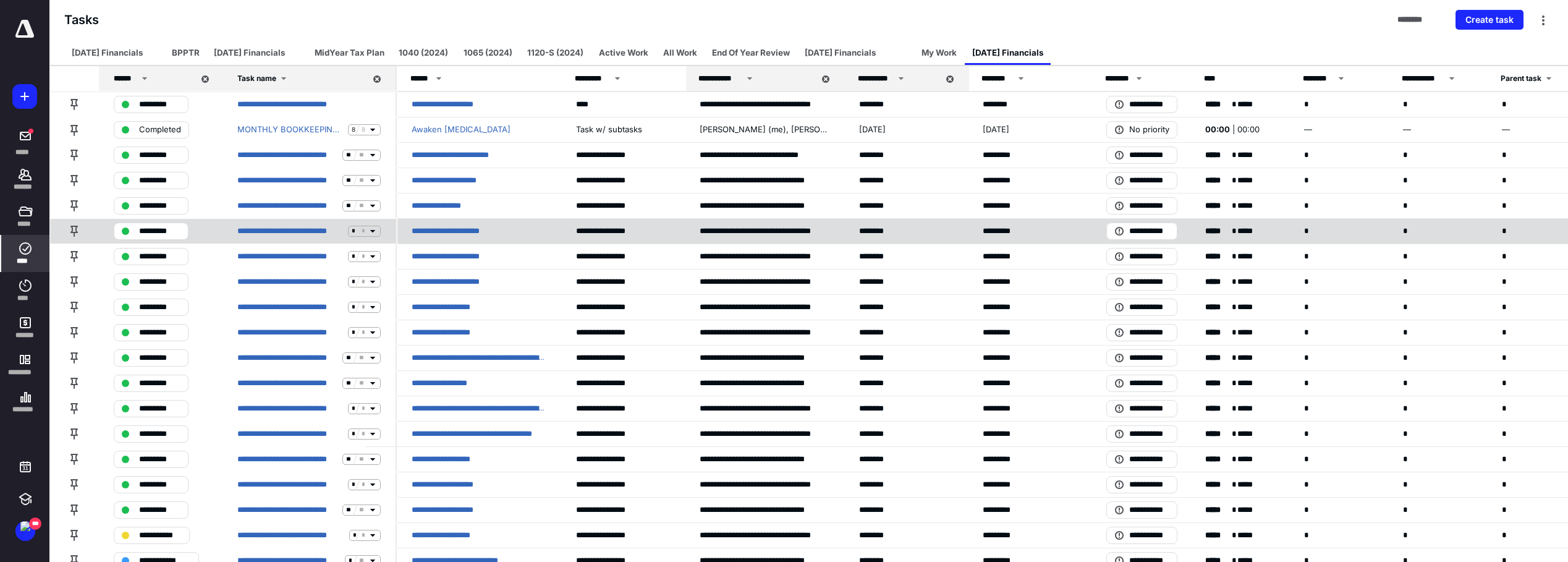 scroll, scrollTop: 460, scrollLeft: 0, axis: vertical 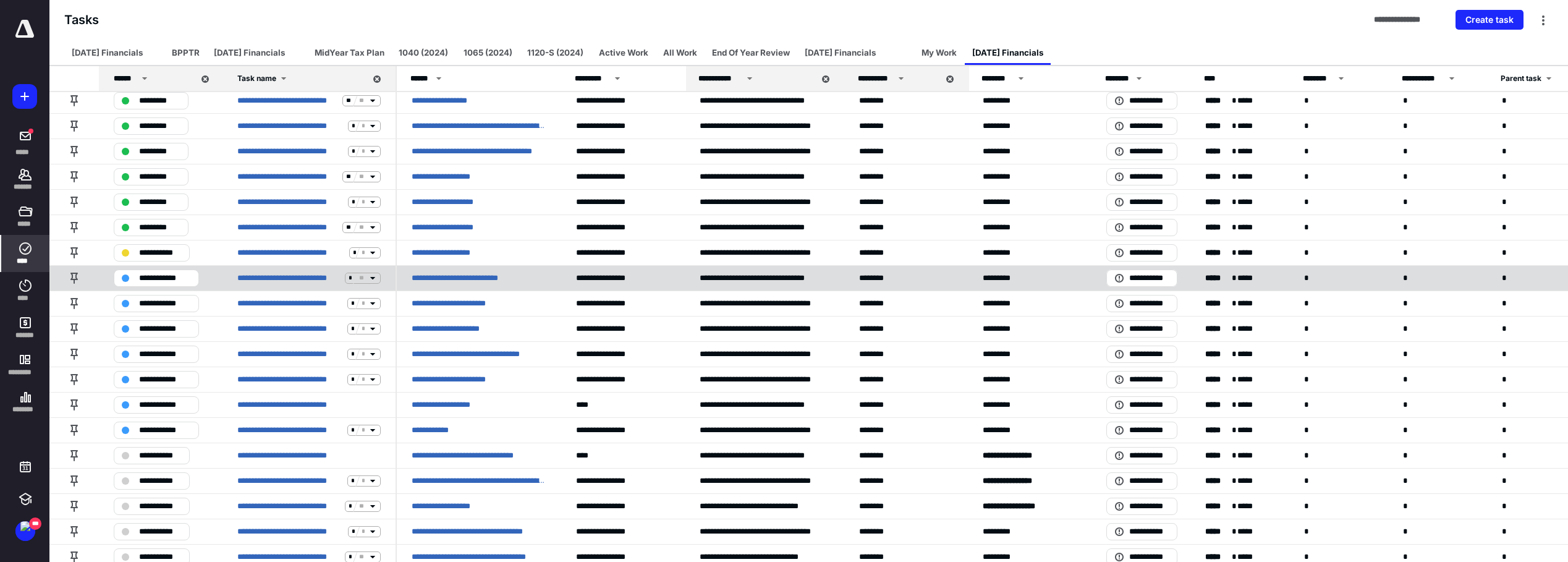 click on "**********" at bounding box center [468, 278] 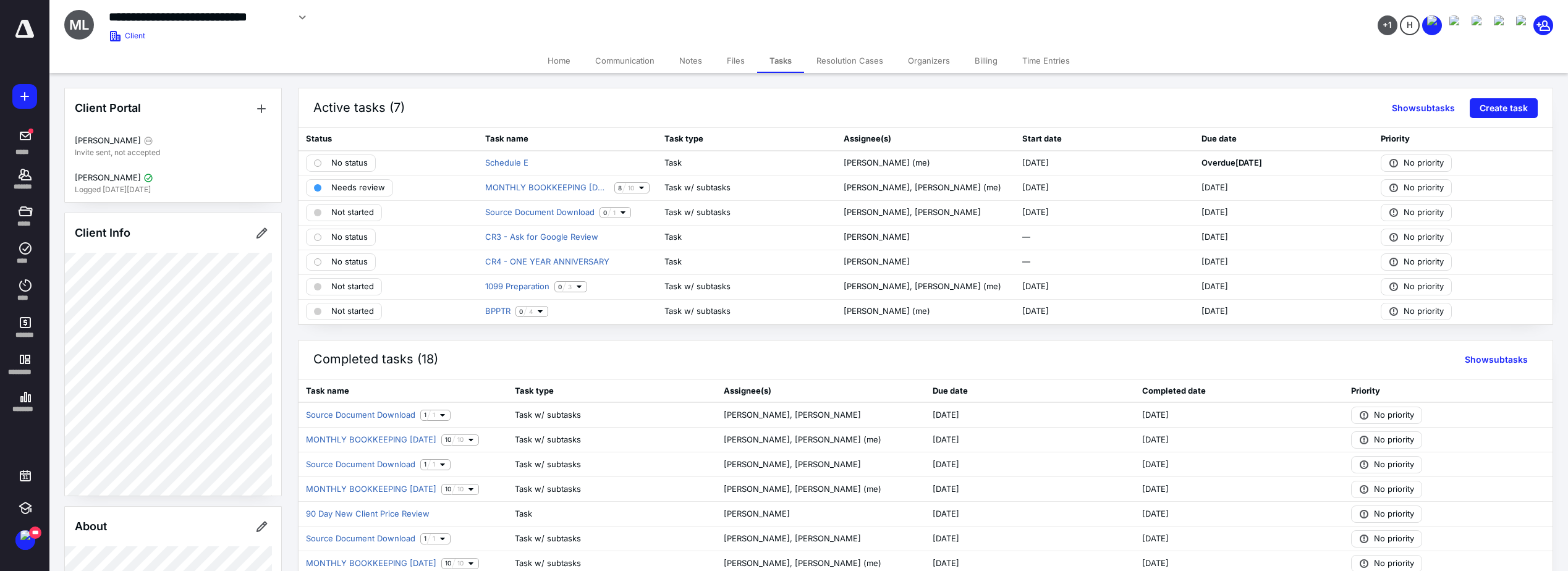 click on "Files" at bounding box center [735, 61] 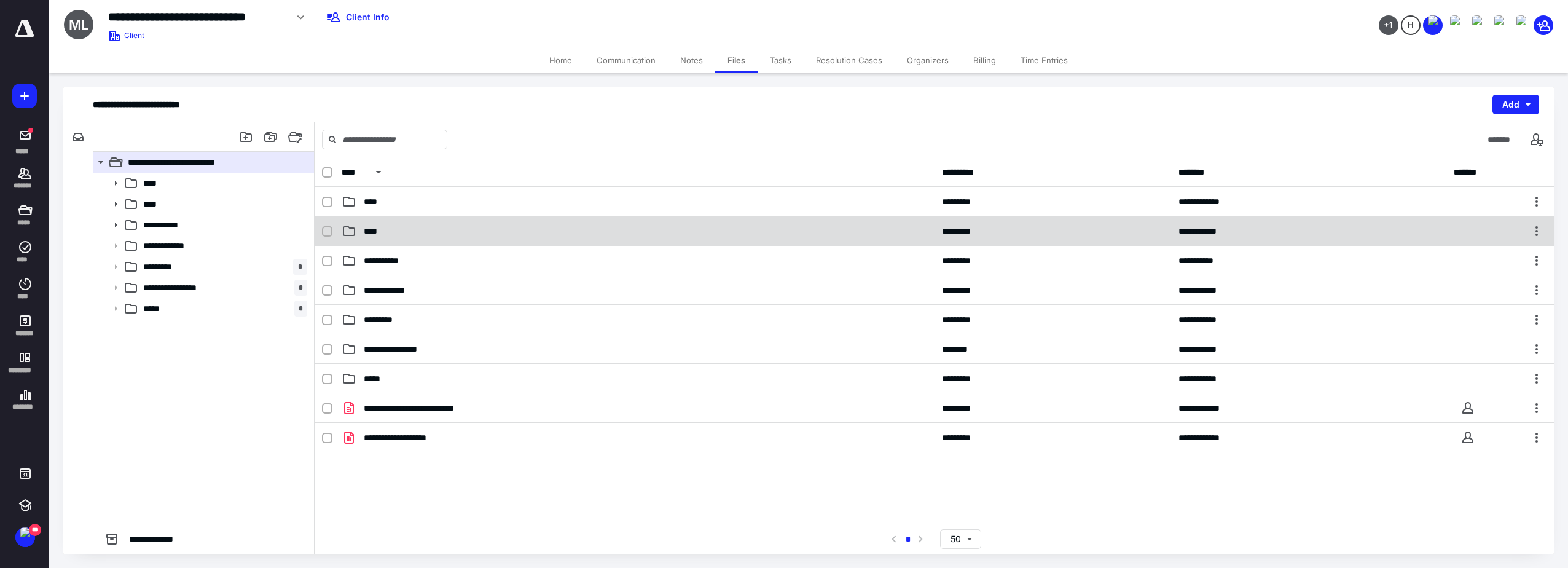 click on "****" at bounding box center [638, 231] 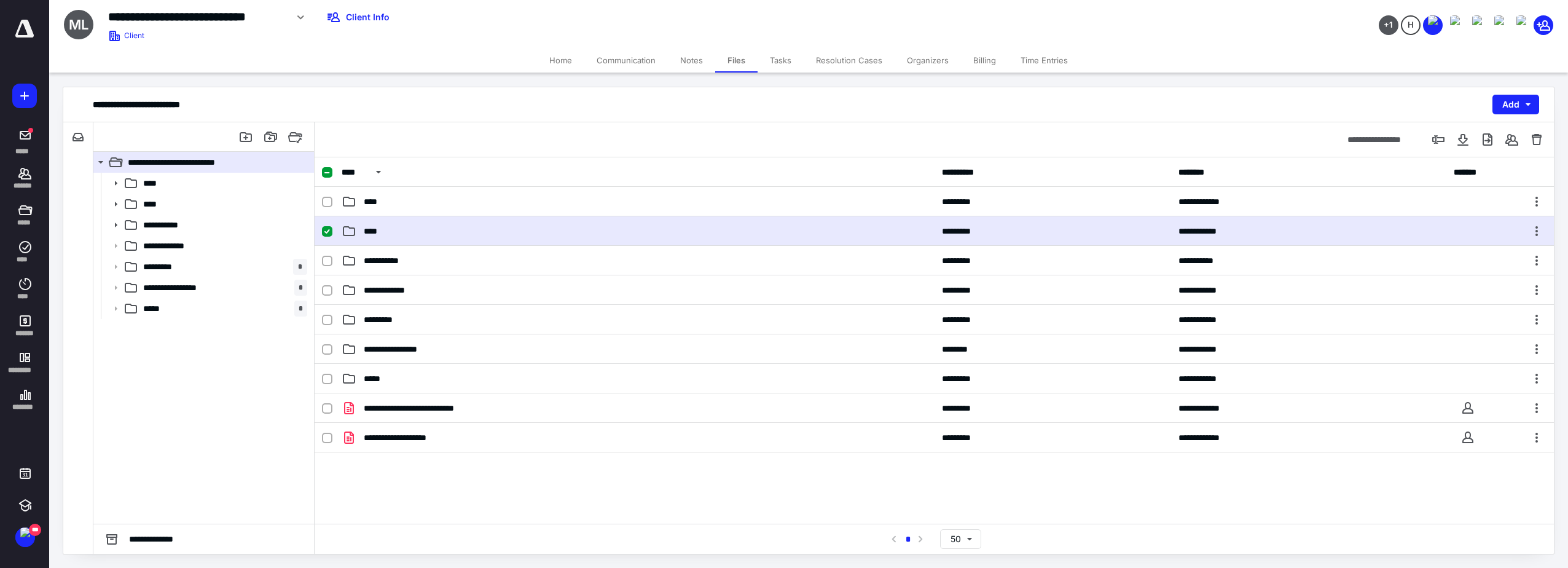 click on "****" at bounding box center [638, 231] 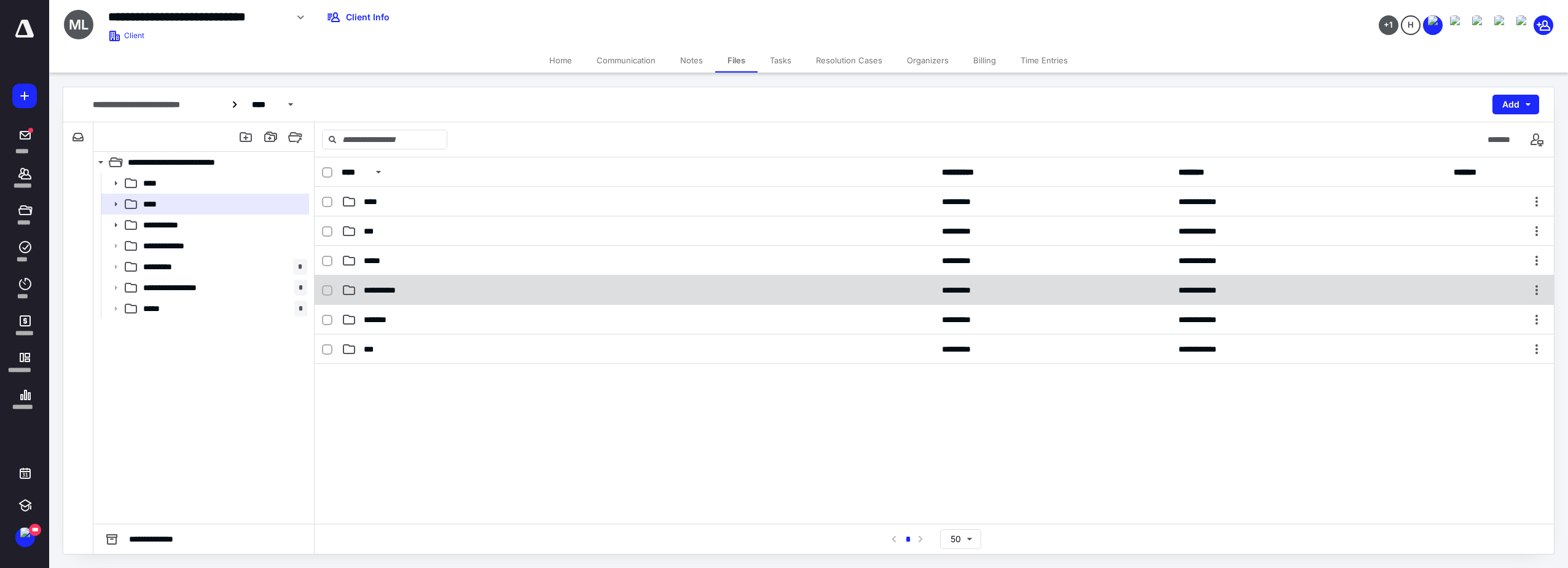 click on "**********" at bounding box center [384, 290] 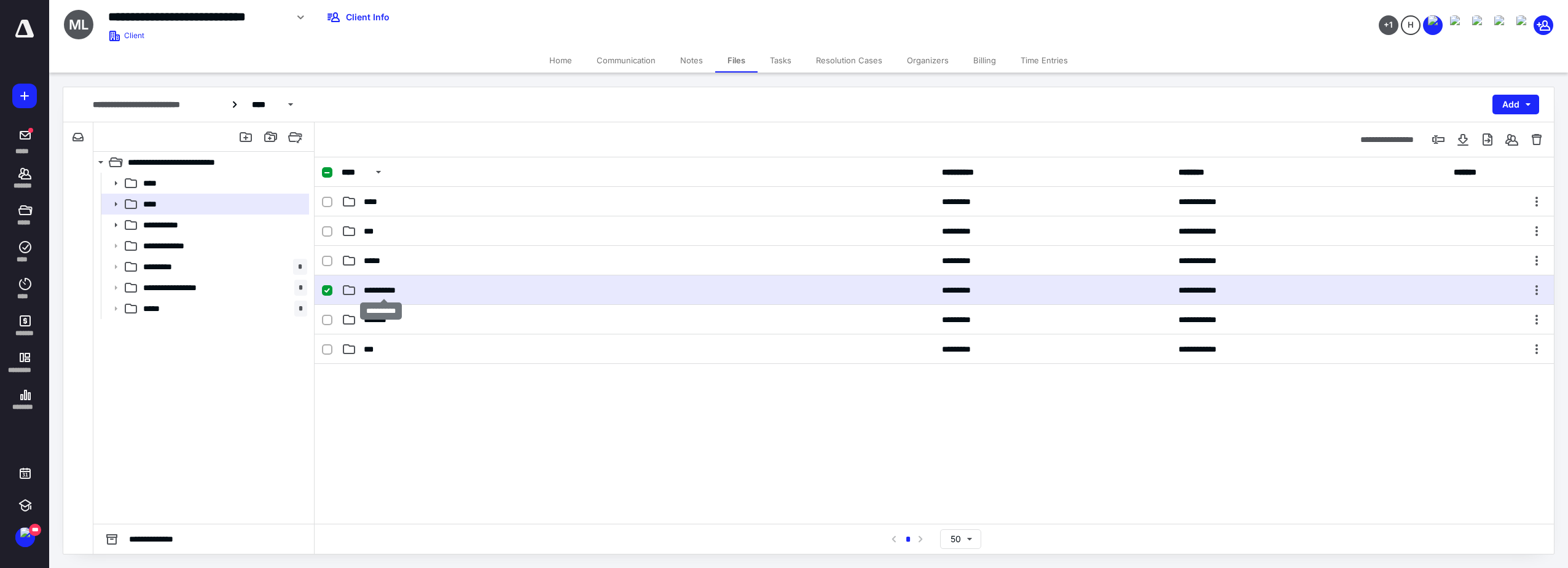 click on "**********" at bounding box center [384, 290] 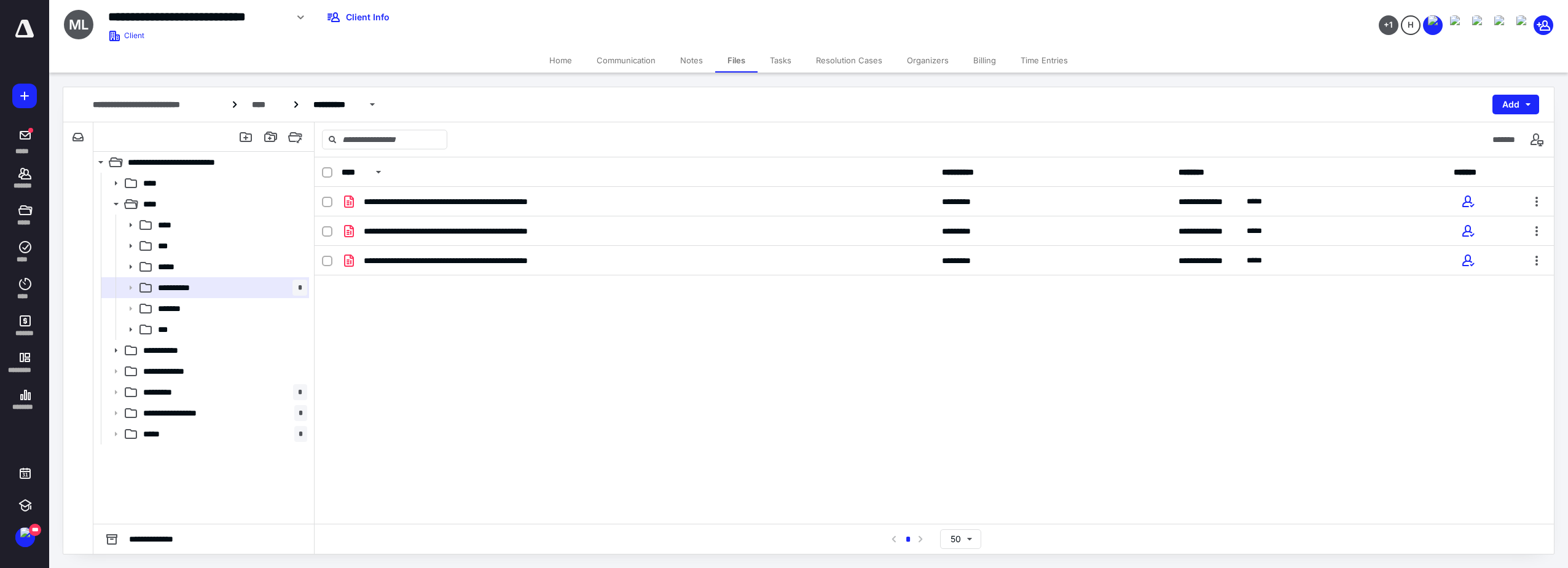 click on "**********" at bounding box center [809, 24] 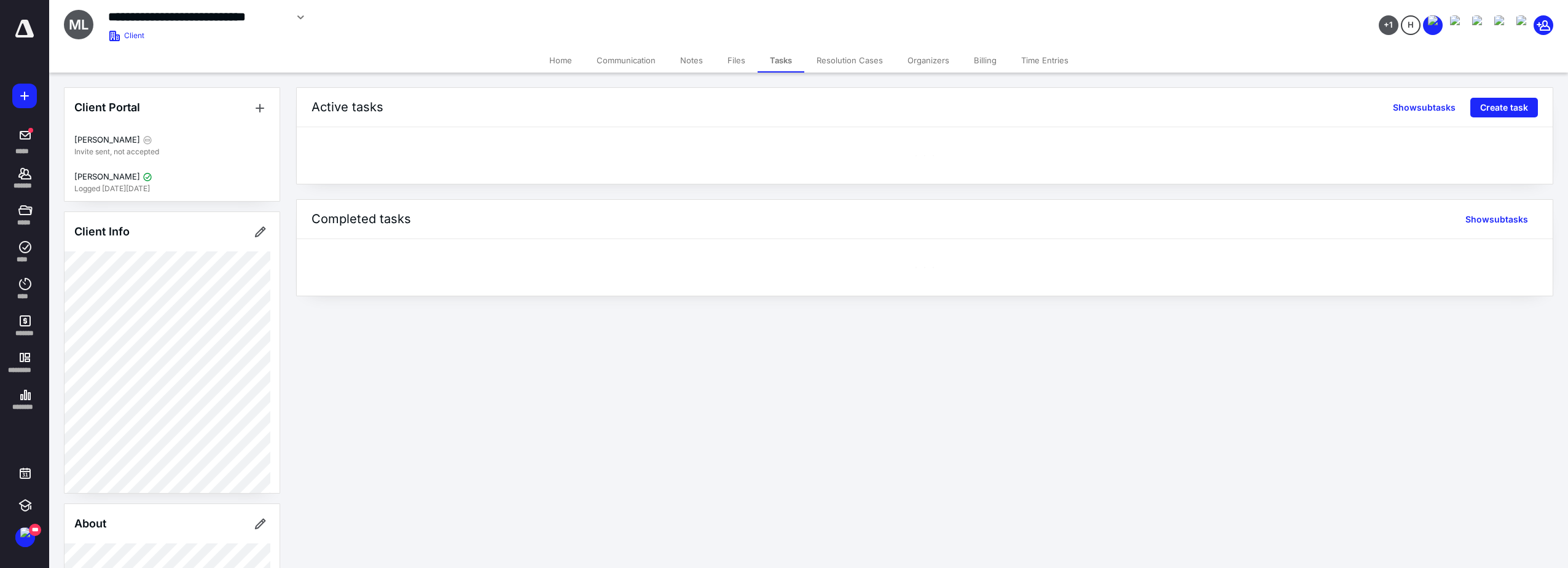 click on "Files" at bounding box center (736, 60) 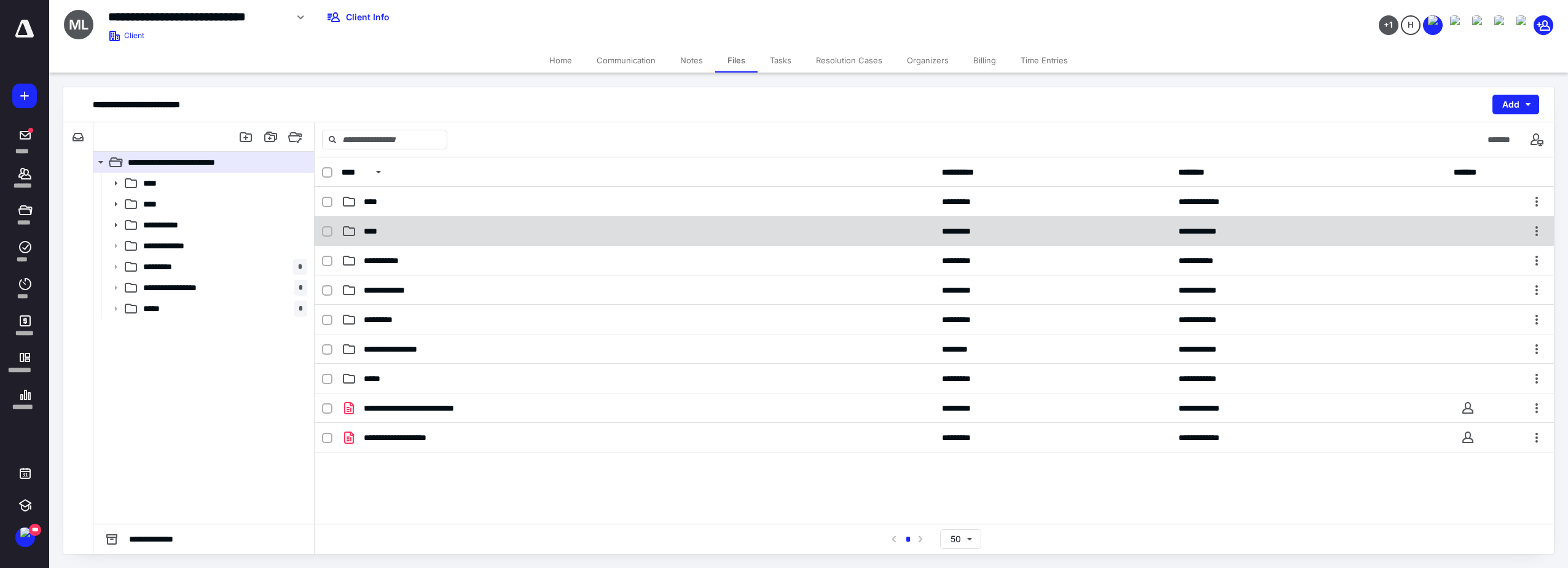 click on "**********" at bounding box center (934, 231) 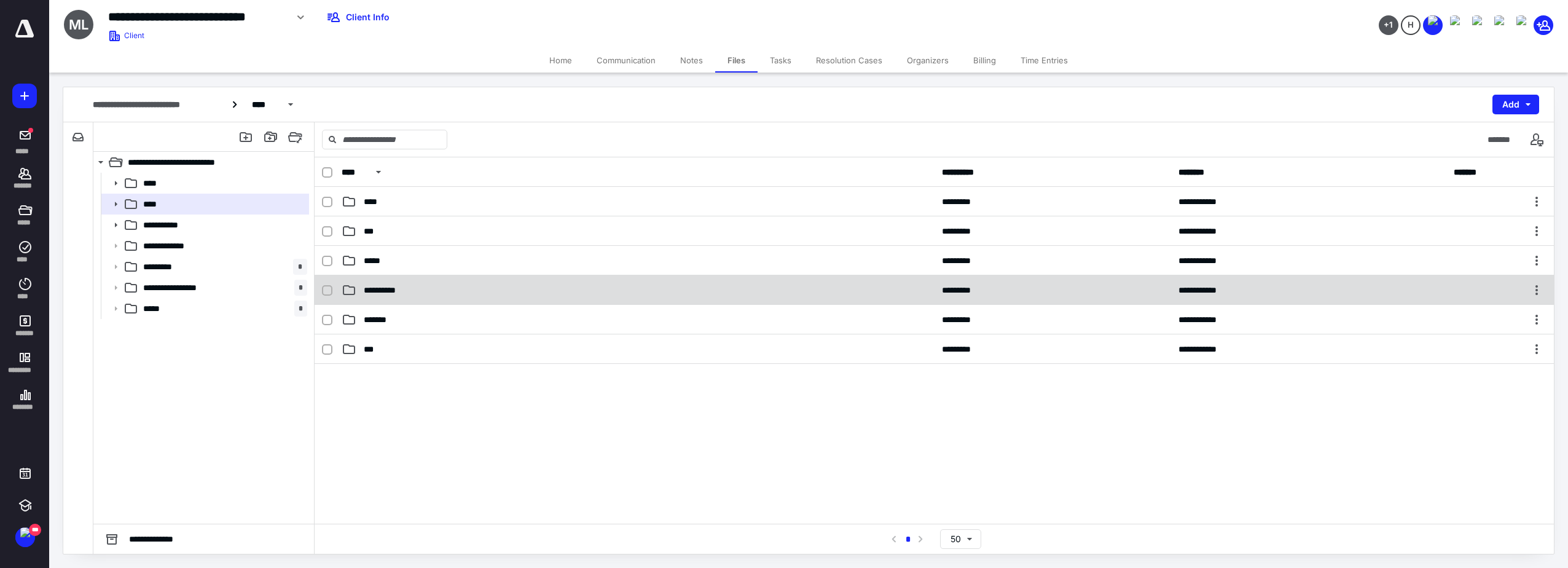 click on "**********" at bounding box center (934, 290) 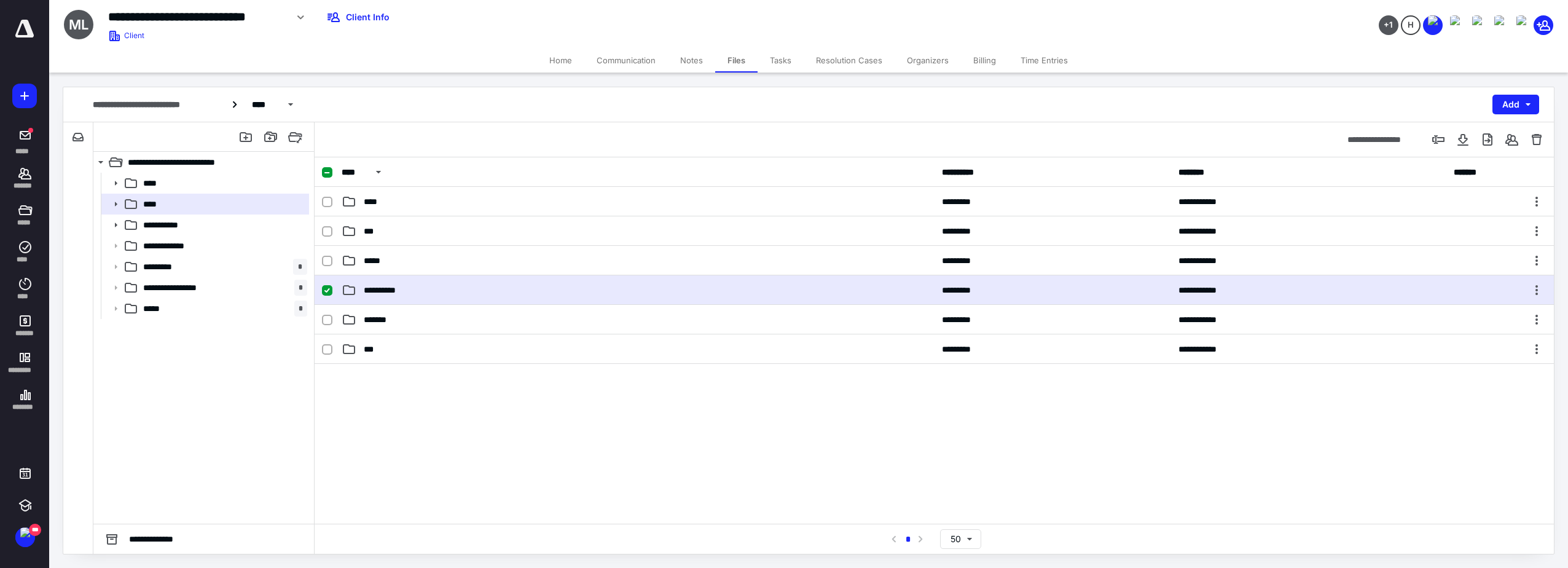 click on "**********" at bounding box center [934, 290] 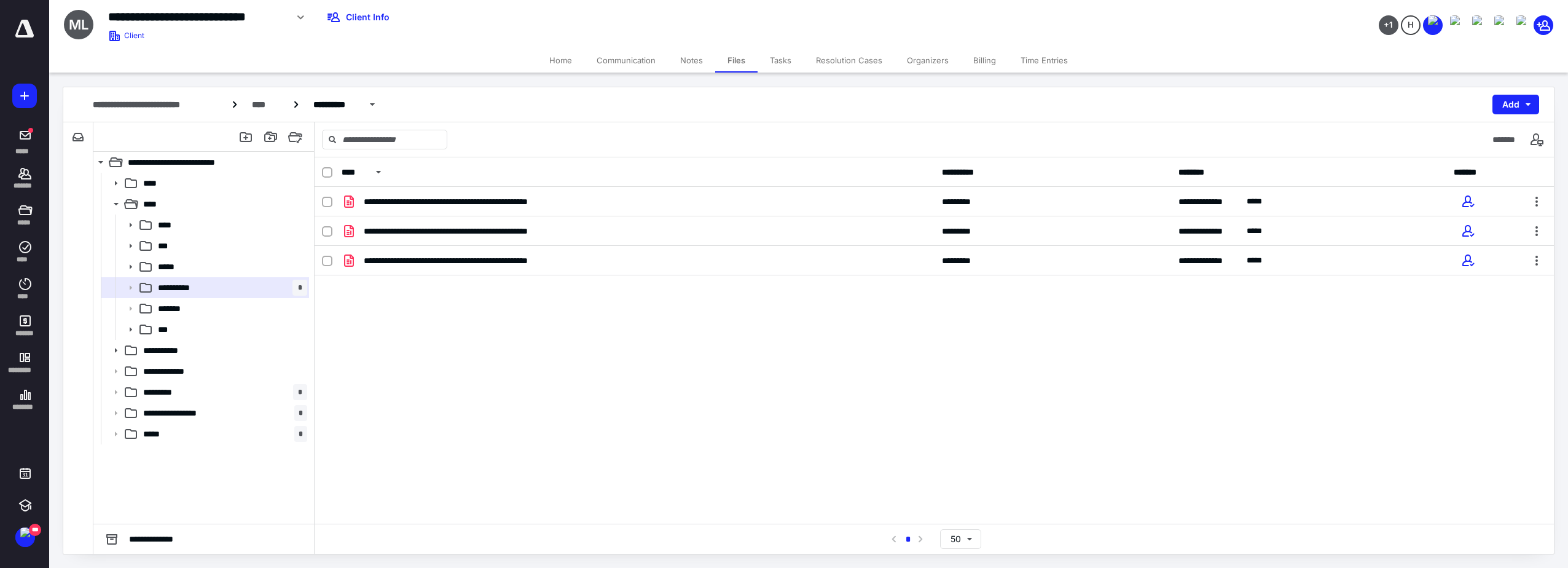 click on "Tasks" at bounding box center [780, 60] 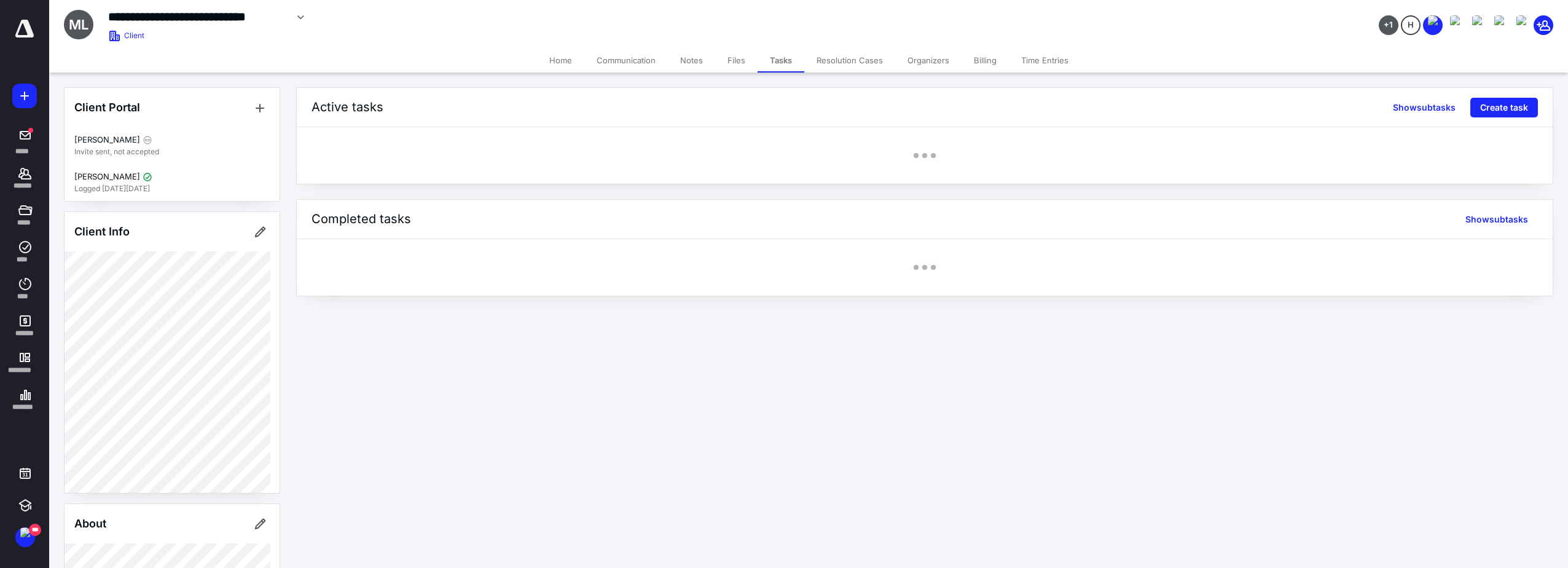 click on "Files" at bounding box center (736, 60) 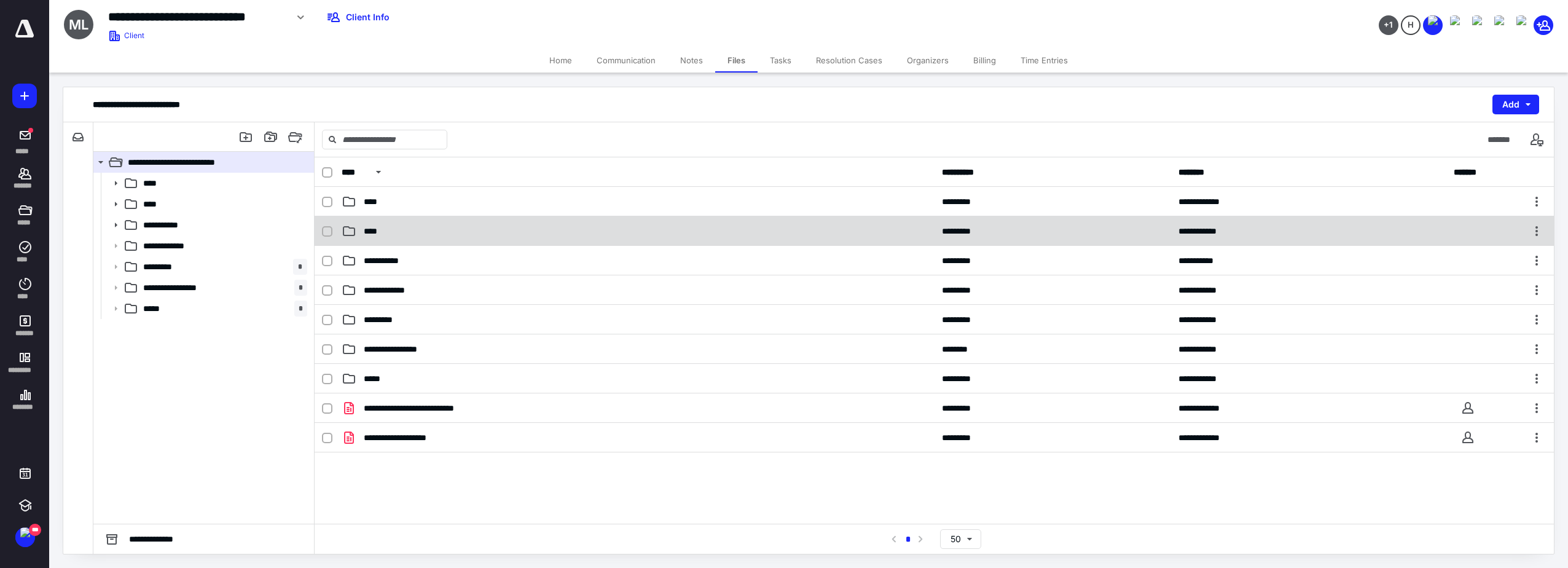 click on "****" at bounding box center [638, 231] 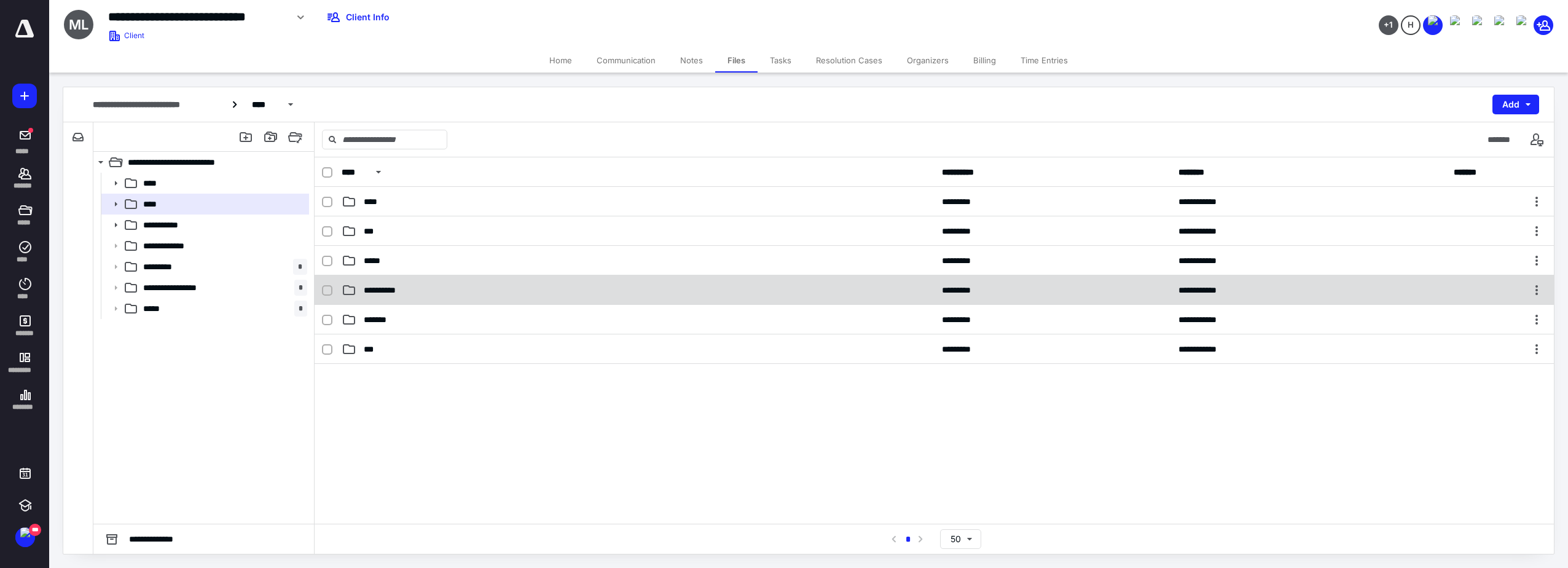 click on "**********" at bounding box center (638, 290) 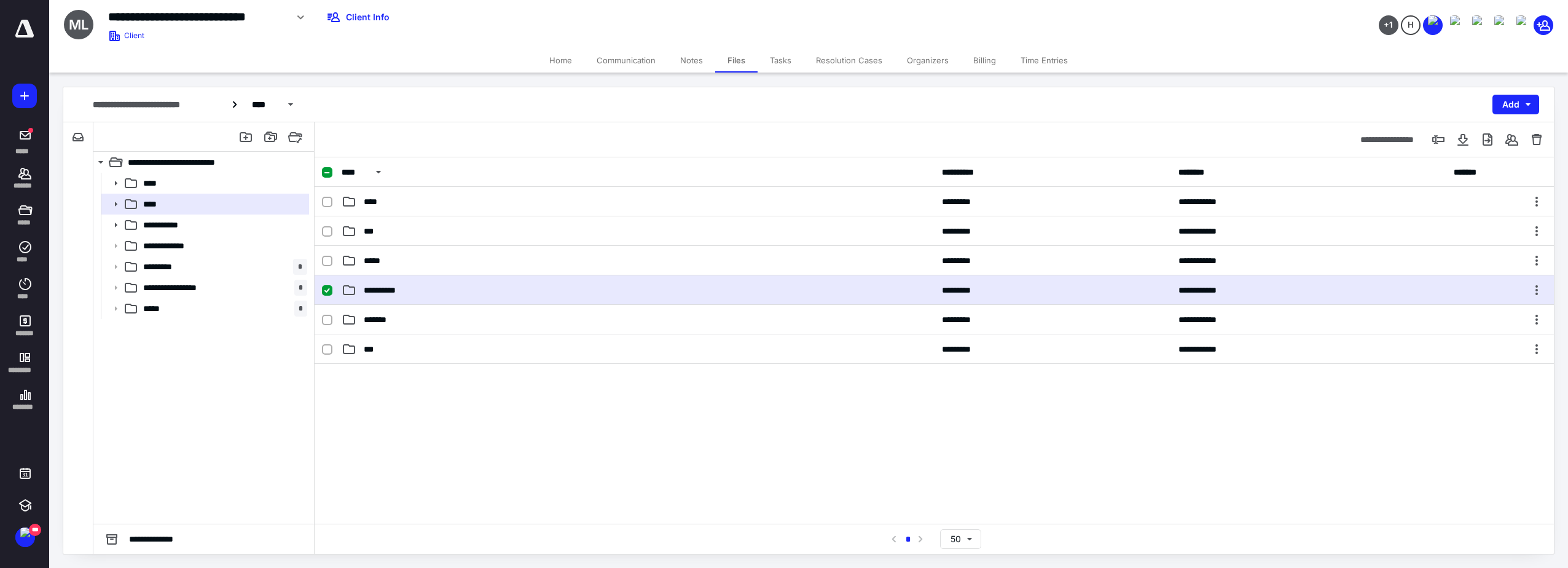 click on "**********" at bounding box center [638, 290] 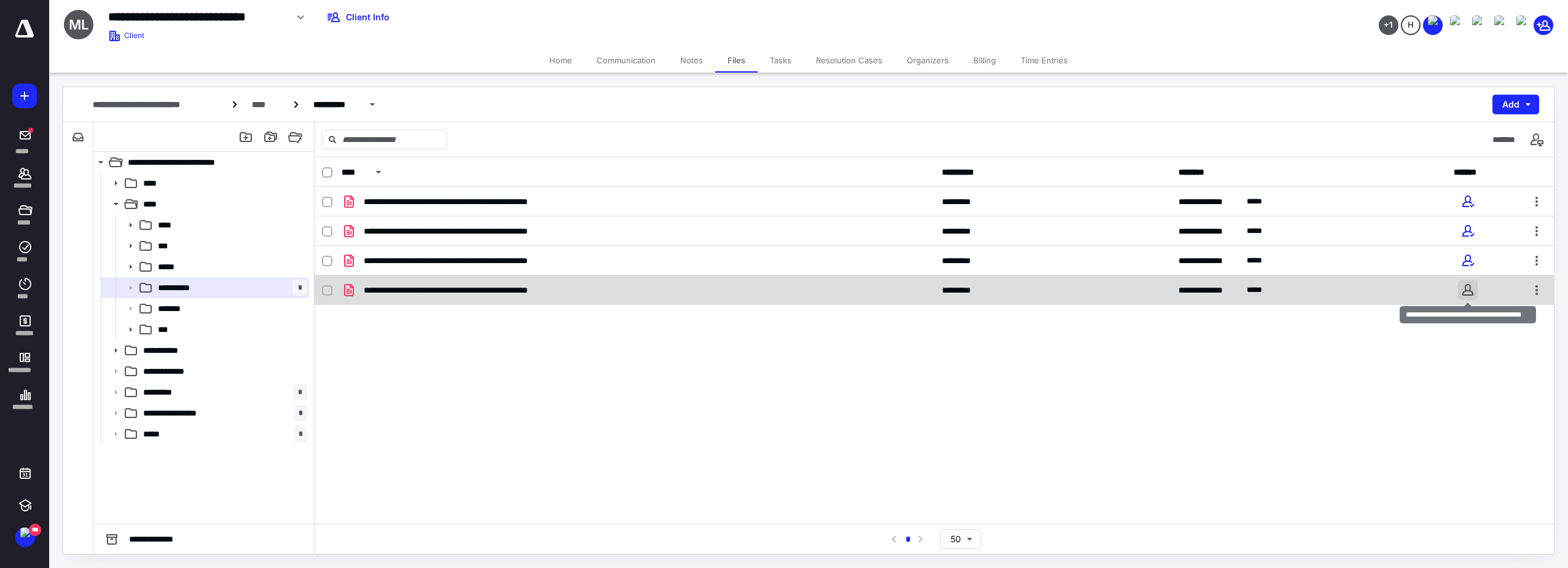 click at bounding box center [1468, 290] 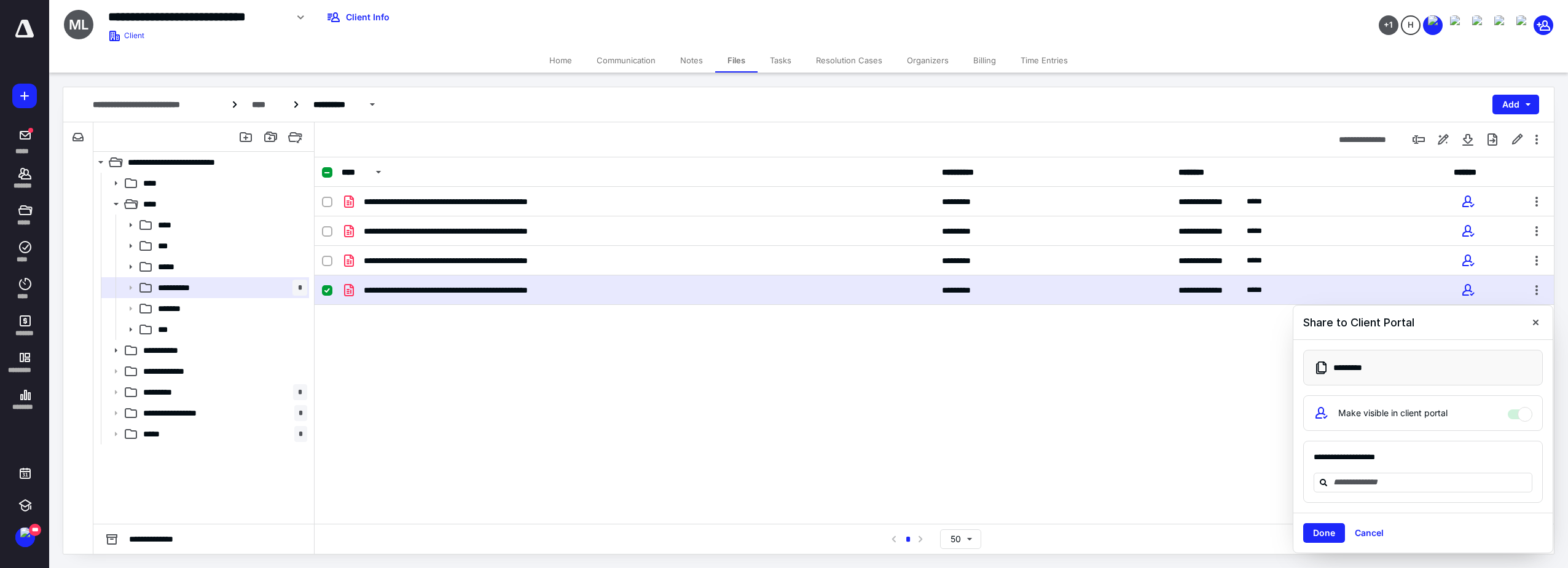 click at bounding box center [1535, 322] 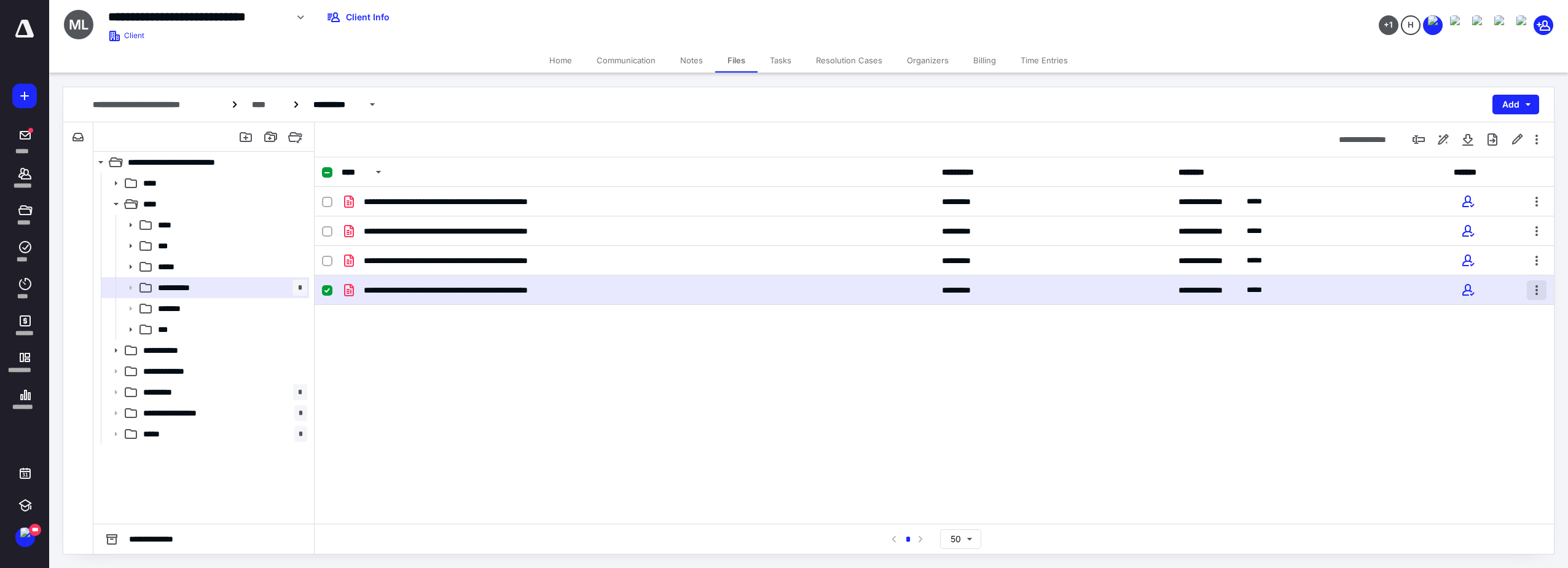 click at bounding box center (1537, 290) 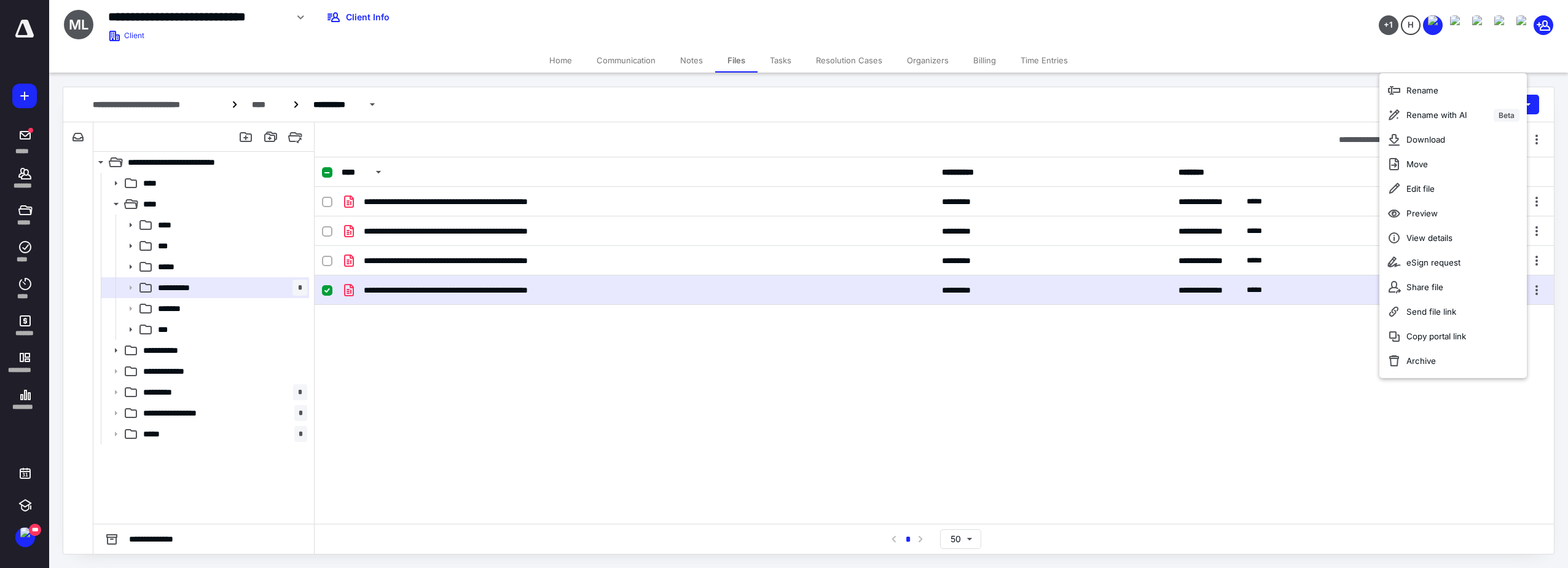 click on "**********" at bounding box center [934, 341] 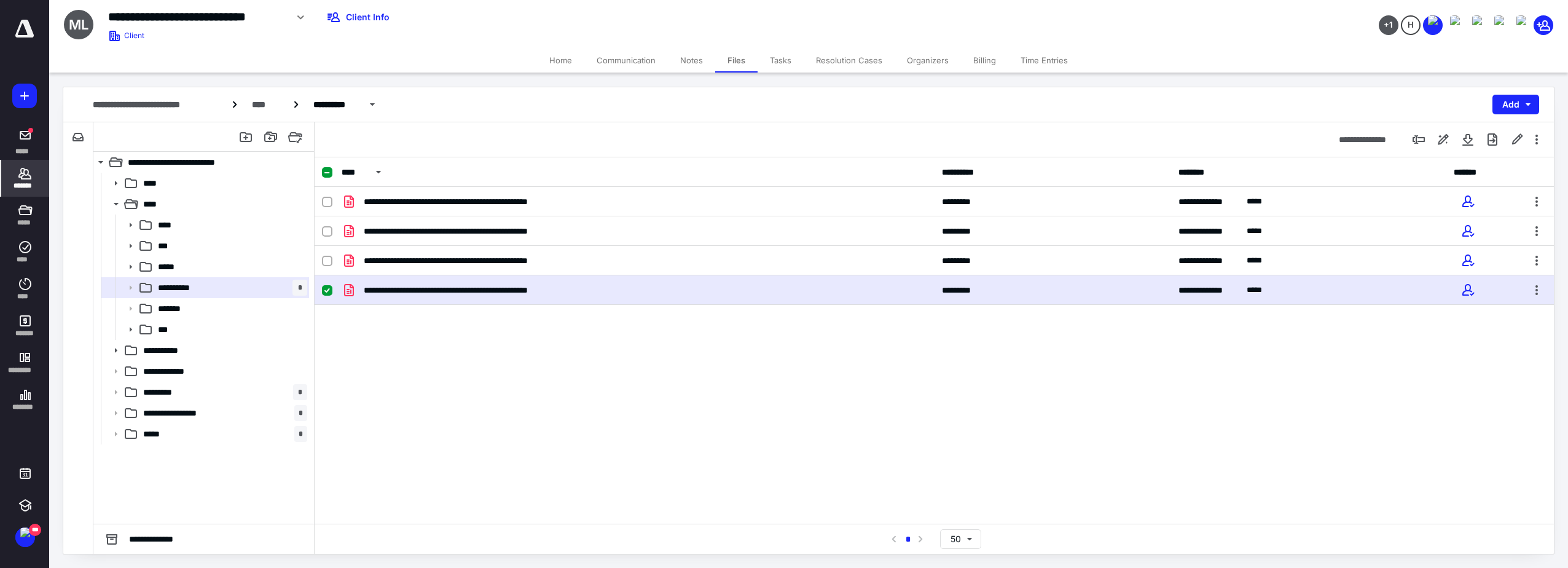 drag, startPoint x: 24, startPoint y: 253, endPoint x: 45, endPoint y: 194, distance: 62.62587 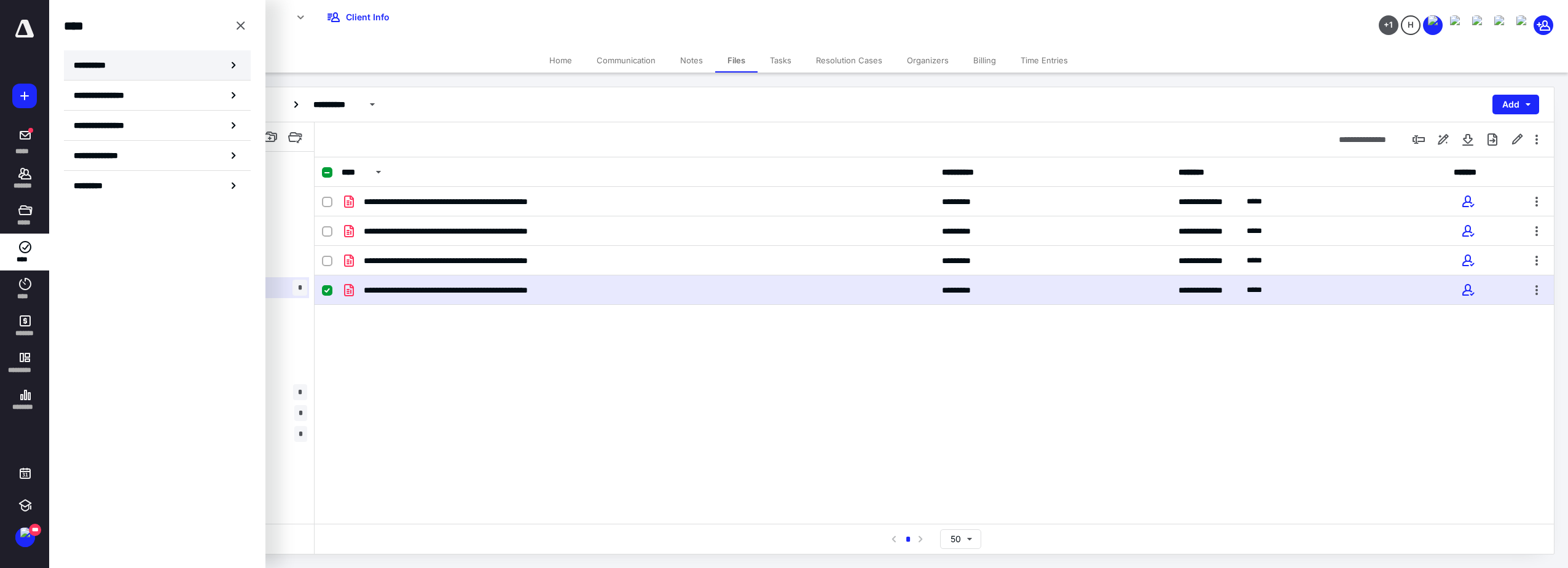 click on "**********" at bounding box center (94, 65) 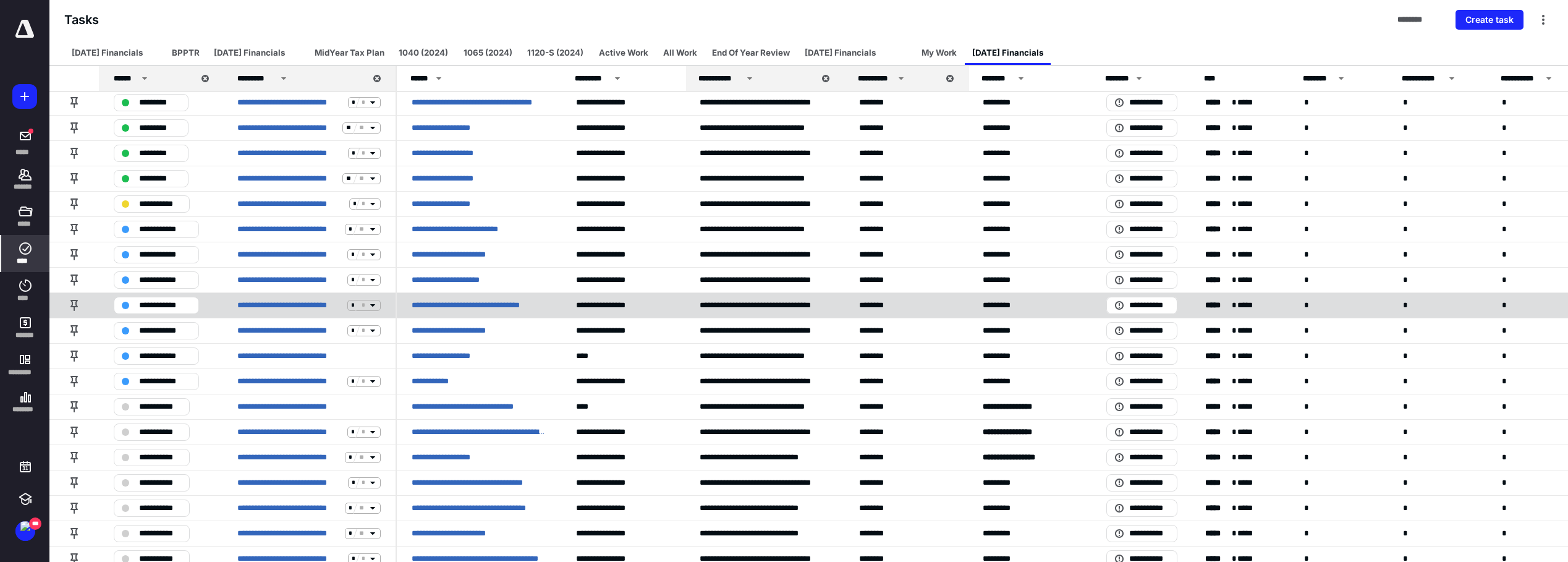 scroll, scrollTop: 495, scrollLeft: 0, axis: vertical 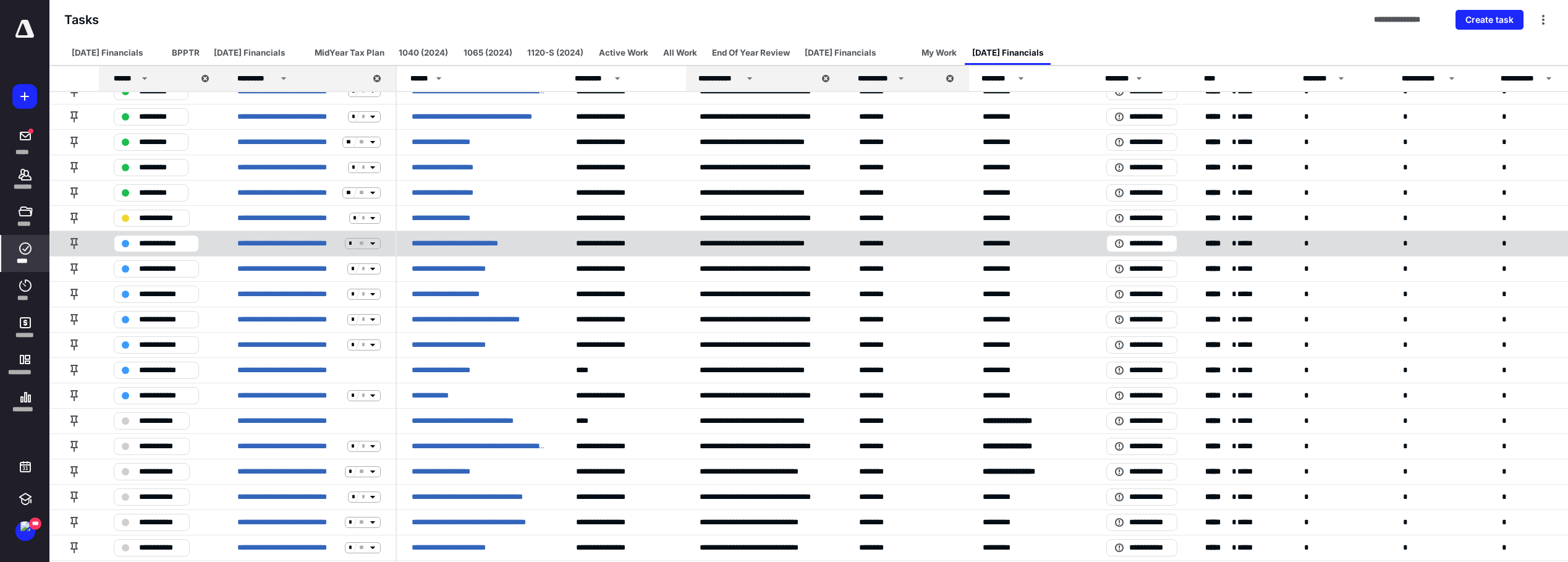 click on "**********" at bounding box center (165, 244) 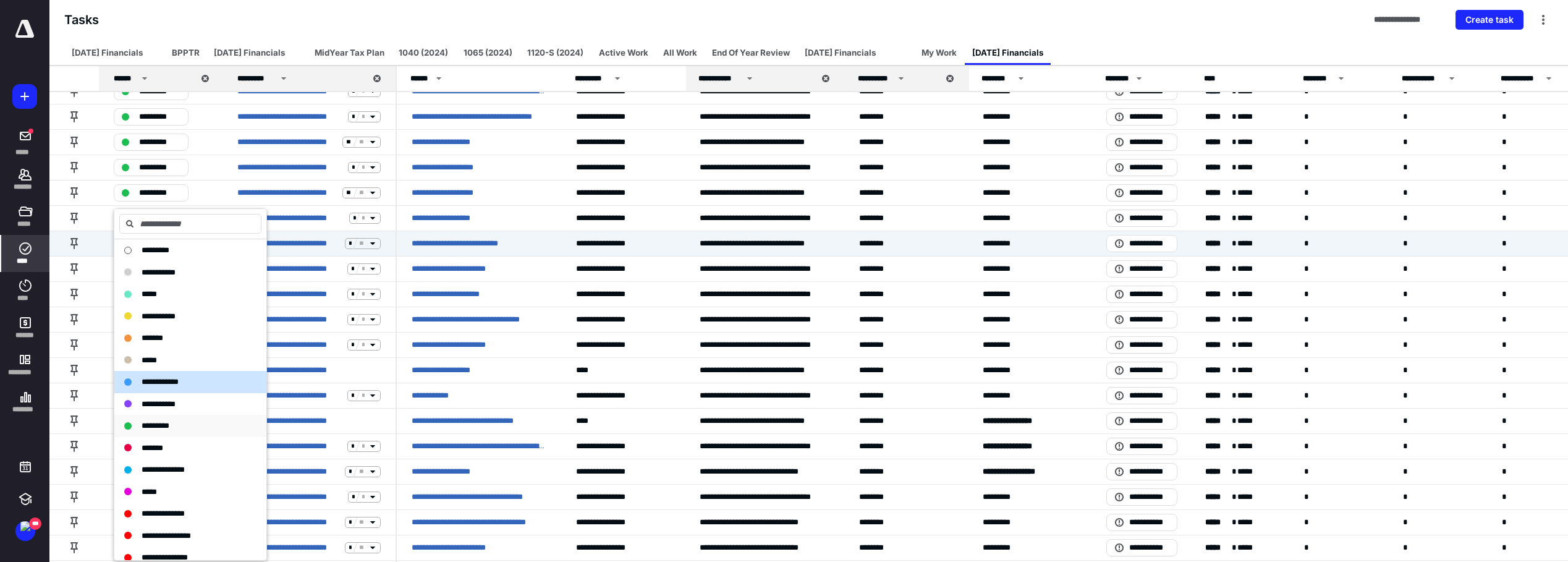 click on "*********" at bounding box center [190, 426] 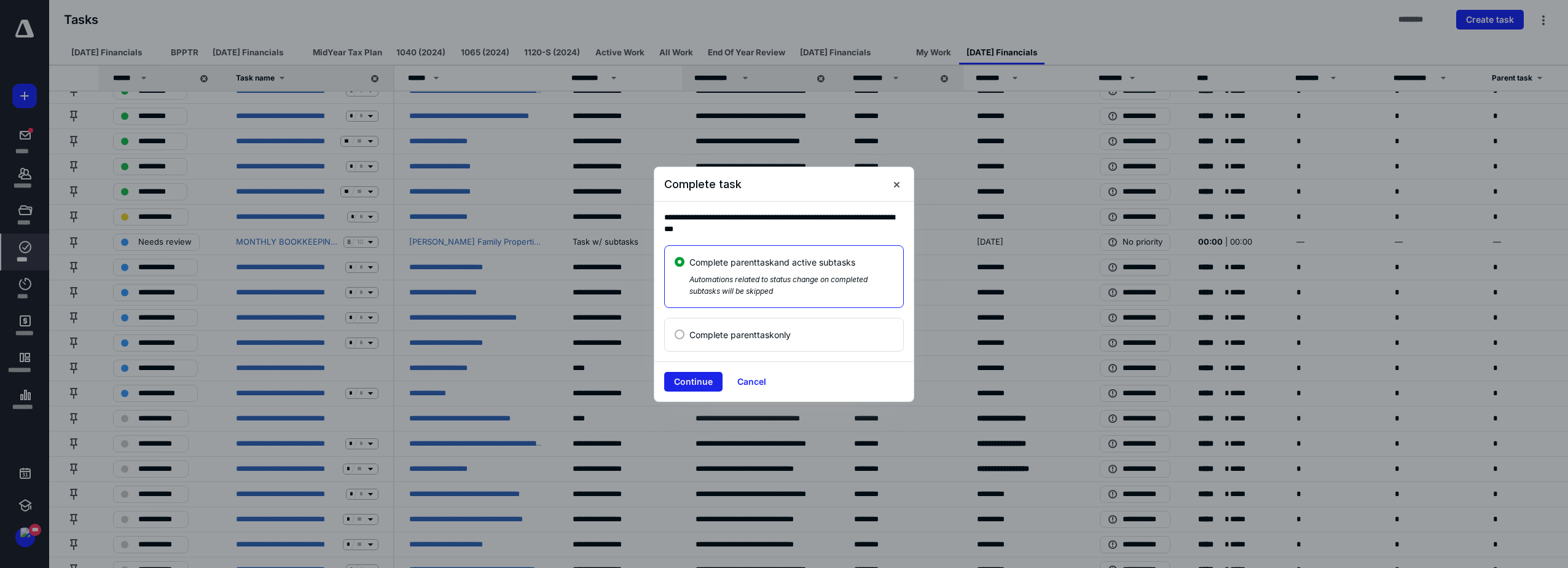 click on "Continue" at bounding box center [693, 382] 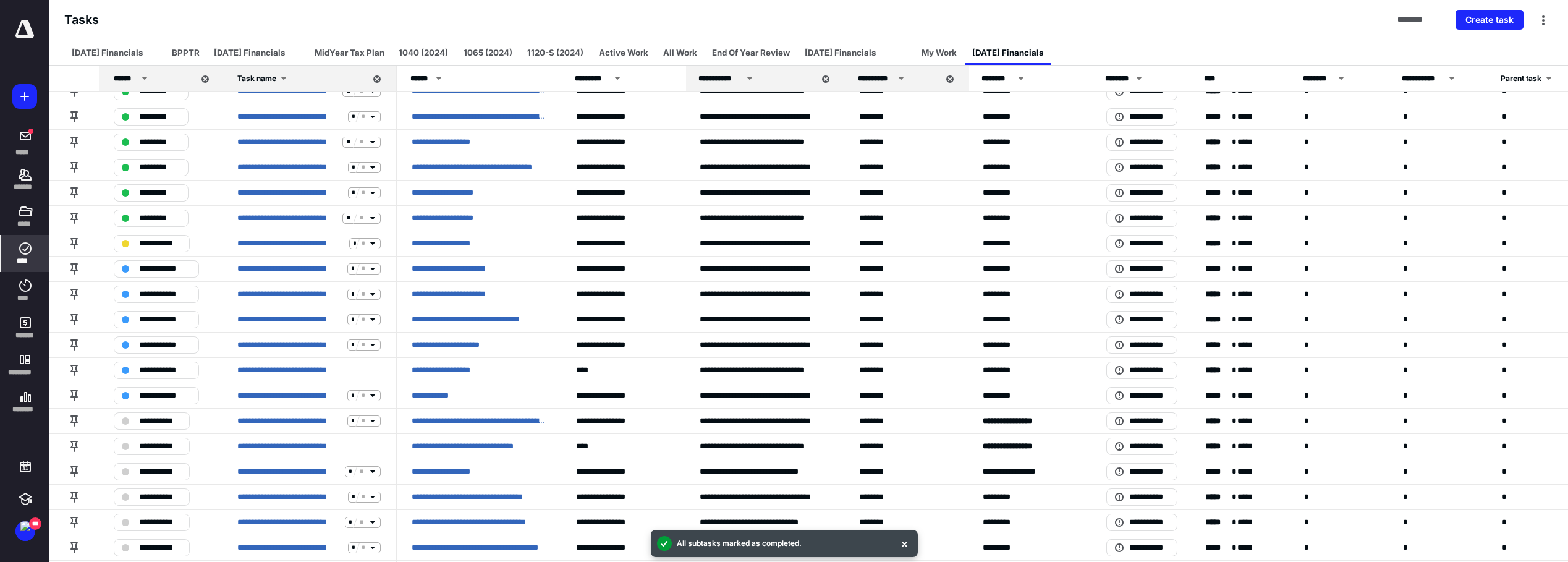 scroll, scrollTop: 469, scrollLeft: 0, axis: vertical 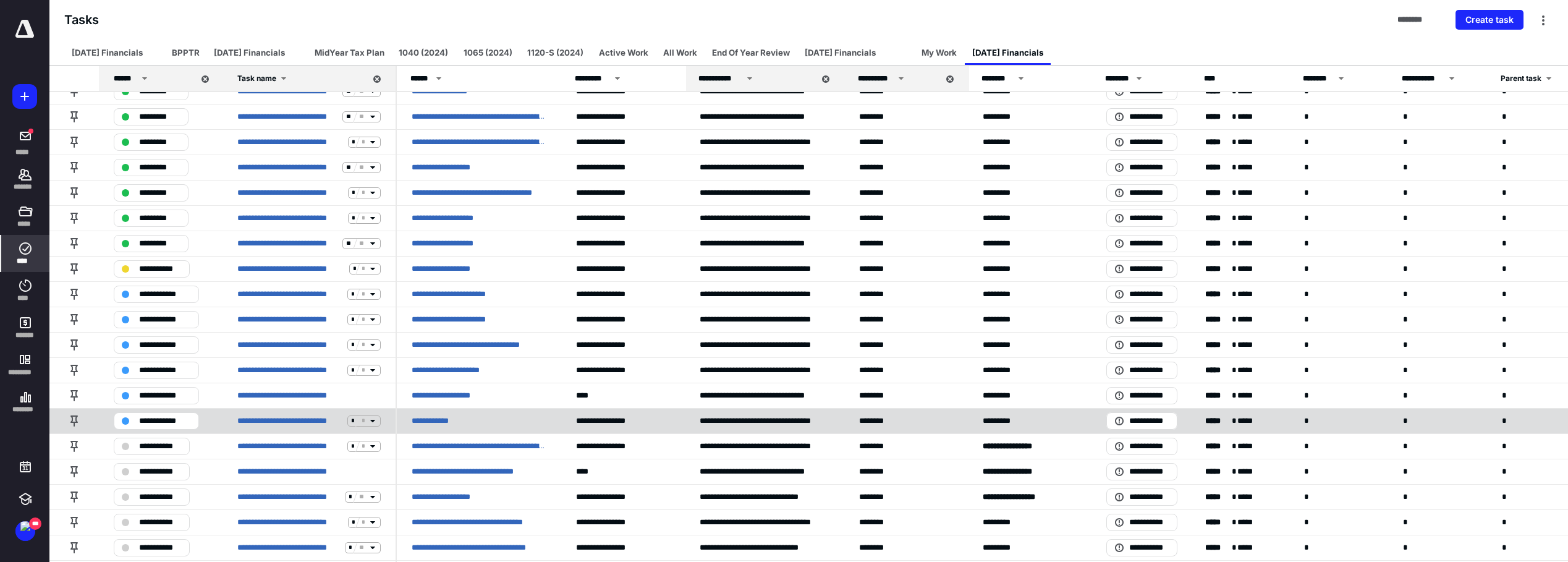click on "**********" at bounding box center (437, 421) 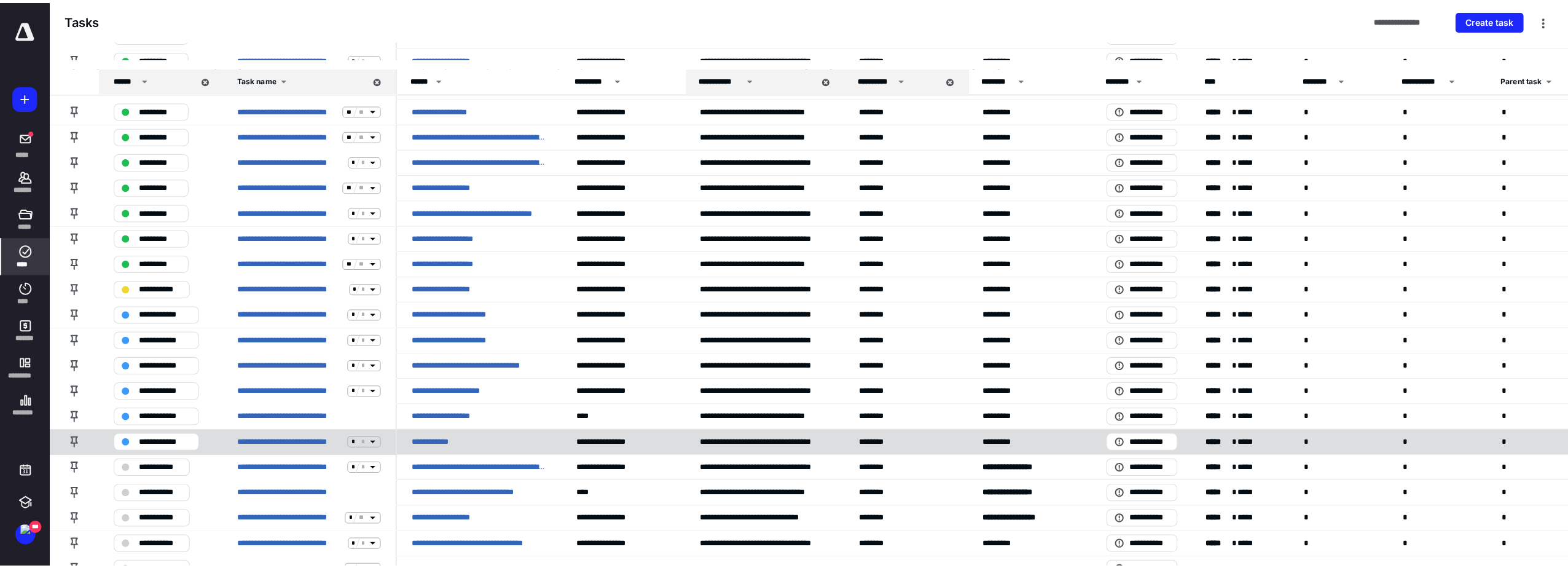 scroll, scrollTop: 0, scrollLeft: 0, axis: both 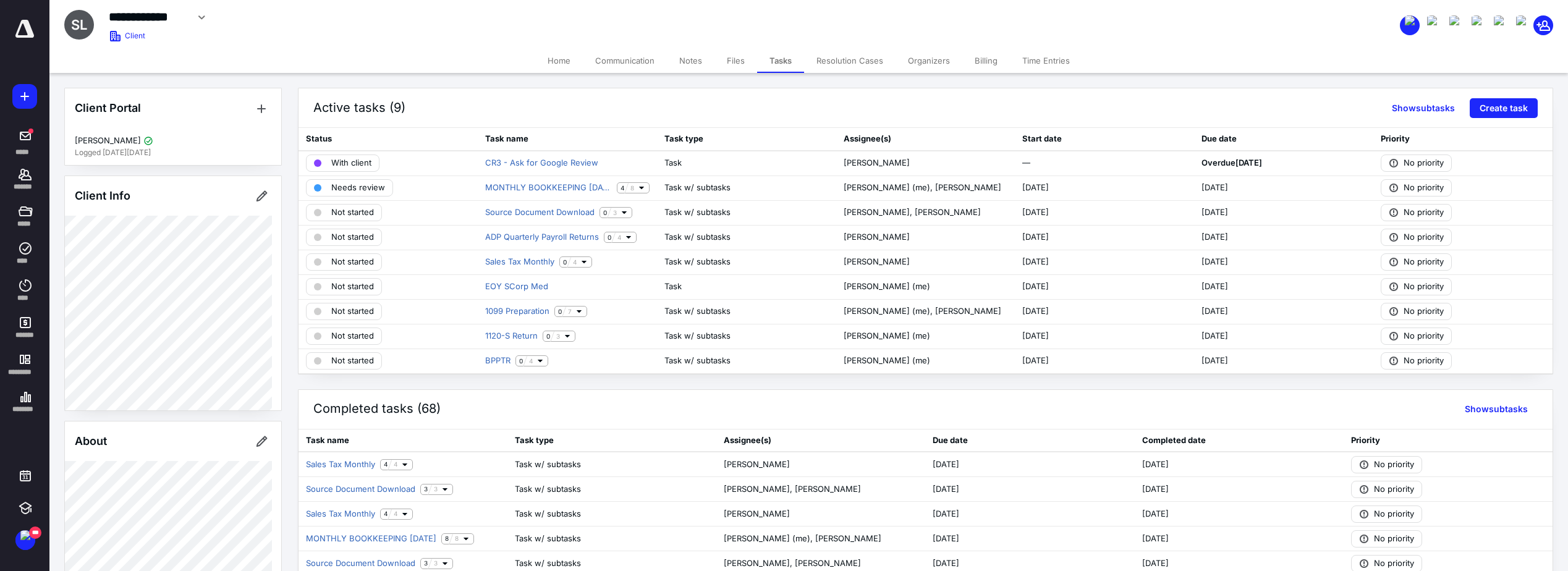 click on "Files" at bounding box center [735, 61] 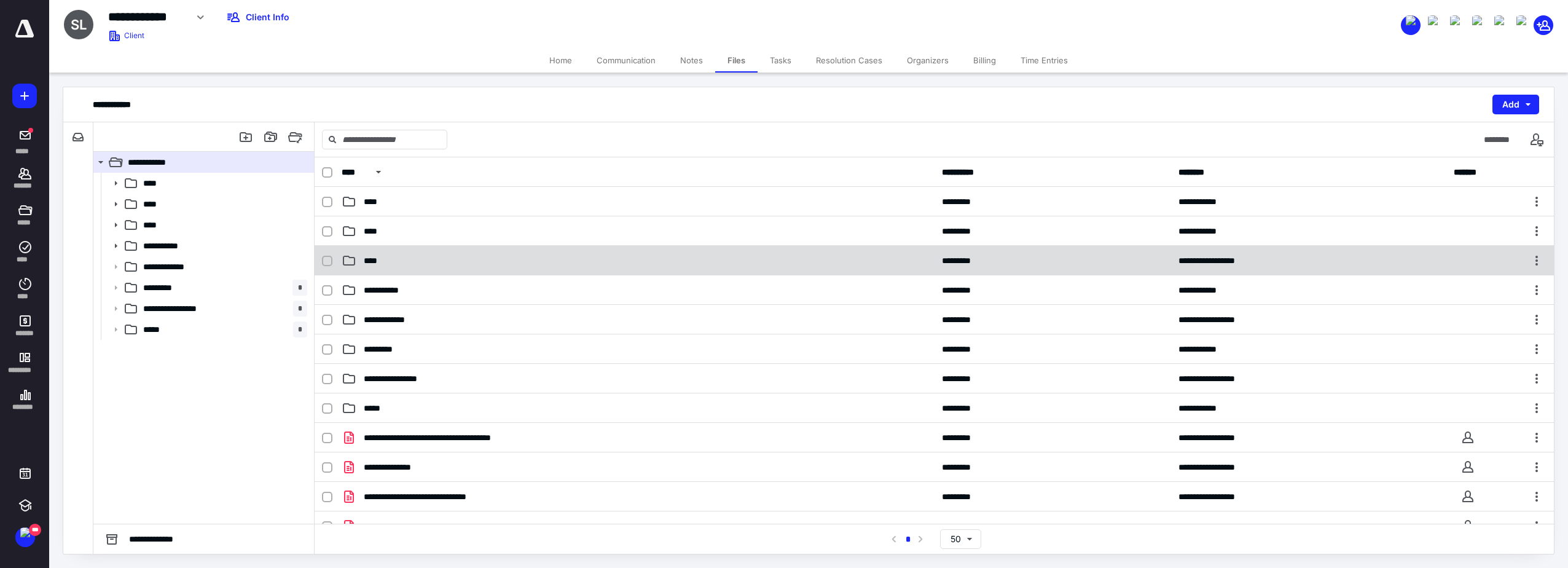 click on "**********" at bounding box center [934, 261] 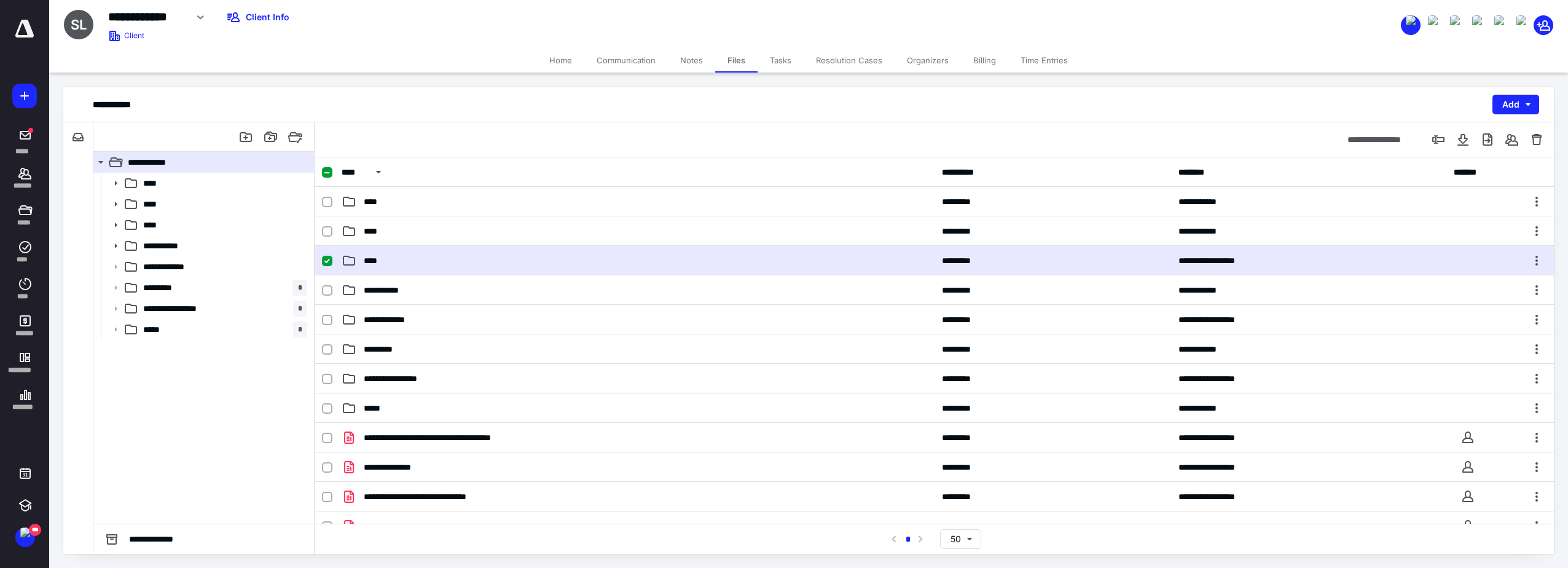 click on "**********" at bounding box center (934, 261) 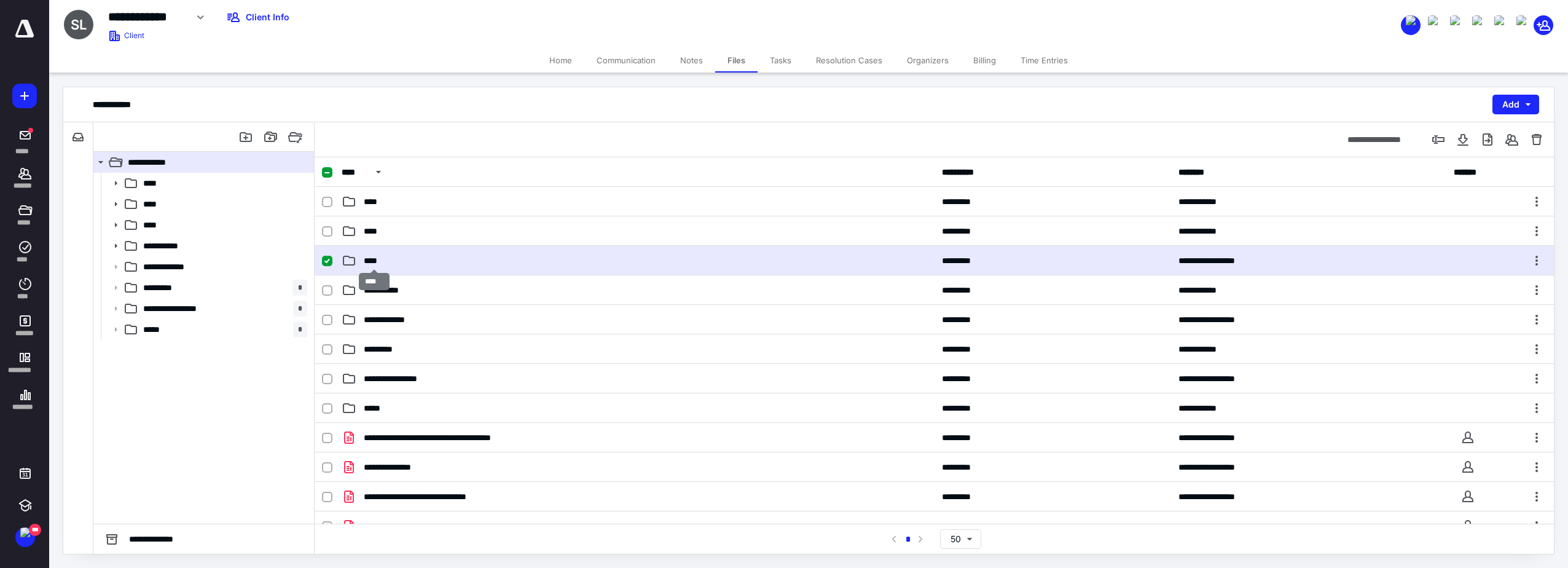 click on "****" at bounding box center [374, 261] 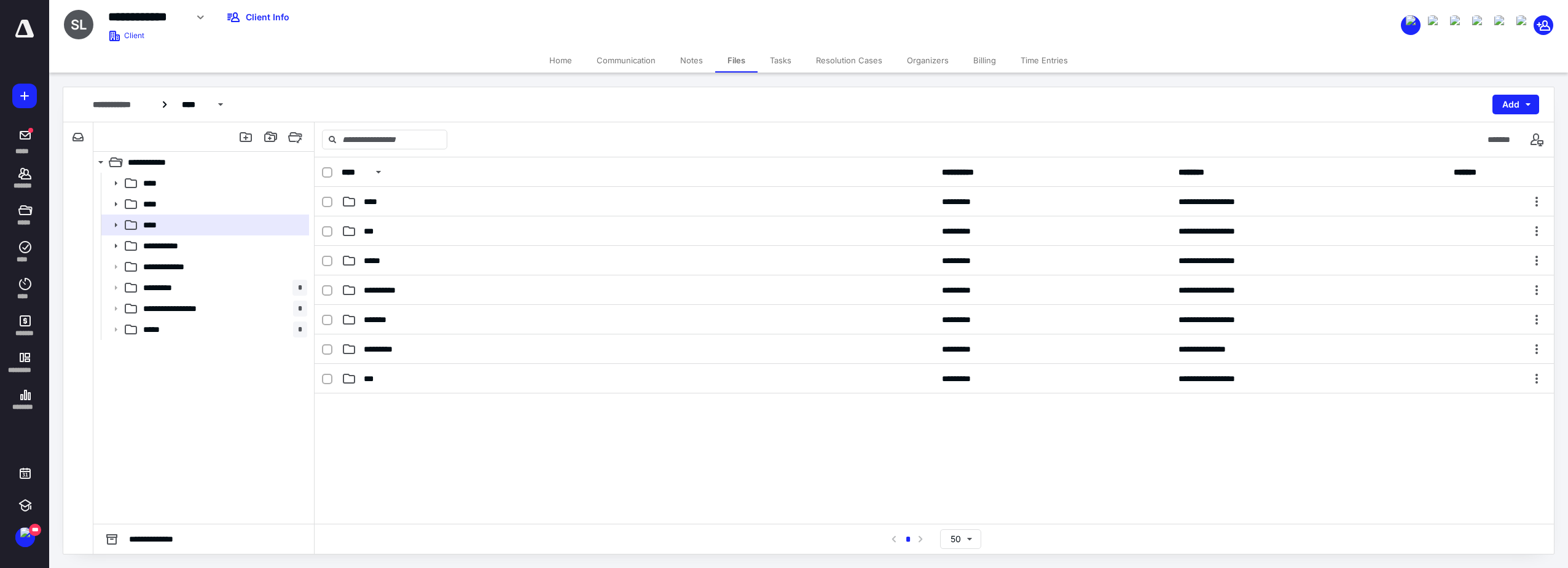 click on "**********" at bounding box center [384, 290] 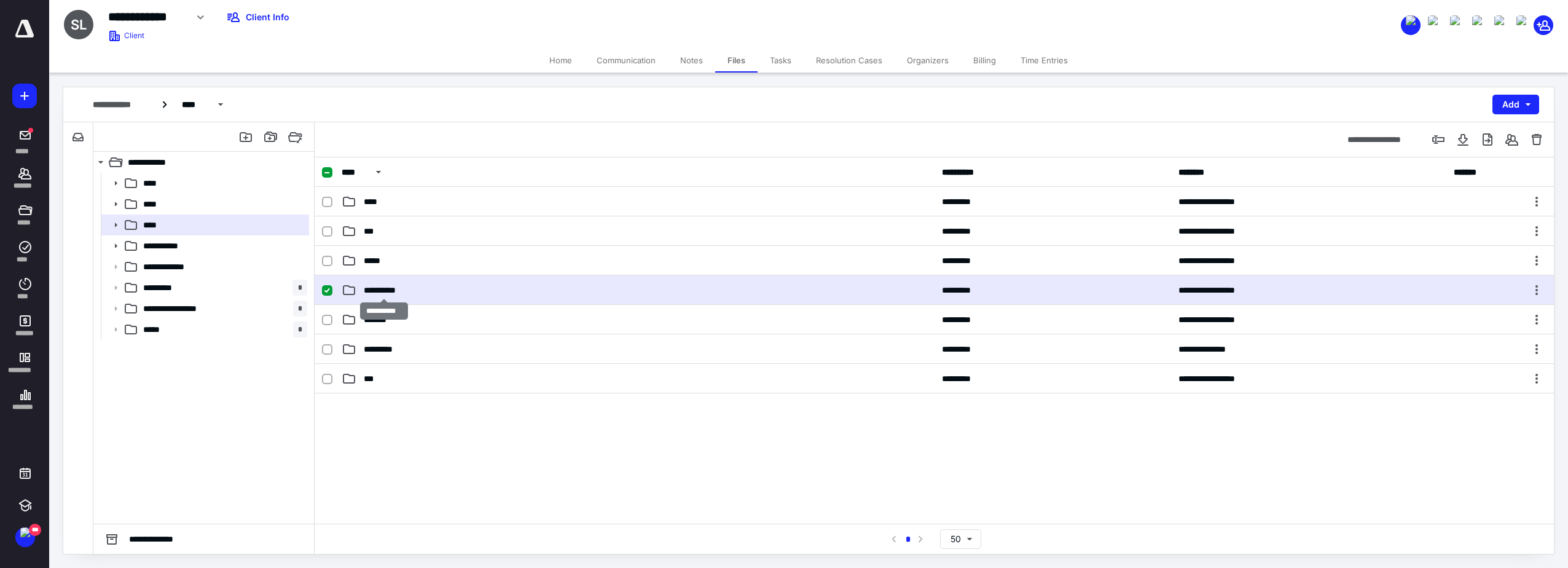 click on "**********" at bounding box center [384, 290] 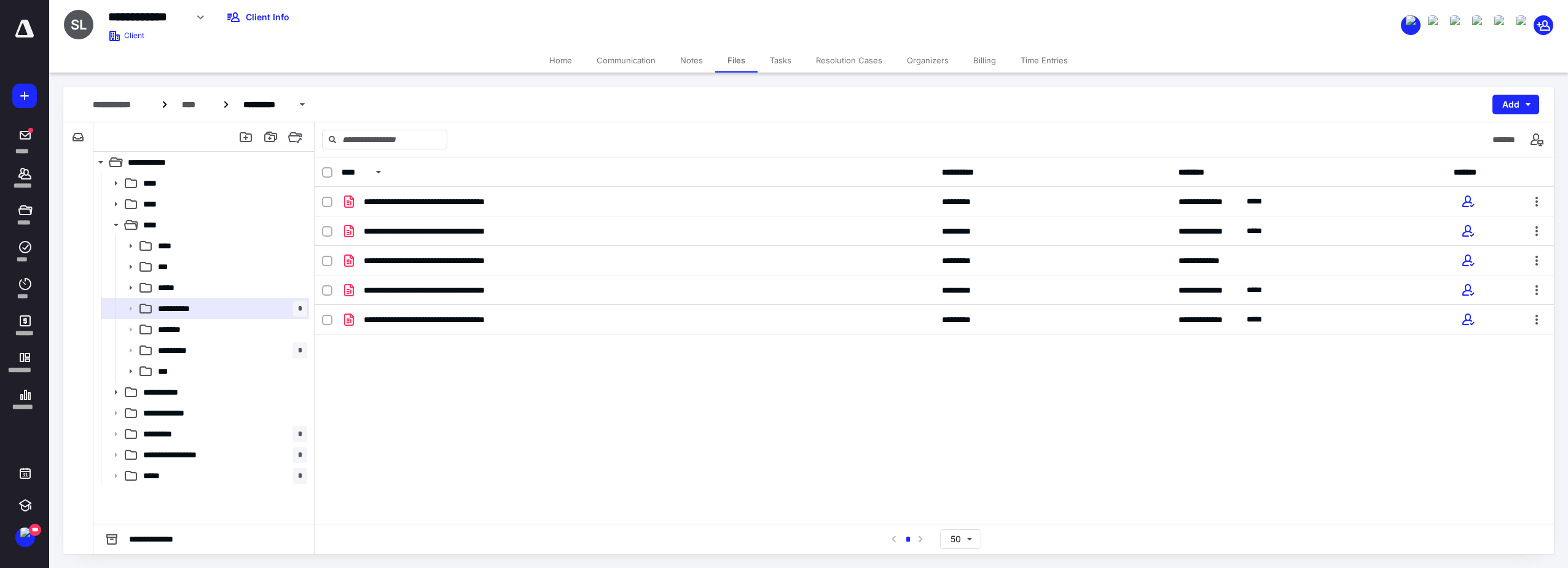 click on "Tasks" at bounding box center (780, 60) 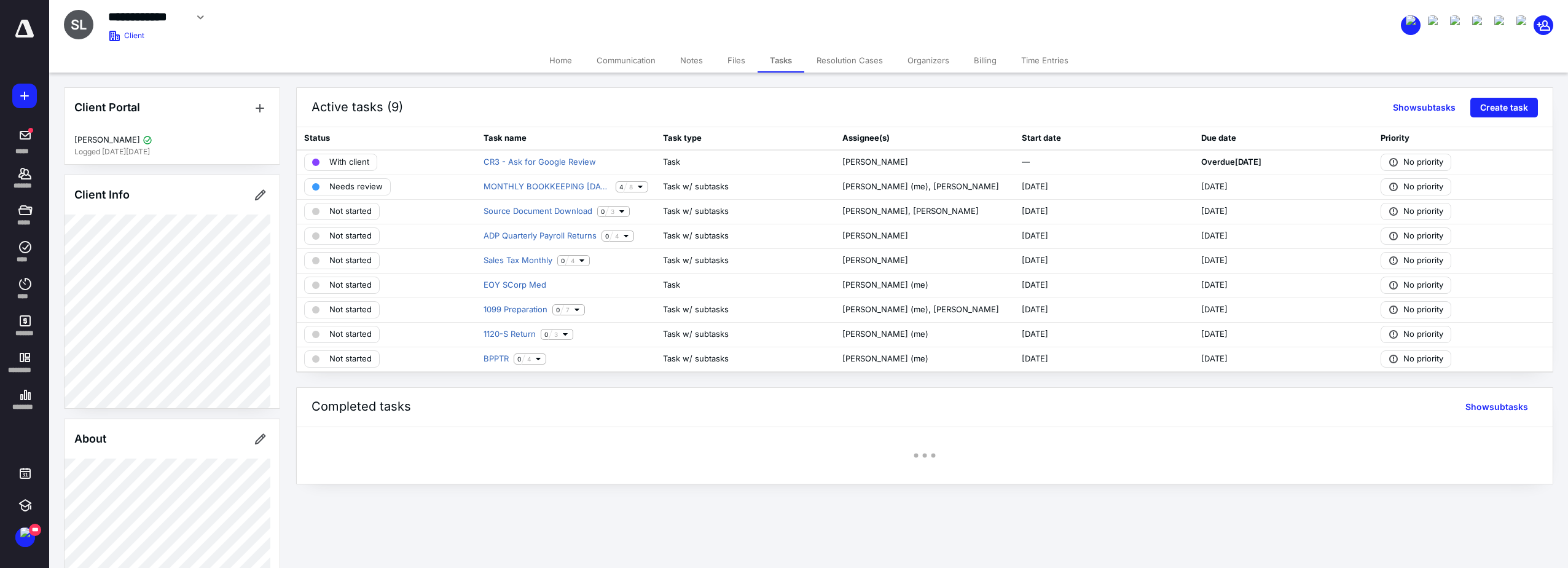 click on "Files" at bounding box center [736, 60] 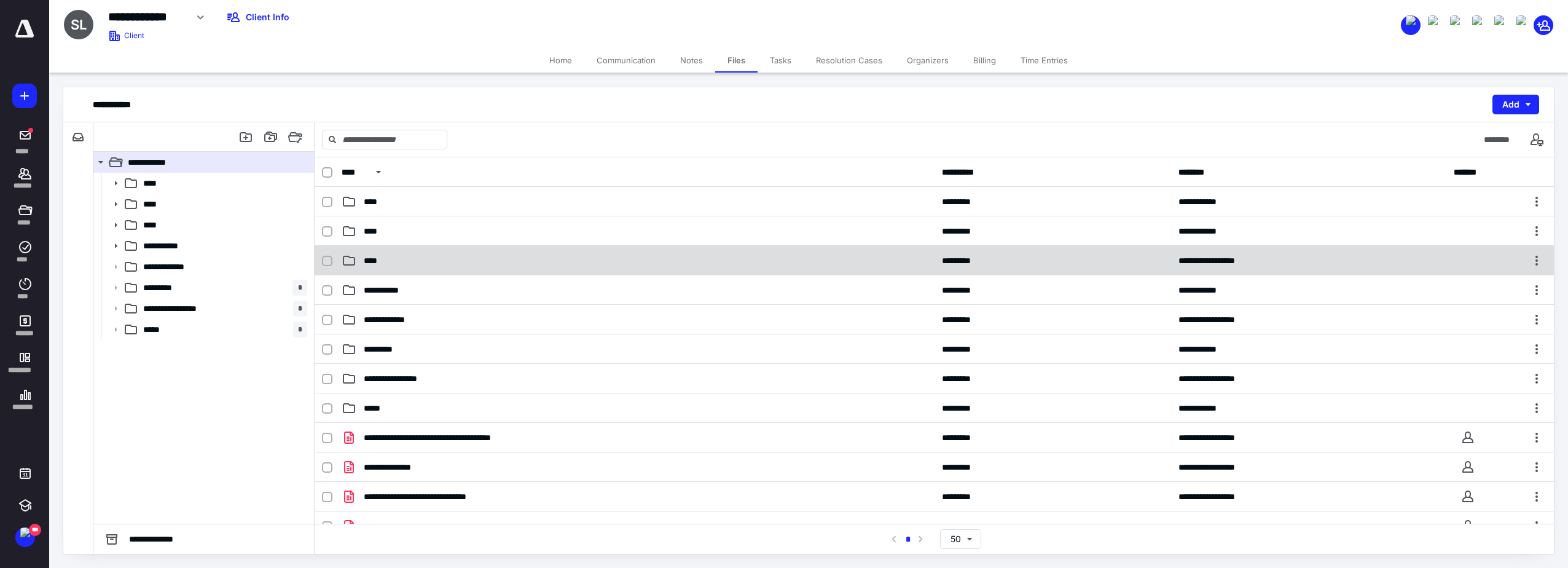 click on "****" at bounding box center (638, 261) 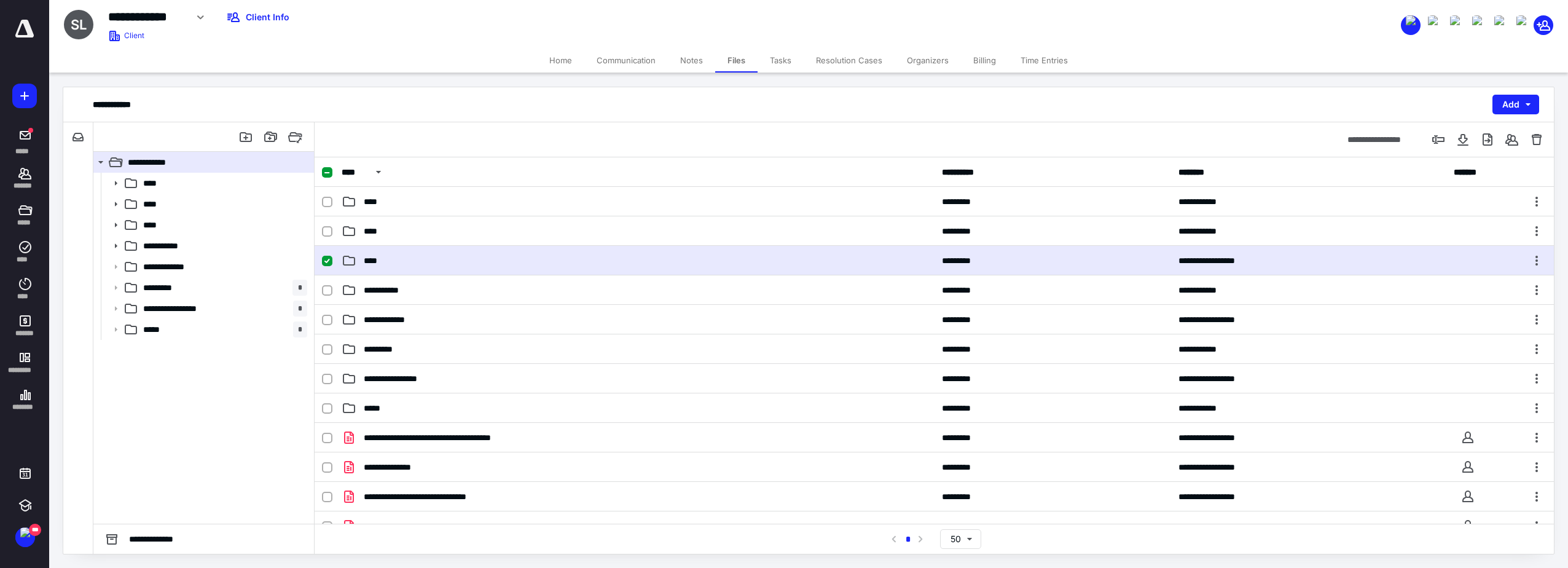 click on "****" at bounding box center (638, 261) 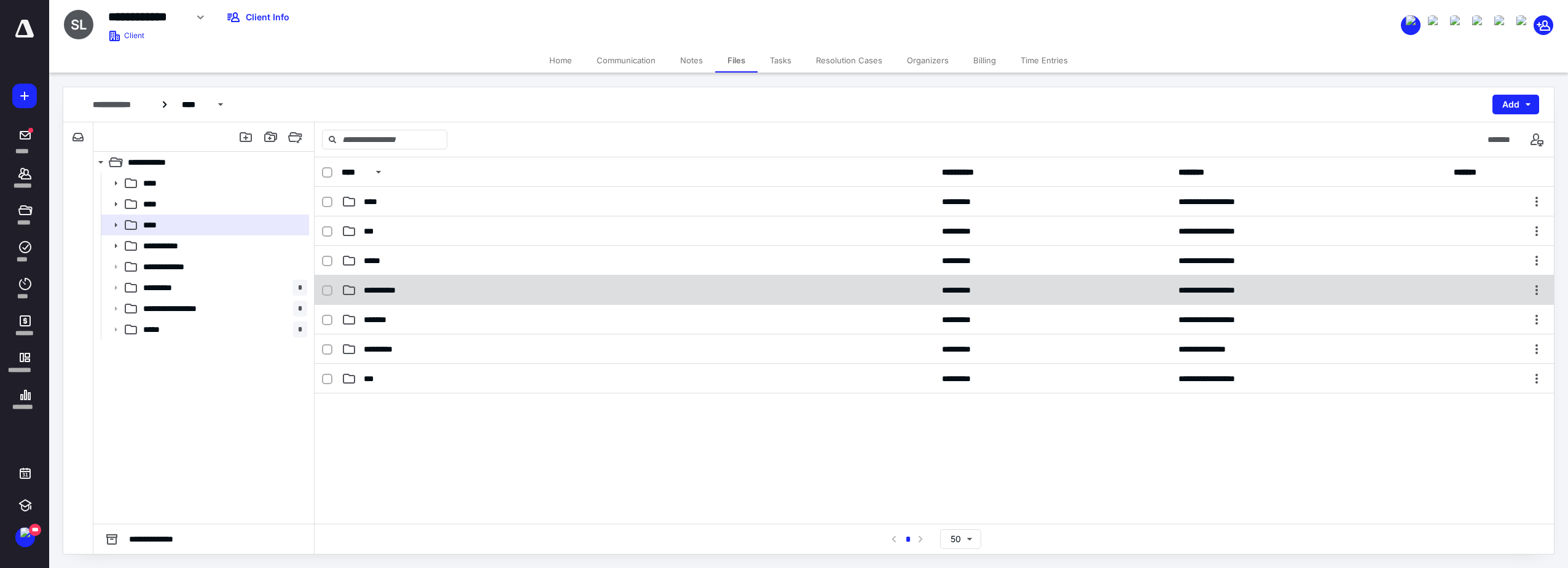 click on "**********" at bounding box center [934, 290] 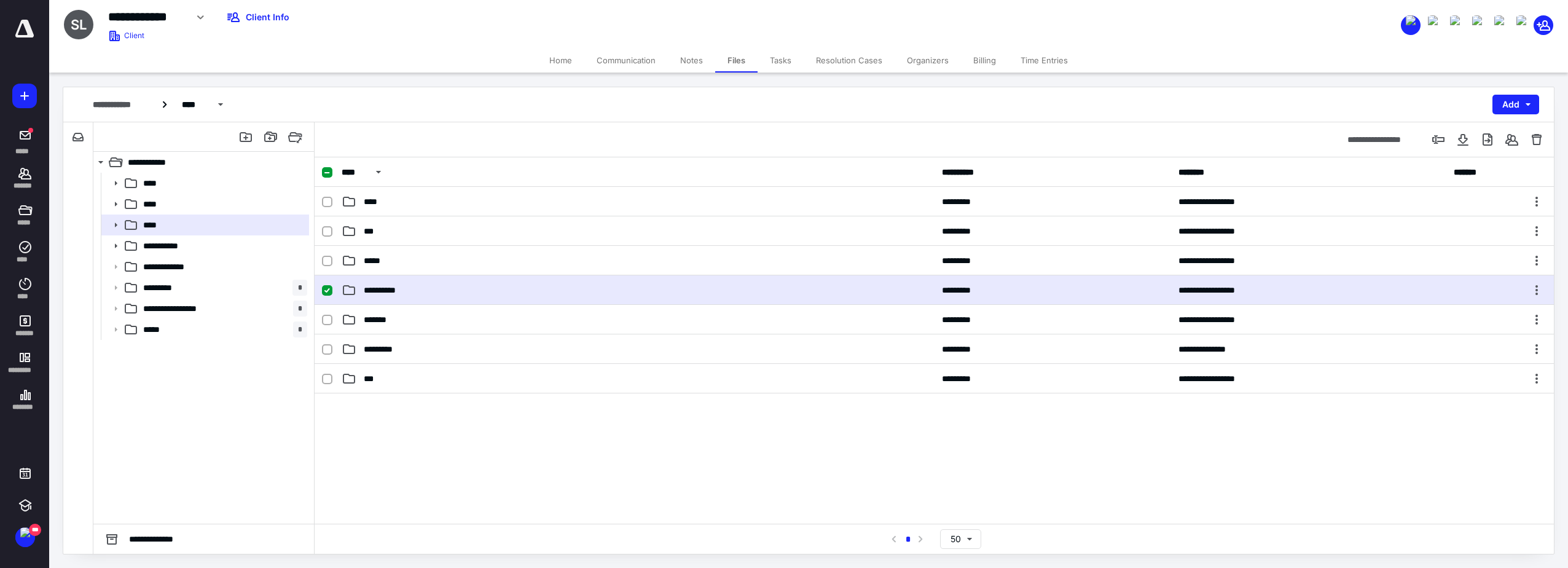 click on "**********" at bounding box center [934, 290] 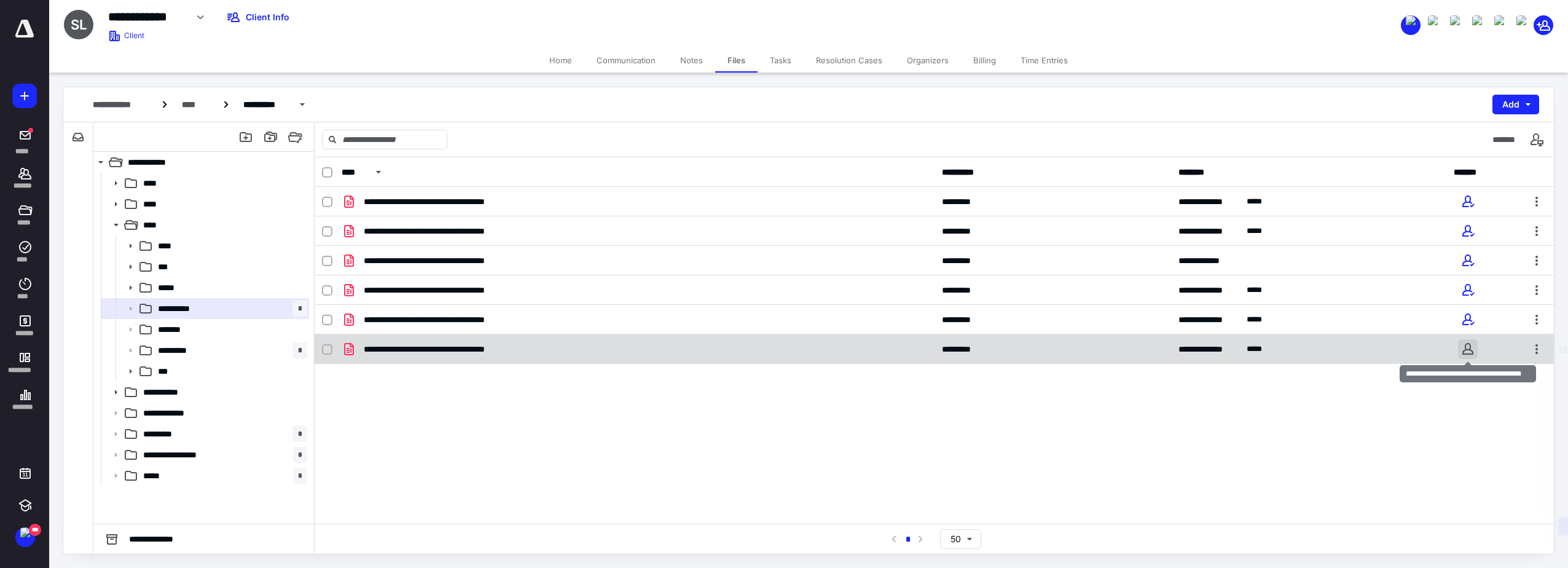 click at bounding box center [1468, 349] 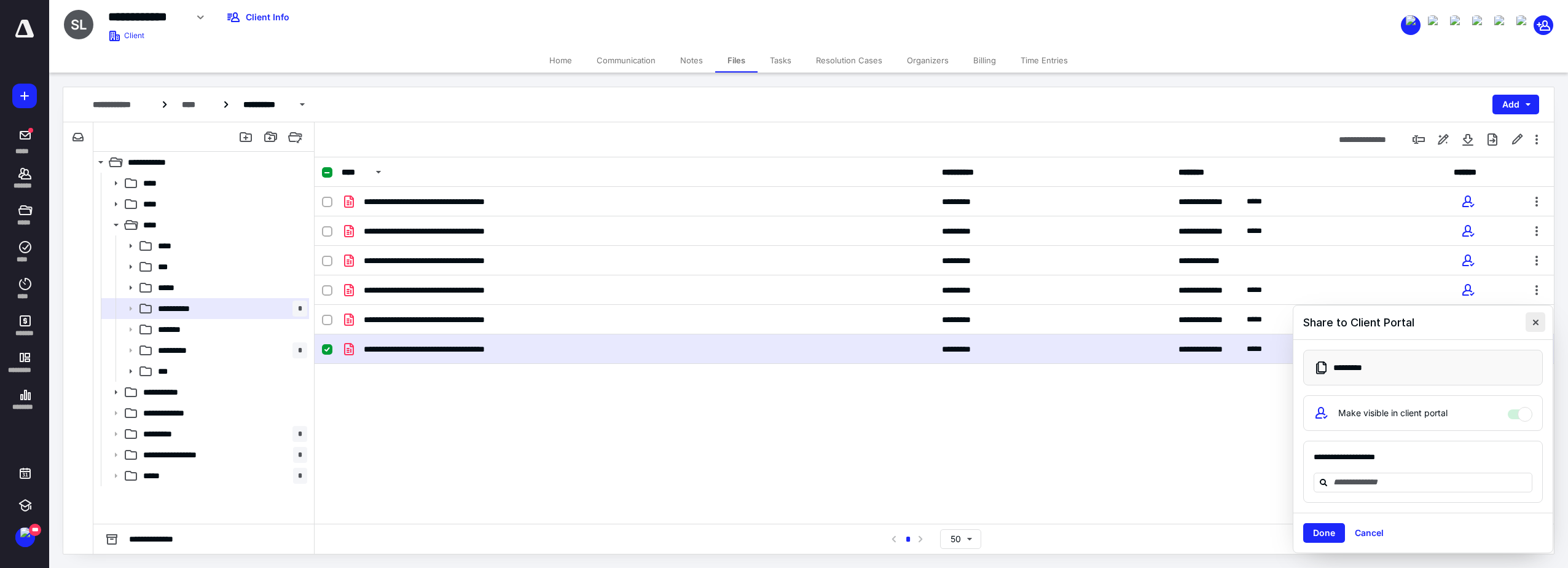 click at bounding box center (1535, 322) 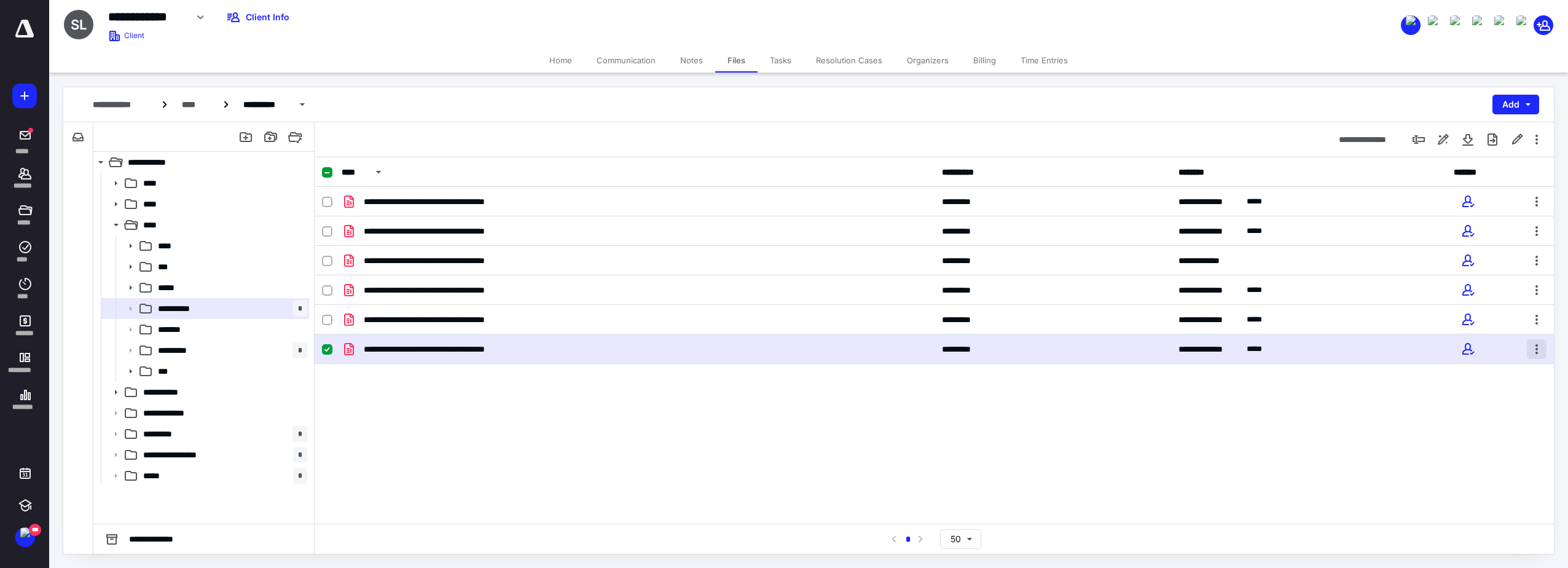 click at bounding box center [1537, 349] 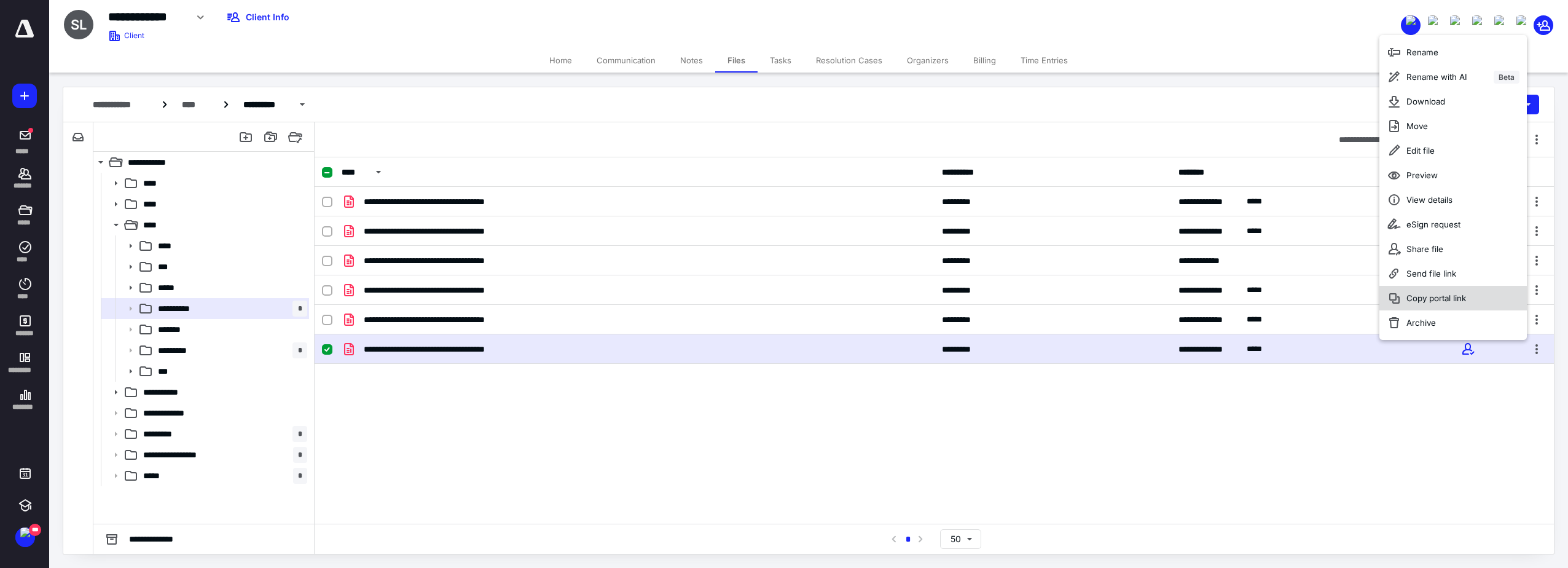 click on "Copy portal link" at bounding box center (1453, 298) 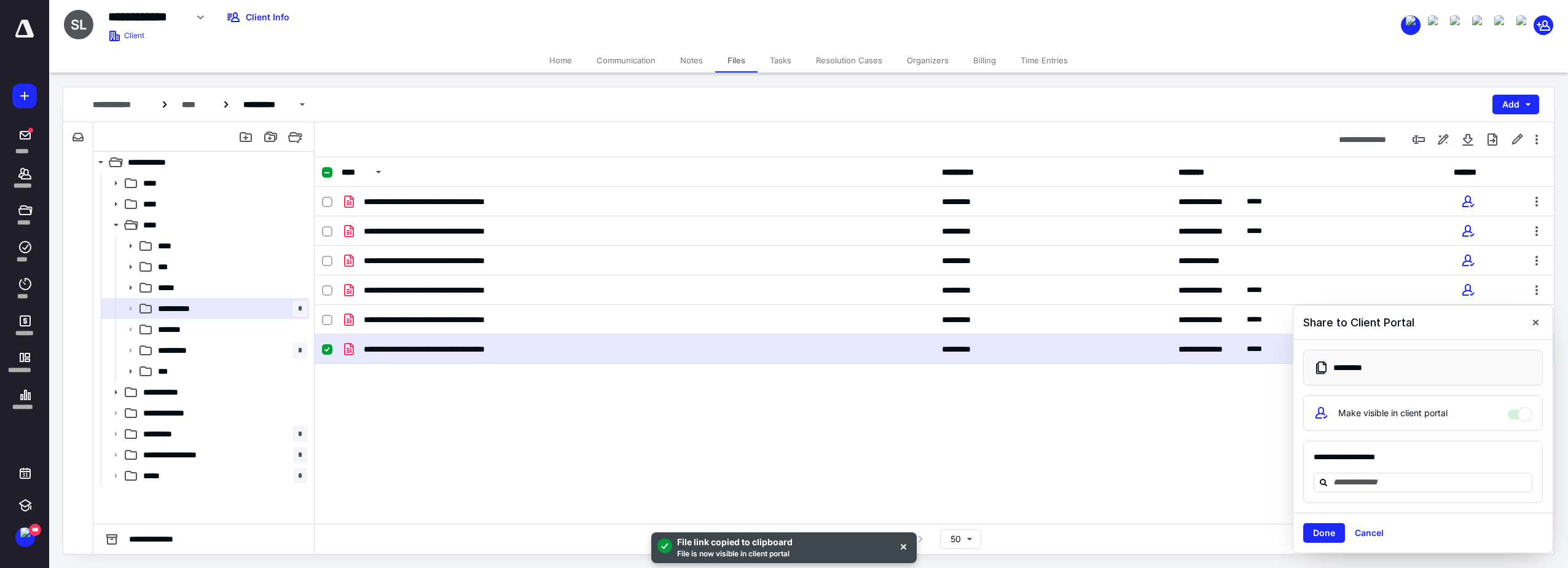 click on "Communication" at bounding box center [626, 60] 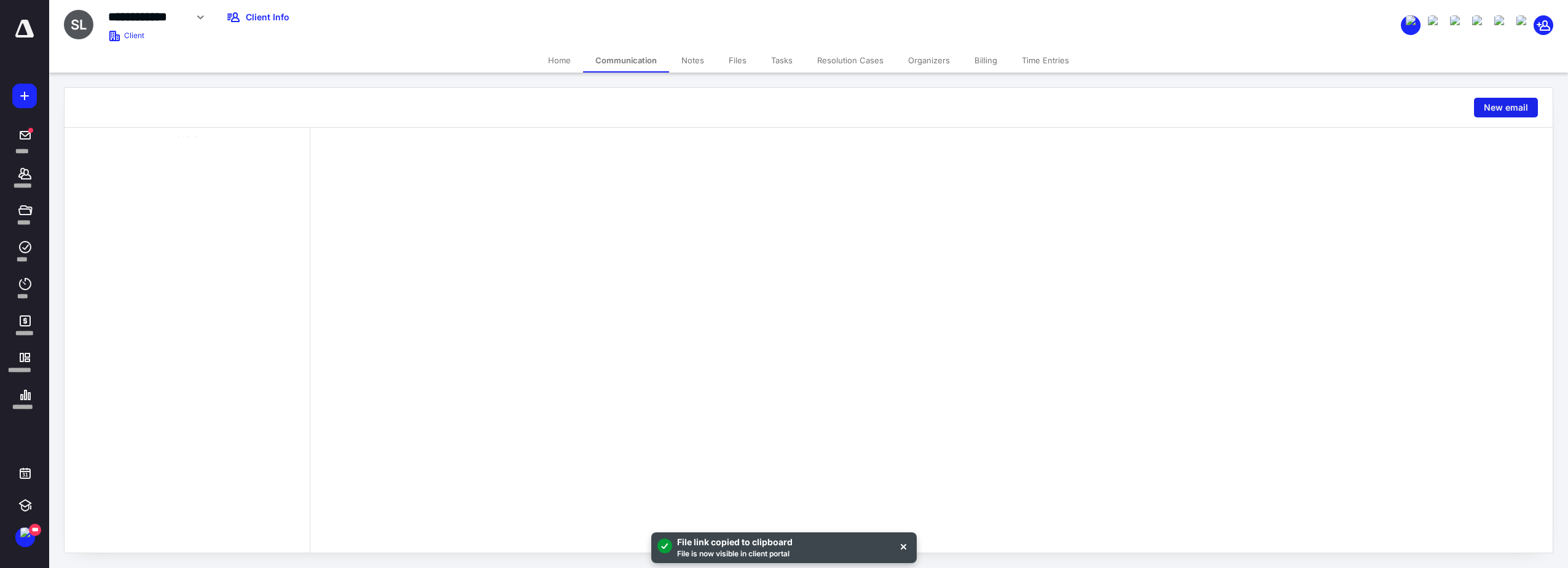 click on "New email" at bounding box center [1506, 108] 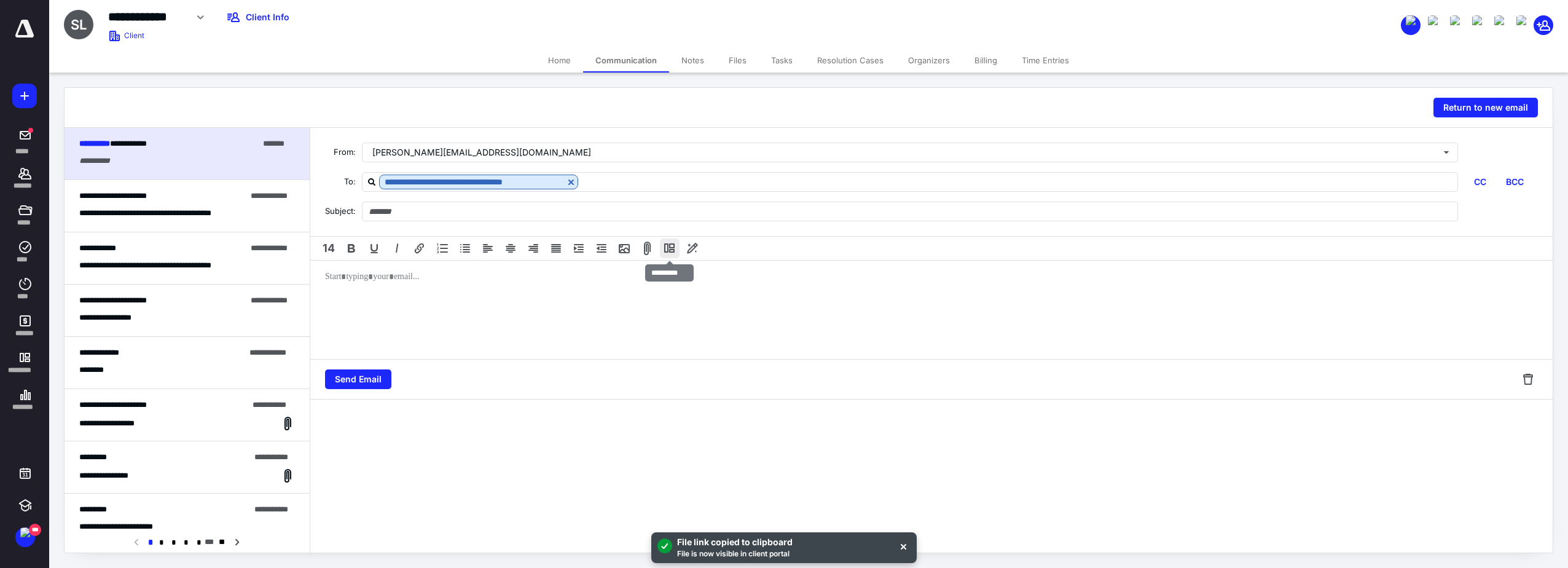 click at bounding box center (670, 248) 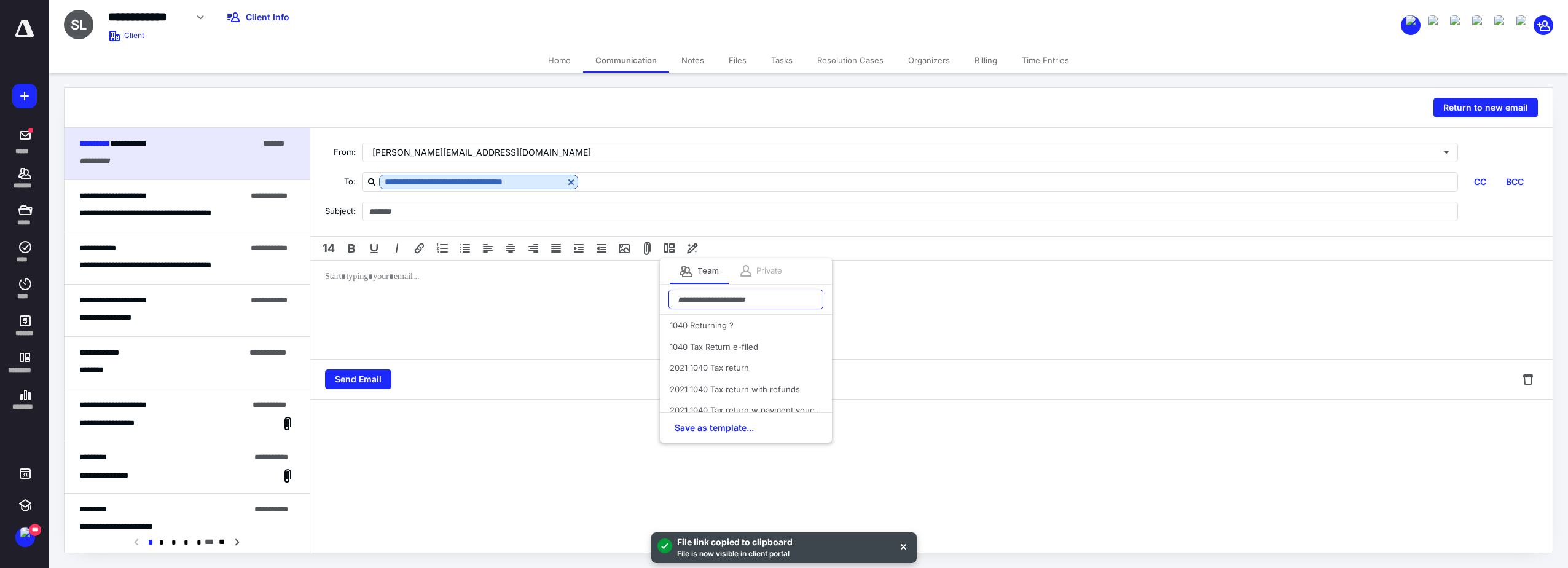 click at bounding box center (746, 299) 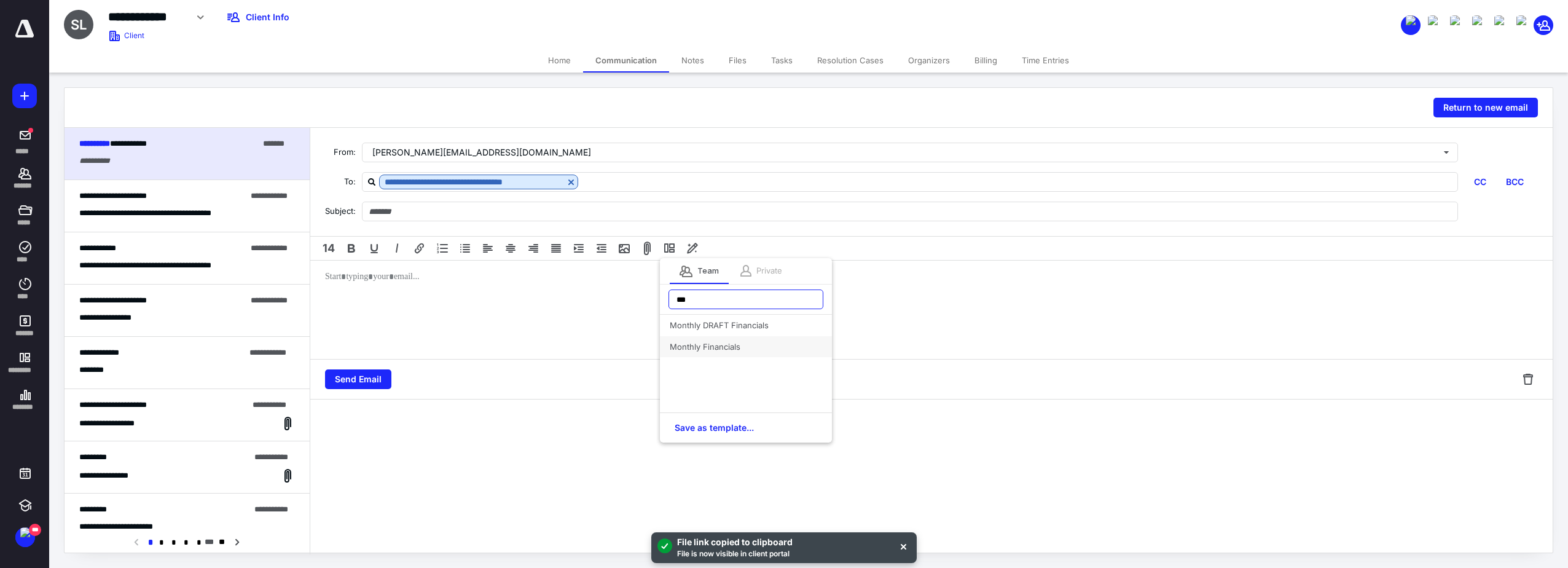 type on "***" 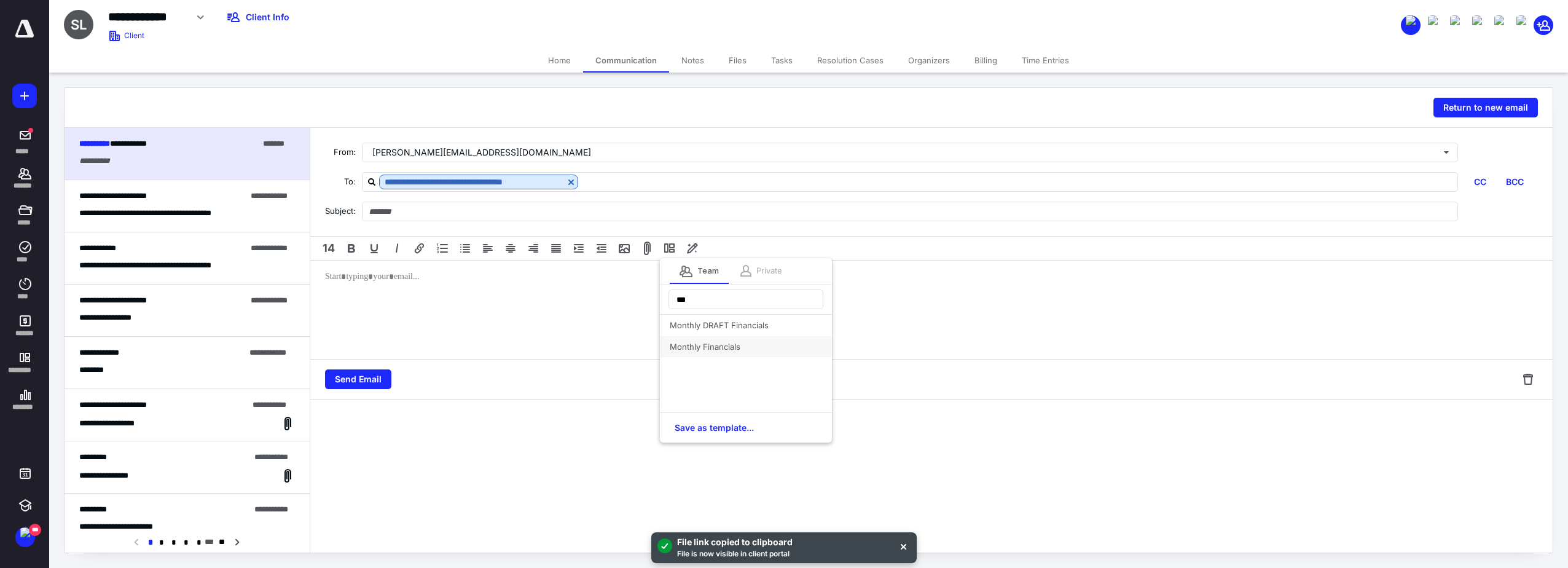 click on "Monthly Financials" at bounding box center (746, 347) 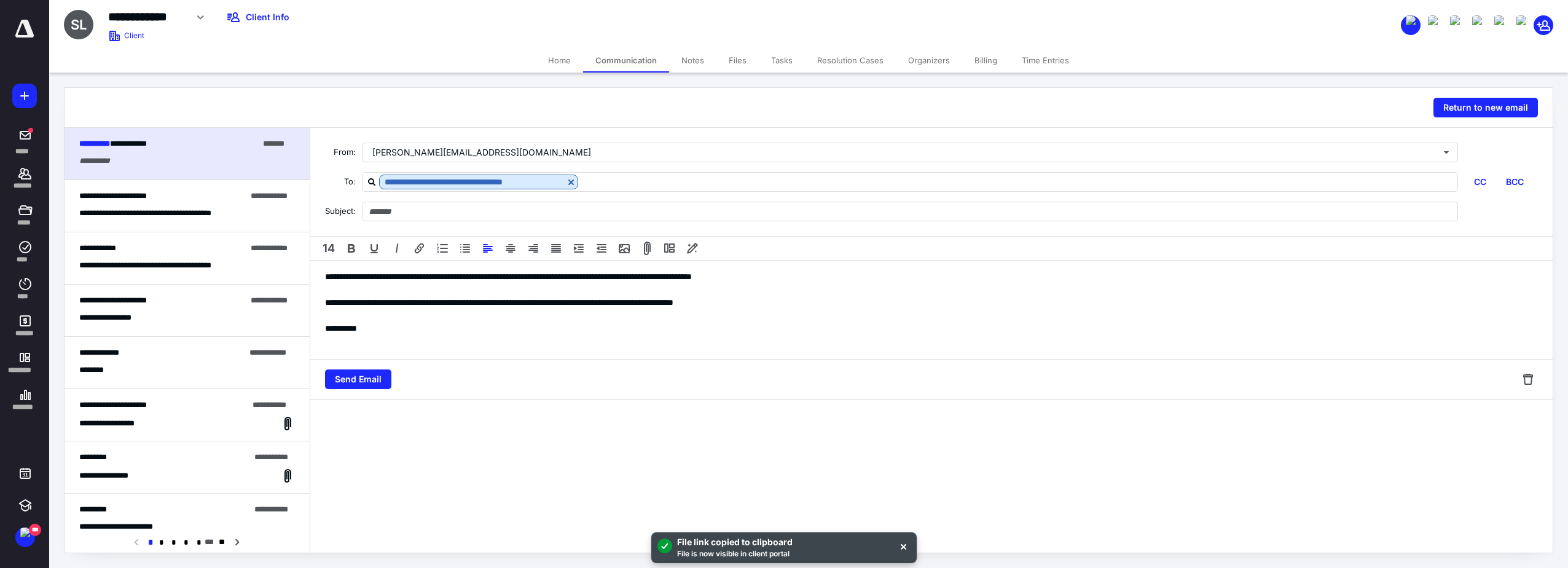 type on "**********" 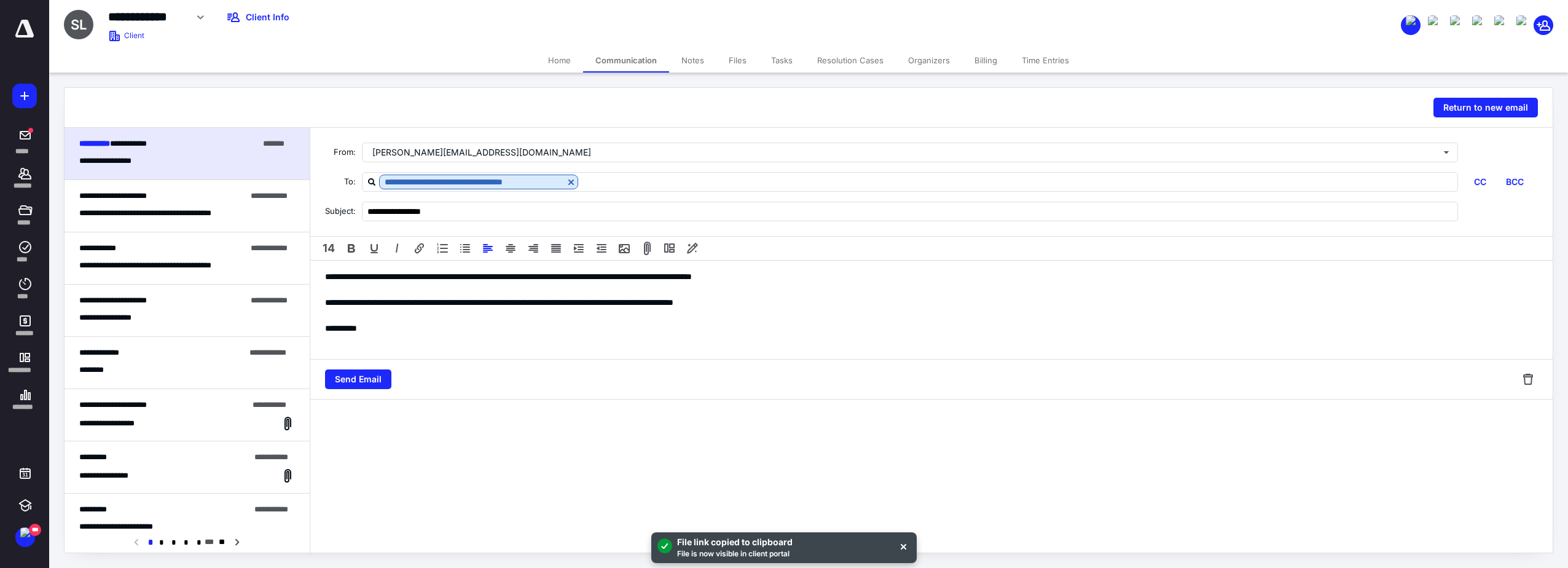 click on "**********" at bounding box center [931, 310] 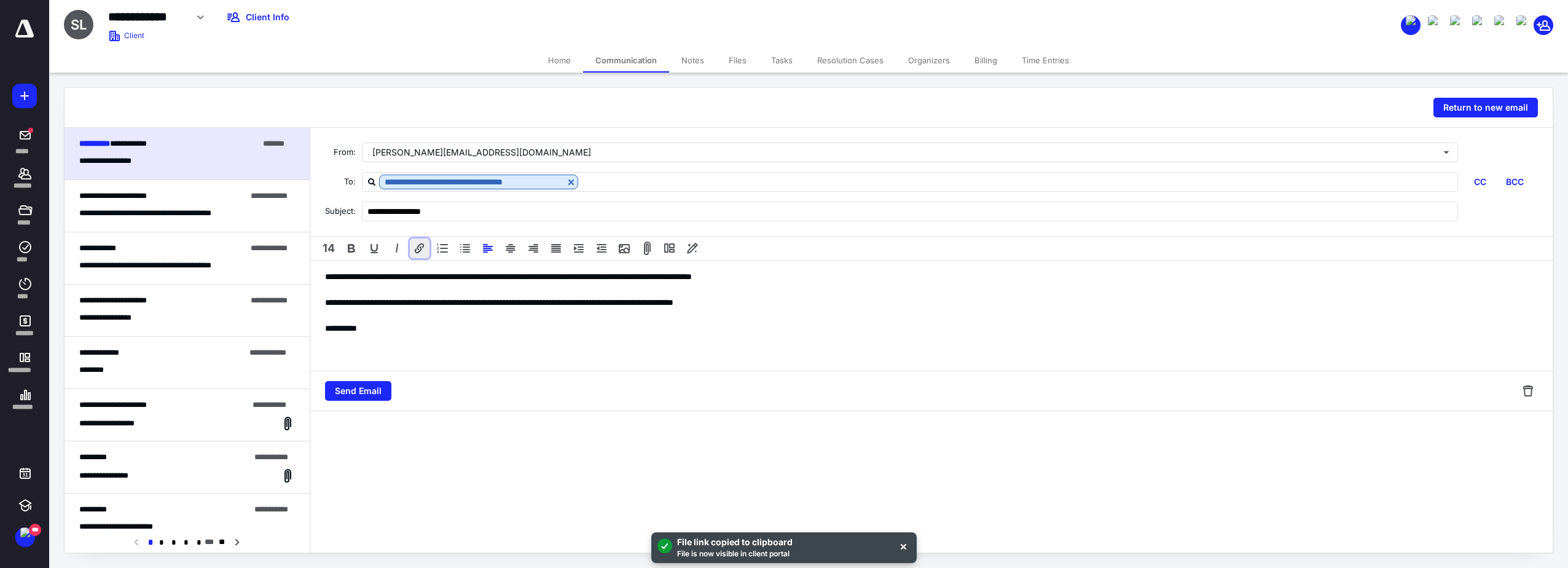 click at bounding box center [420, 248] 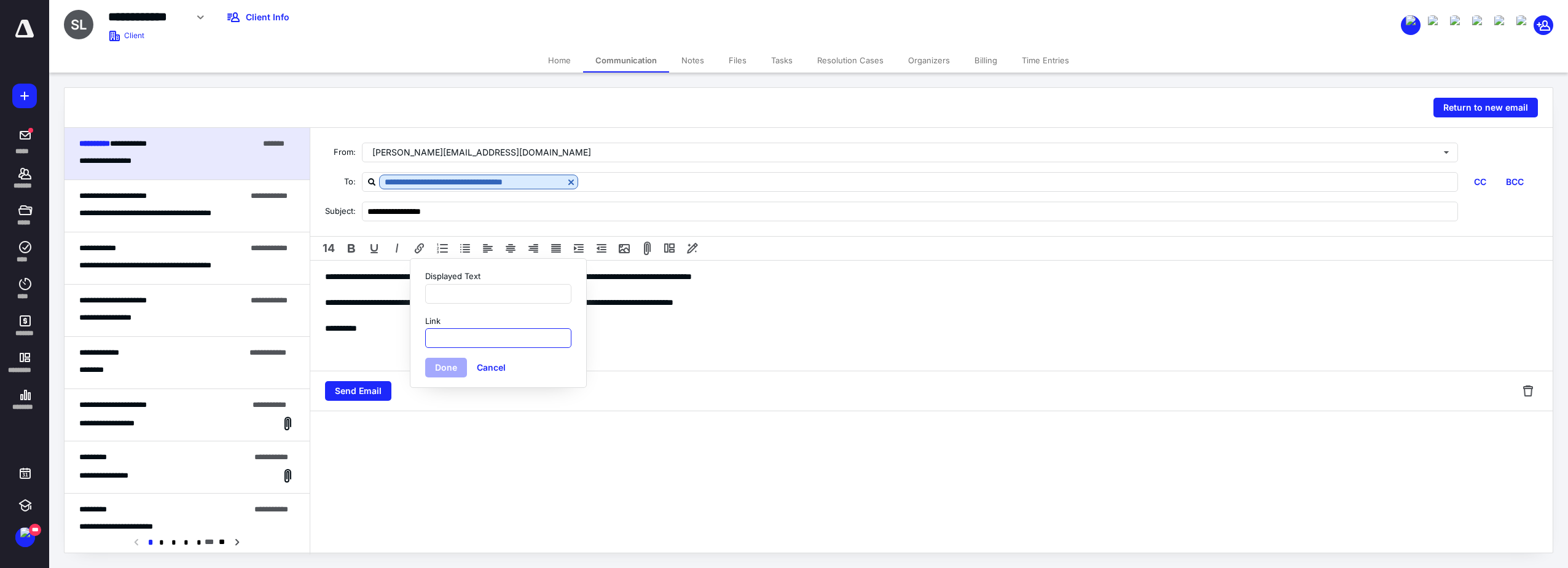 click on "Link" at bounding box center (498, 338) 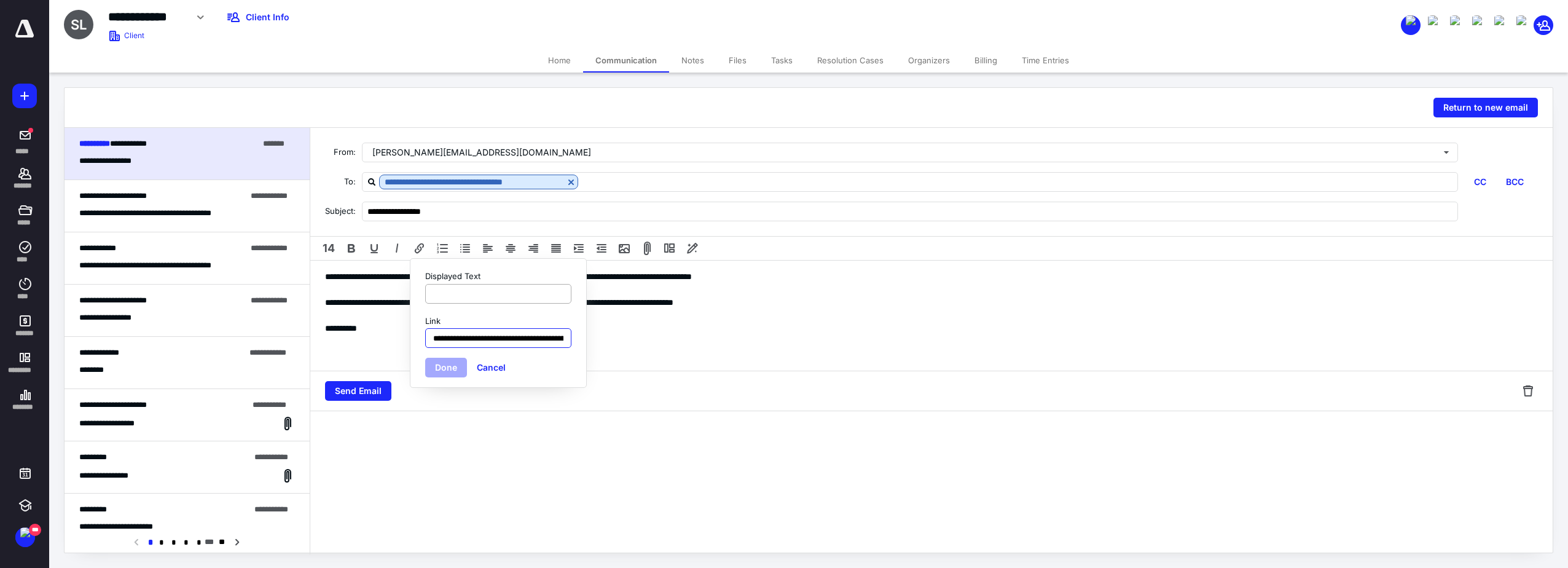 scroll, scrollTop: 0, scrollLeft: 178, axis: horizontal 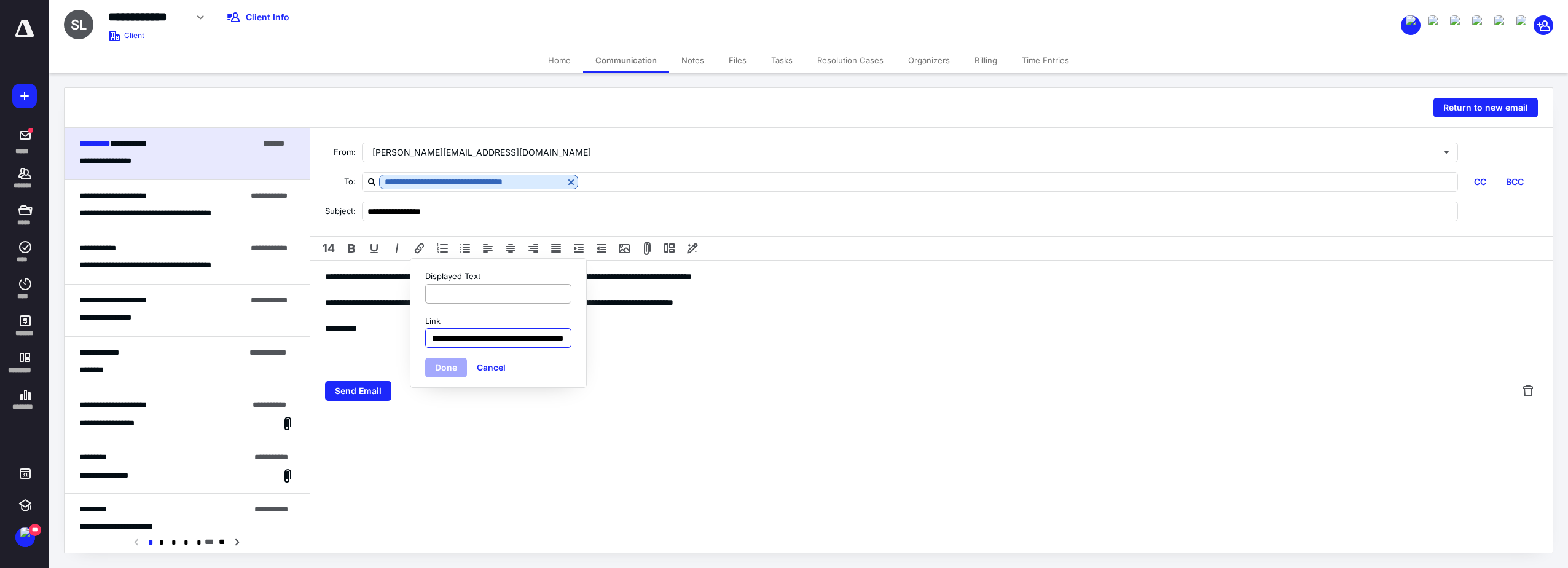type on "**********" 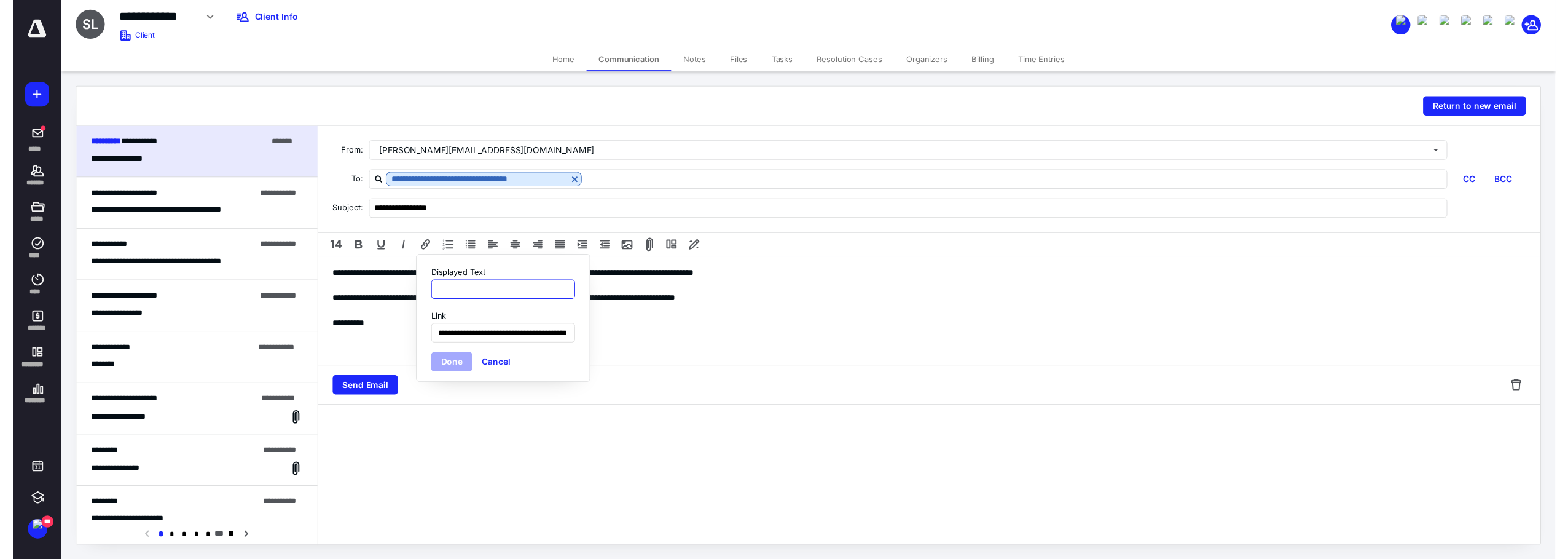 scroll, scrollTop: 0, scrollLeft: 0, axis: both 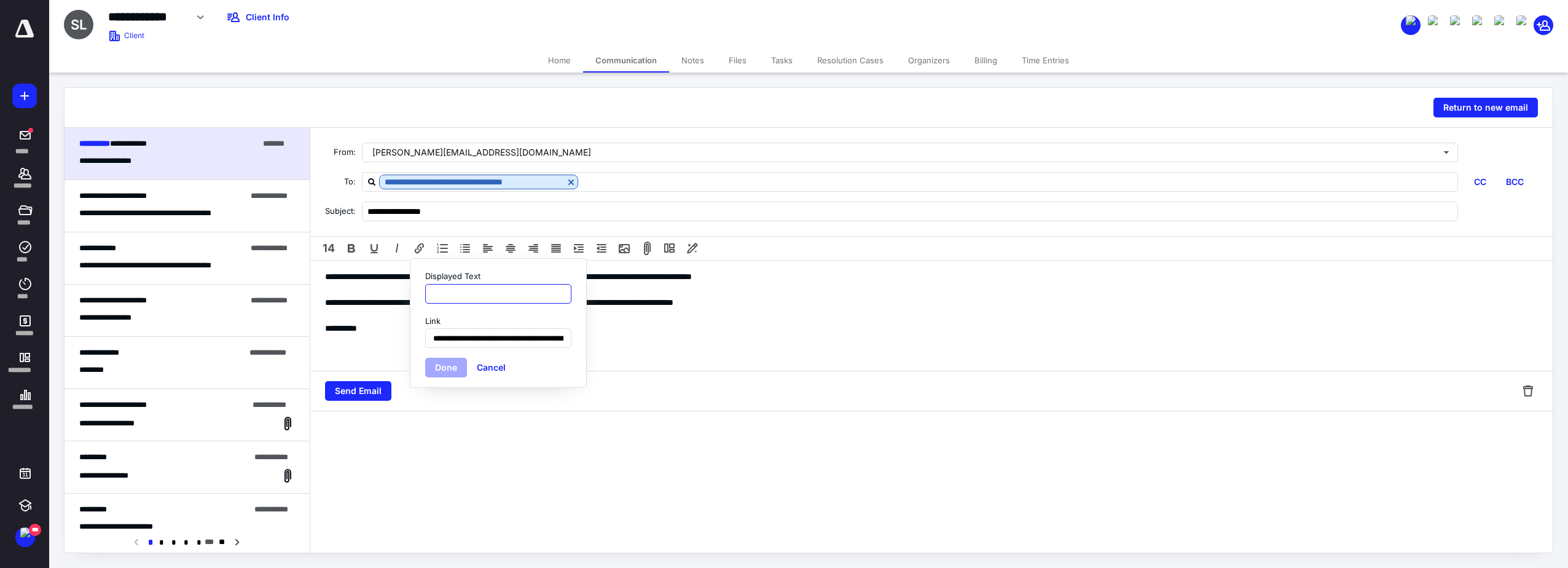 click on "Displayed Text" at bounding box center [498, 294] 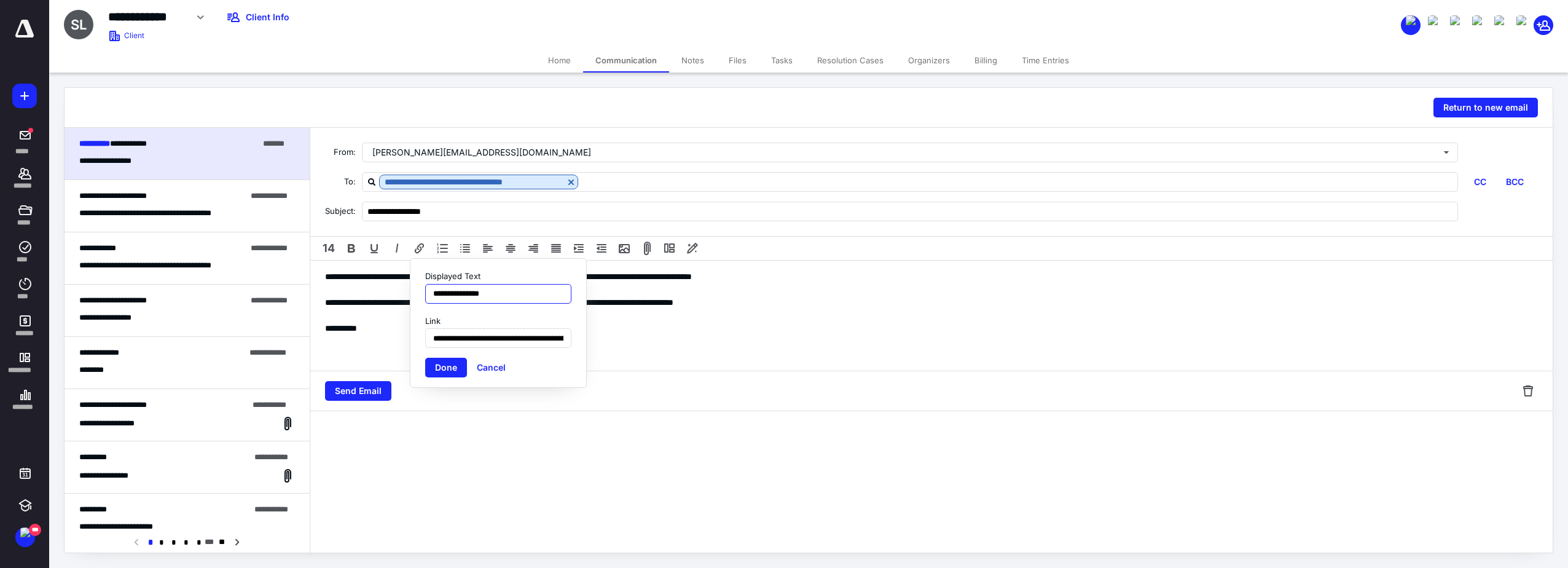 click on "**********" at bounding box center (498, 294) 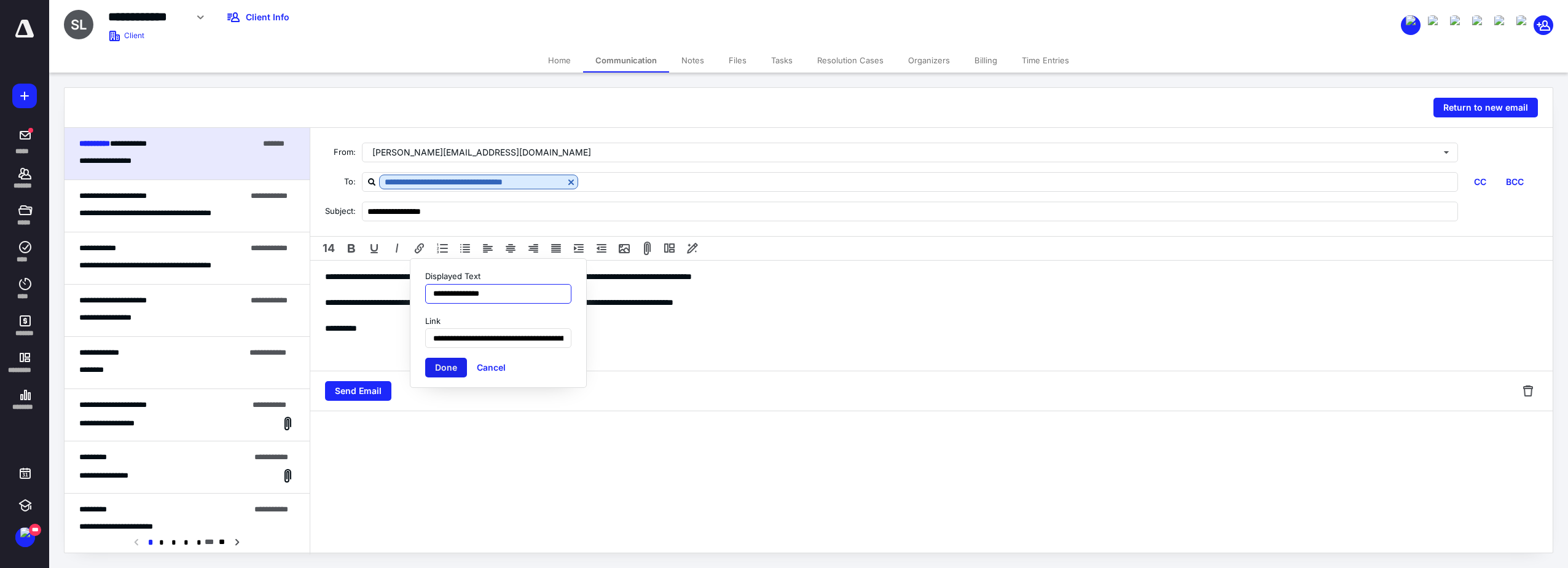type on "**********" 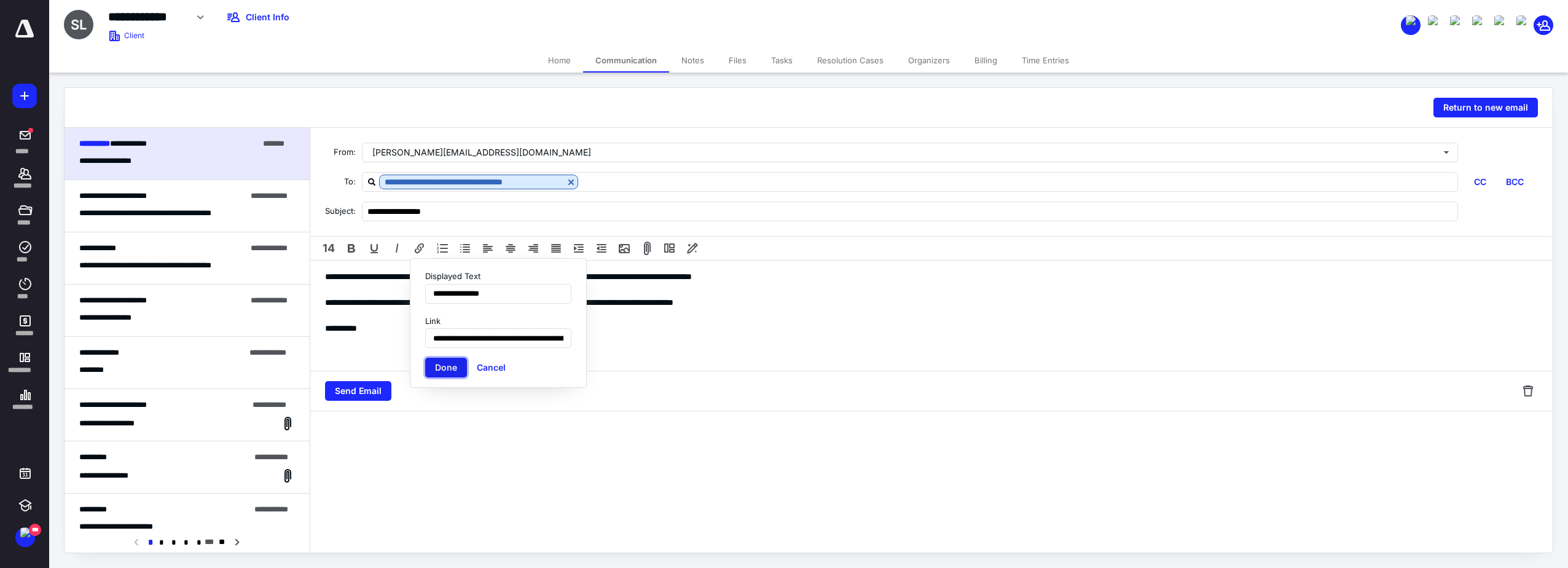 click on "Done" at bounding box center (446, 368) 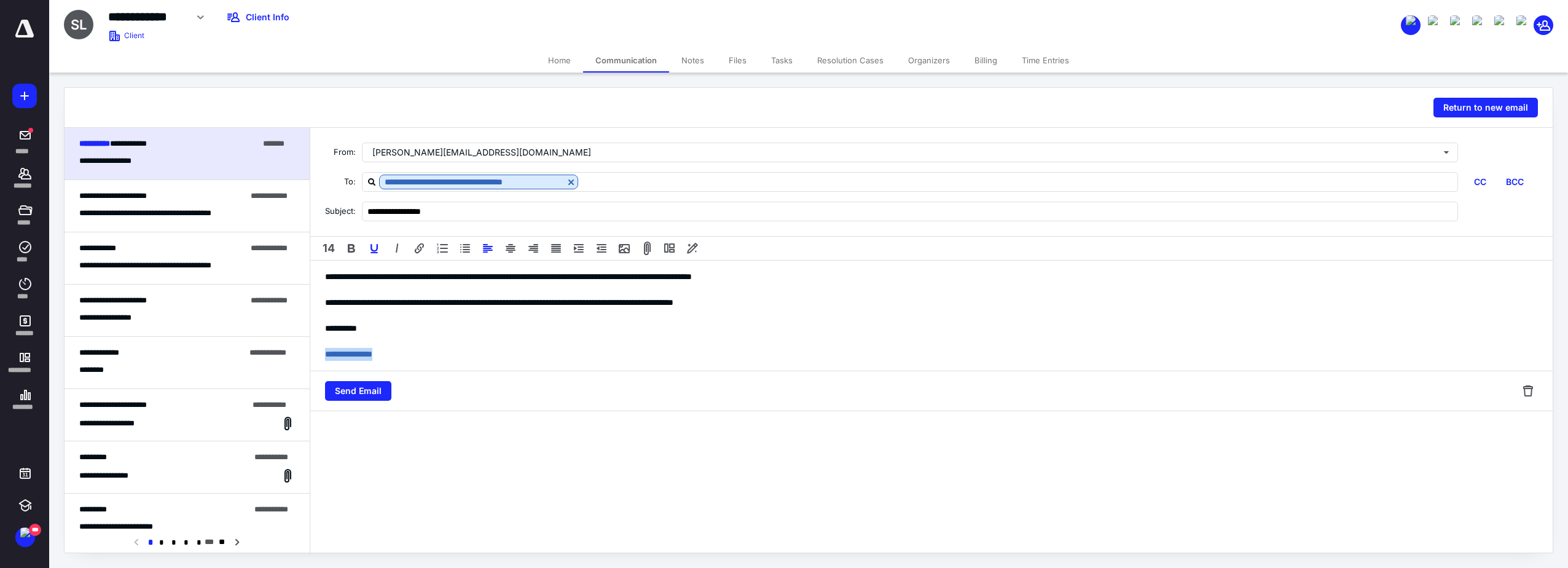 drag, startPoint x: 419, startPoint y: 351, endPoint x: 281, endPoint y: 358, distance: 138.17742 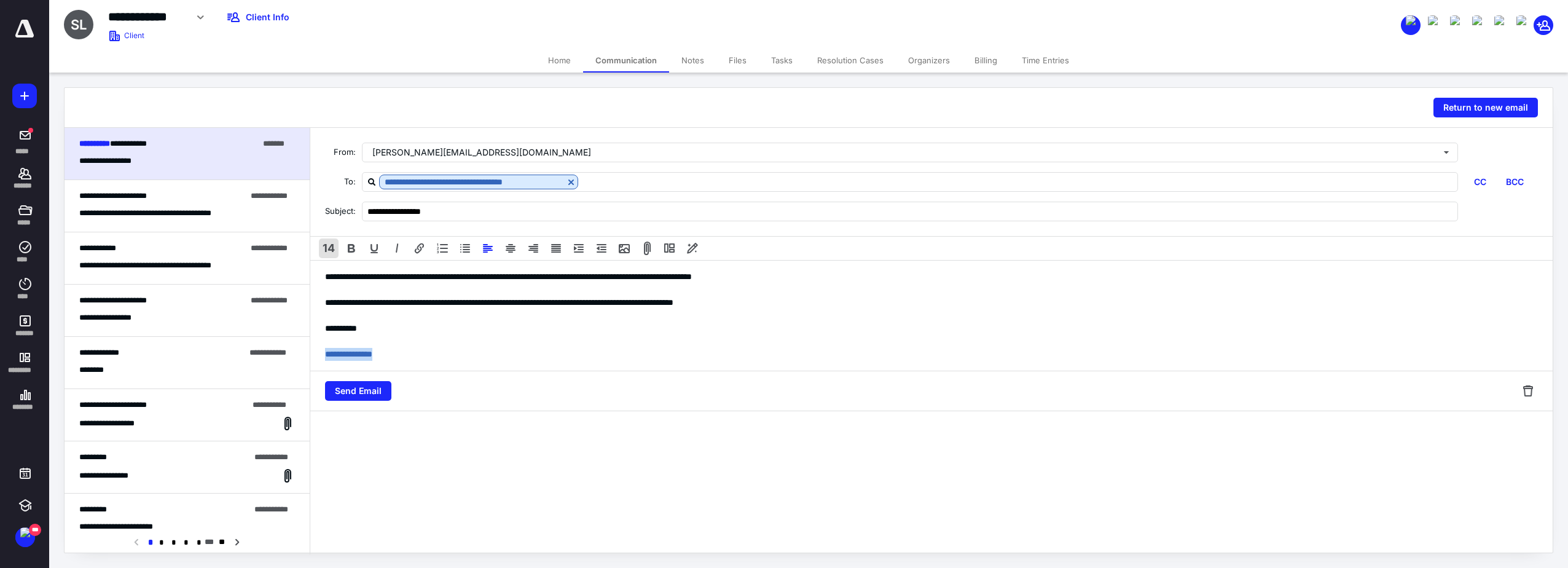 click on "14" at bounding box center [329, 248] 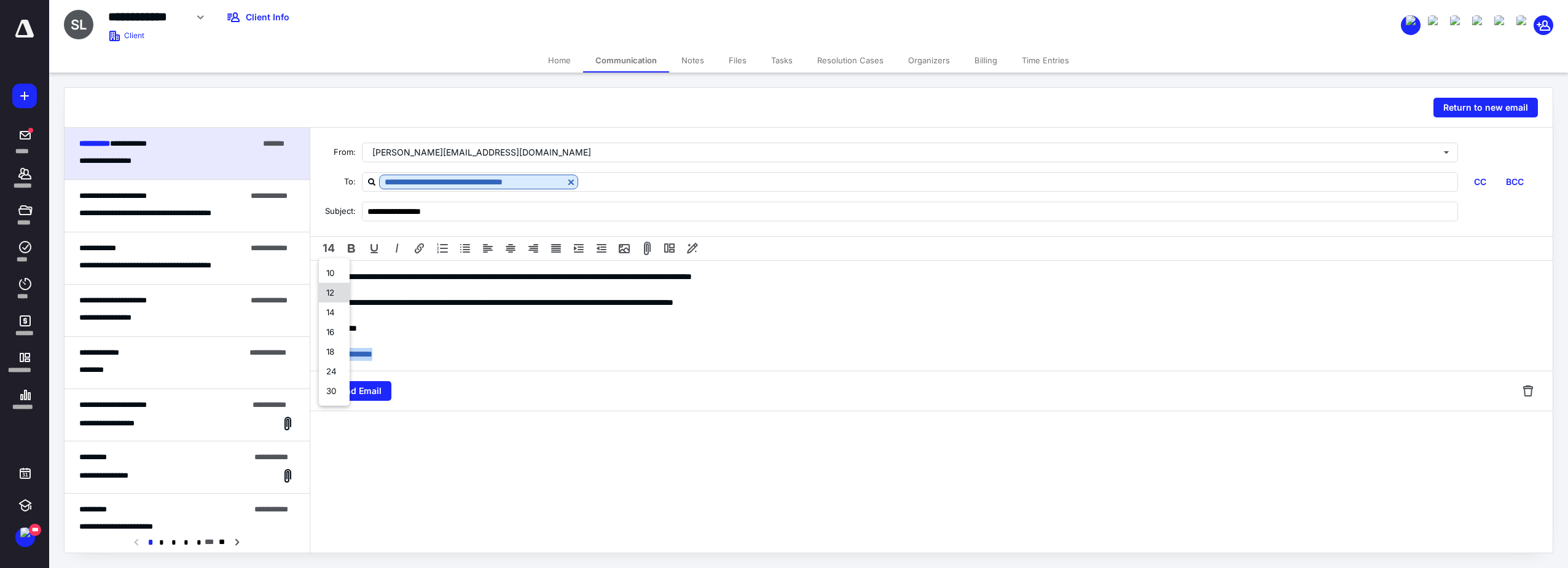 drag, startPoint x: 326, startPoint y: 371, endPoint x: 347, endPoint y: 288, distance: 85.61542 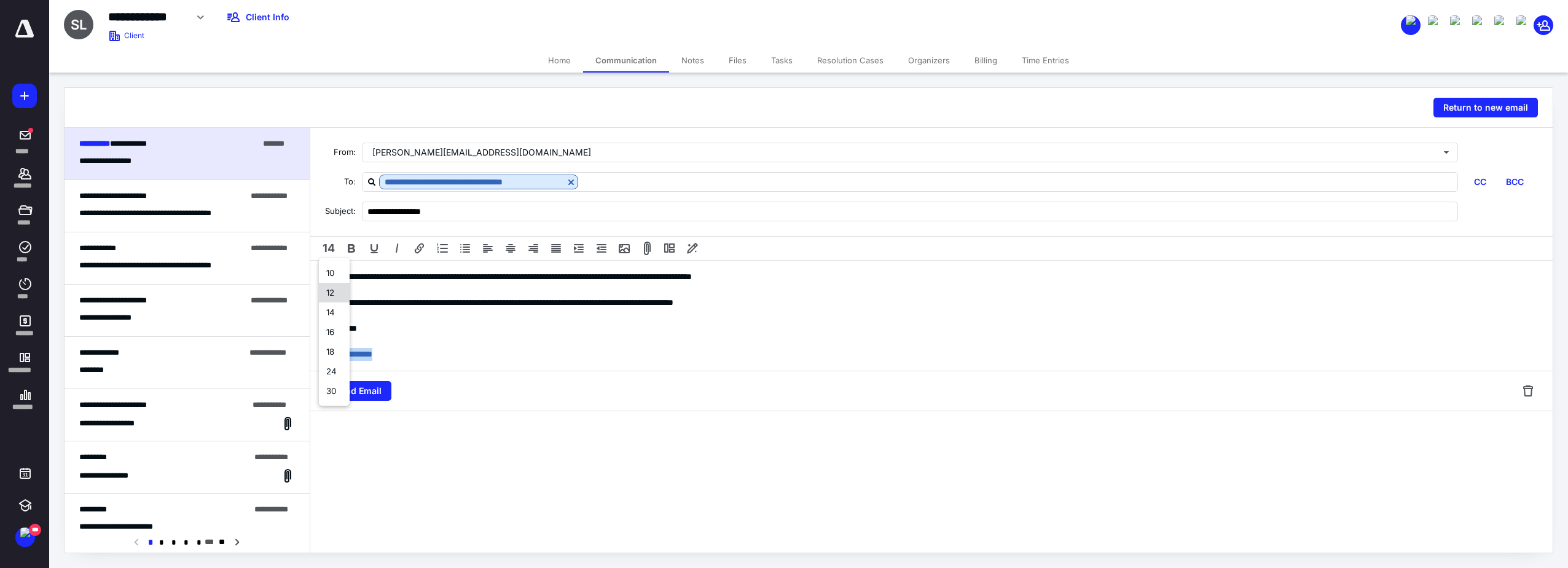 click on "24" at bounding box center [334, 371] 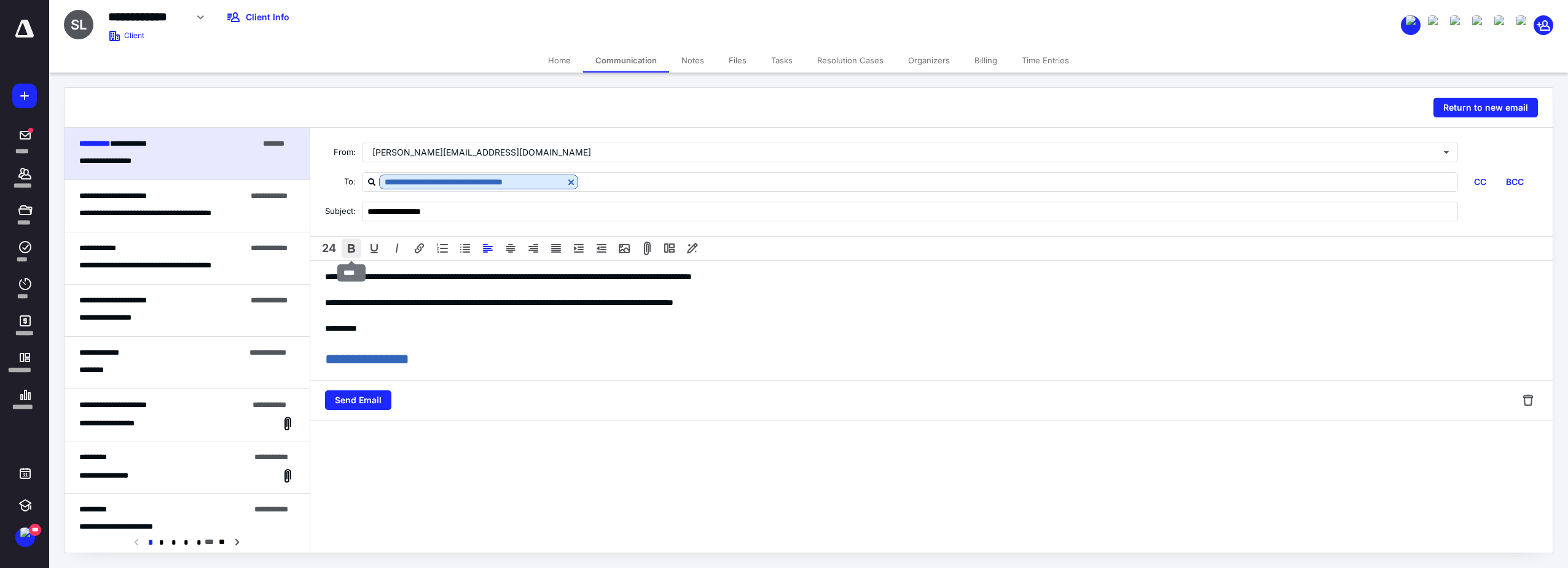 click at bounding box center (351, 248) 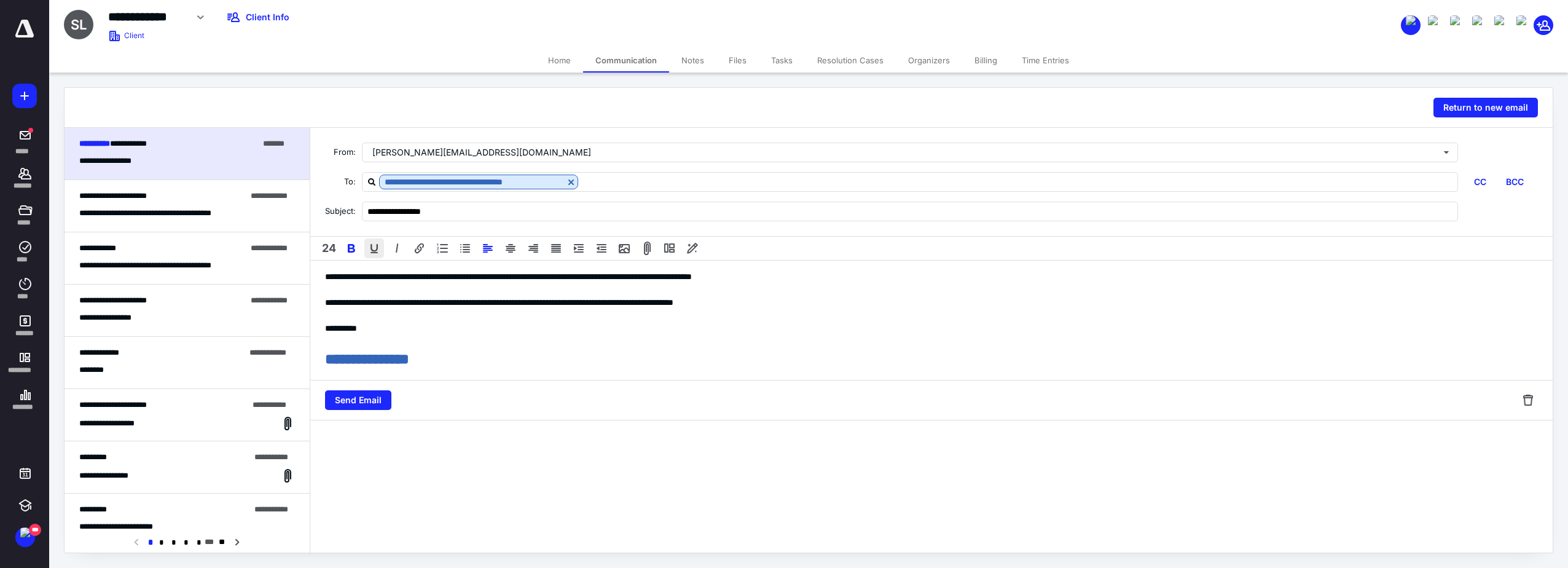 click at bounding box center (374, 248) 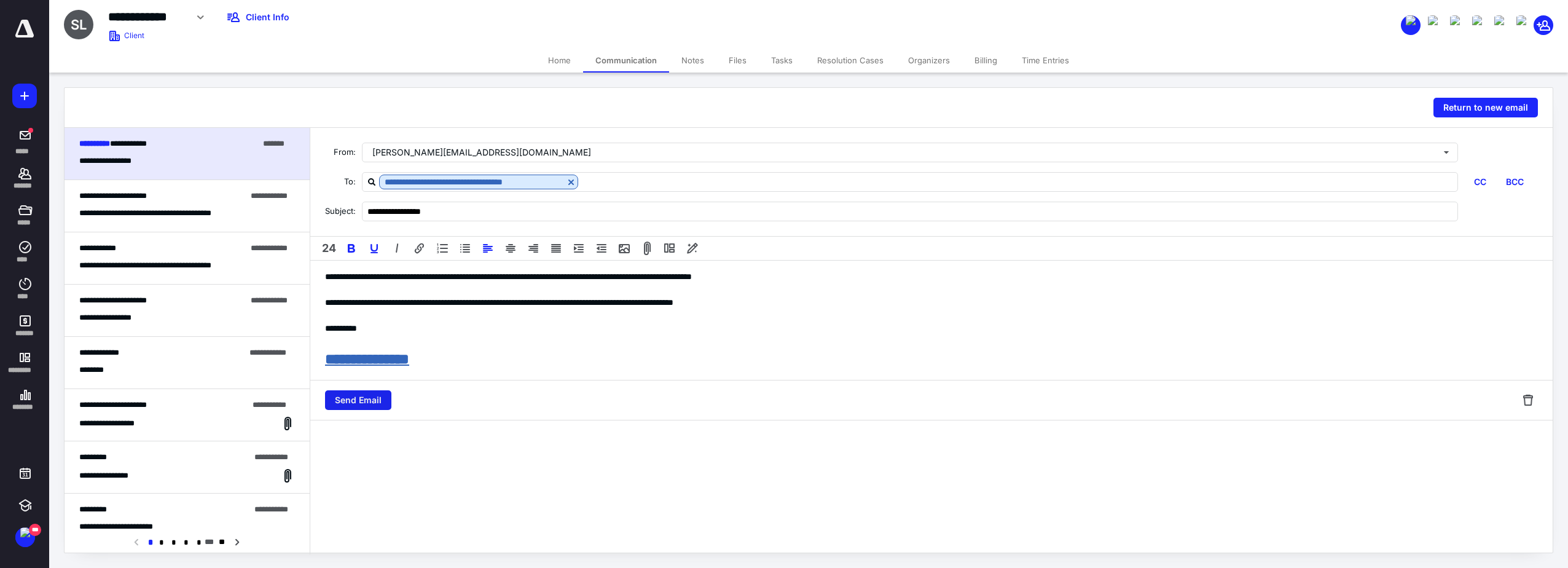 click on "Send Email" at bounding box center (358, 400) 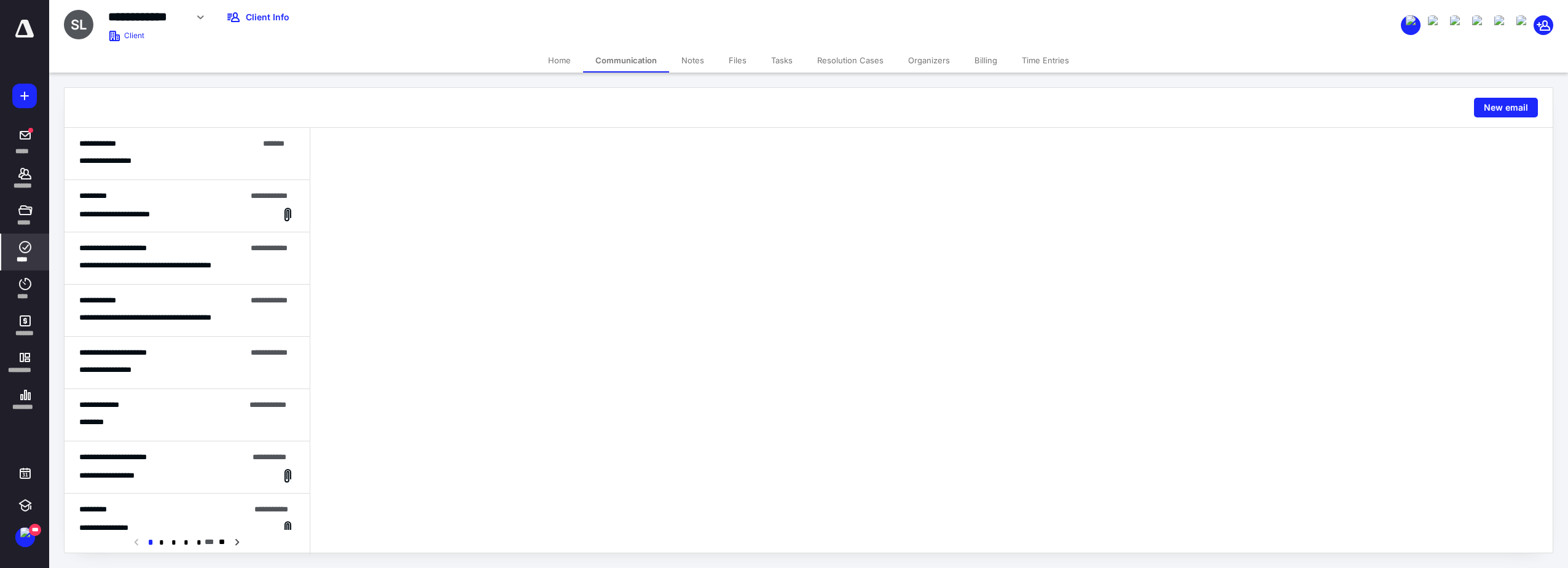 click on "****" at bounding box center [25, 259] 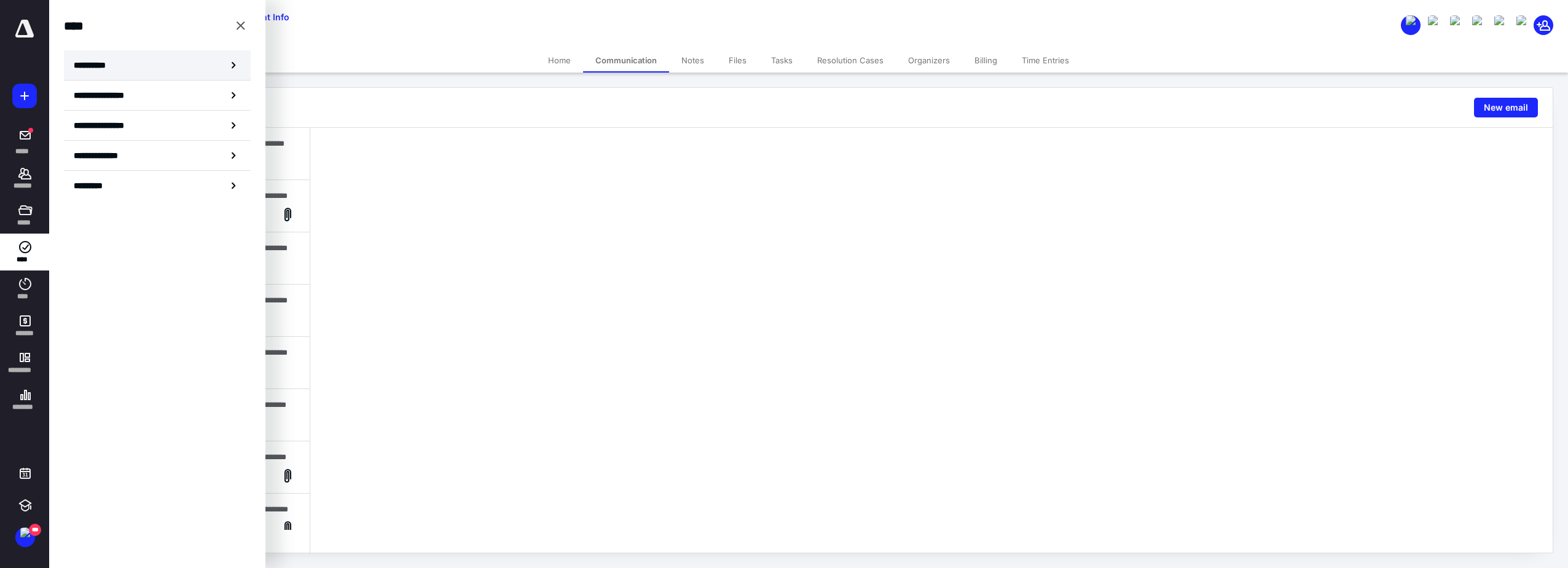 click on "**********" at bounding box center (94, 65) 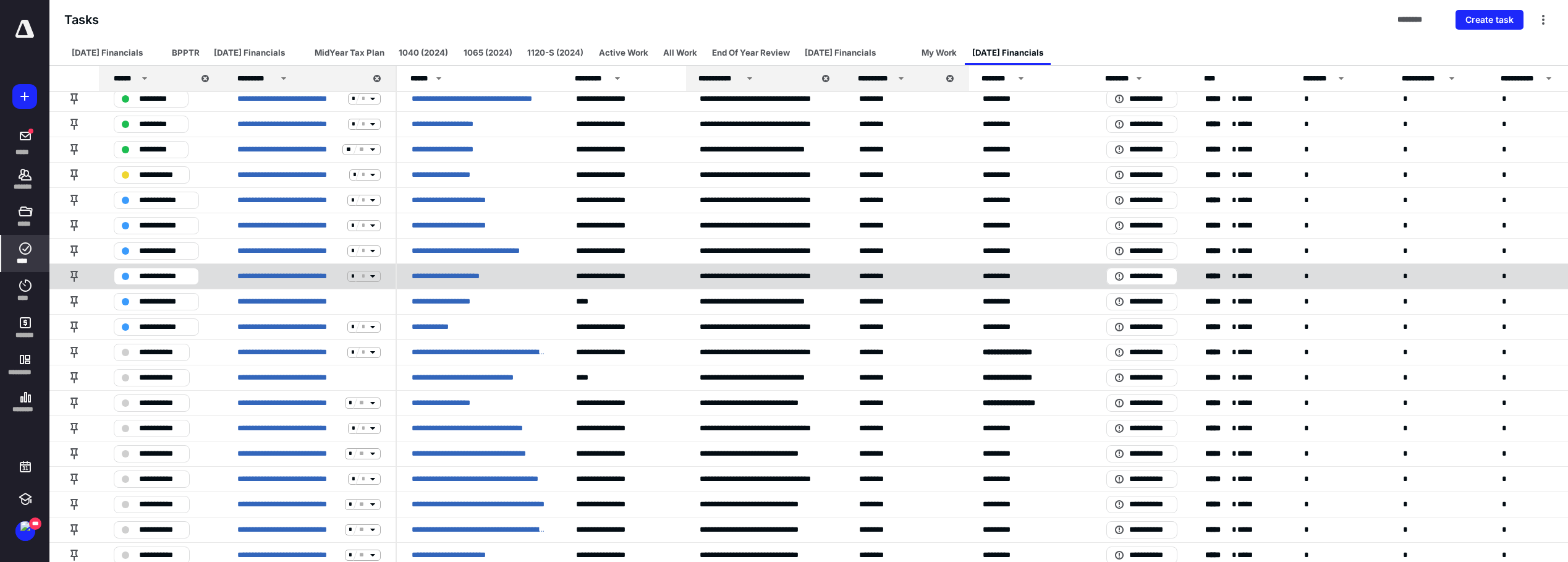 scroll, scrollTop: 556, scrollLeft: 0, axis: vertical 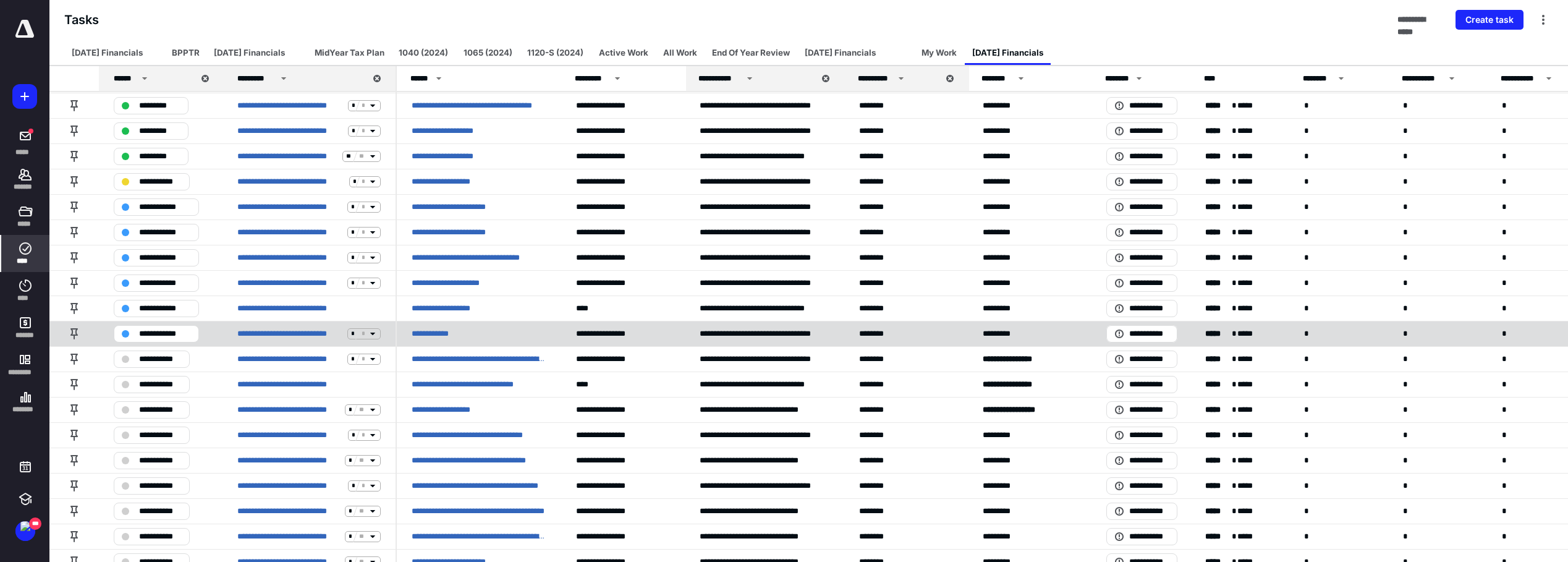 click on "**********" at bounding box center (437, 334) 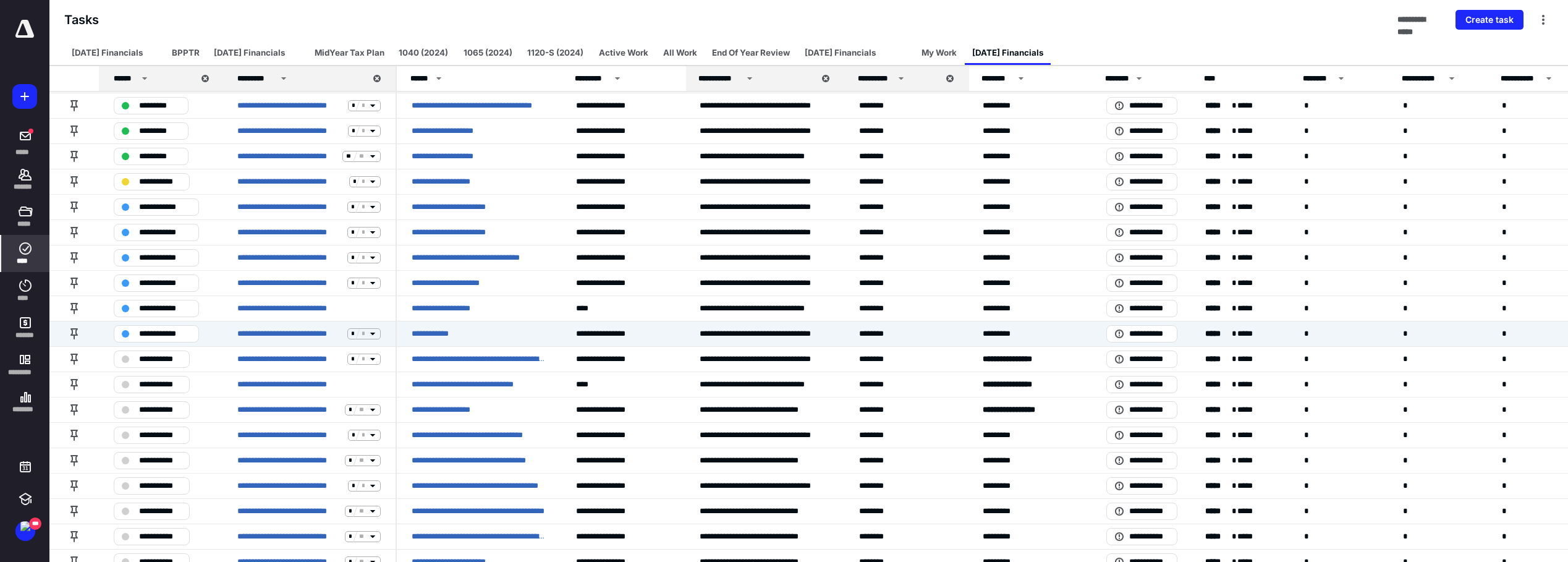 scroll, scrollTop: 0, scrollLeft: 0, axis: both 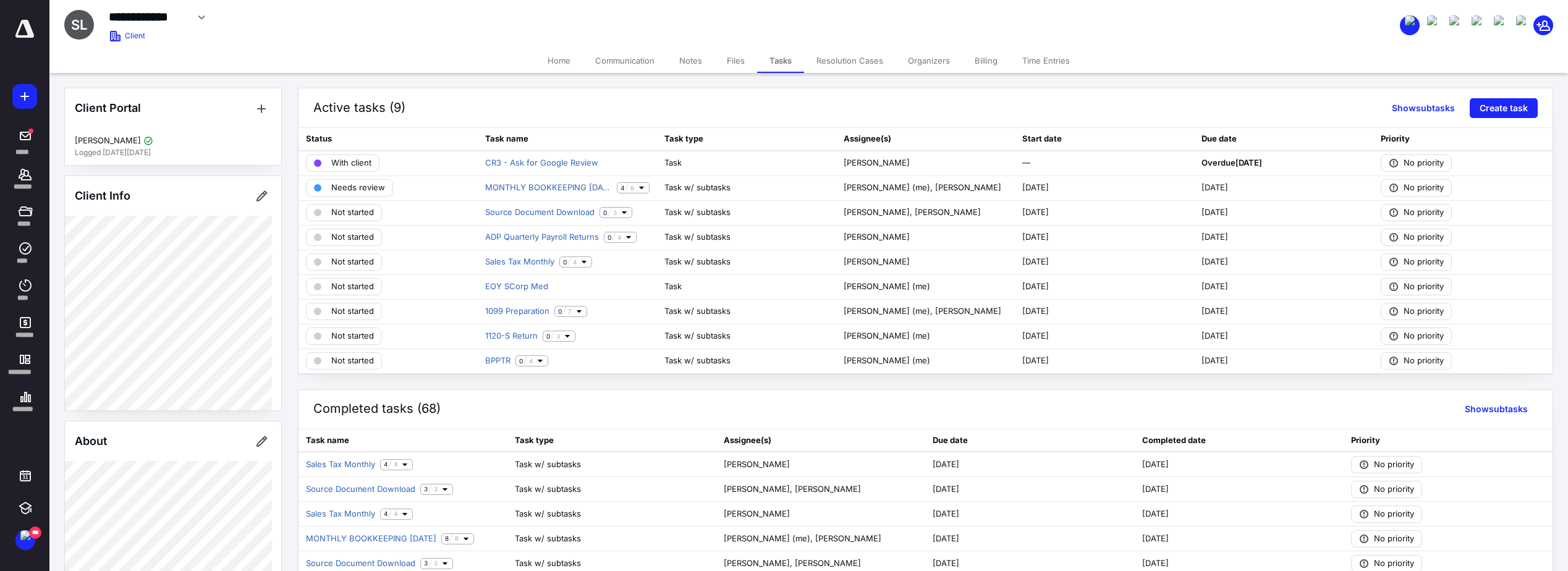 click on "Communication" at bounding box center (625, 61) 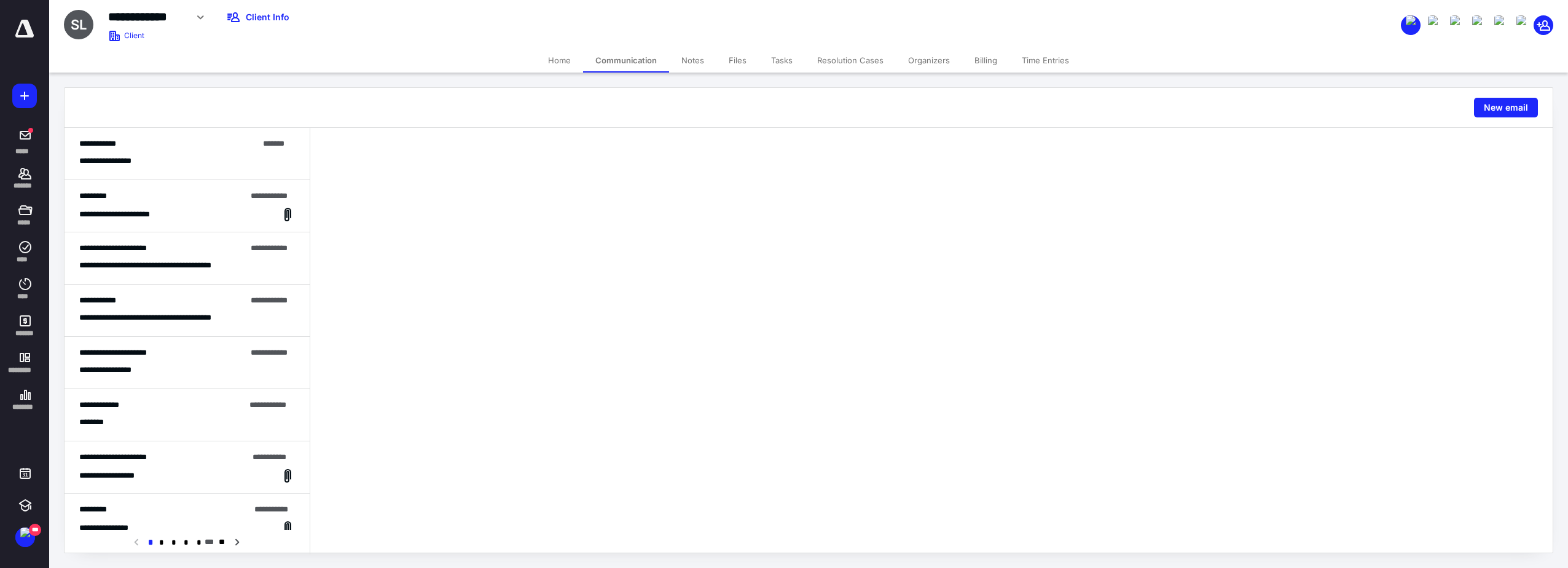 click on "Files" at bounding box center [737, 60] 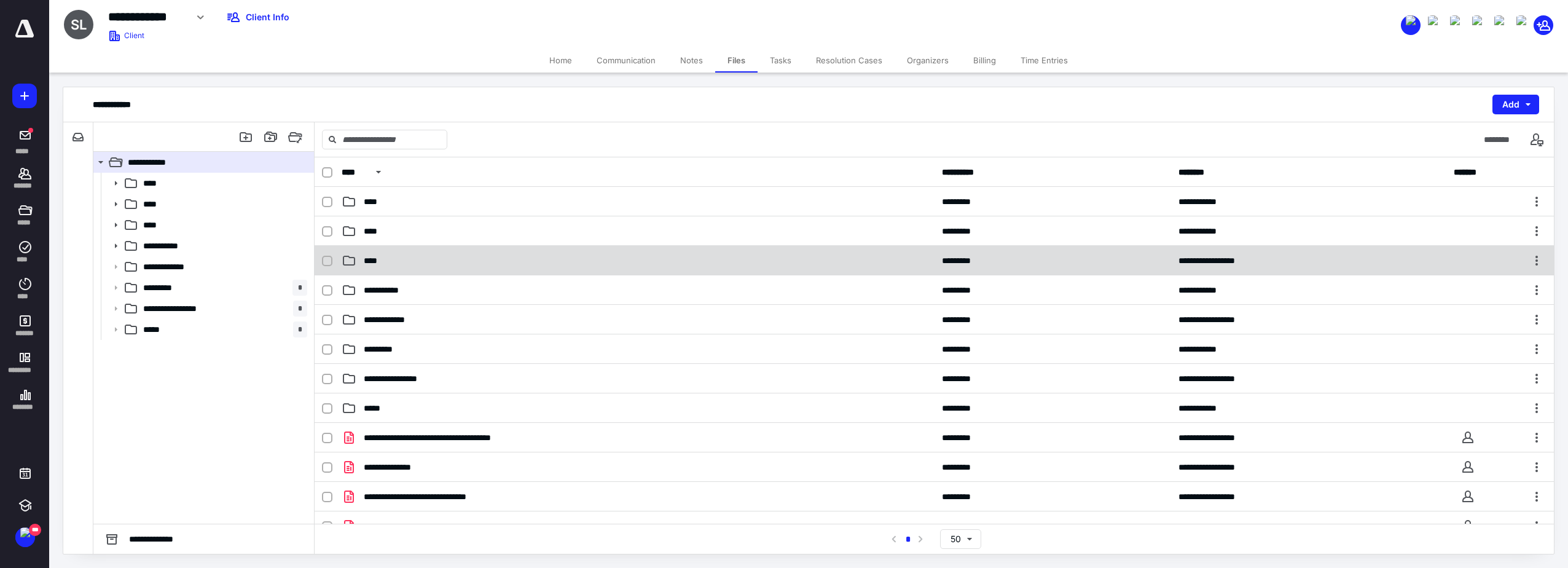 click on "**********" at bounding box center (934, 261) 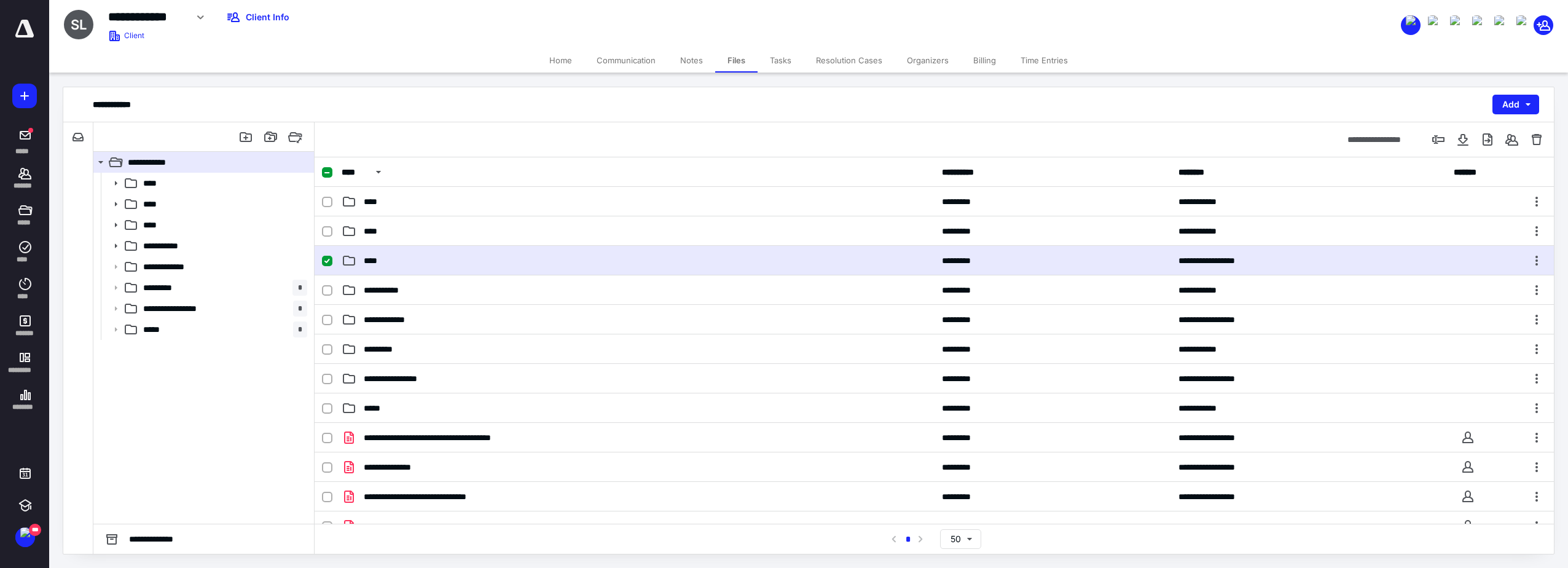 click on "****" at bounding box center [638, 261] 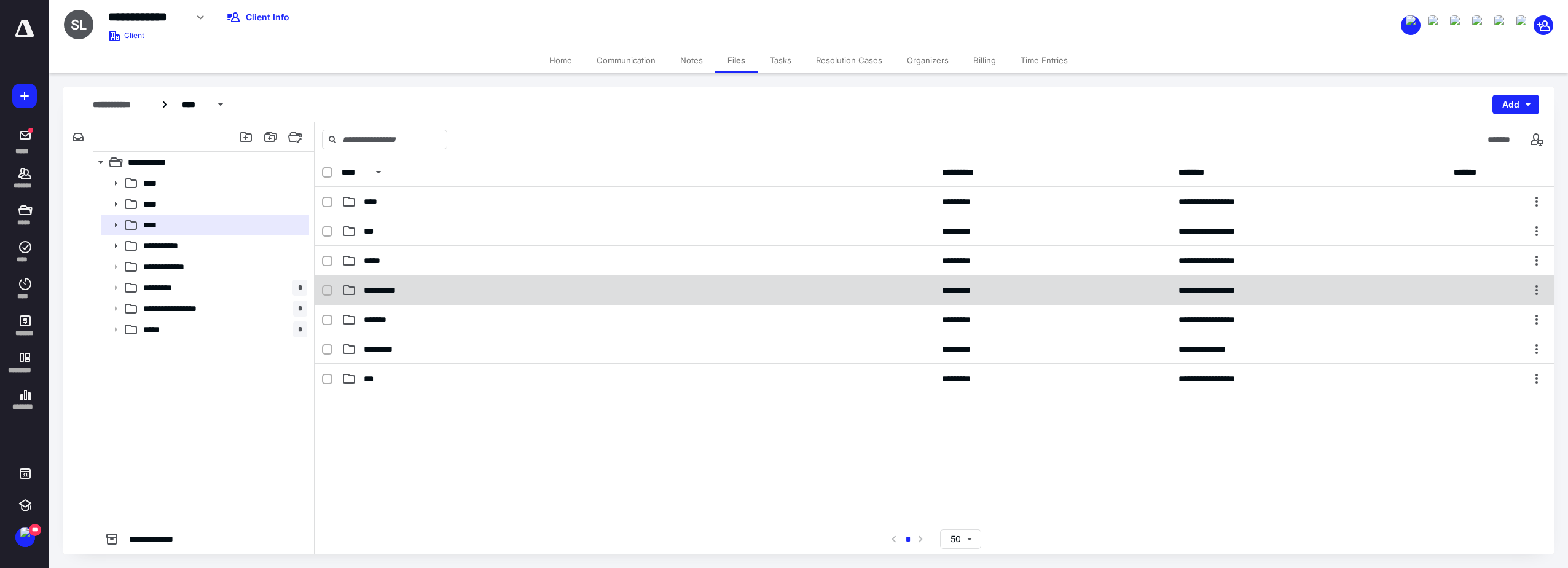 click on "**********" at bounding box center (934, 290) 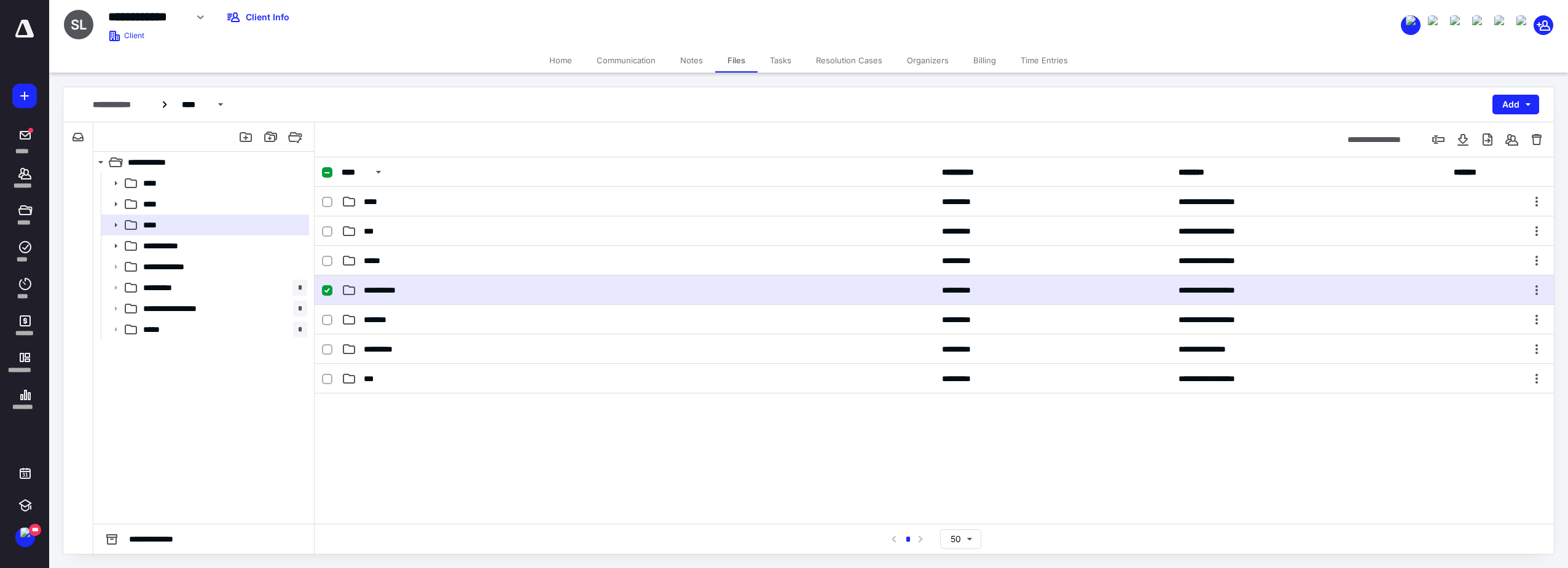 click on "**********" at bounding box center [934, 290] 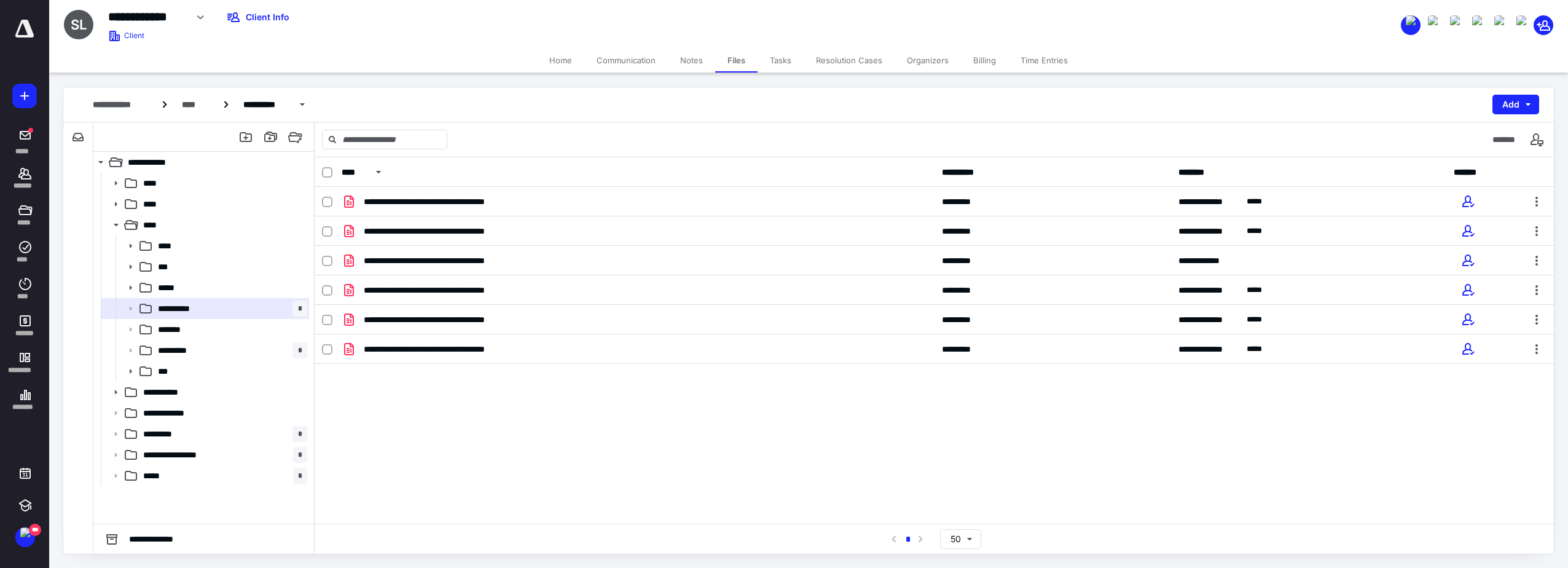 click on "Communication" at bounding box center [626, 60] 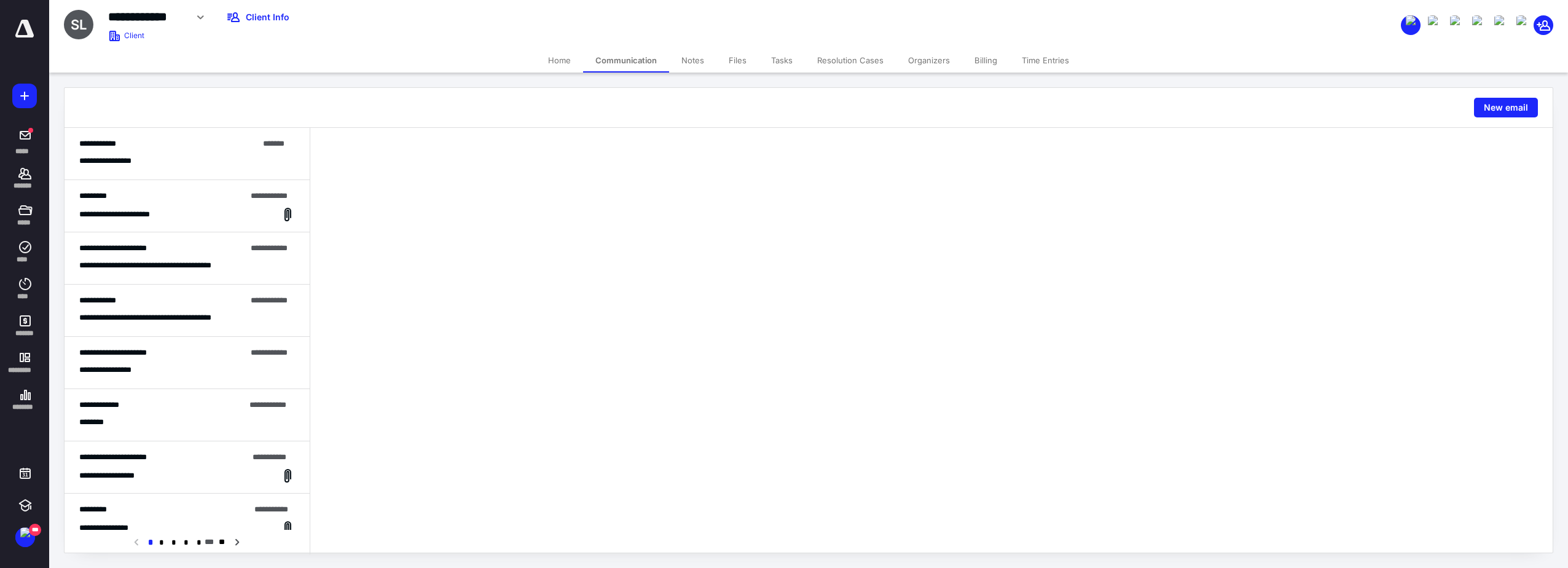 click on "**********" at bounding box center [187, 161] 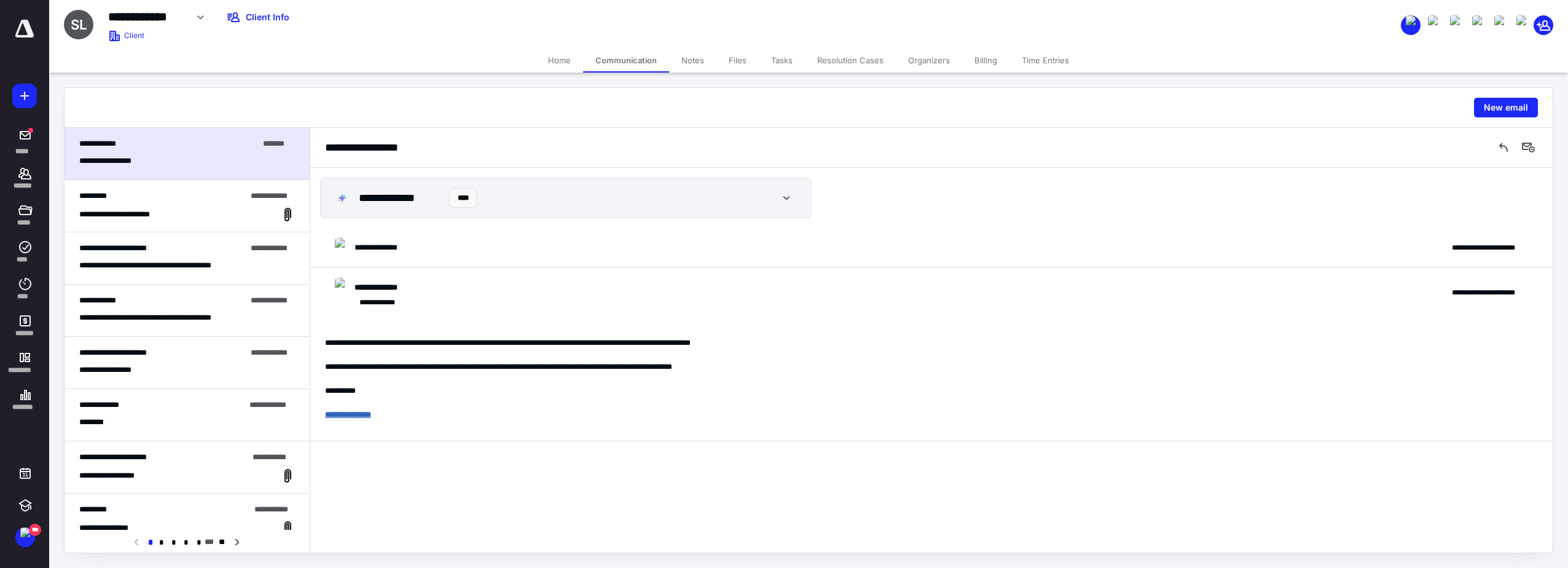 drag, startPoint x: 33, startPoint y: 247, endPoint x: 71, endPoint y: 187, distance: 71.02112 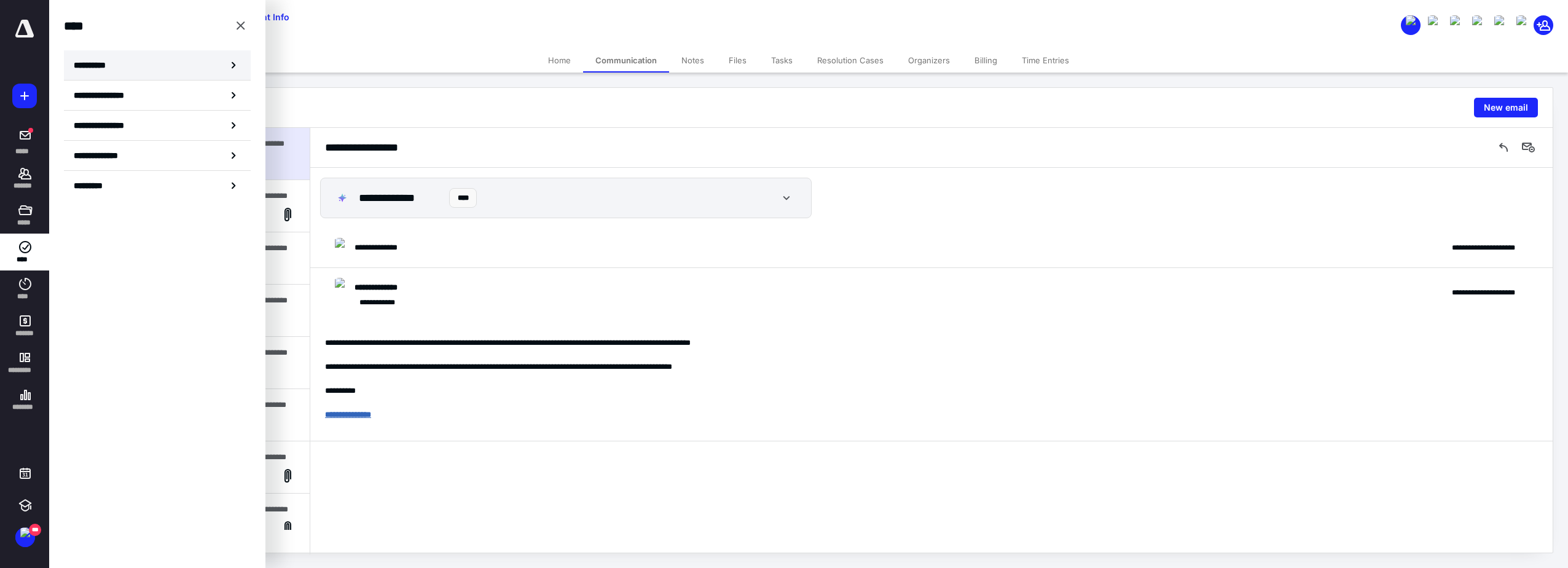 click on "**********" at bounding box center (157, 65) 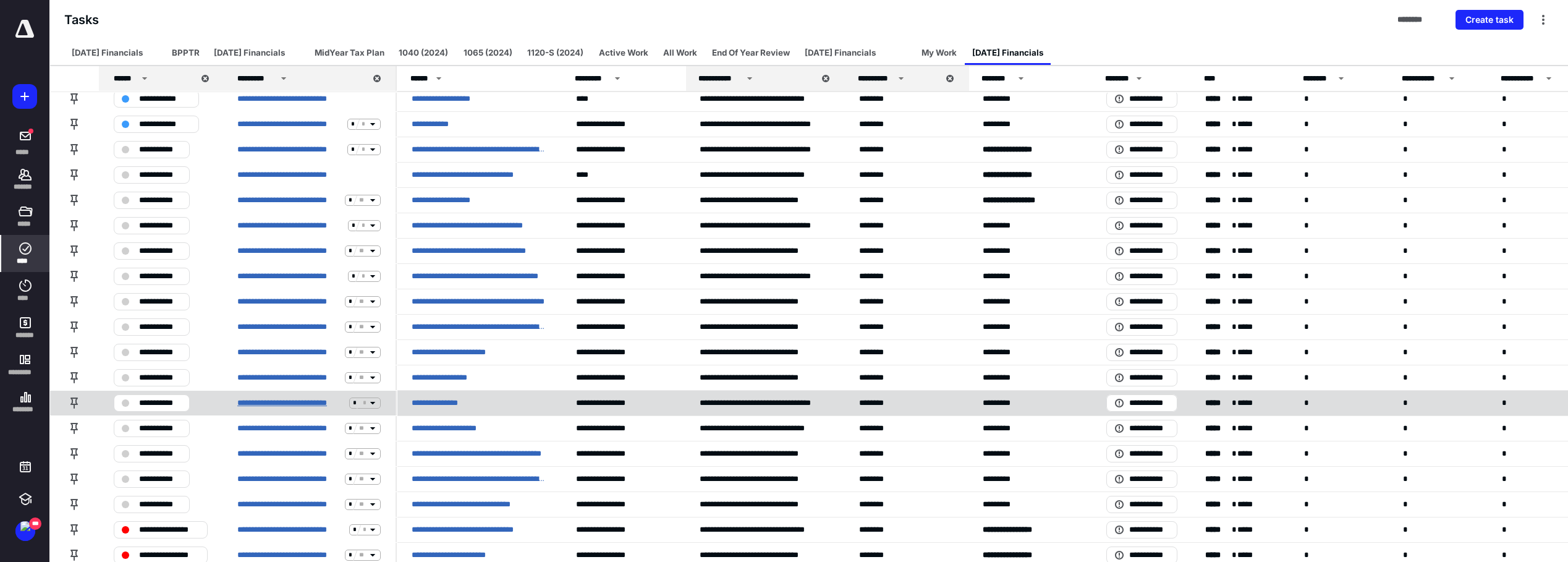 scroll, scrollTop: 618, scrollLeft: 0, axis: vertical 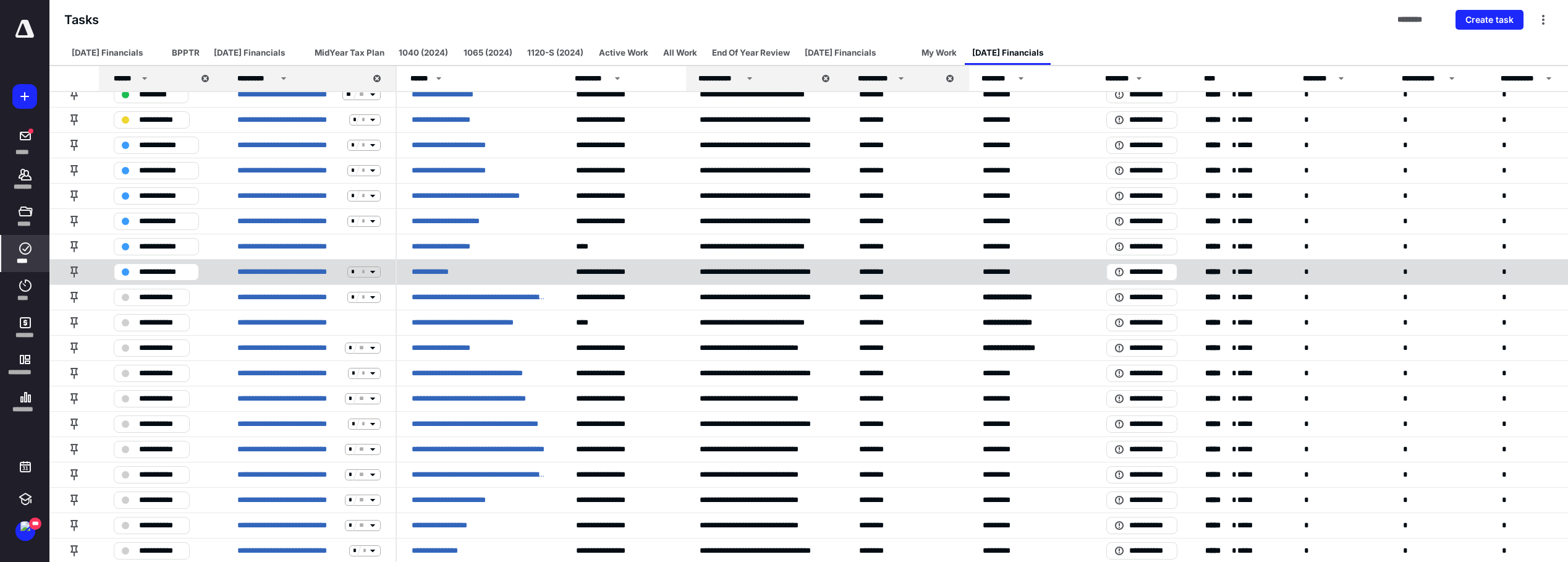 click on "**********" at bounding box center (165, 272) 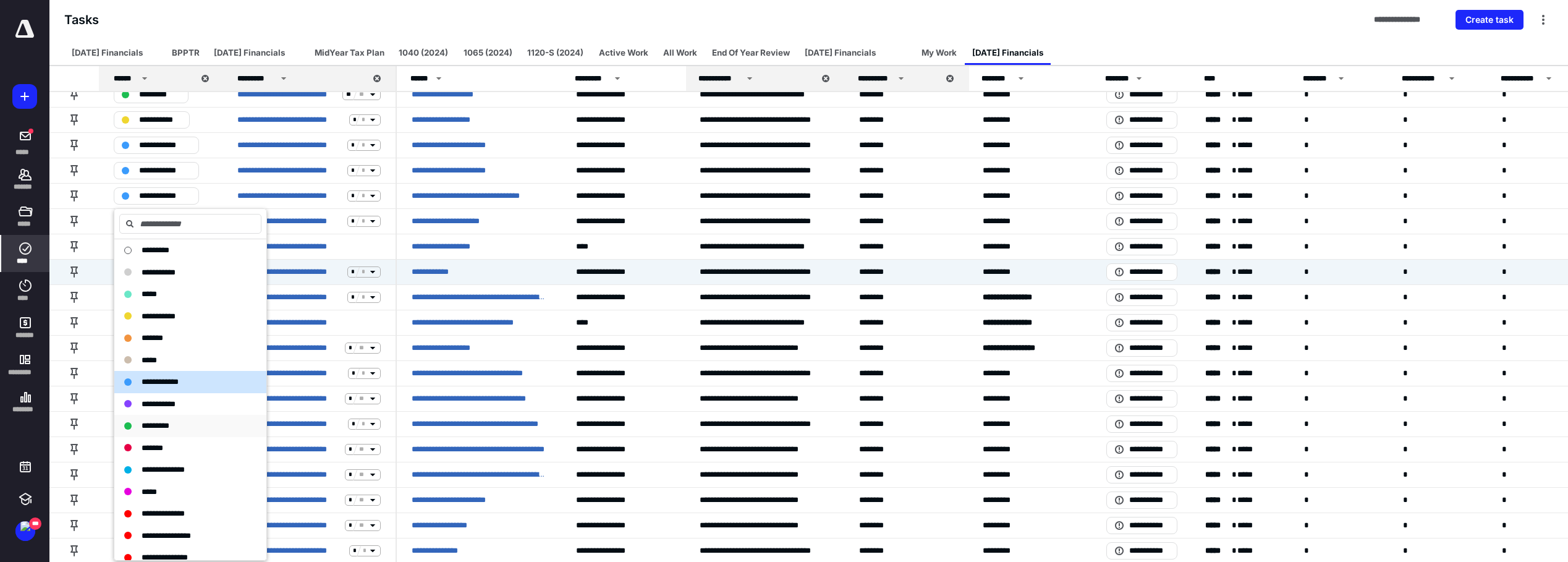 click on "*********" at bounding box center [155, 425] 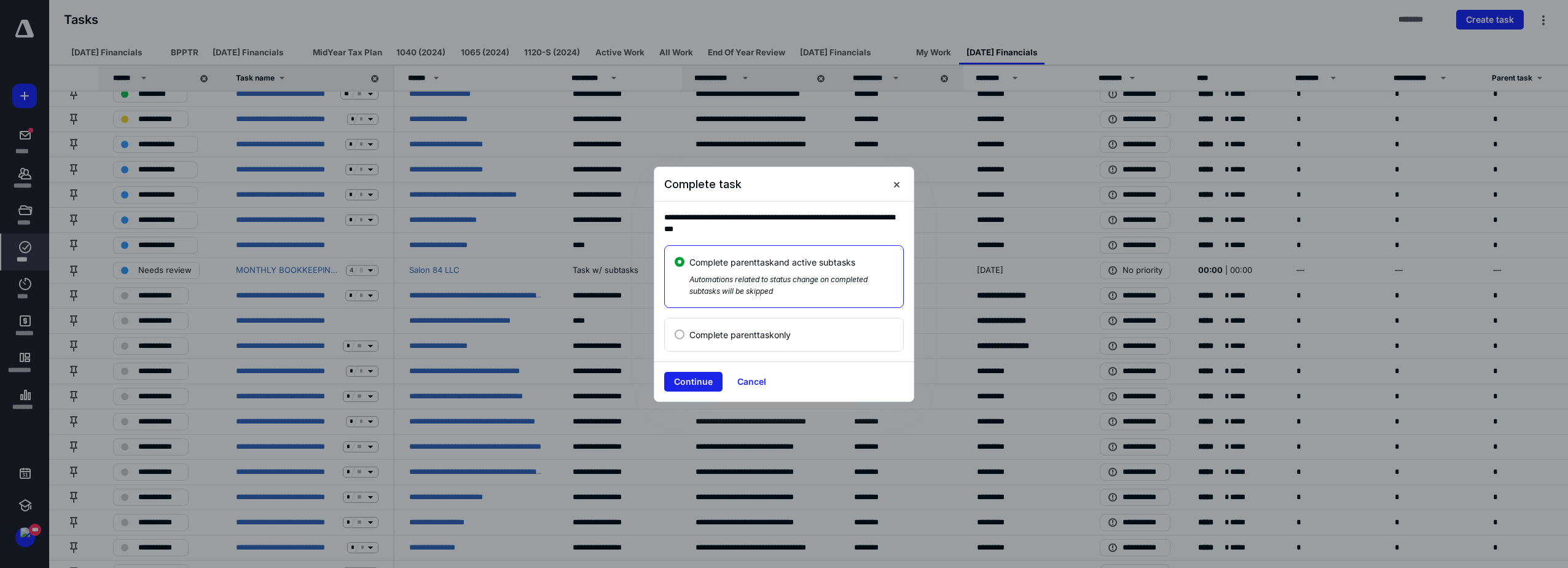 click on "Continue" at bounding box center (693, 382) 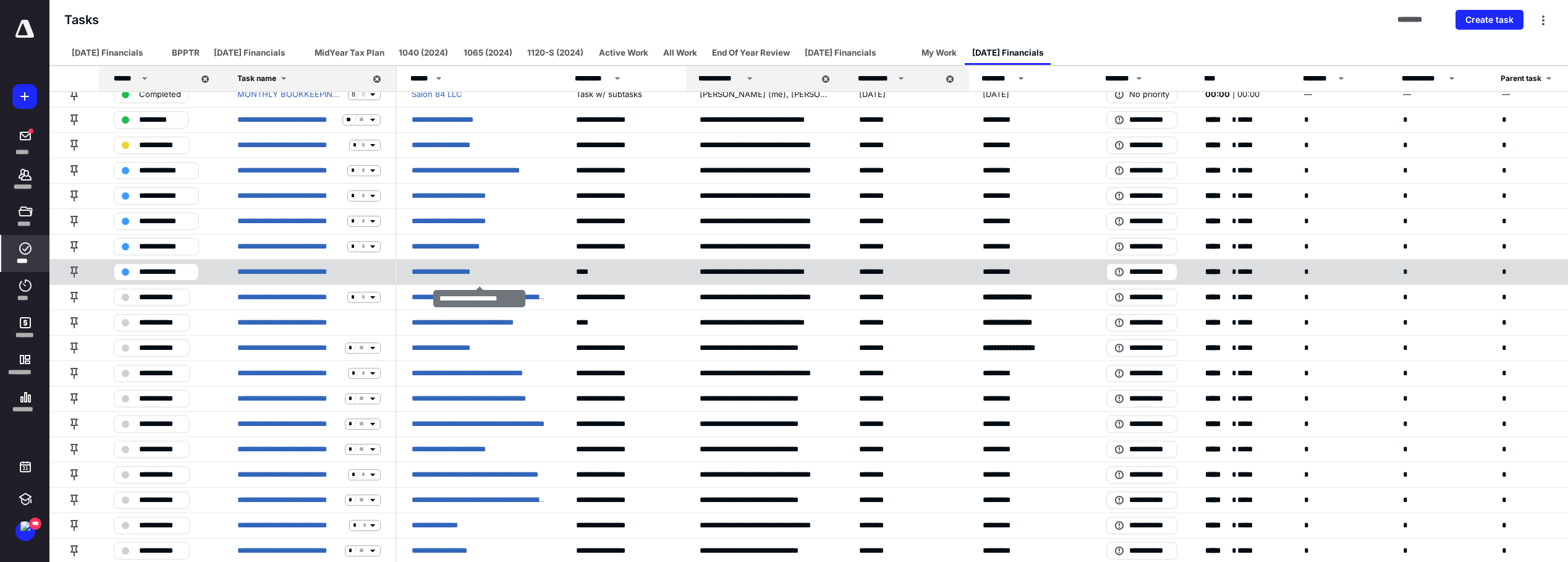 click on "**********" at bounding box center [454, 272] 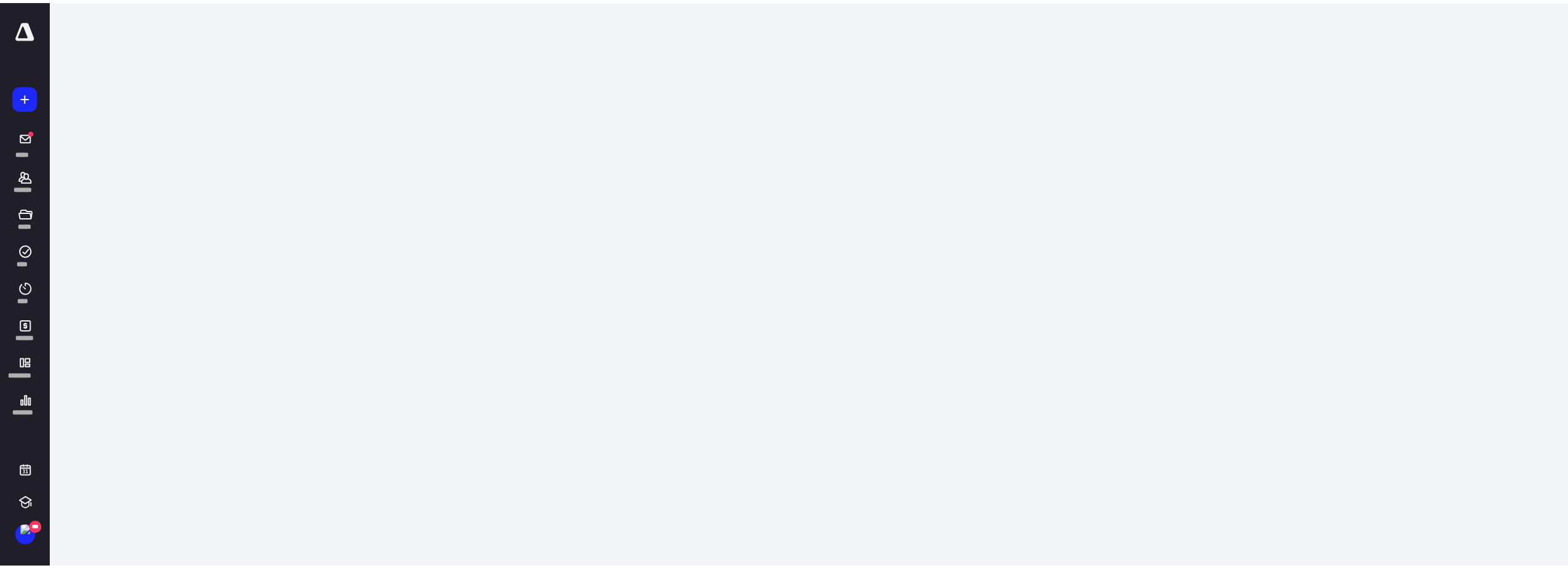 scroll, scrollTop: 0, scrollLeft: 0, axis: both 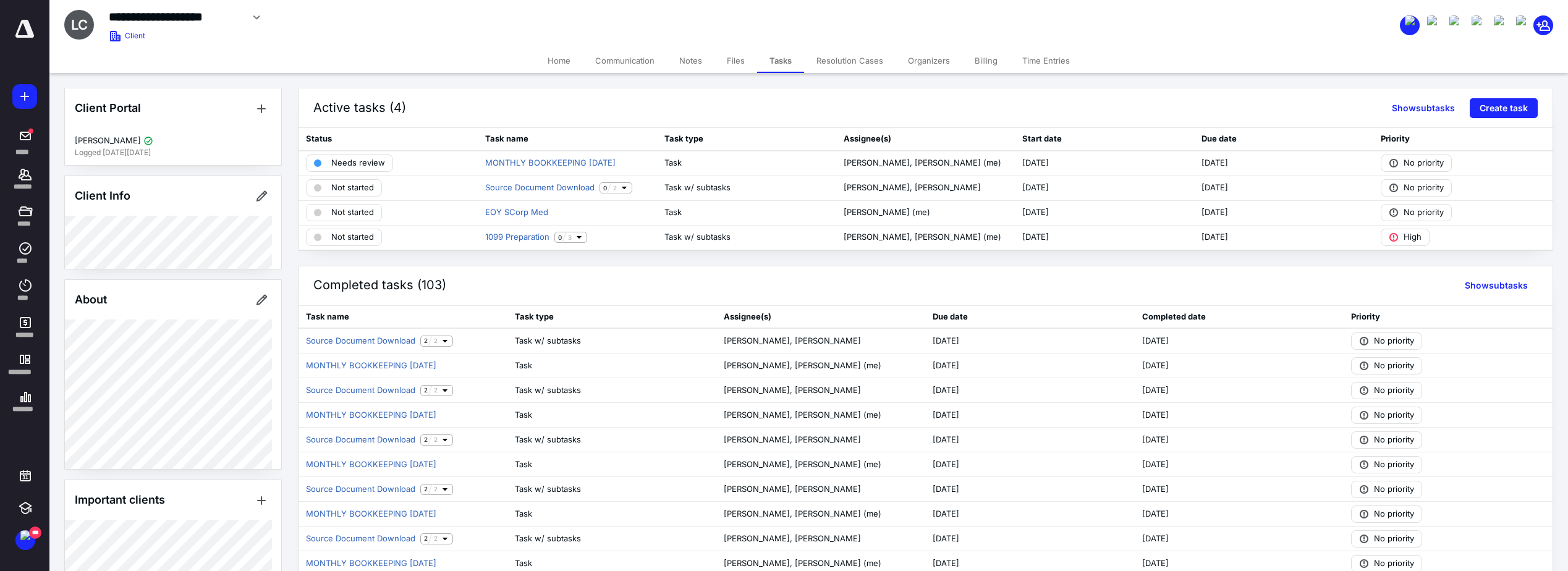 click on "Files" at bounding box center (735, 61) 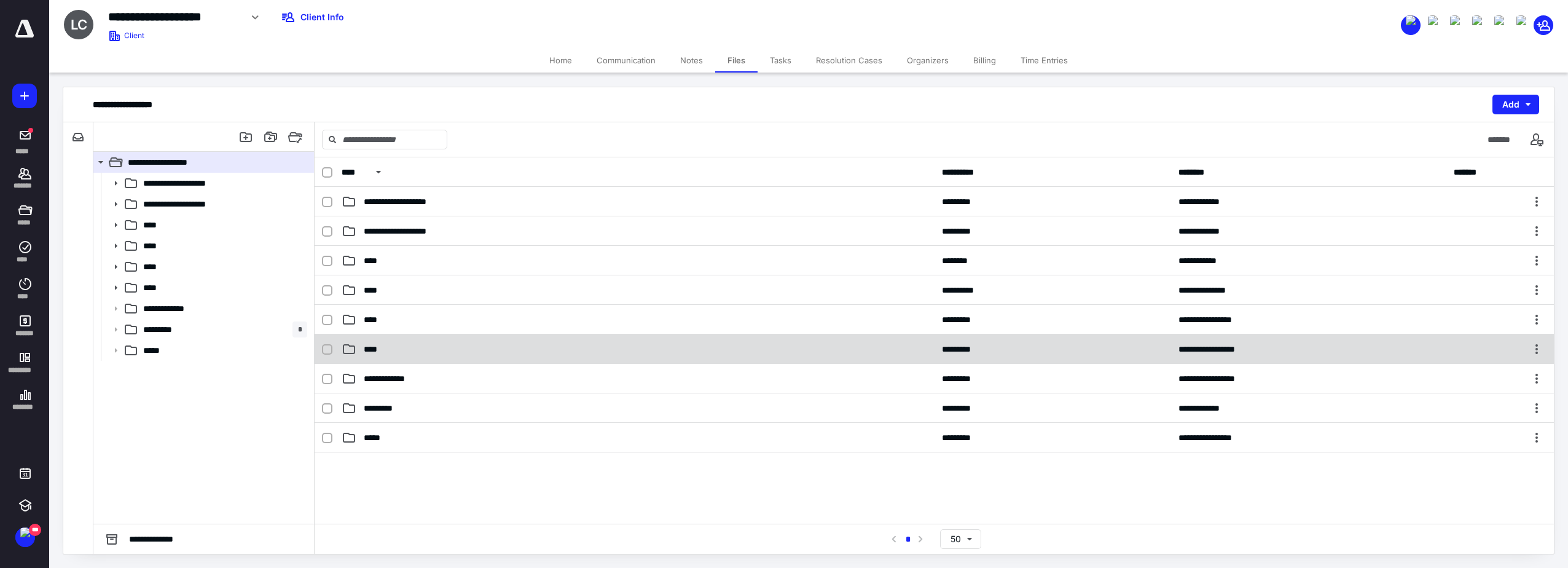 click on "****" at bounding box center [638, 349] 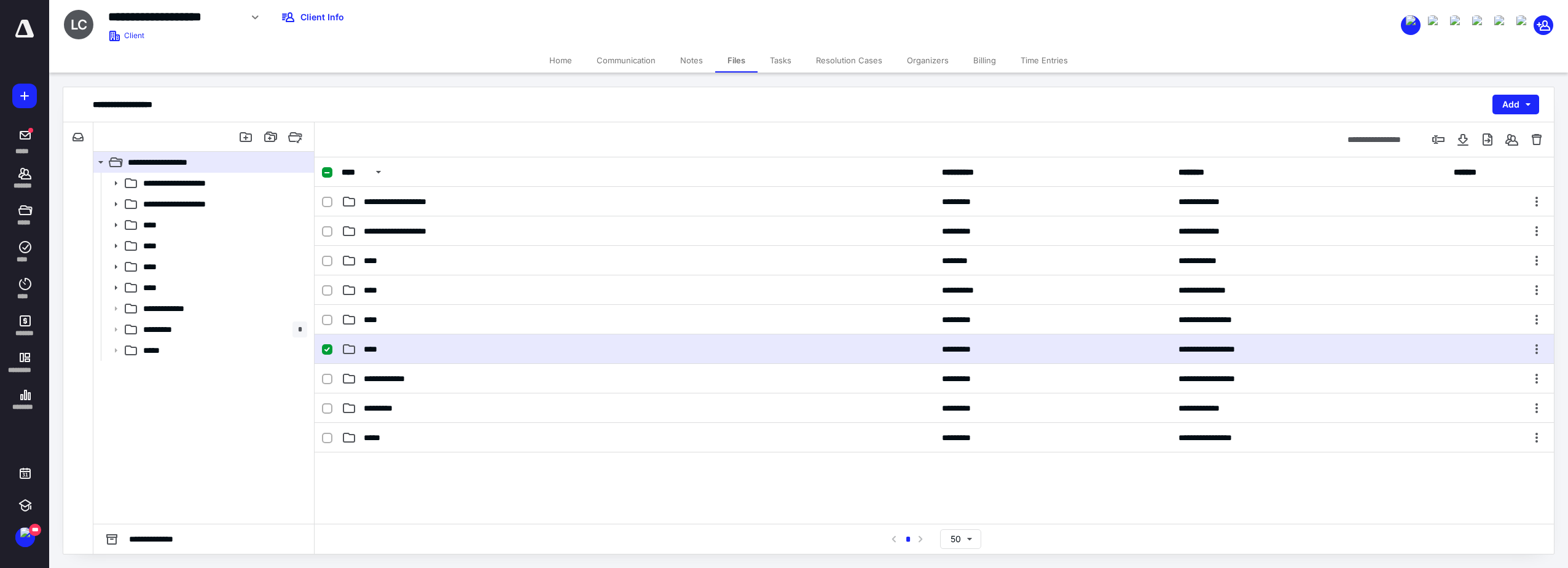 click on "****" at bounding box center (638, 349) 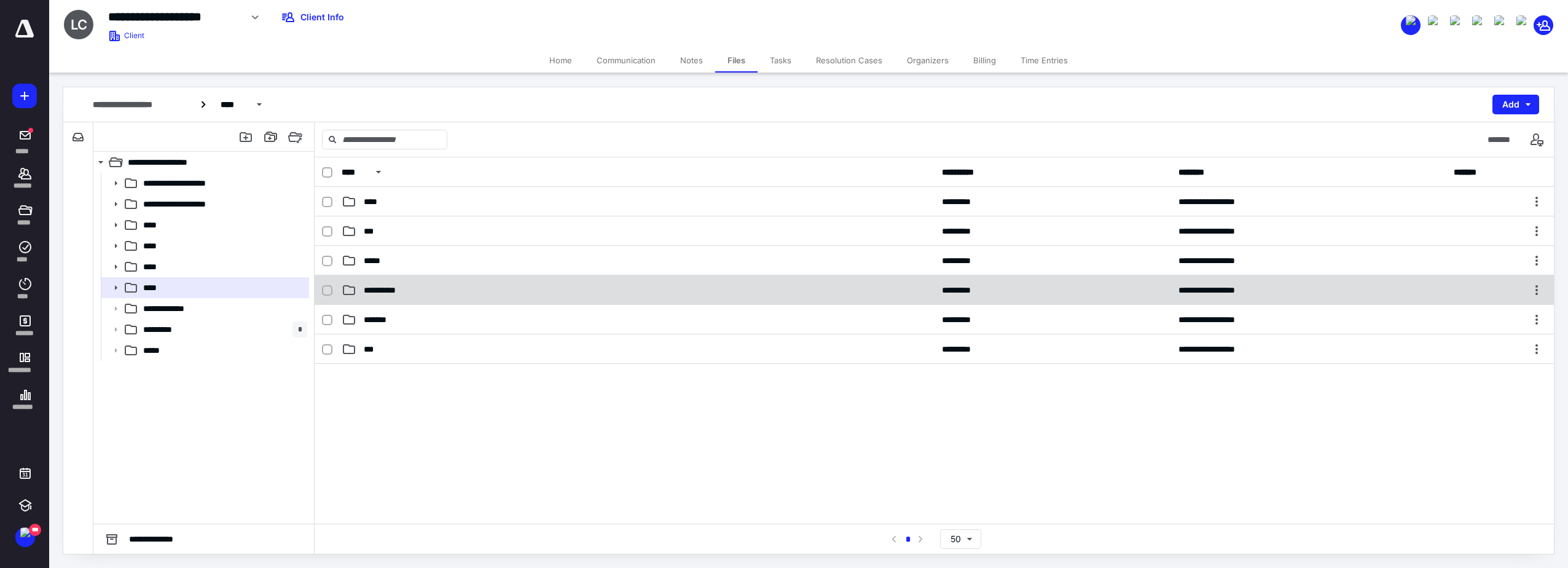 click on "**********" at bounding box center (638, 290) 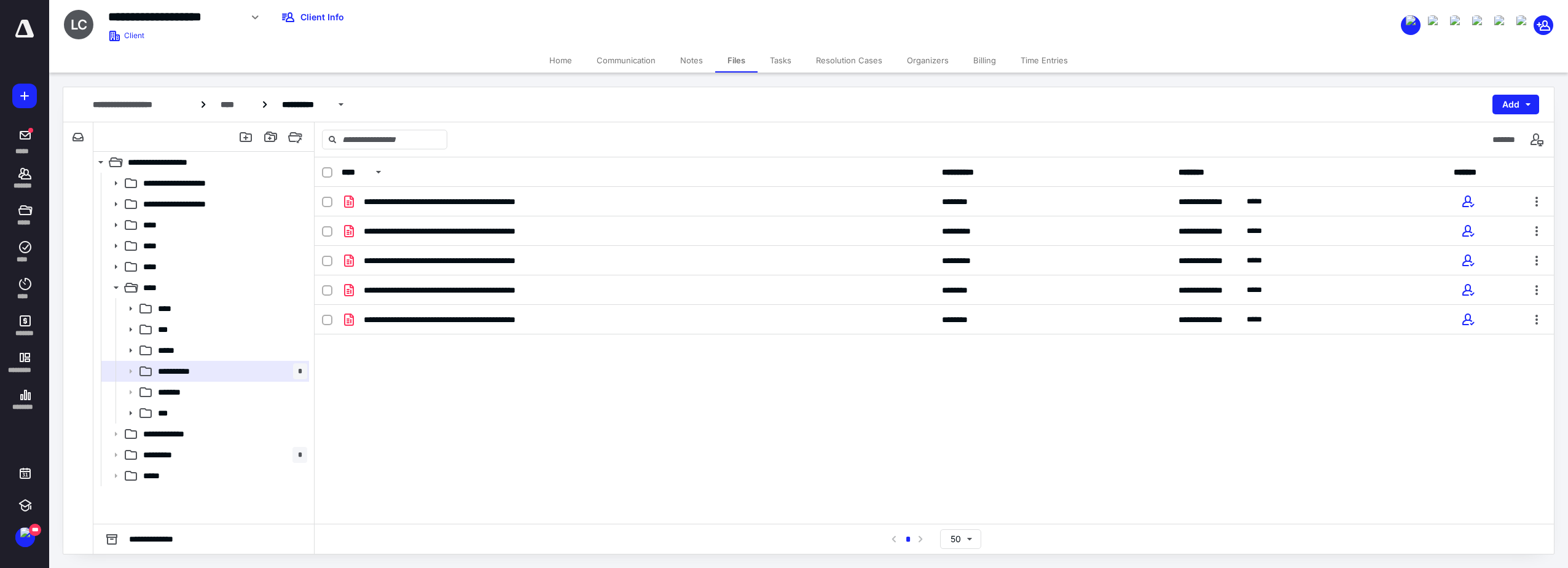 click on "Tasks" at bounding box center [780, 60] 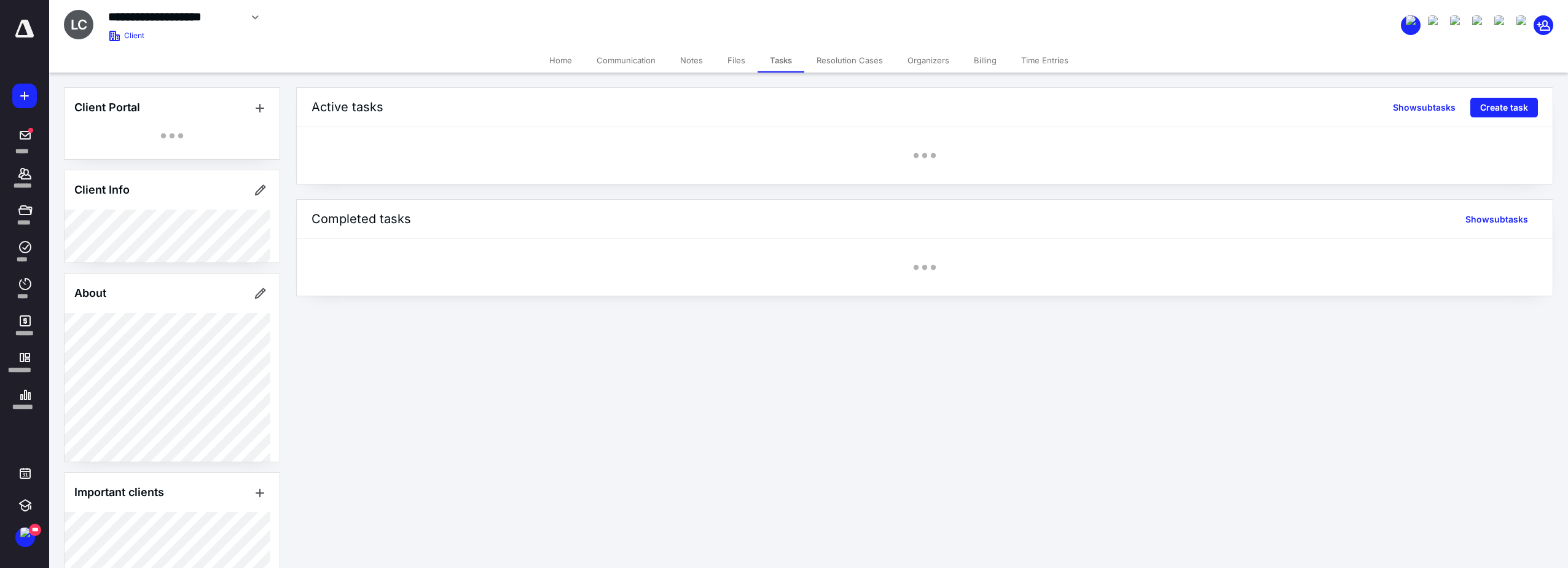 click on "Files" at bounding box center (736, 60) 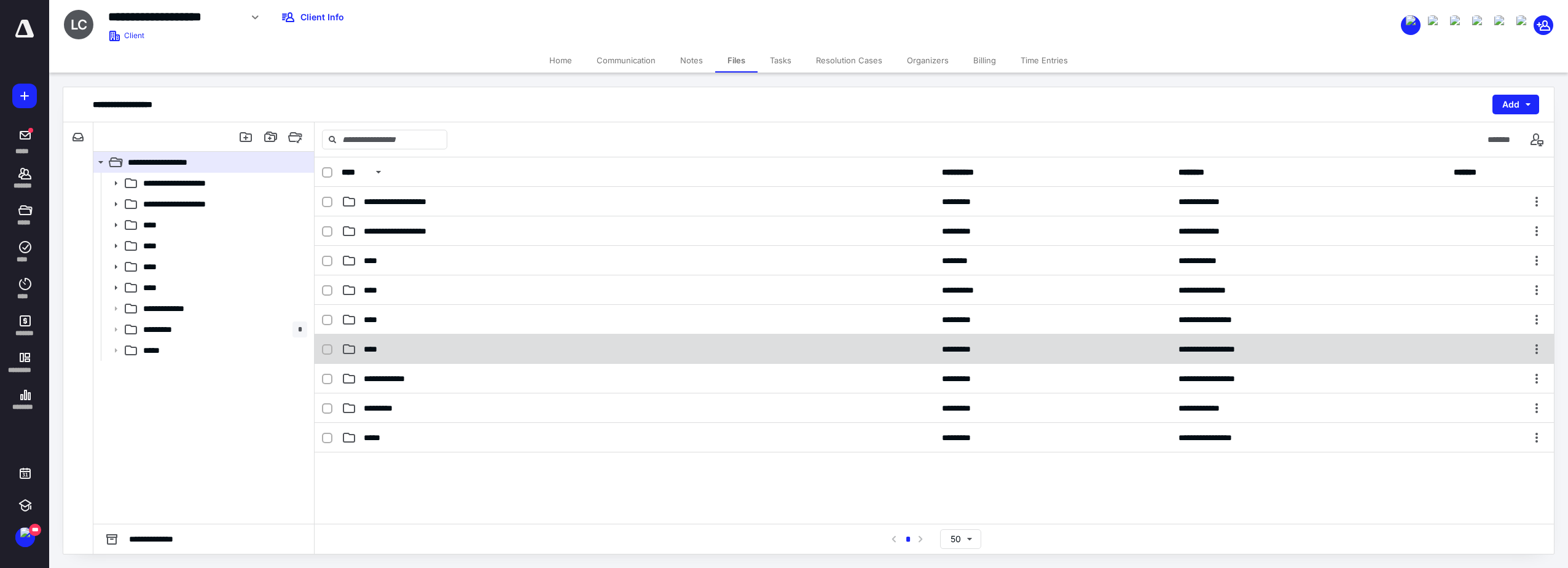 click on "**********" at bounding box center [934, 349] 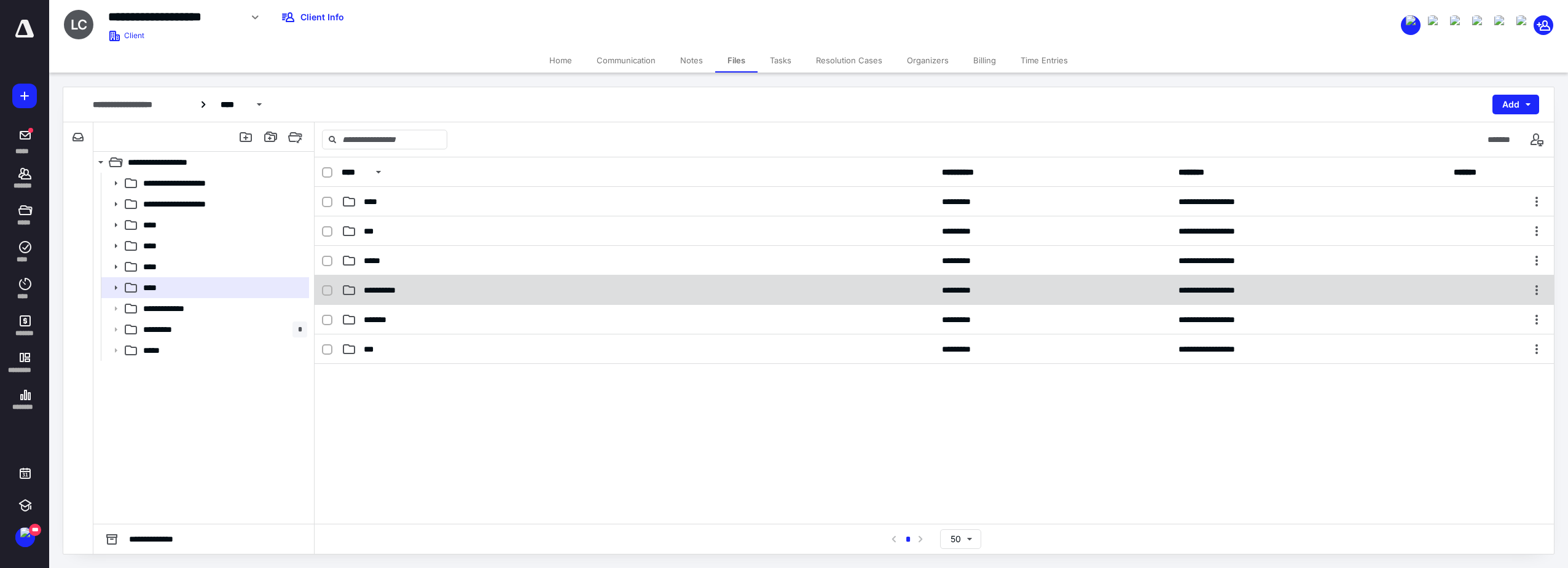 click on "**********" at bounding box center (638, 290) 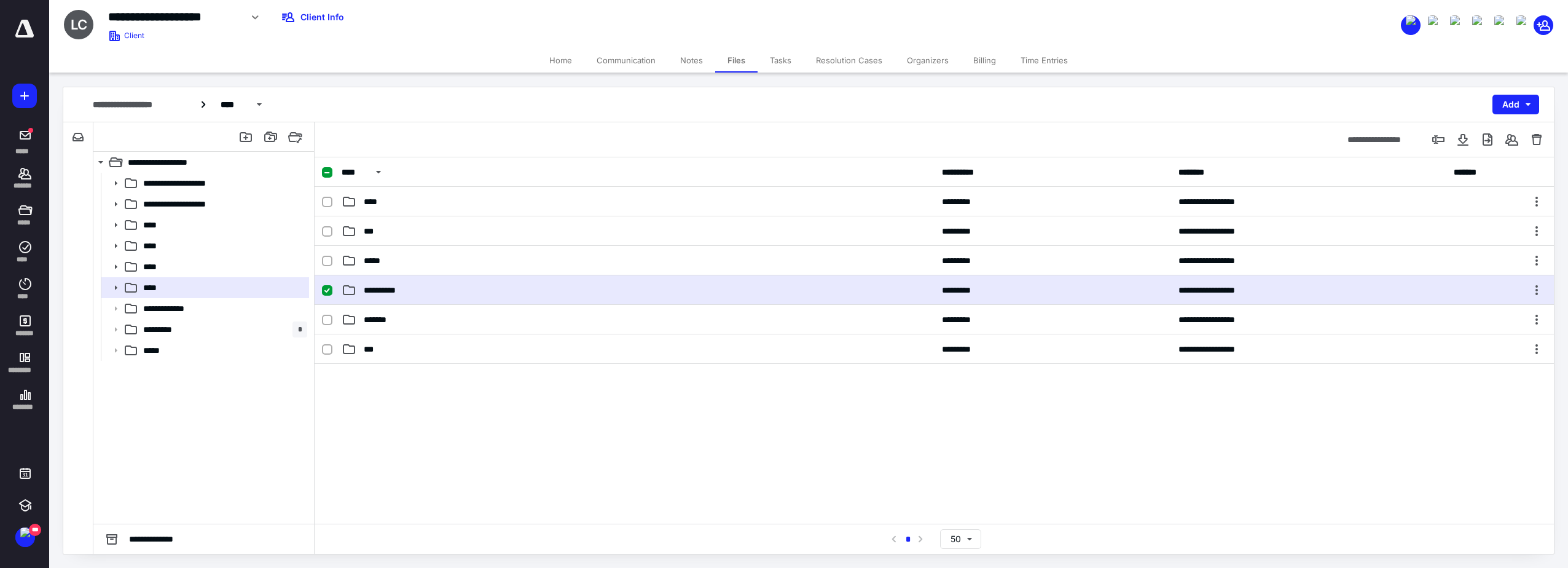 click on "**********" at bounding box center [638, 290] 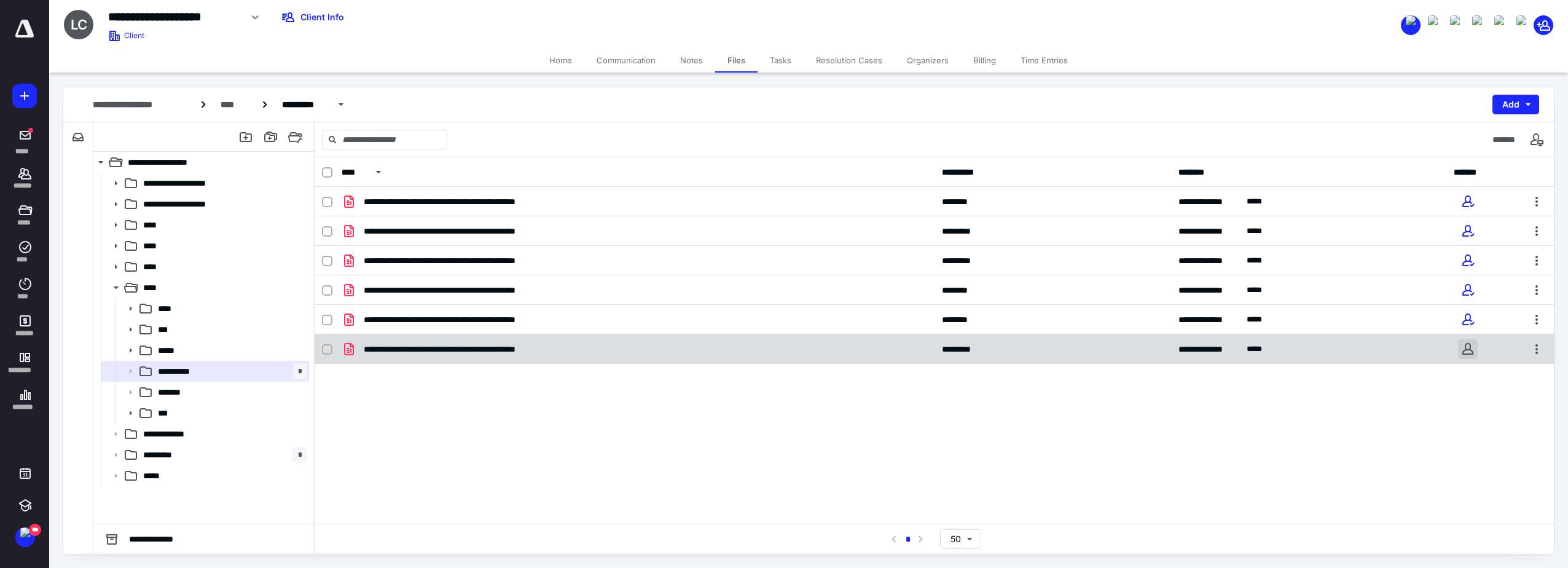 click at bounding box center (1468, 349) 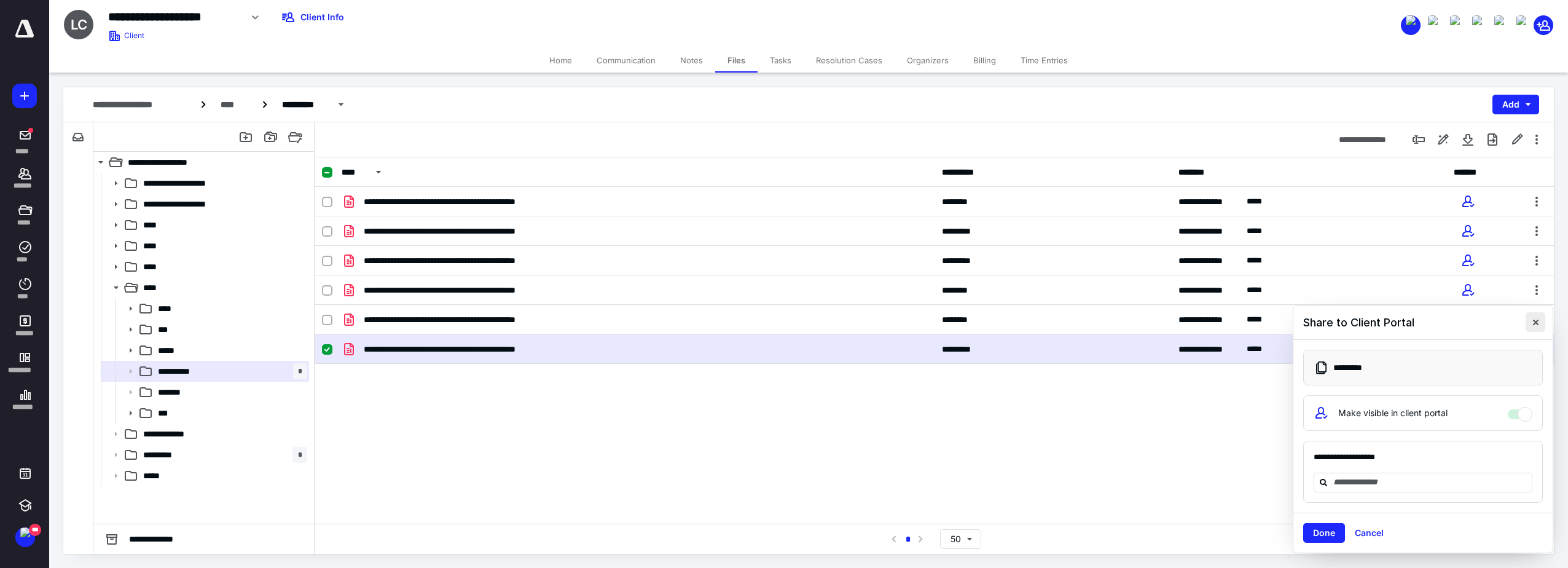 click at bounding box center [1535, 322] 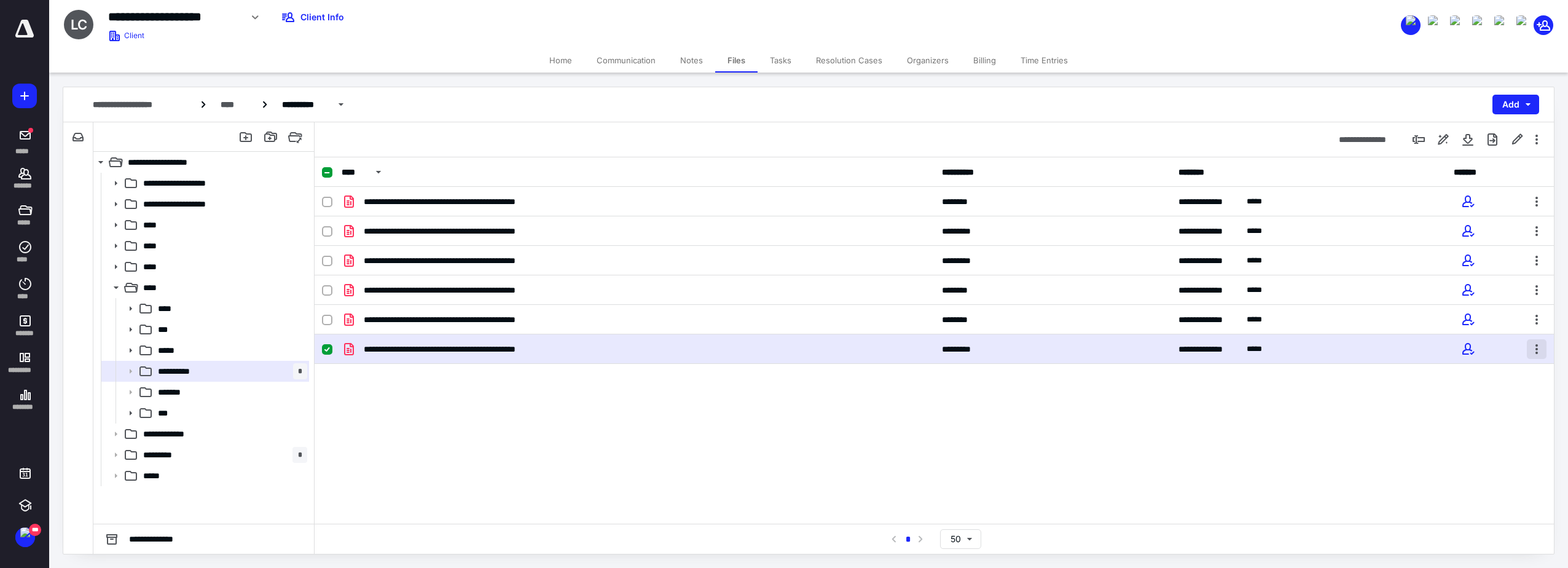 click at bounding box center (1537, 349) 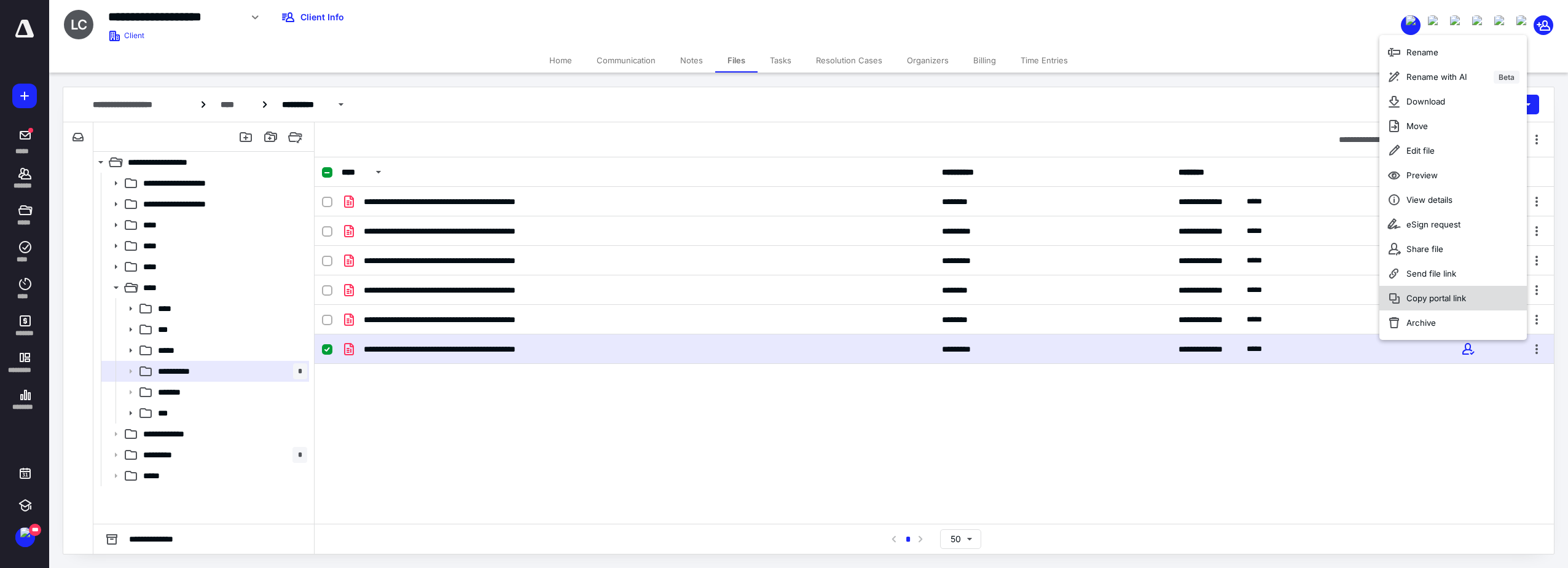 click on "Copy portal link" at bounding box center (1453, 298) 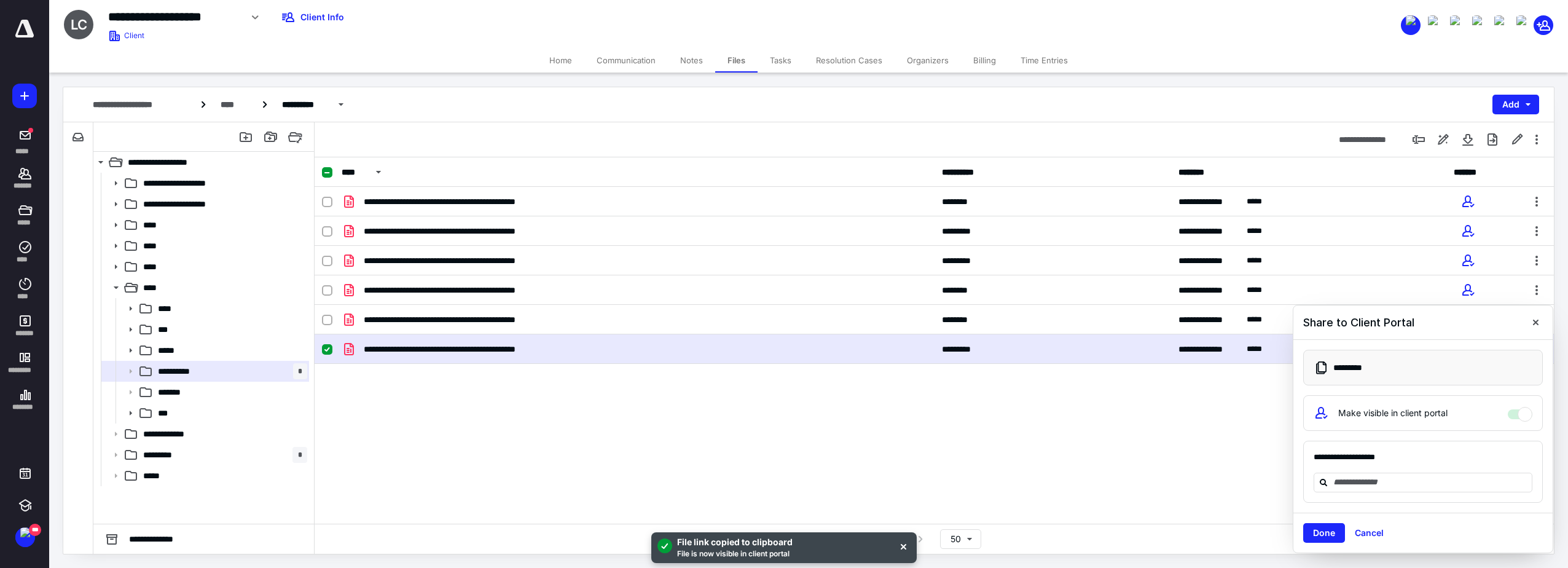 click on "Communication" at bounding box center [626, 60] 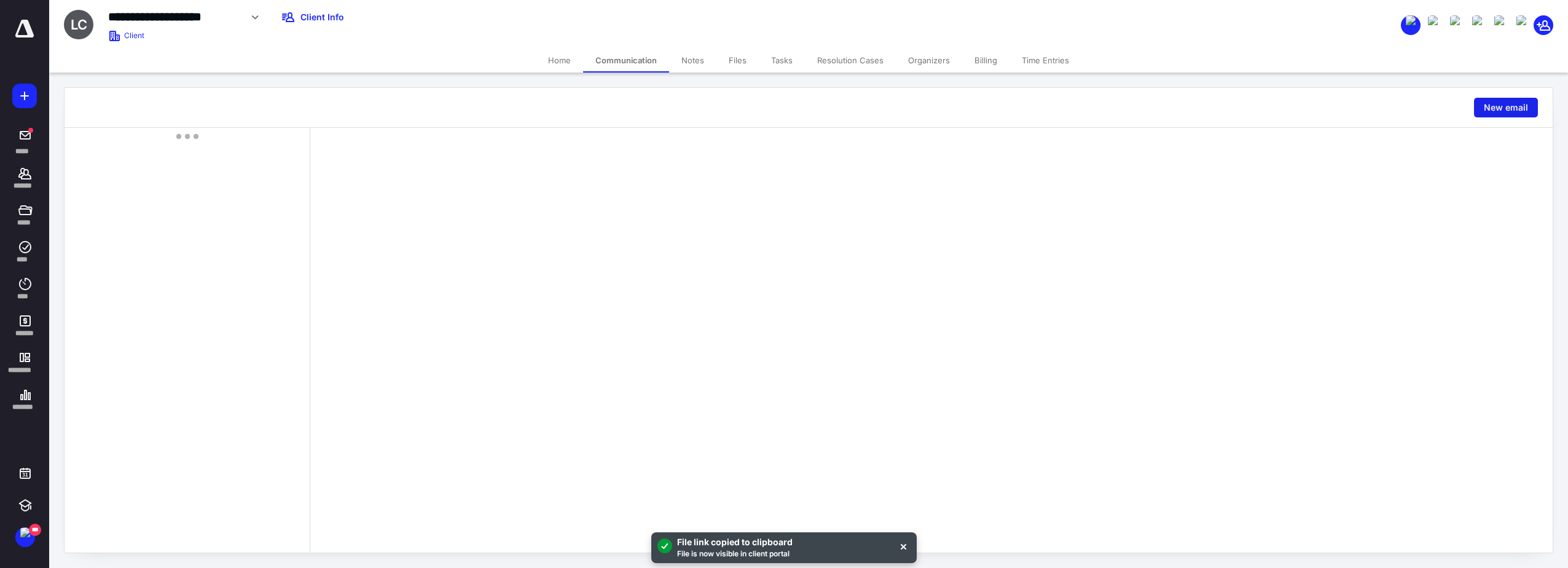 click on "New email" at bounding box center (1506, 108) 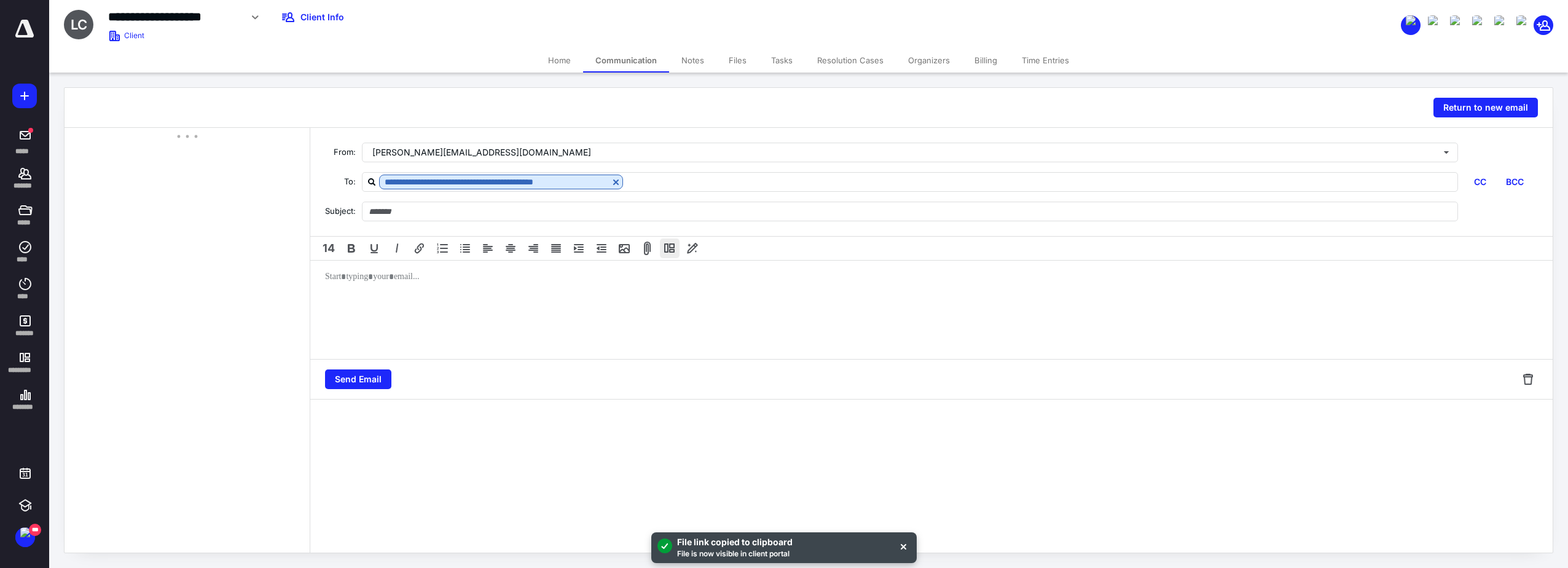 click at bounding box center [670, 248] 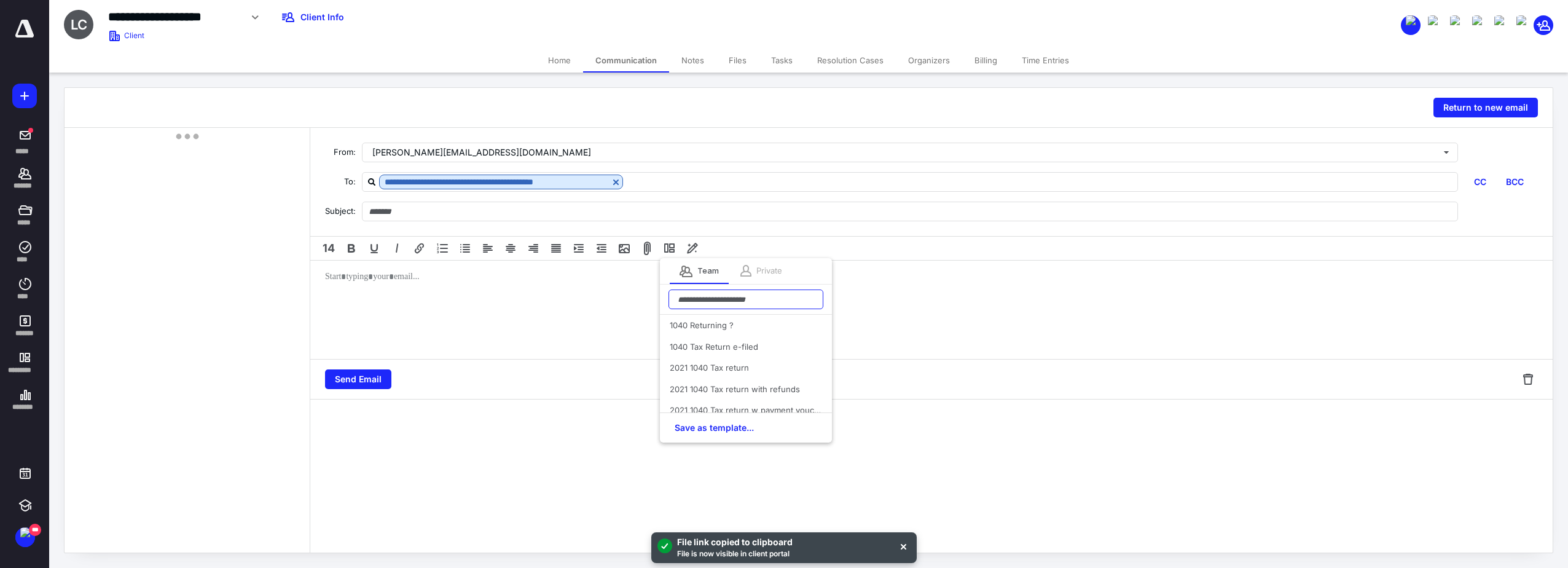 click at bounding box center (746, 299) 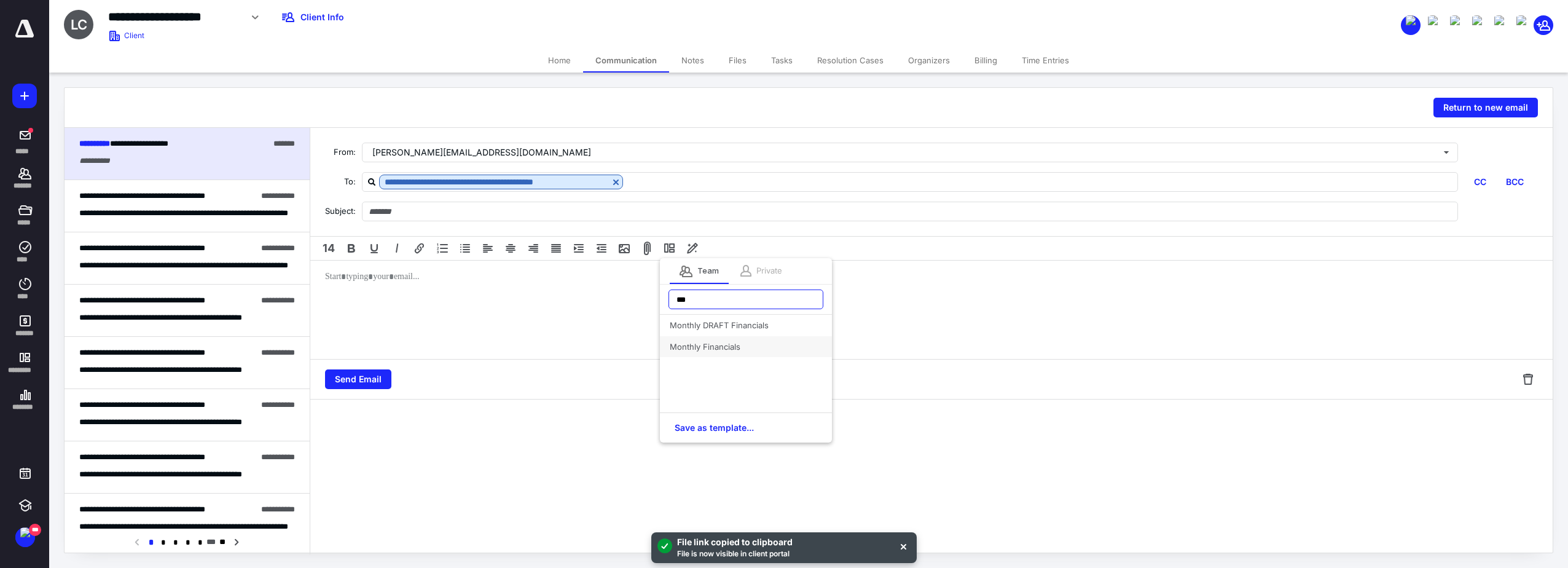type on "***" 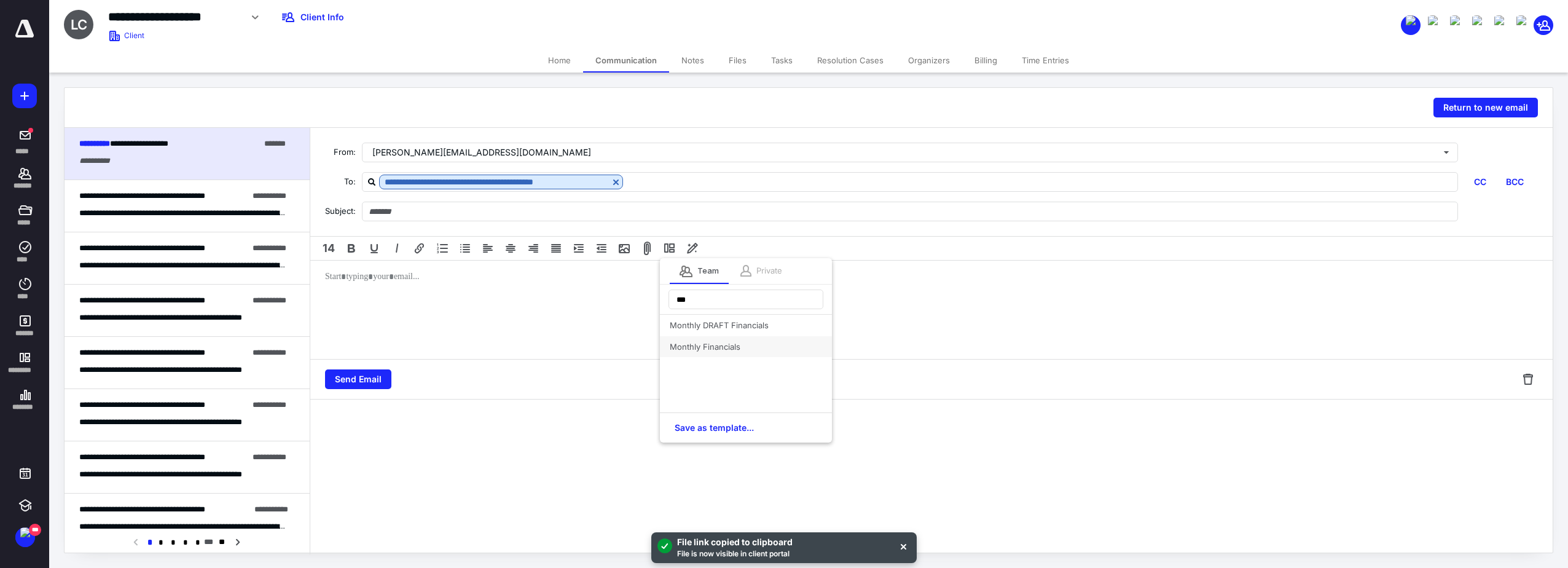 click on "Monthly Financials" at bounding box center [746, 347] 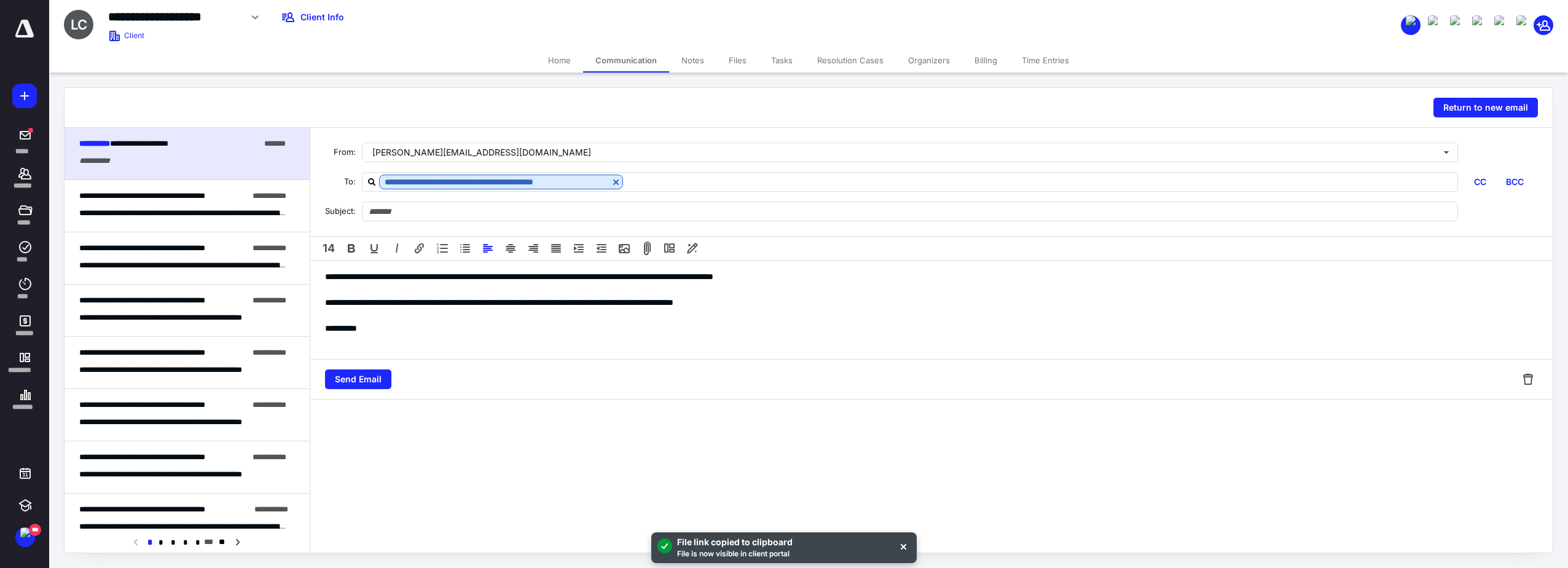 type on "**********" 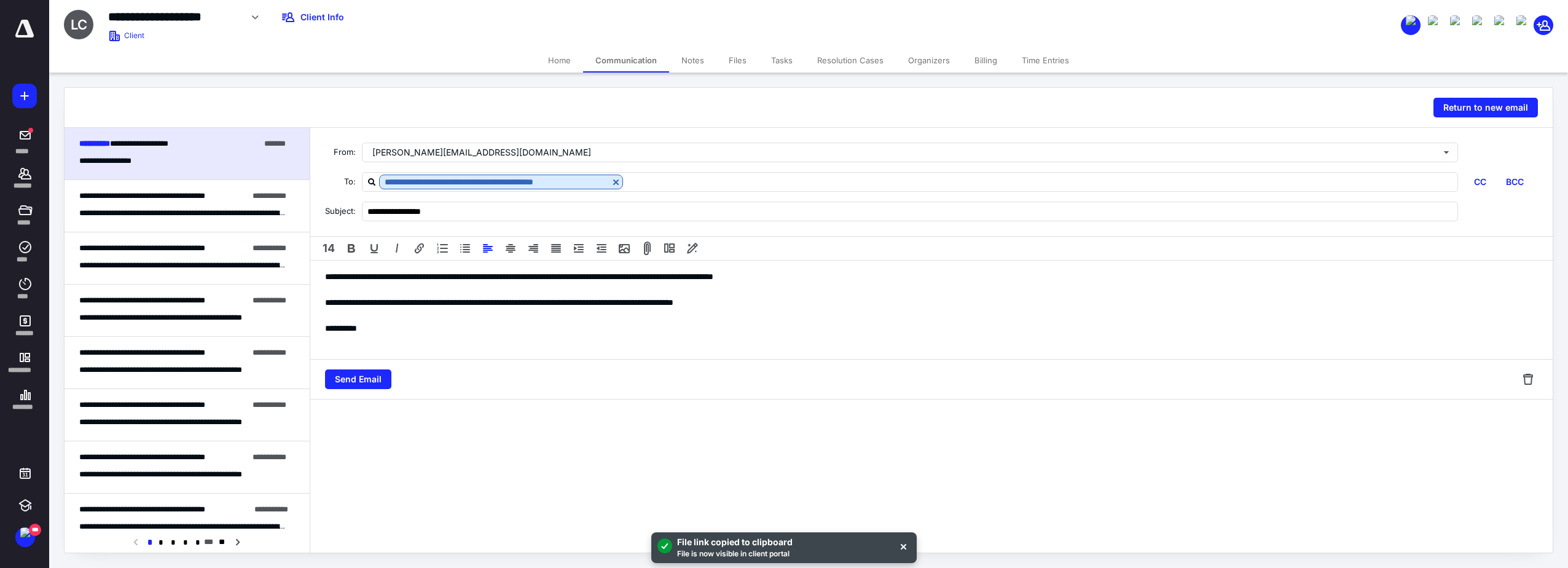 drag, startPoint x: 688, startPoint y: 344, endPoint x: 473, endPoint y: 345, distance: 215.0023 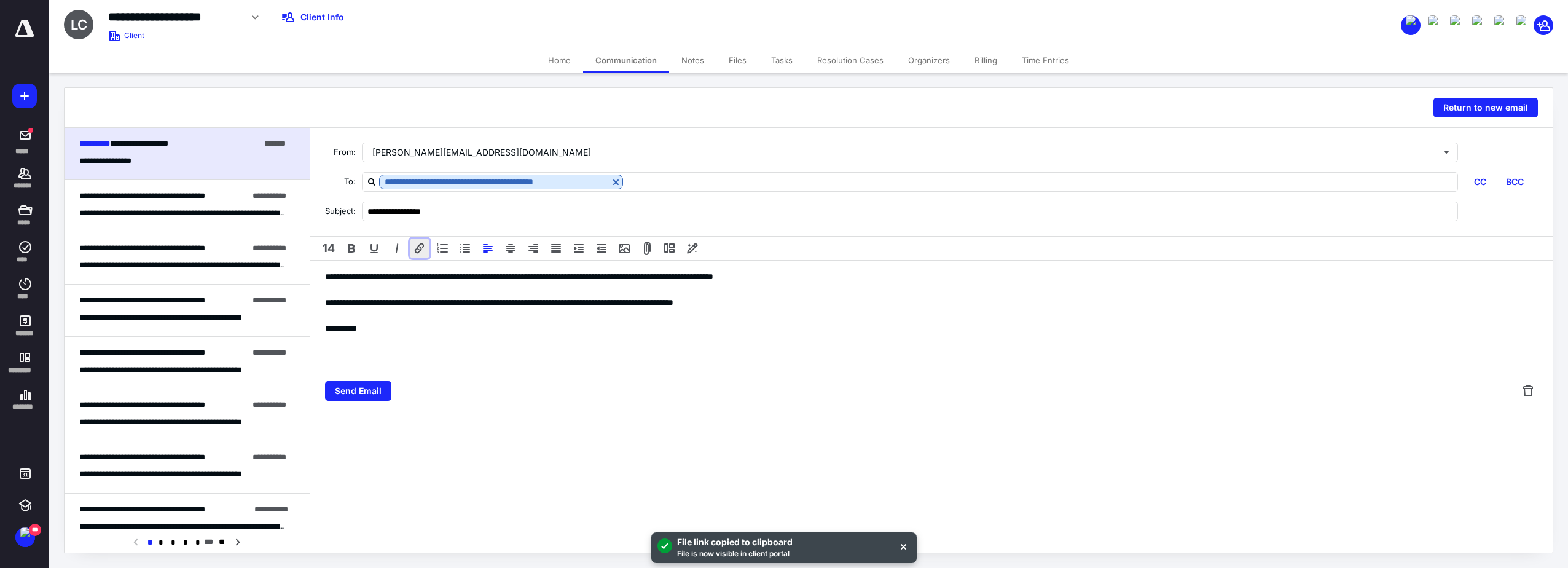 click at bounding box center [420, 248] 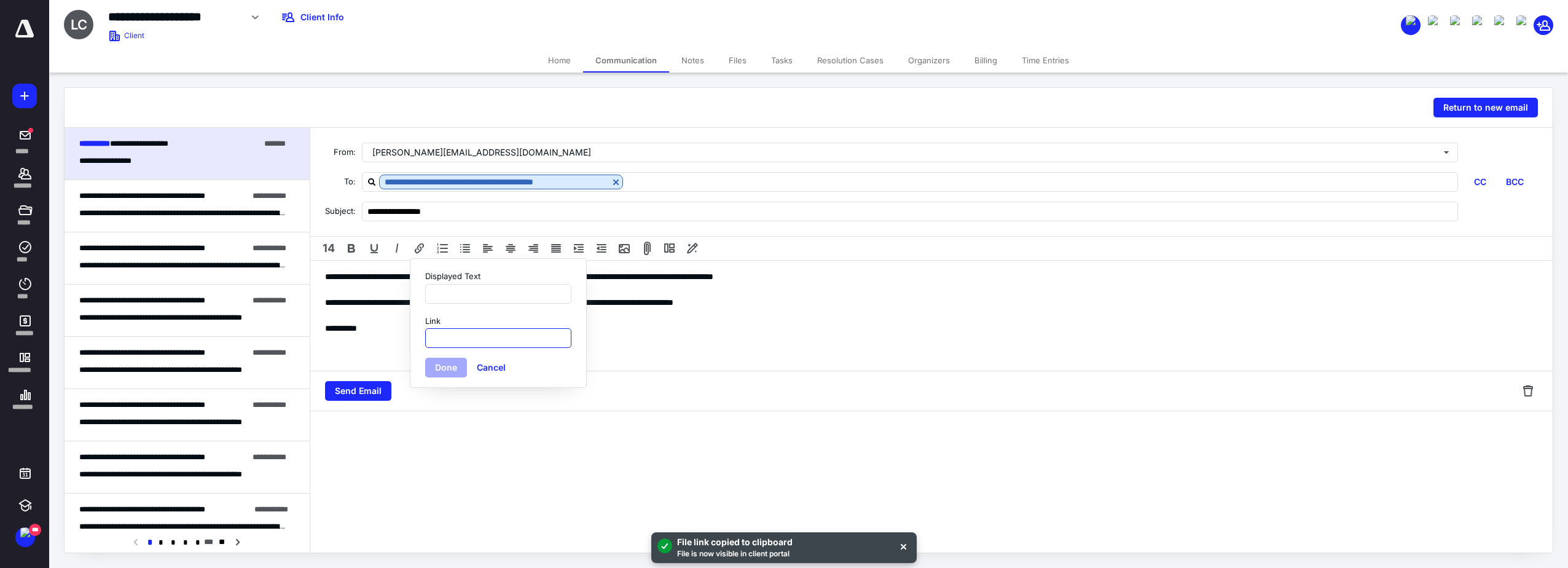click on "Link" at bounding box center [498, 338] 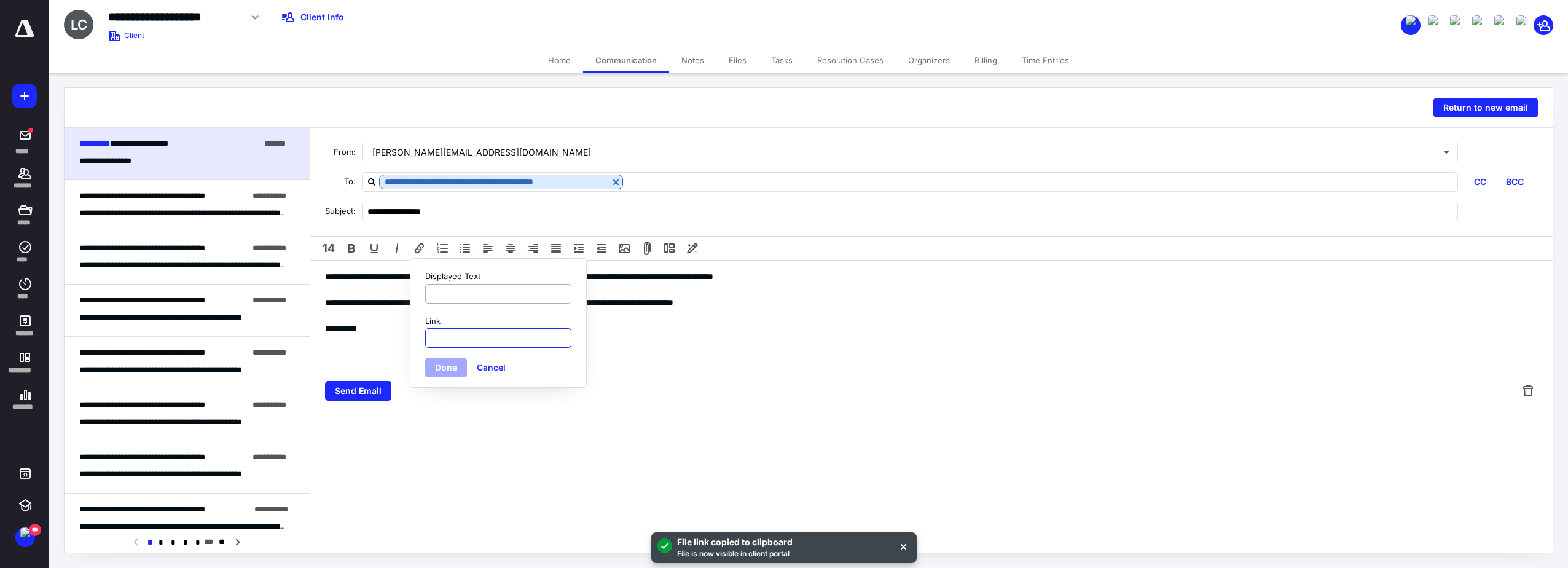 paste on "**********" 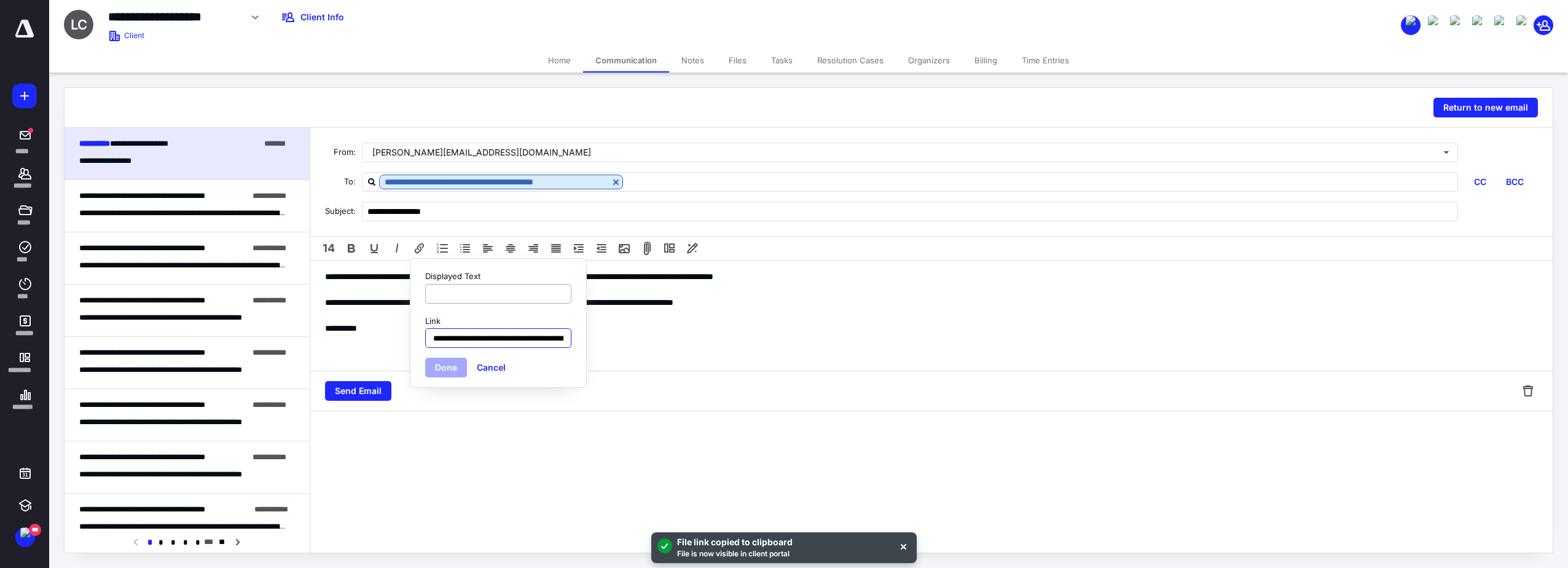 scroll, scrollTop: 0, scrollLeft: 177, axis: horizontal 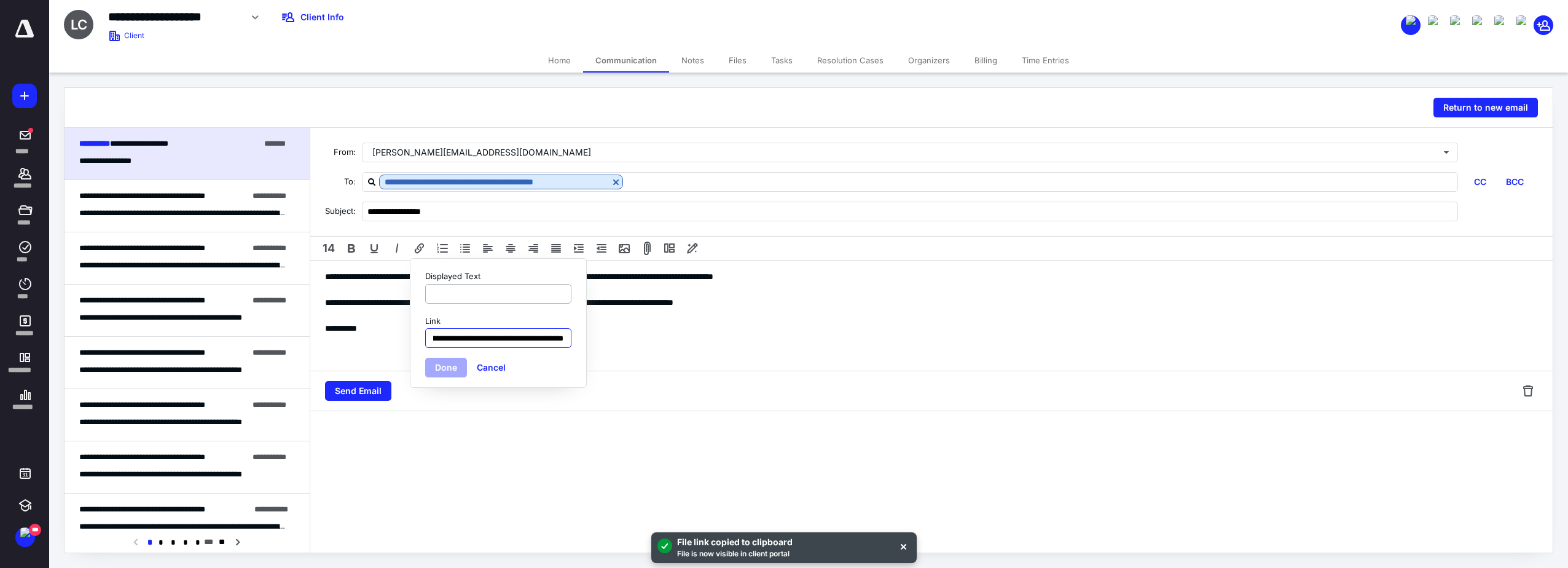 type on "**********" 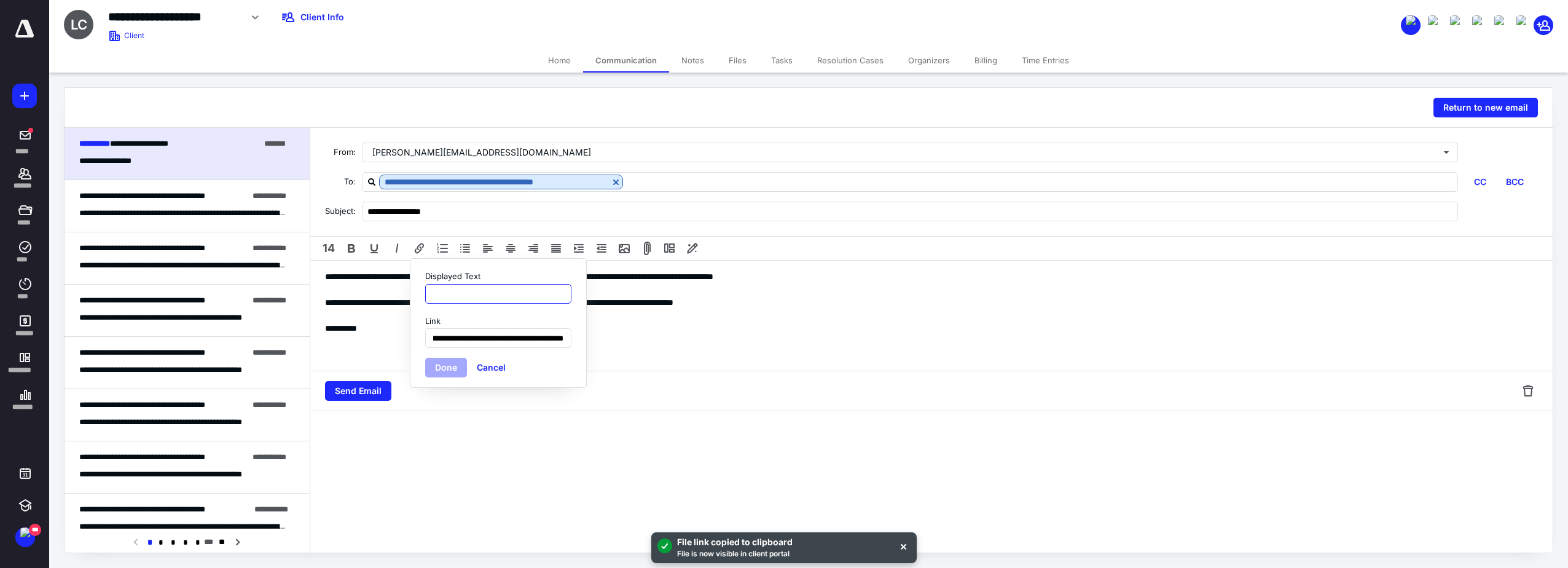 click on "Displayed Text" at bounding box center [498, 294] 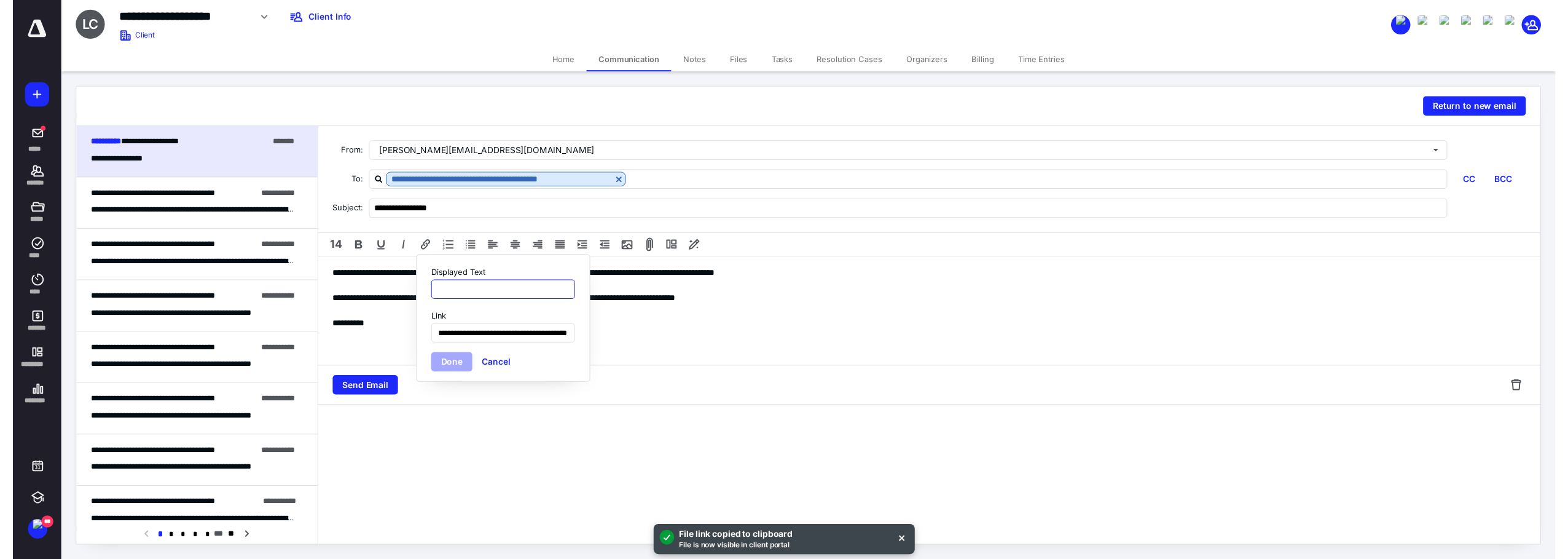 scroll, scrollTop: 0, scrollLeft: 0, axis: both 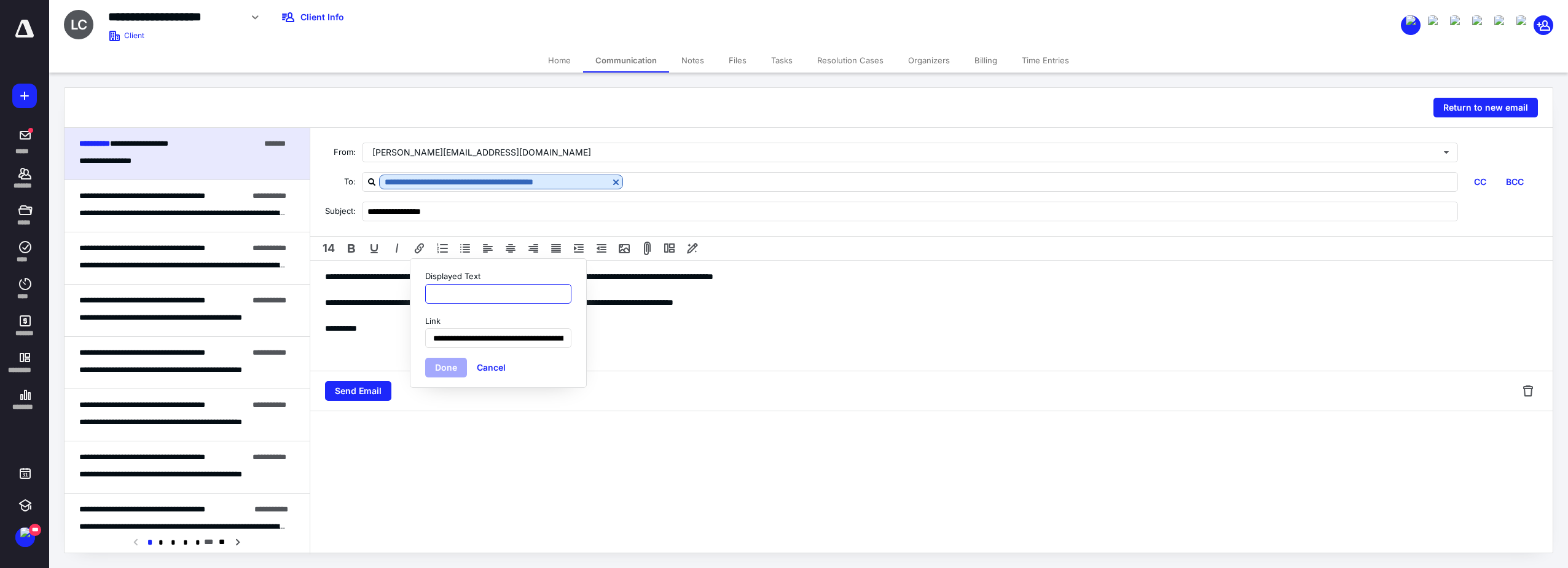 type on "**********" 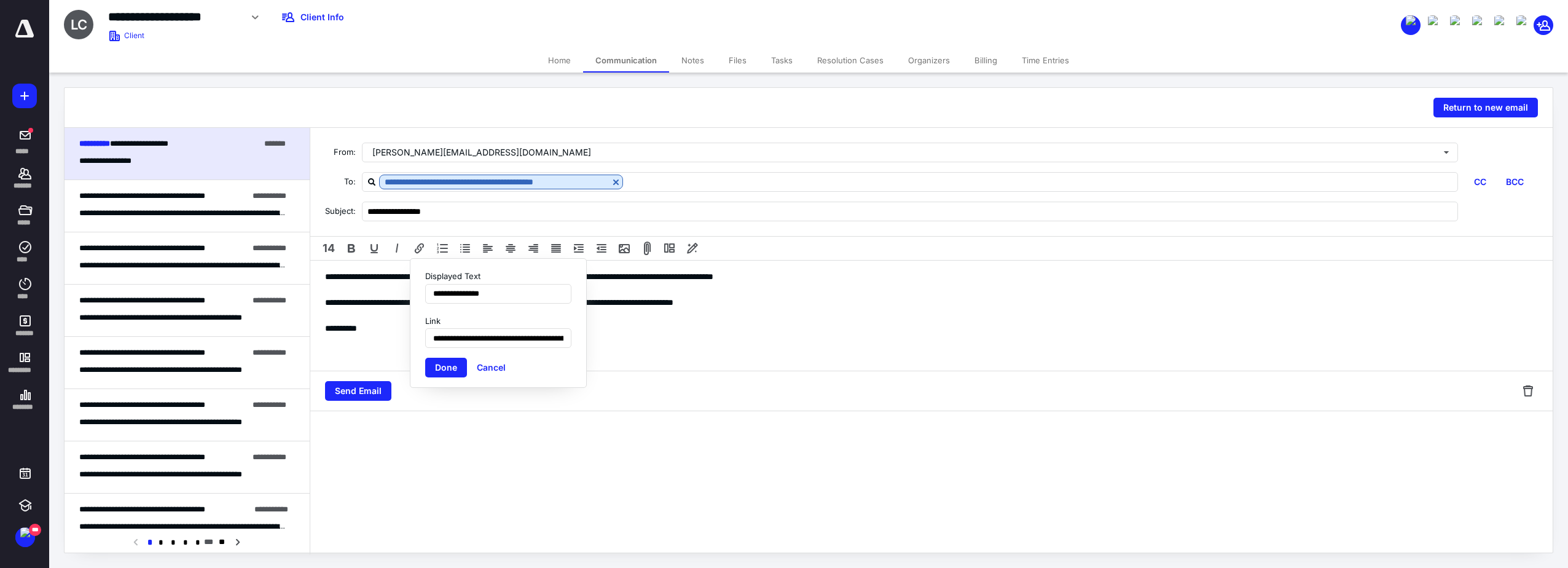 click on "**********" at bounding box center [498, 323] 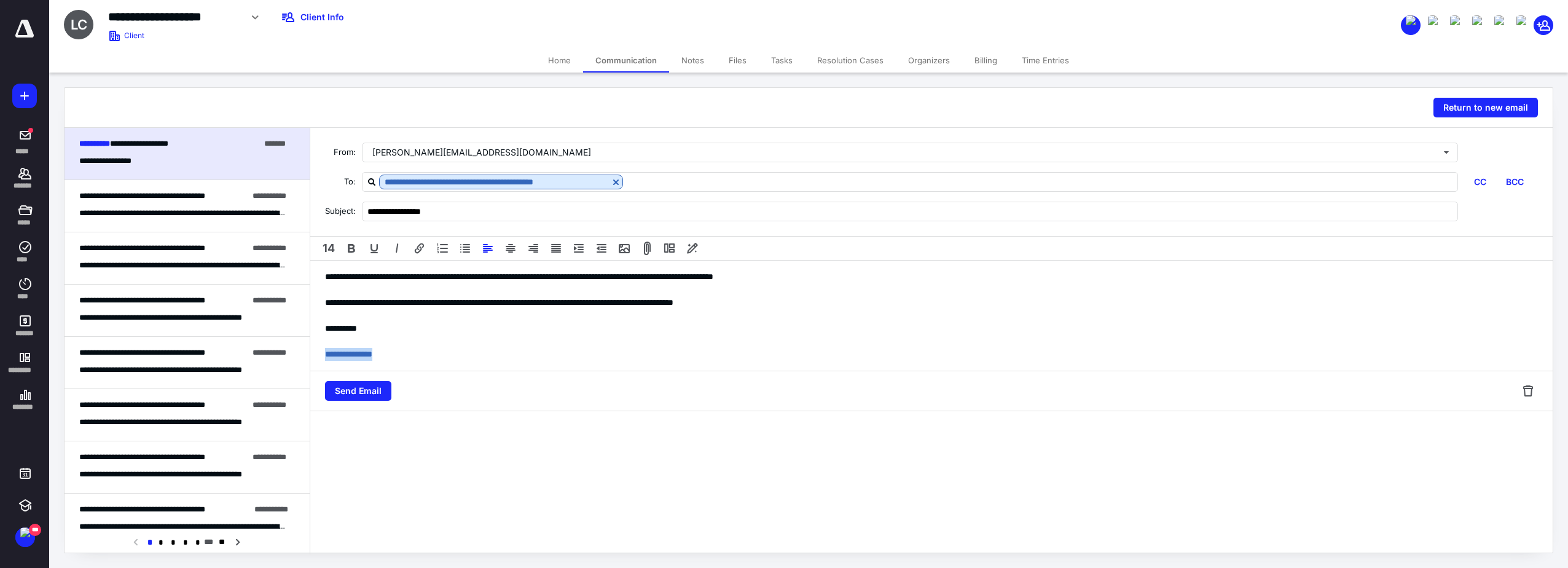 drag, startPoint x: 412, startPoint y: 357, endPoint x: 267, endPoint y: 352, distance: 145.08618 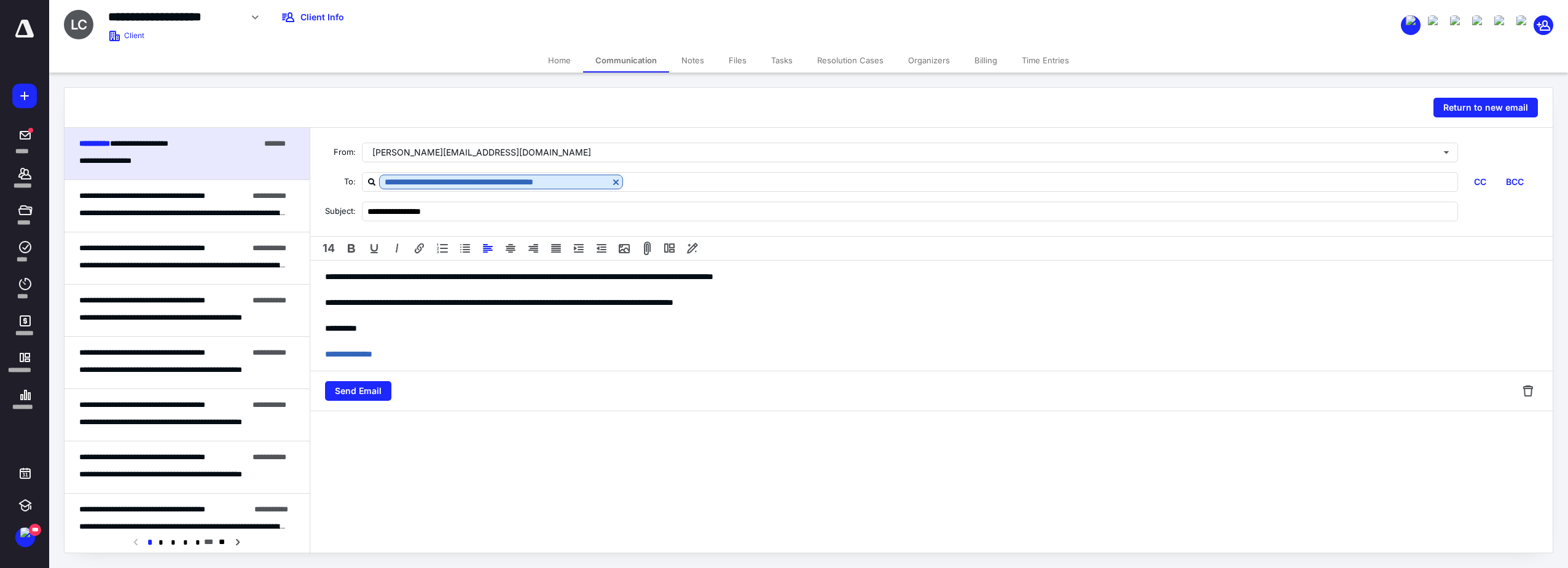 click on "14" at bounding box center (931, 248) 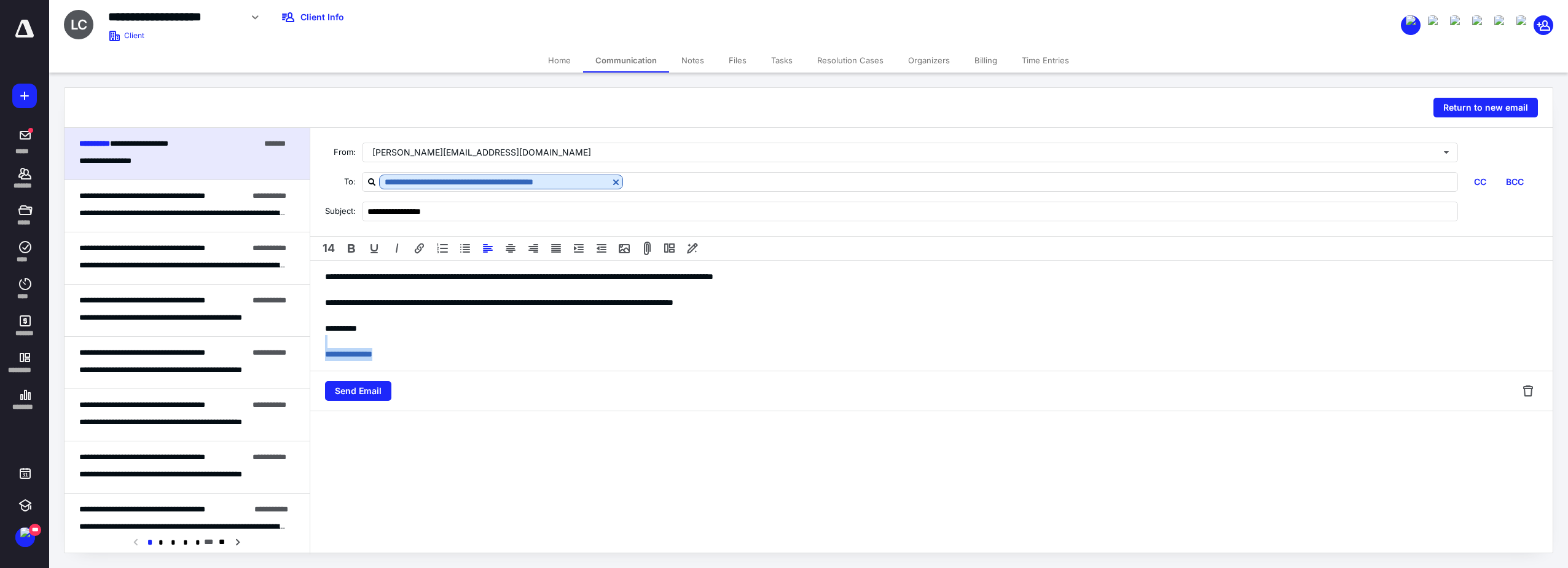 drag, startPoint x: 384, startPoint y: 354, endPoint x: 320, endPoint y: 344, distance: 64.776539 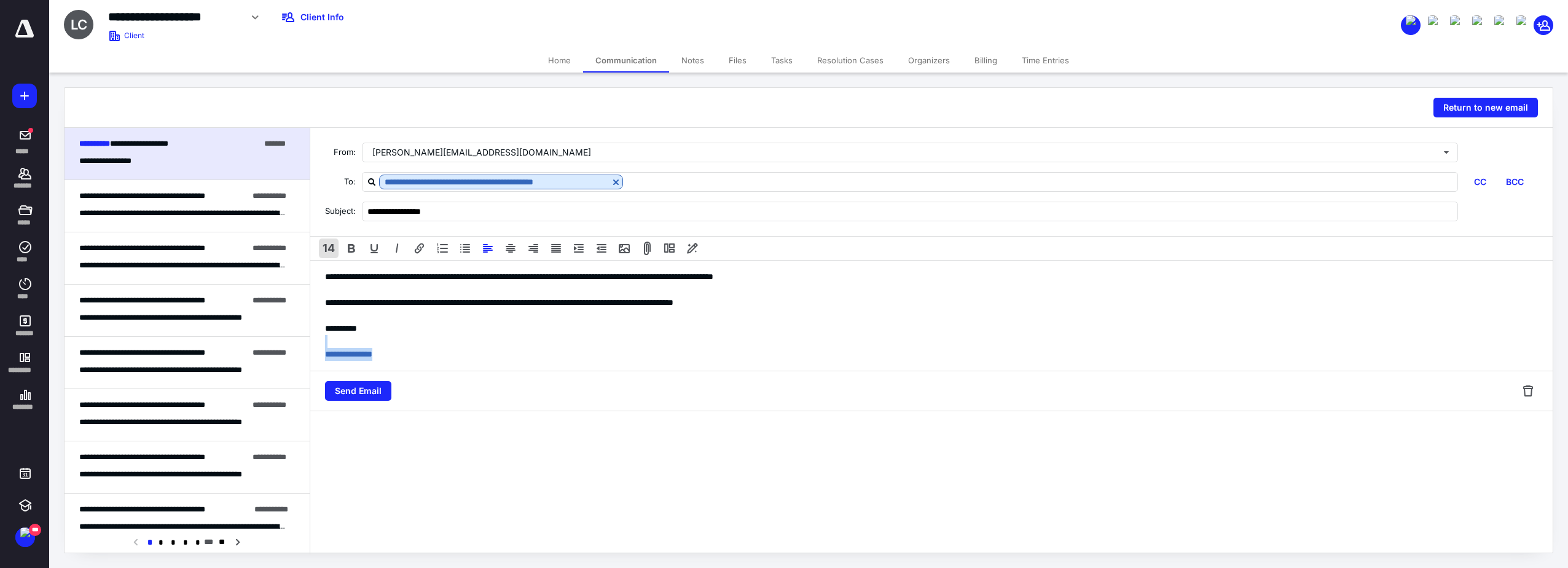 click on "14" at bounding box center [329, 248] 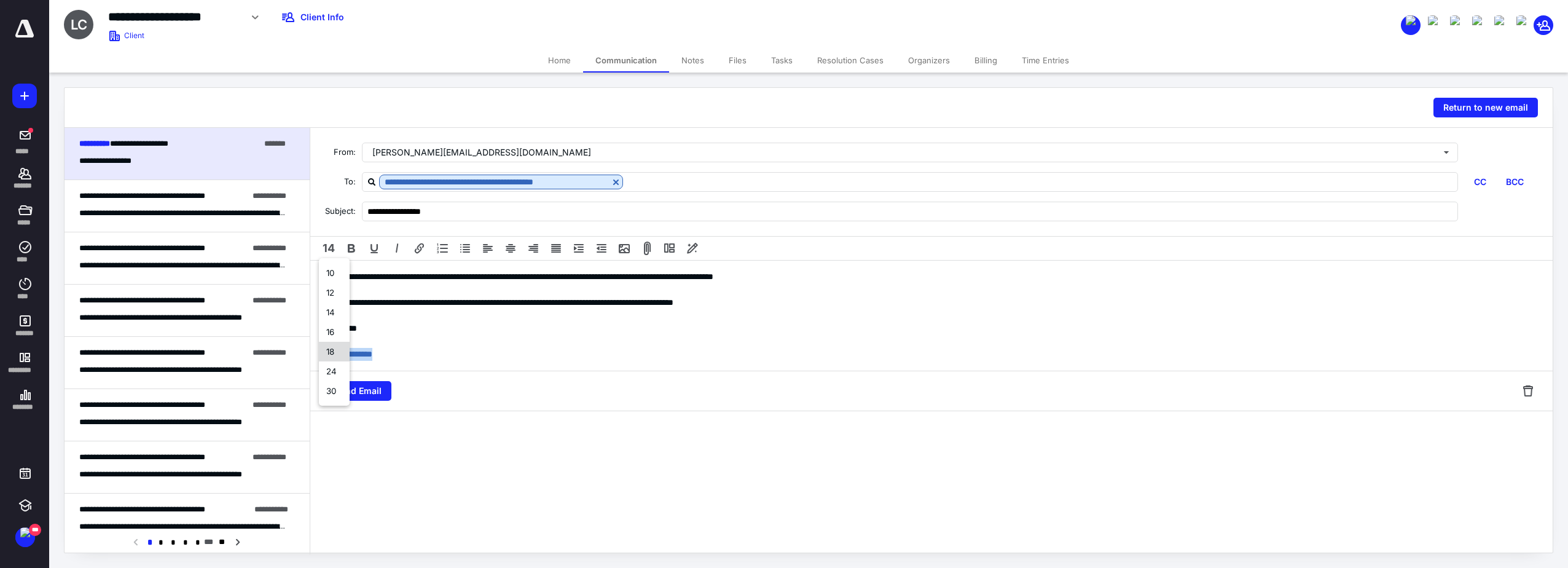 drag, startPoint x: 329, startPoint y: 366, endPoint x: 332, endPoint y: 349, distance: 17.262677 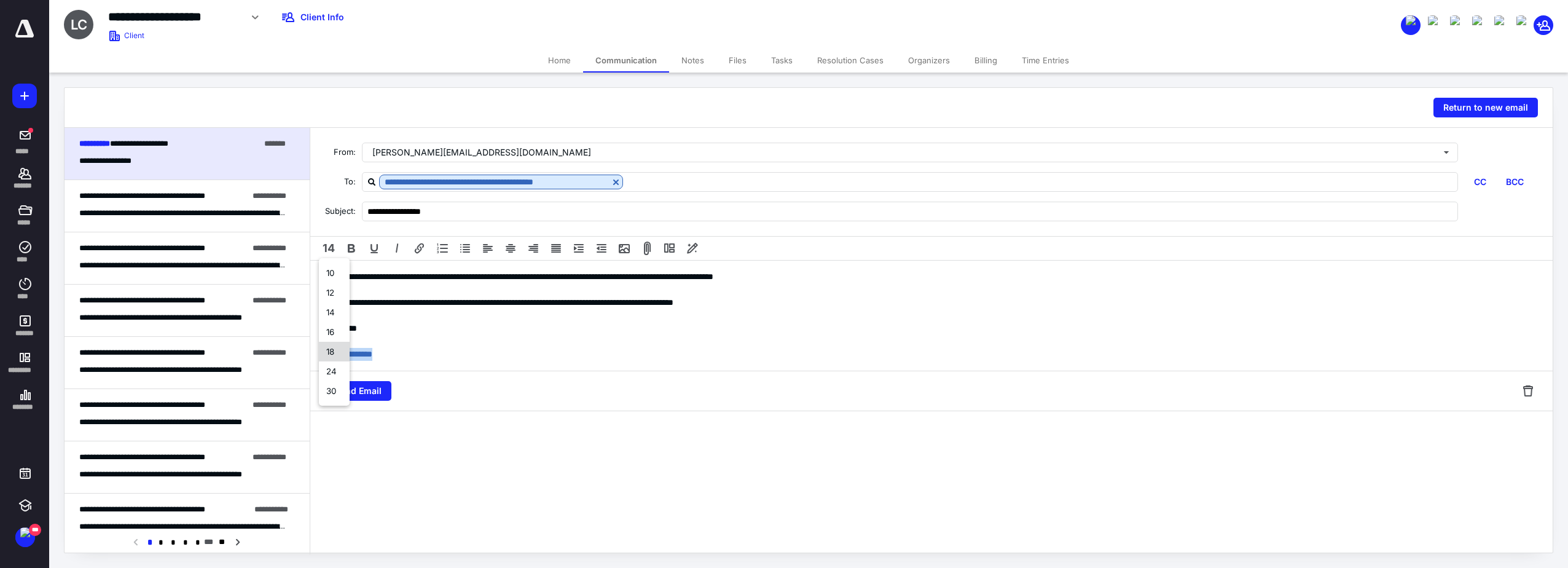 click on "24" at bounding box center (334, 371) 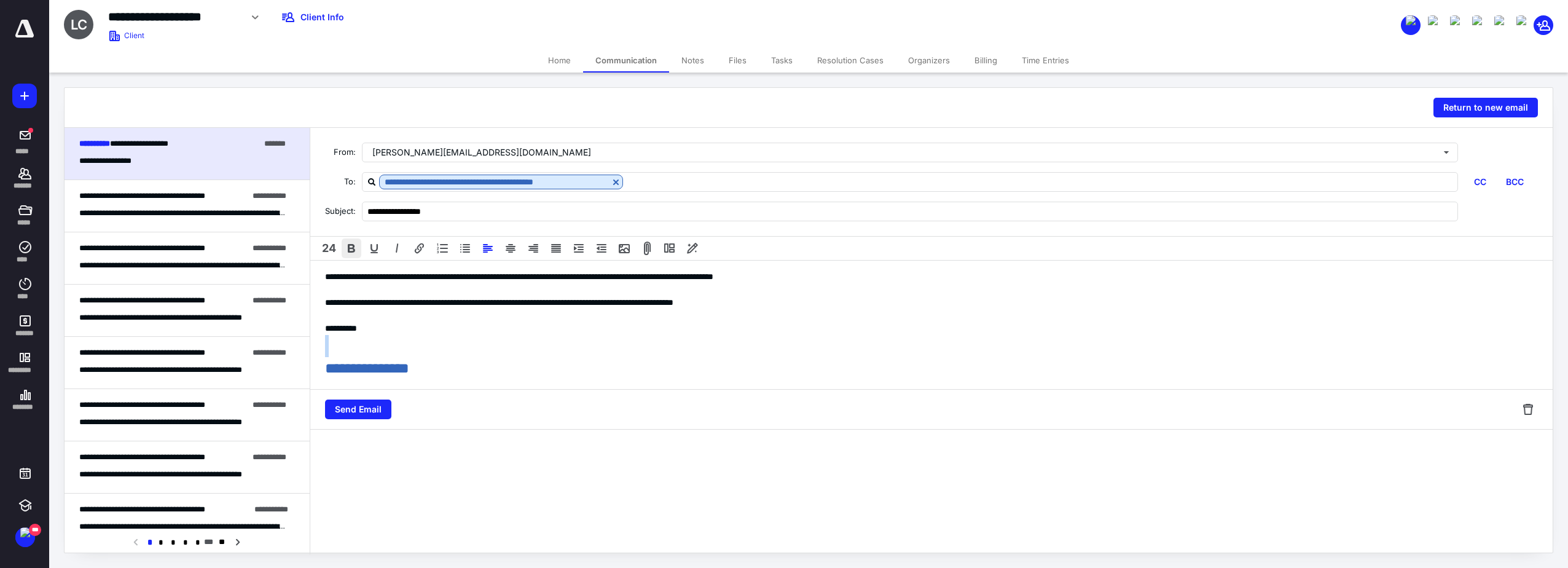 click at bounding box center [351, 248] 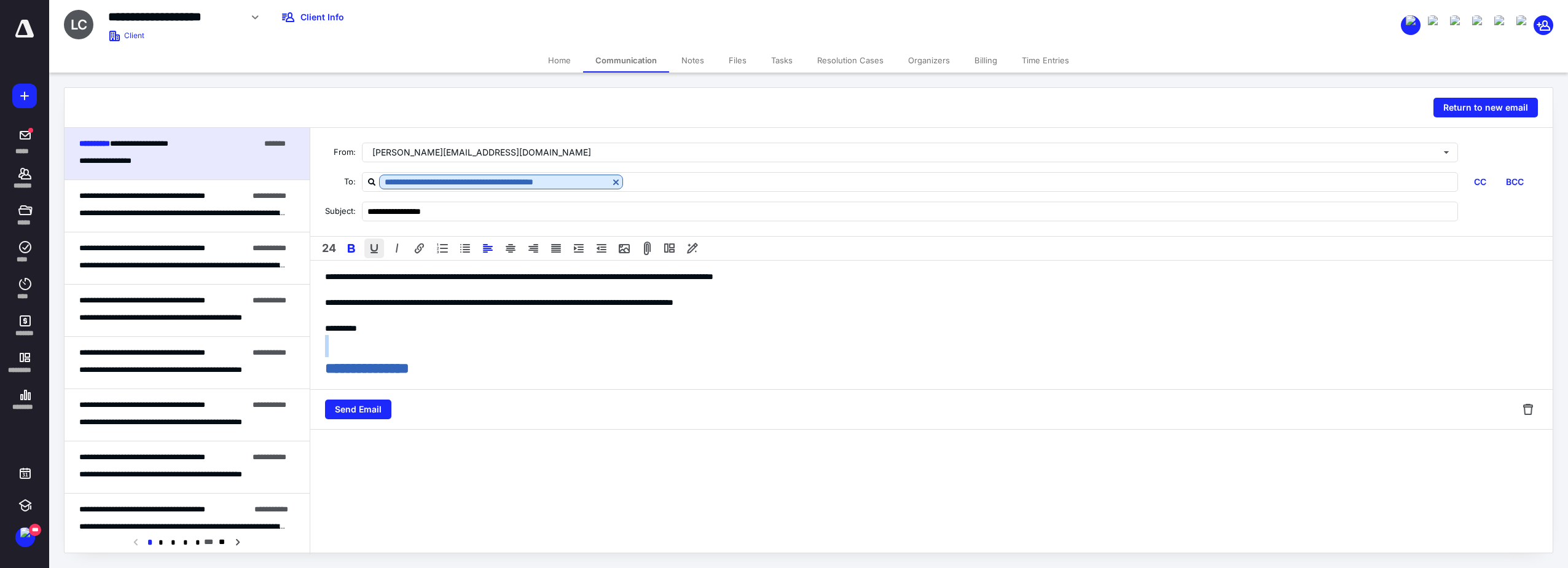 click at bounding box center (374, 248) 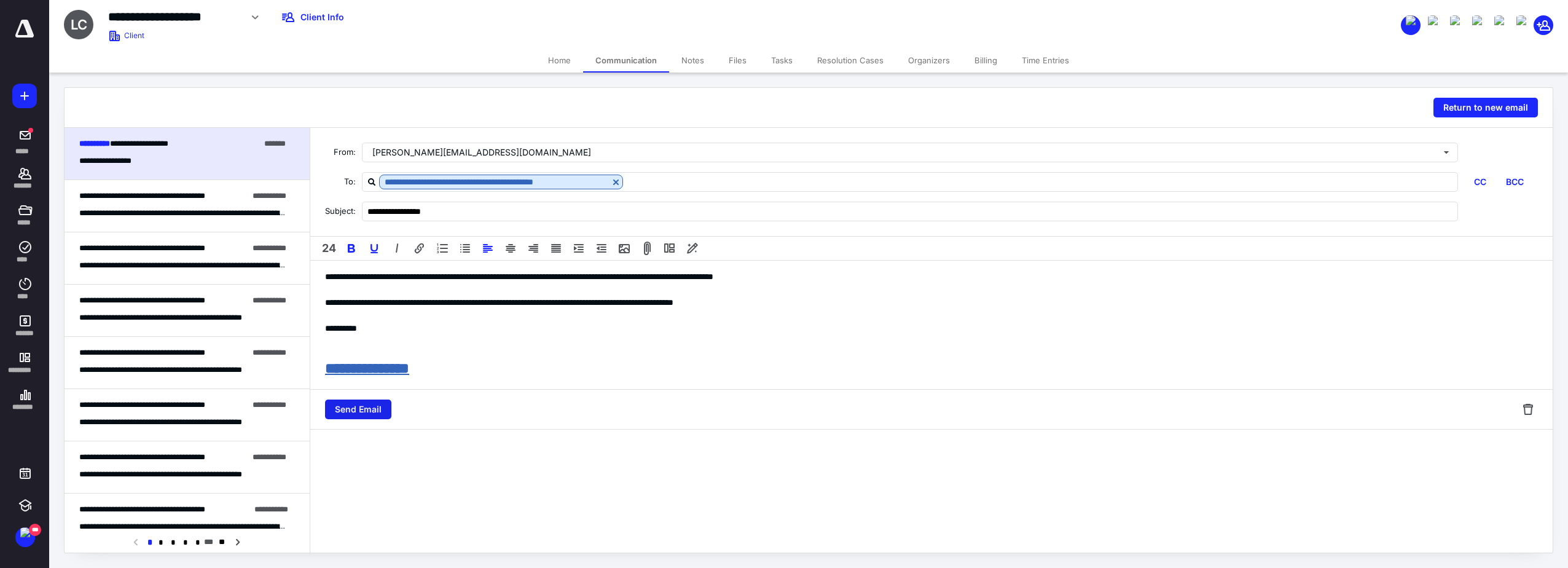 click on "Send Email" at bounding box center (358, 409) 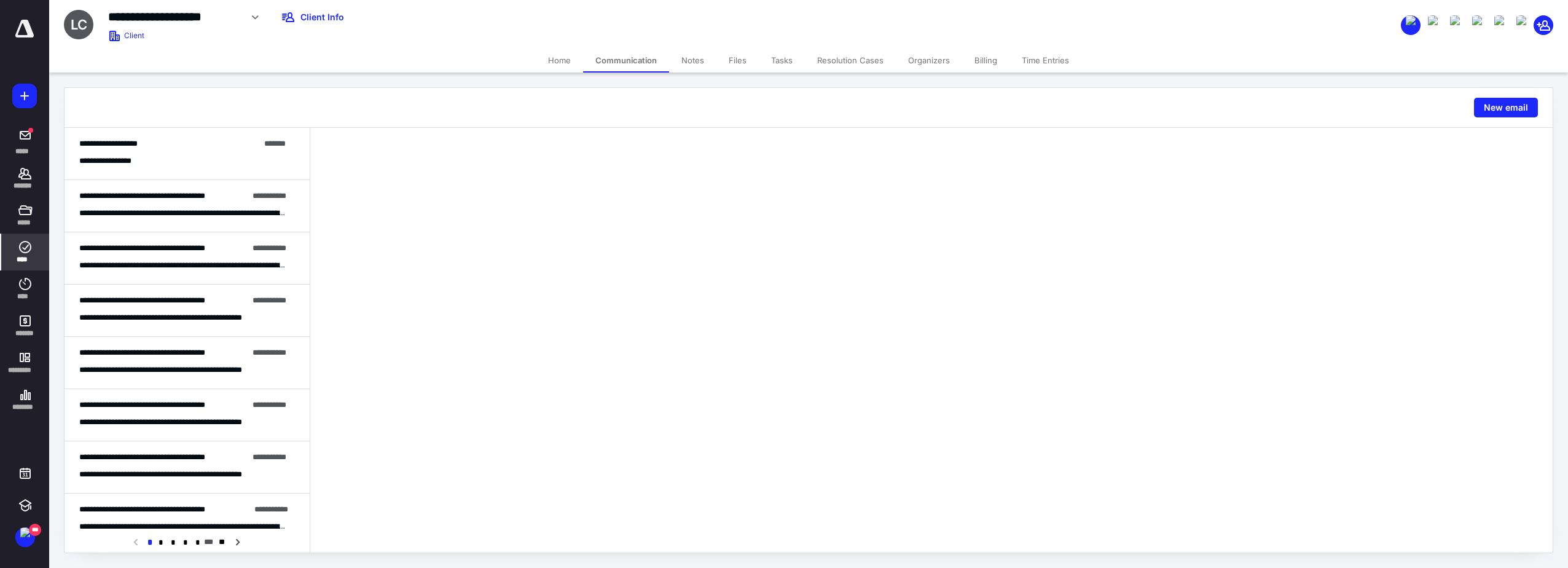 click 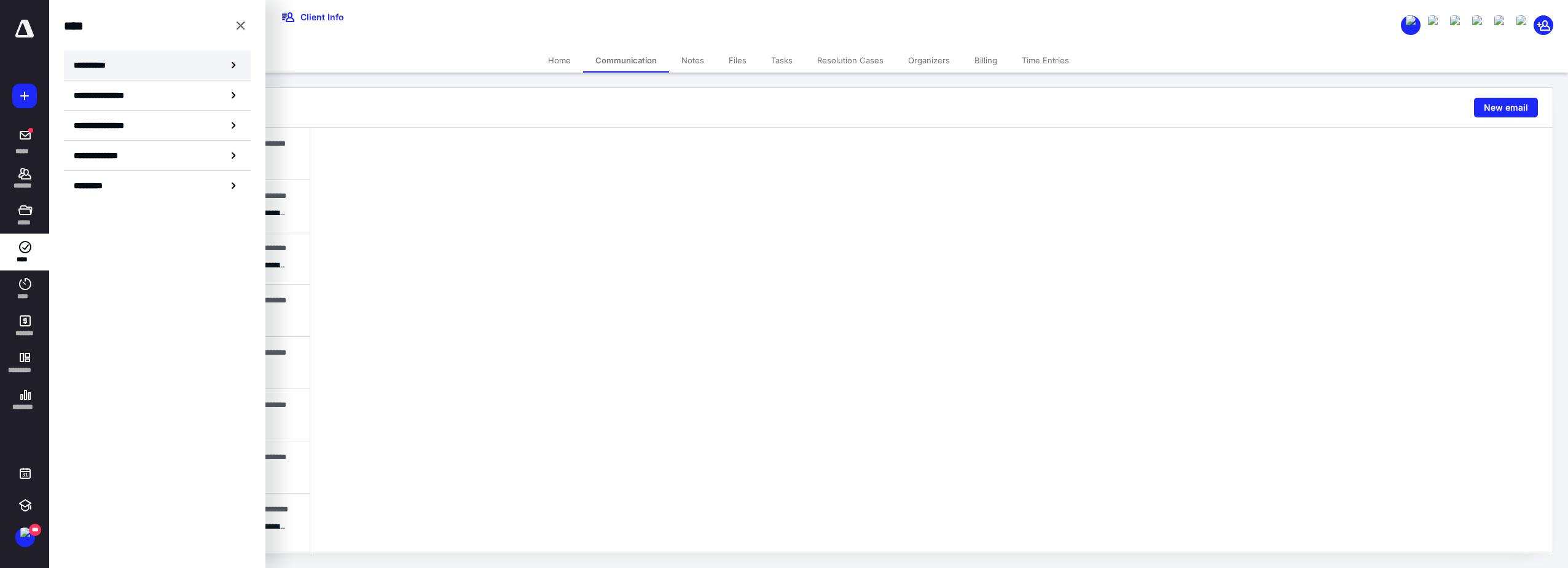 click on "**********" at bounding box center [94, 65] 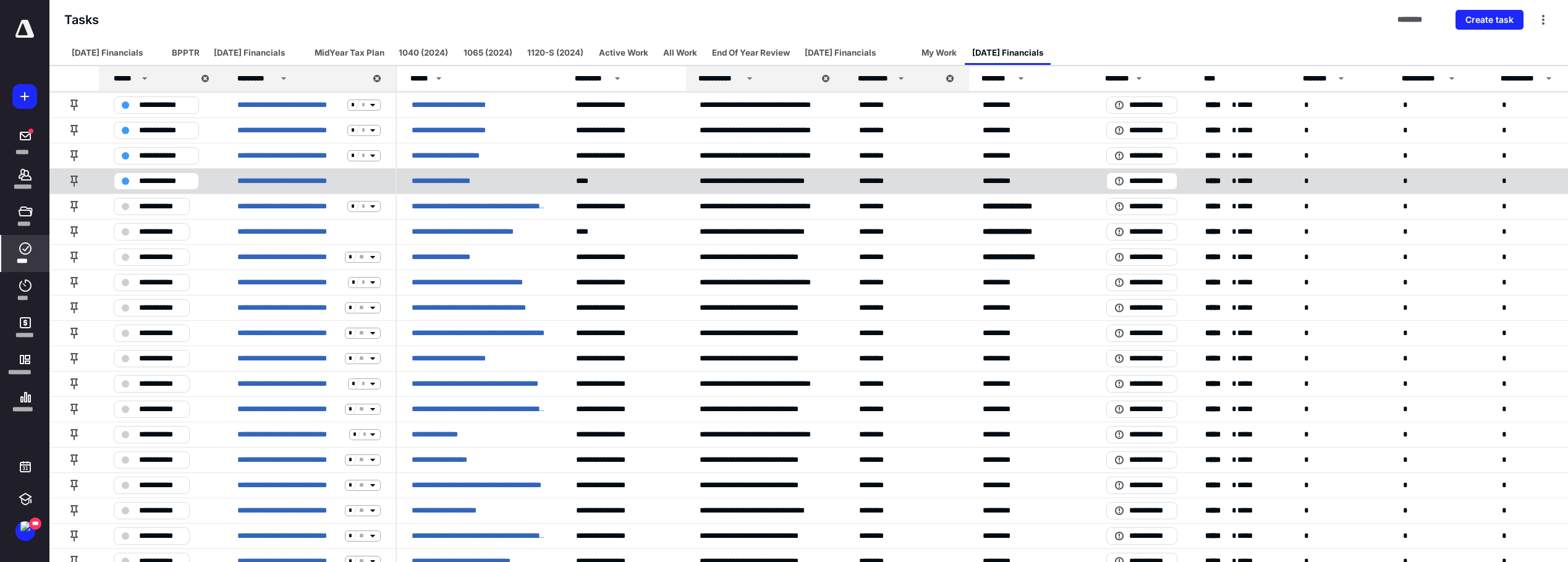 scroll, scrollTop: 618, scrollLeft: 0, axis: vertical 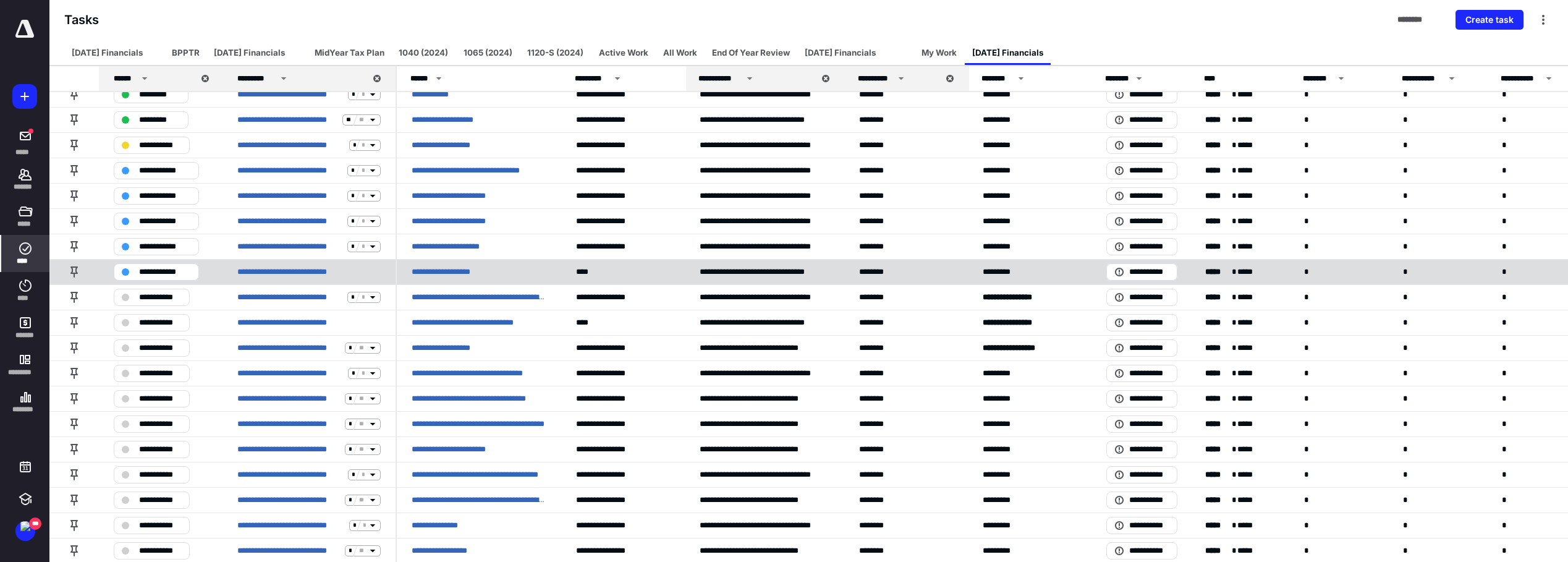 click on "**********" at bounding box center (165, 272) 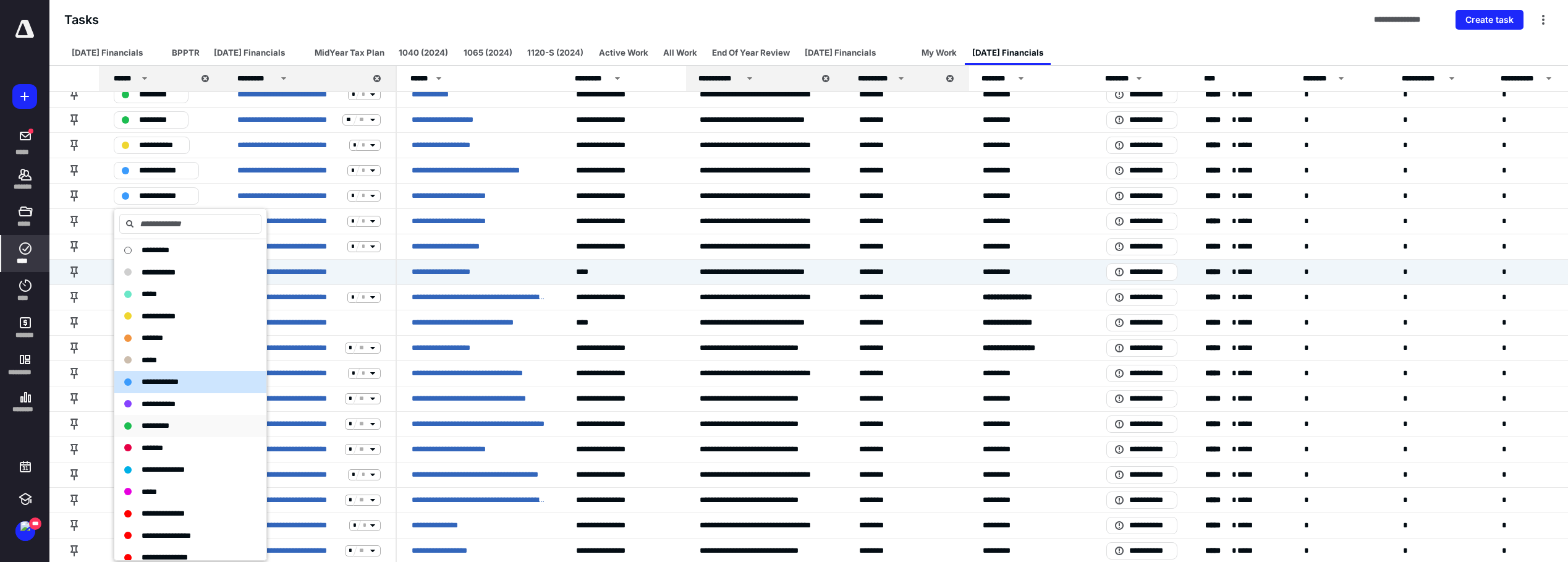 click on "*********" at bounding box center (190, 426) 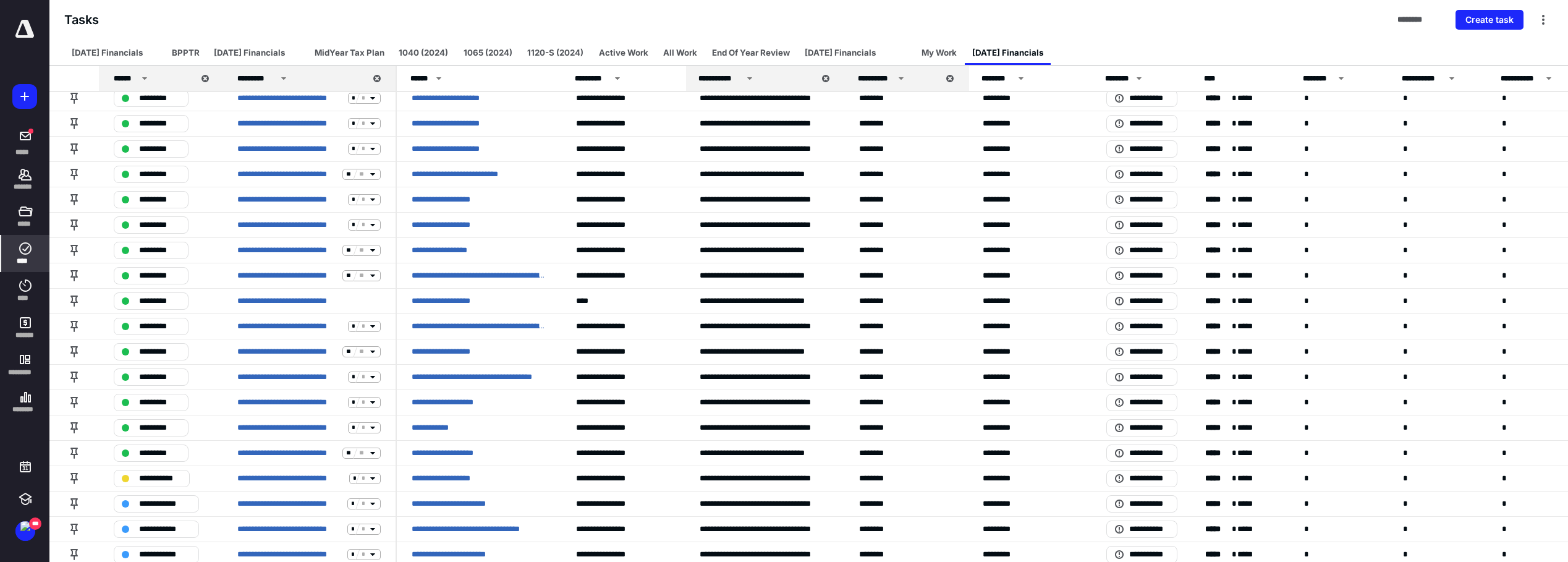 scroll, scrollTop: 495, scrollLeft: 0, axis: vertical 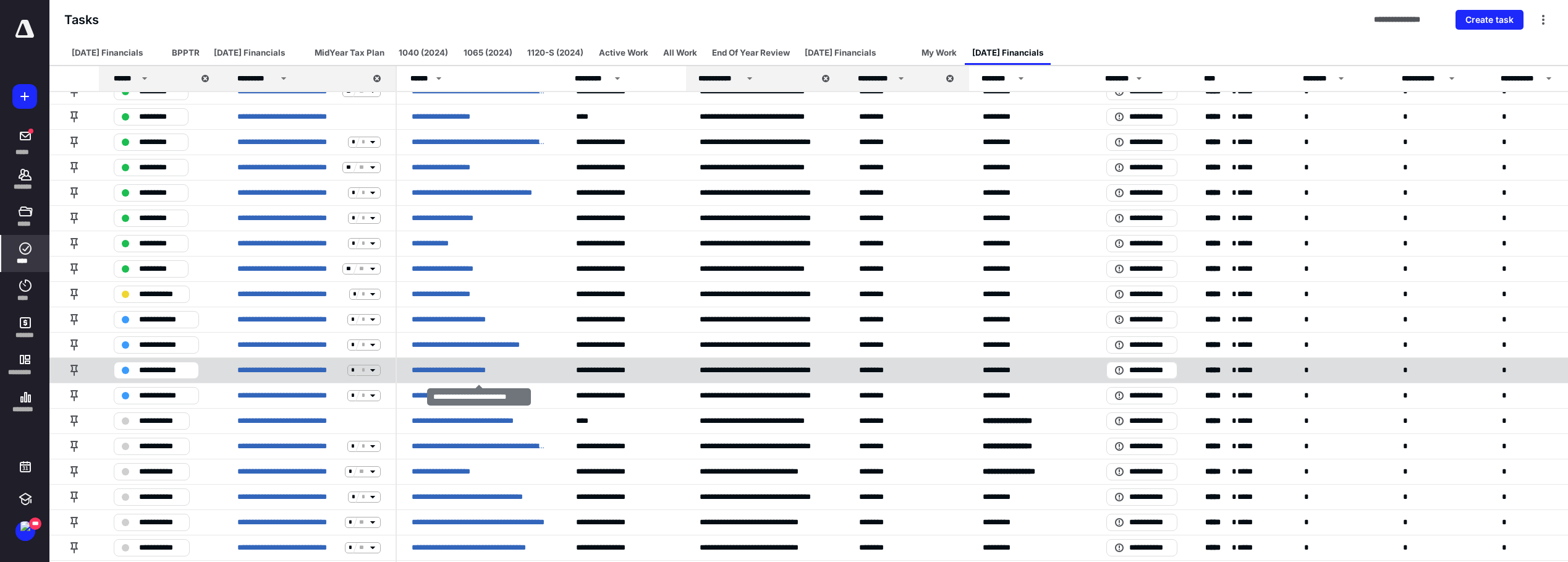 click on "**********" at bounding box center [479, 370] 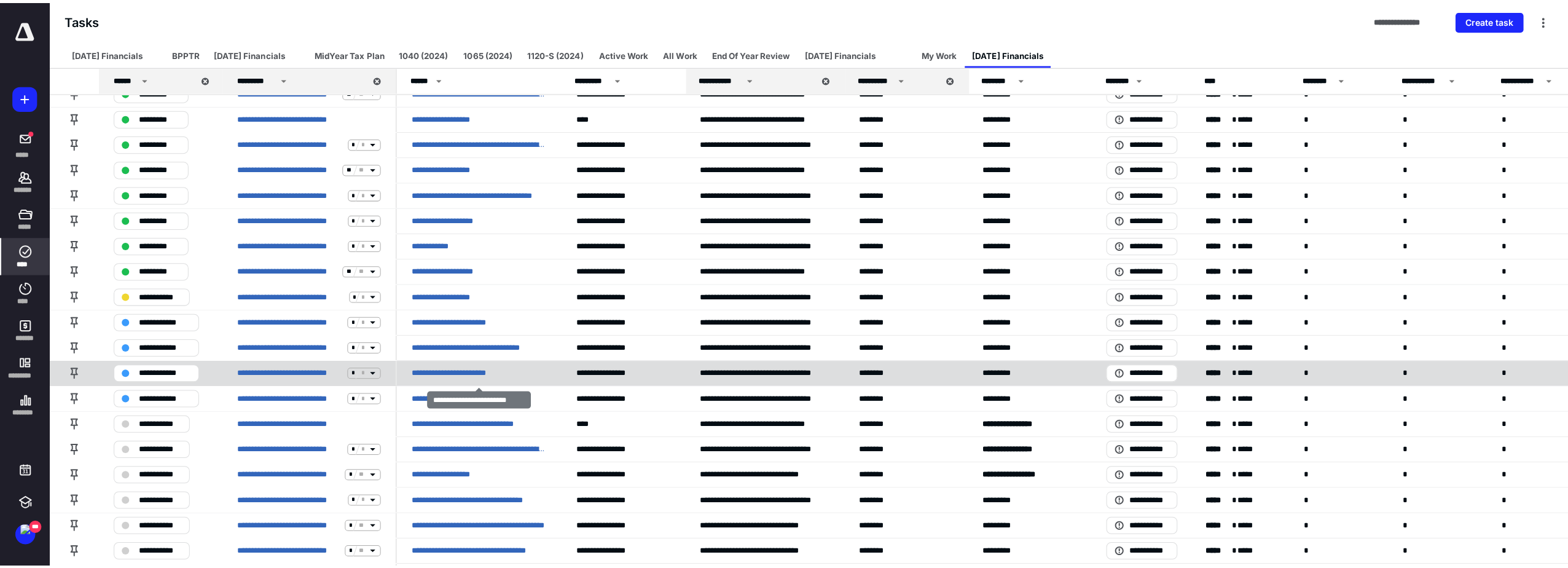 scroll, scrollTop: 0, scrollLeft: 0, axis: both 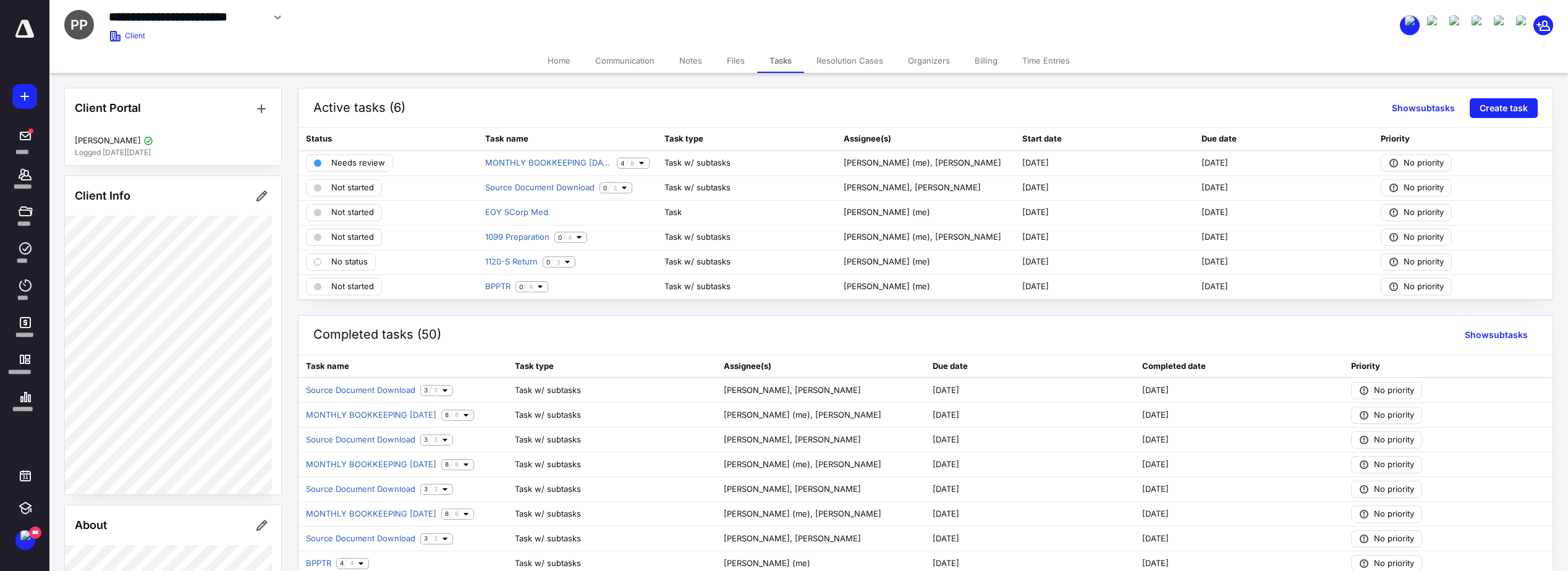 click on "Files" at bounding box center (735, 61) 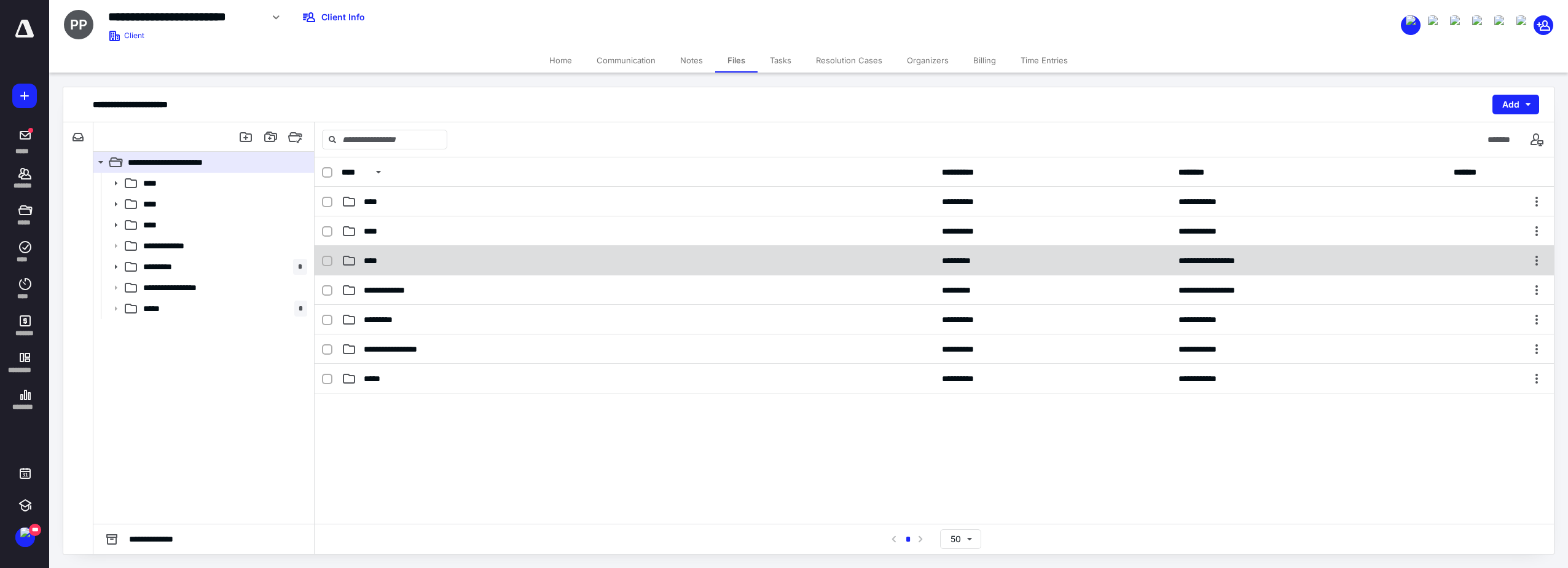 click on "****" at bounding box center [374, 261] 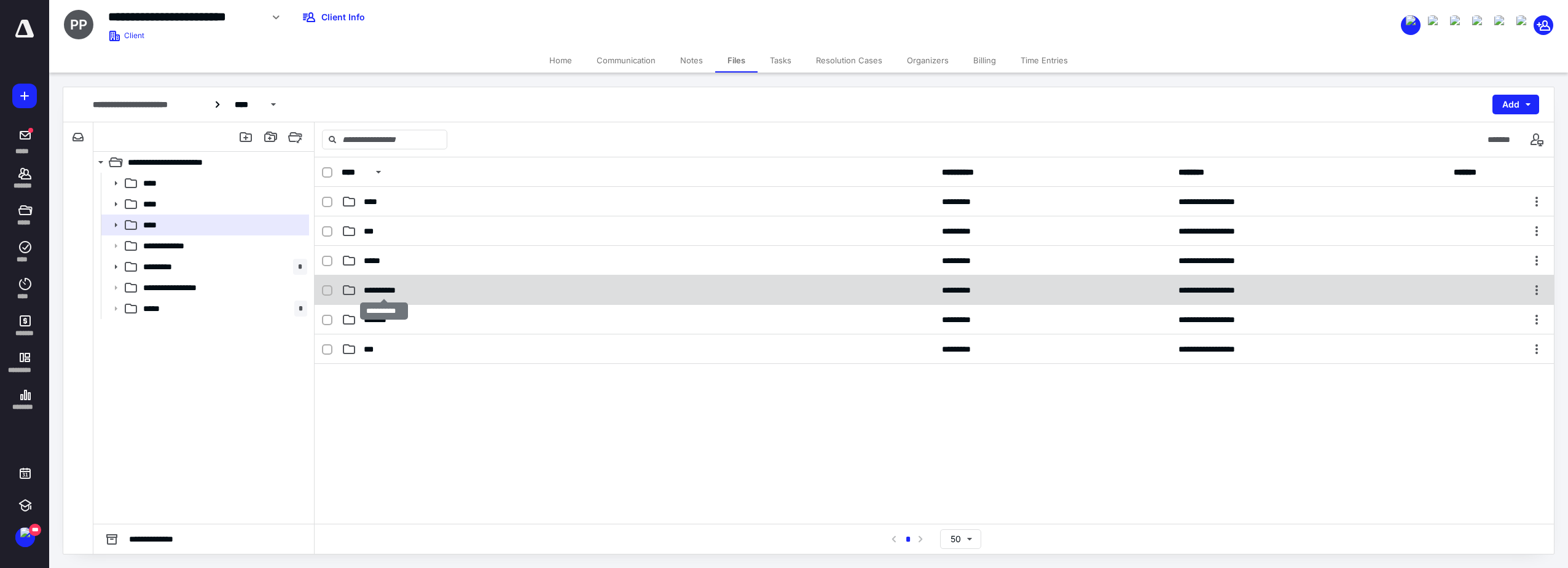 click on "**********" at bounding box center (384, 290) 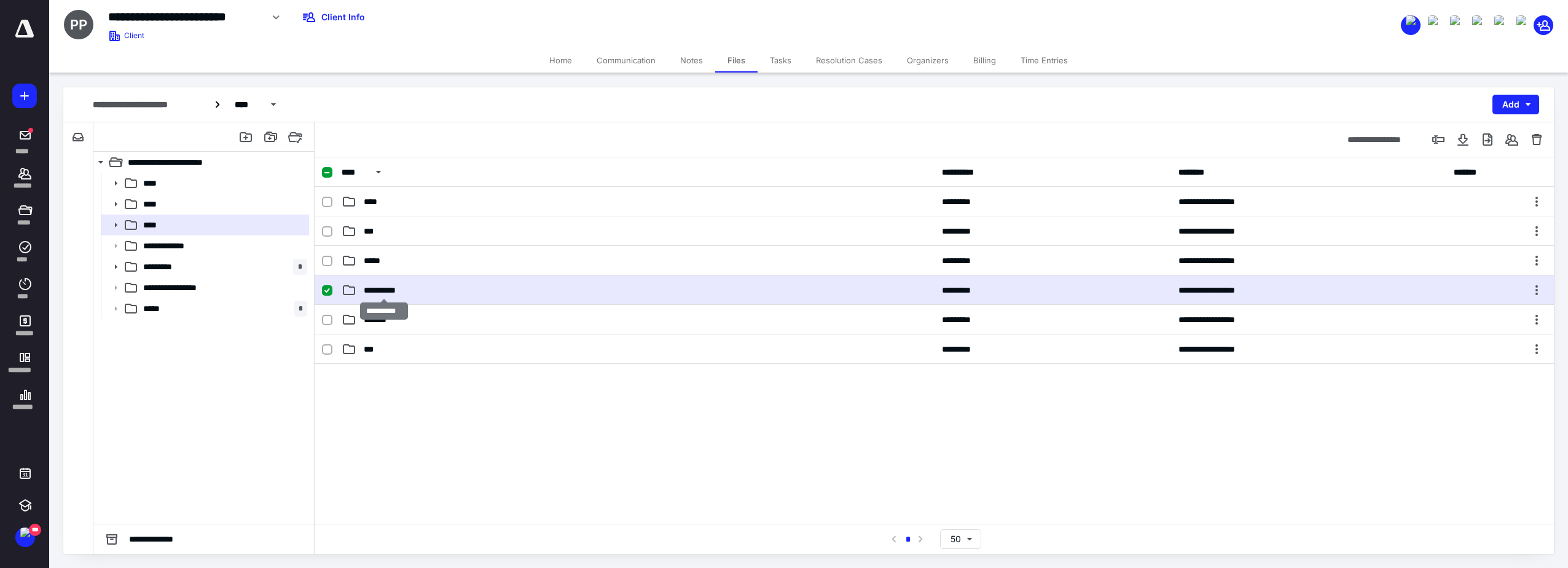 click on "**********" at bounding box center (384, 290) 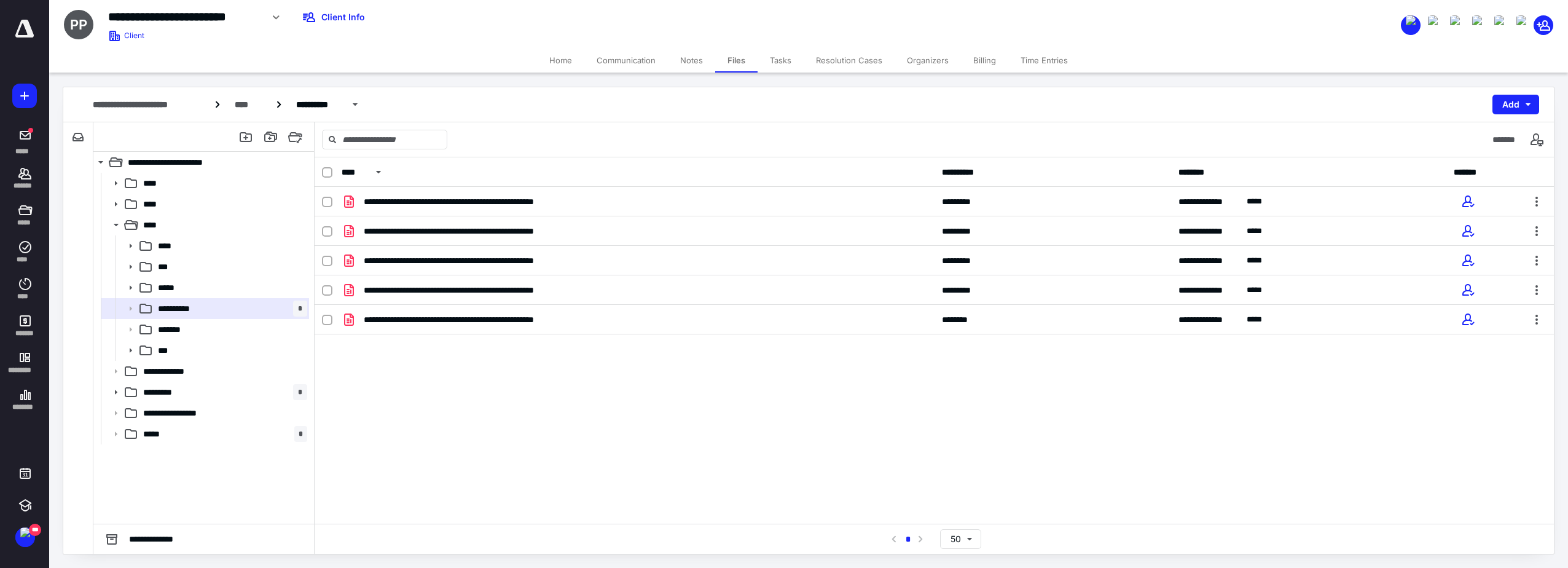 click on "Tasks" at bounding box center [780, 60] 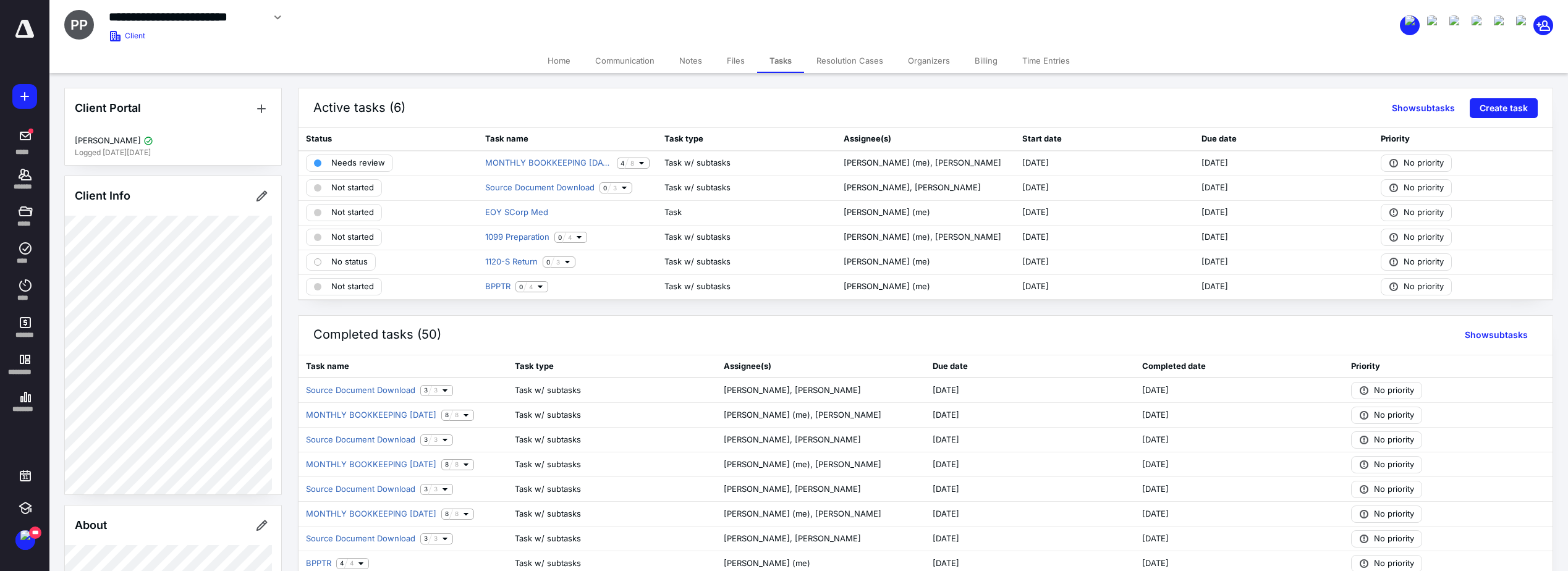 click on "Files" at bounding box center [735, 61] 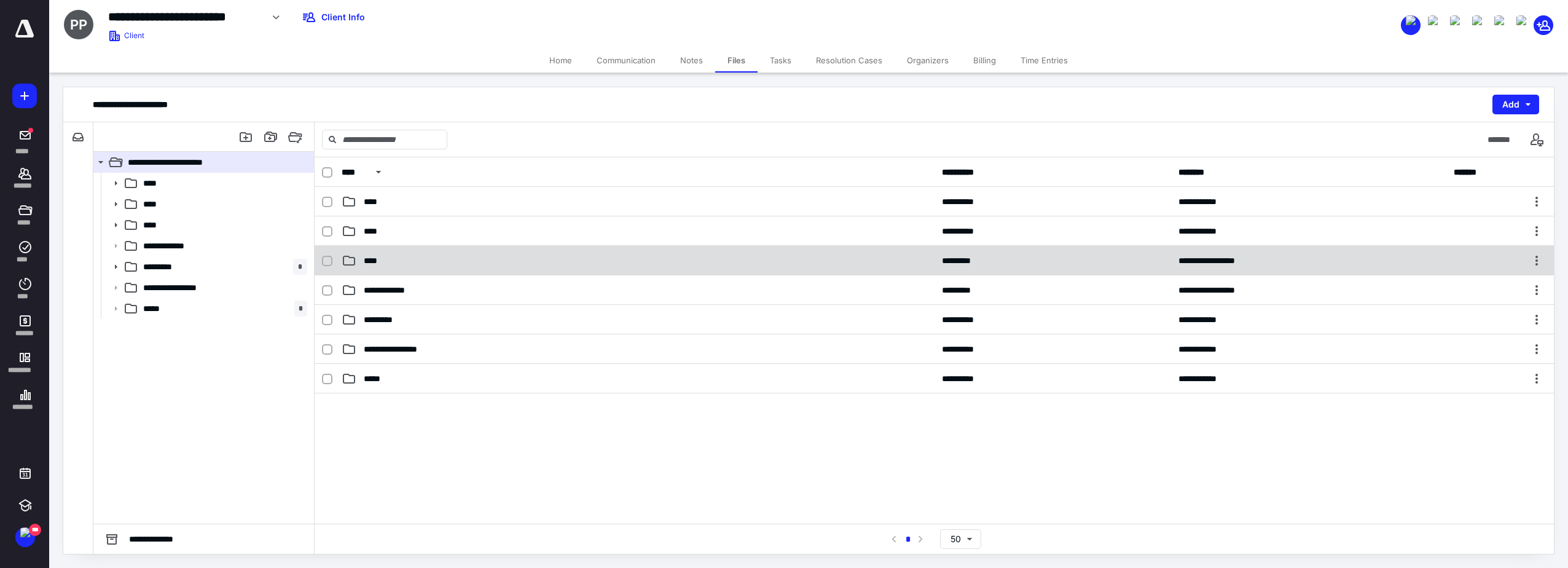 click on "****" at bounding box center (638, 261) 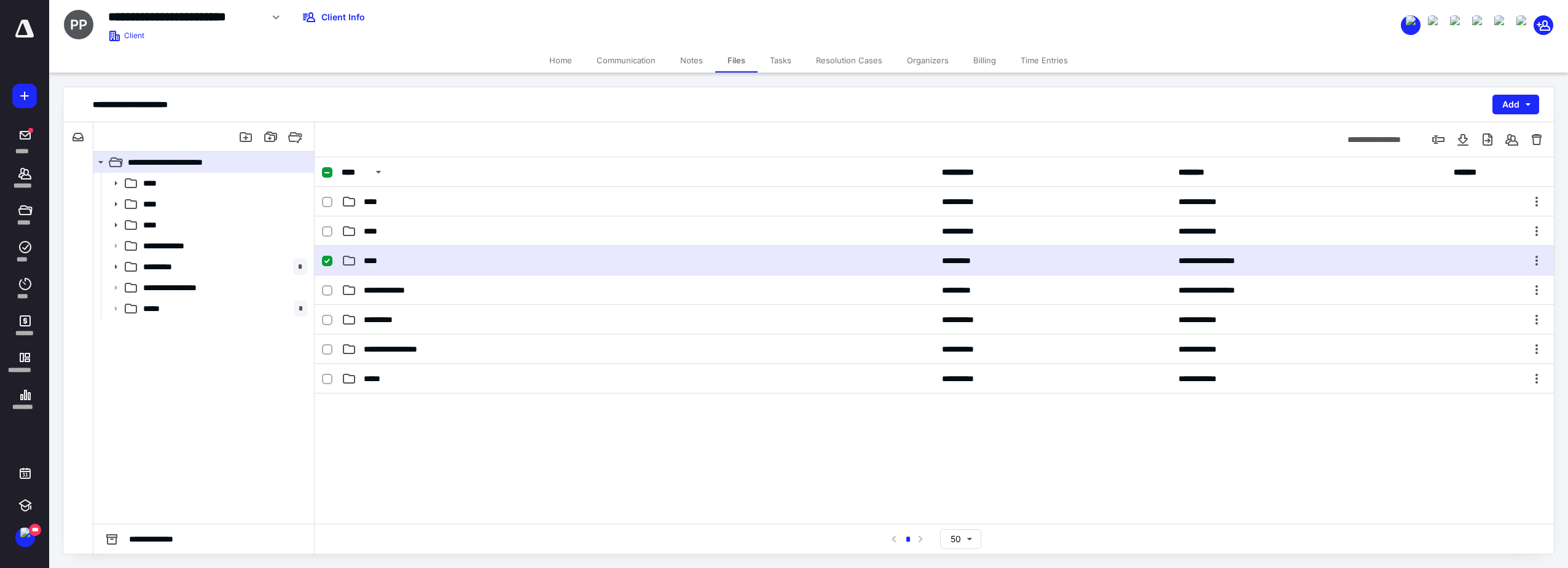 click on "****" at bounding box center (638, 261) 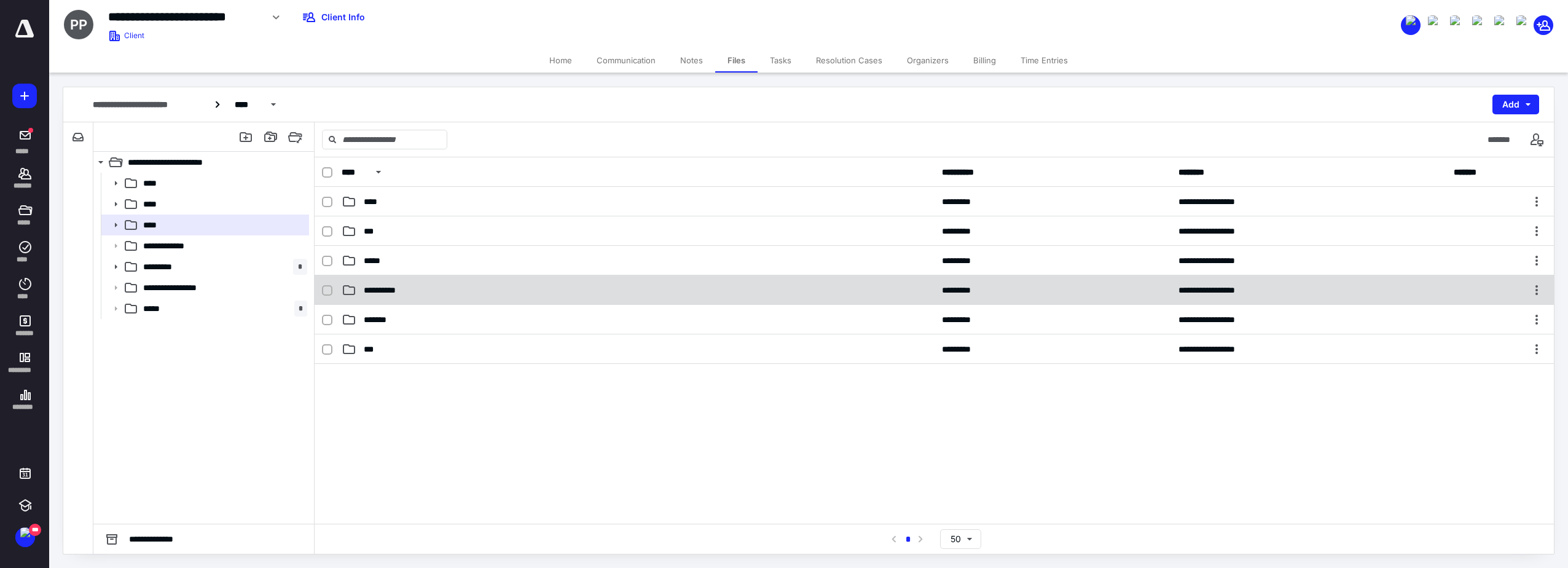 click on "**********" at bounding box center [638, 290] 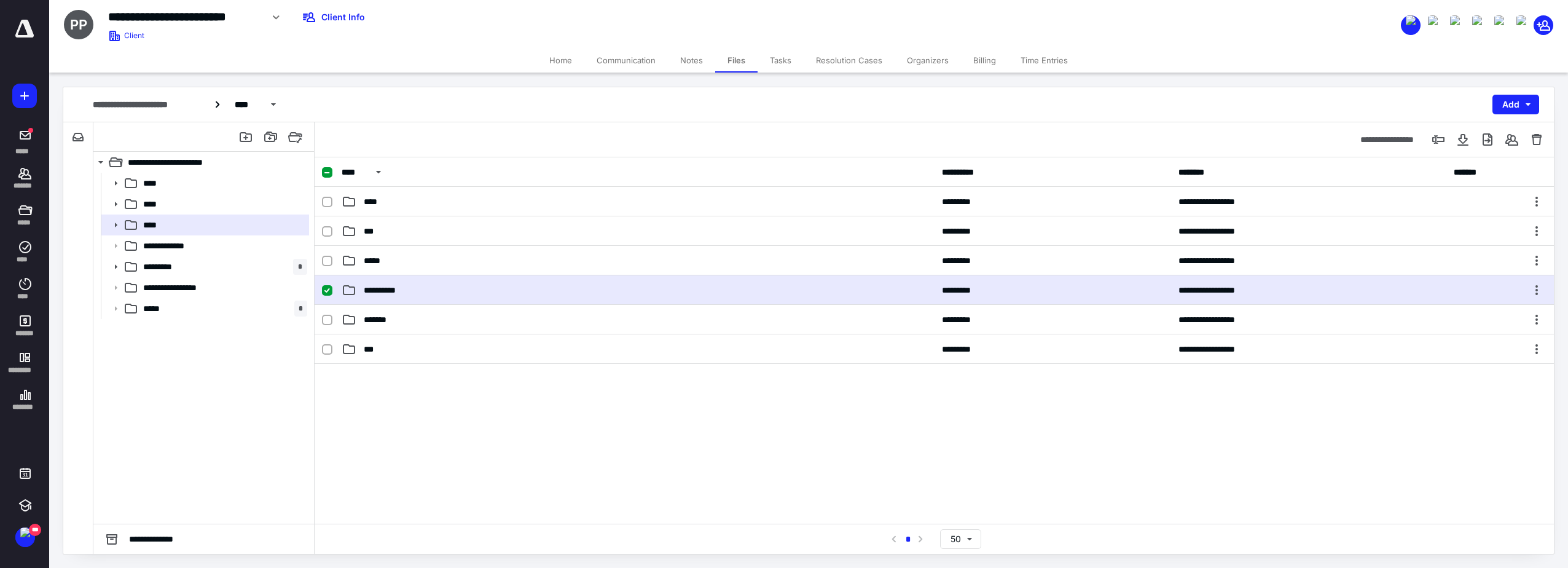click on "**********" at bounding box center [638, 290] 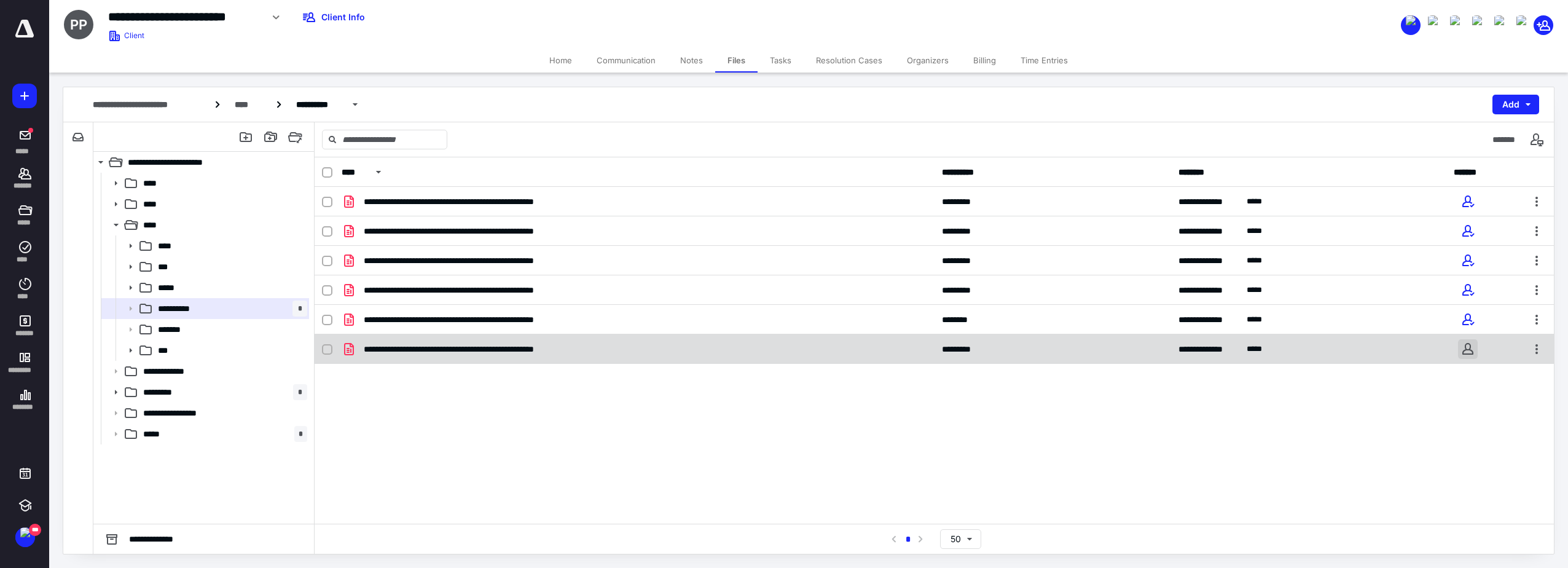 click at bounding box center [1468, 349] 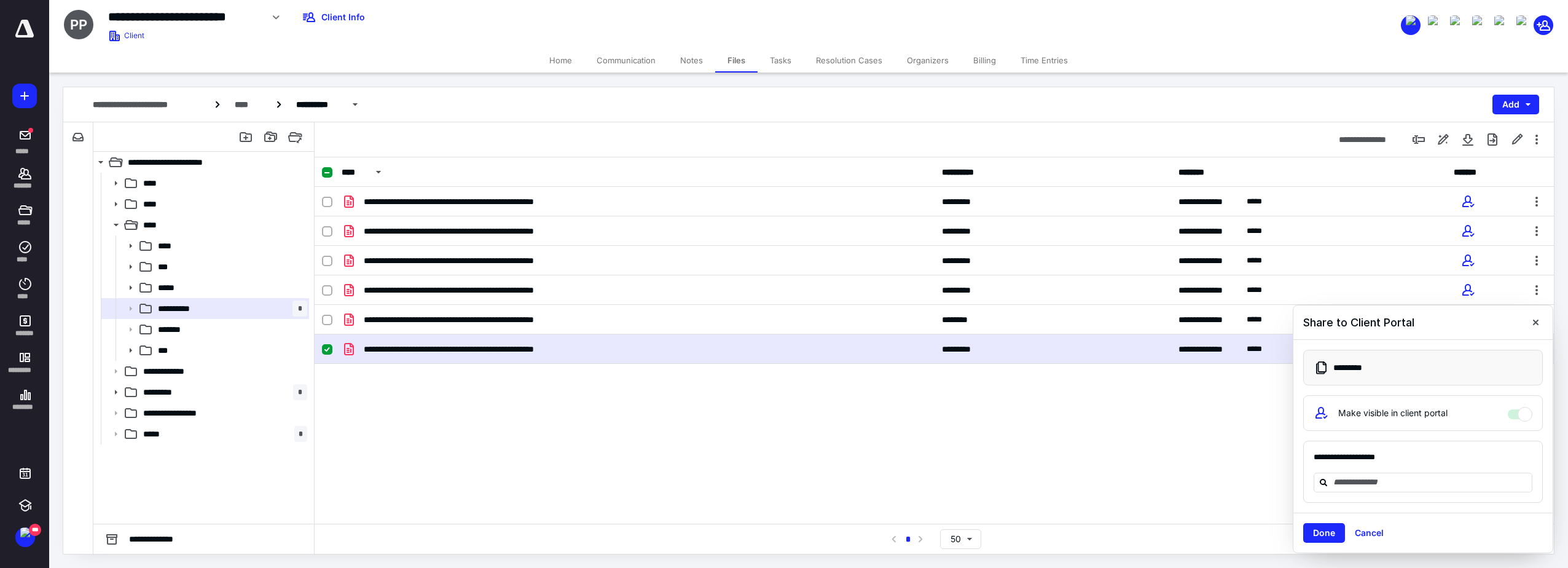 drag, startPoint x: 1537, startPoint y: 323, endPoint x: 1539, endPoint y: 339, distance: 16.124515 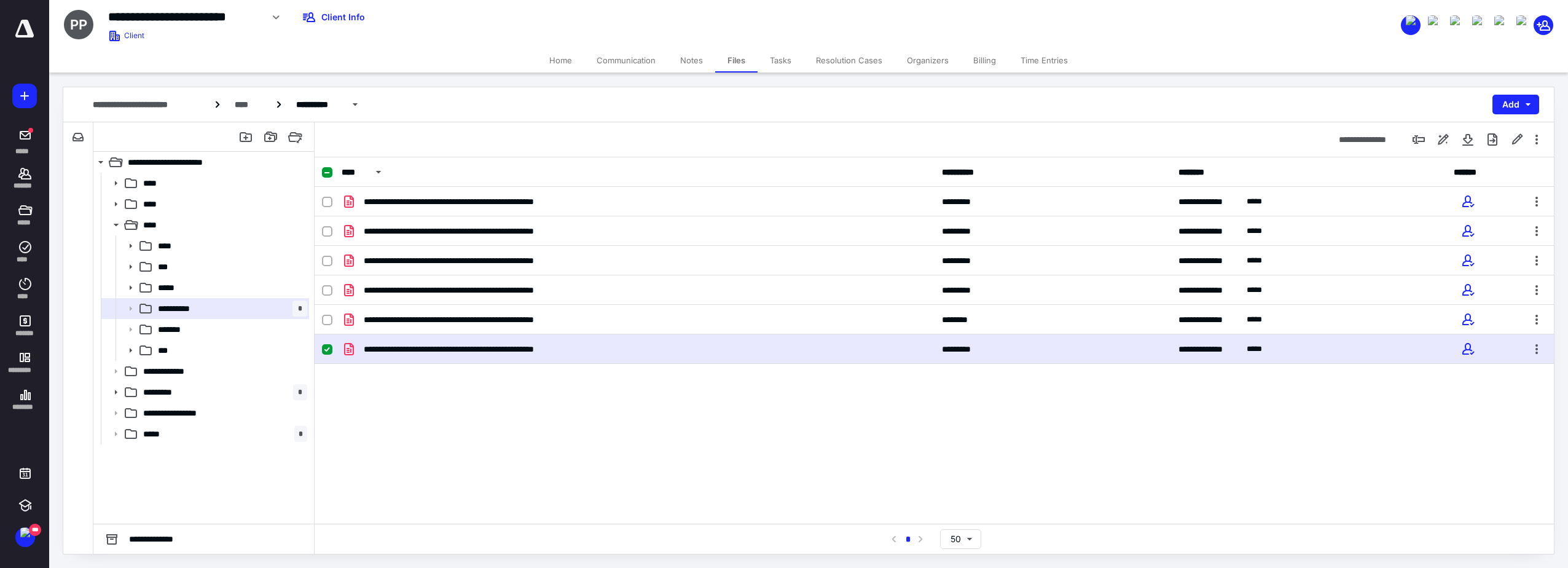 click on "**********" at bounding box center (934, 349) 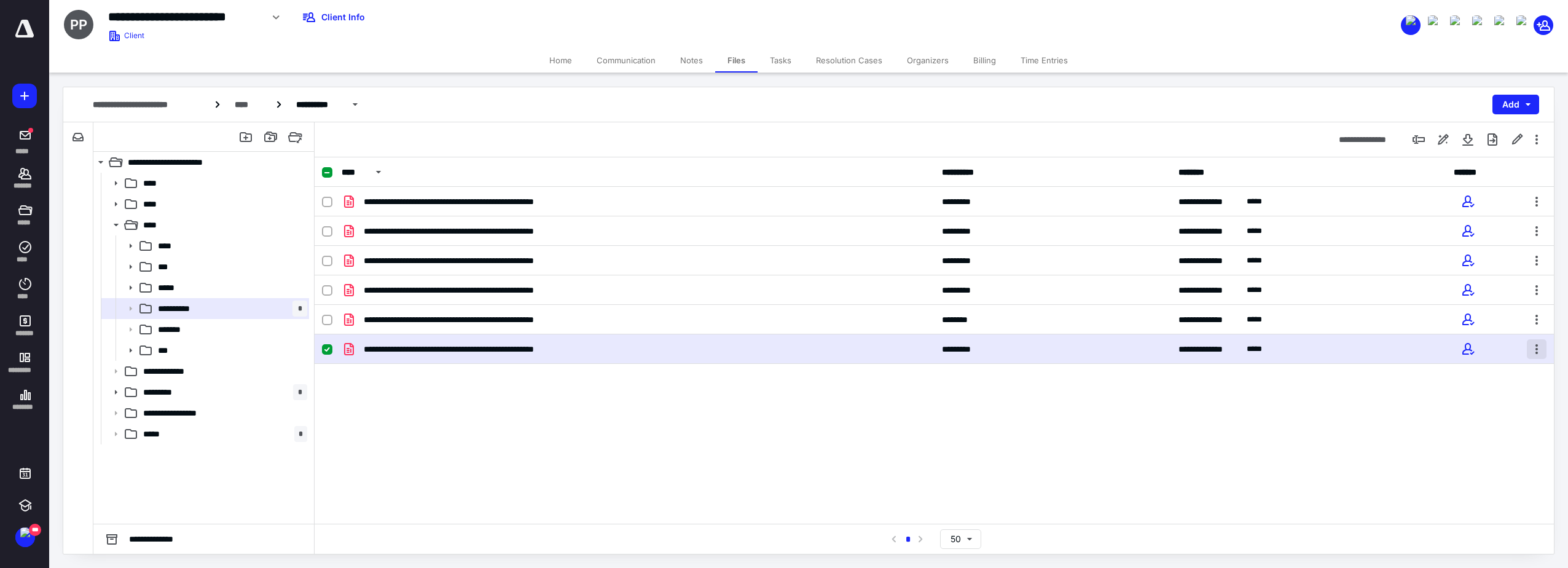 click at bounding box center (1537, 349) 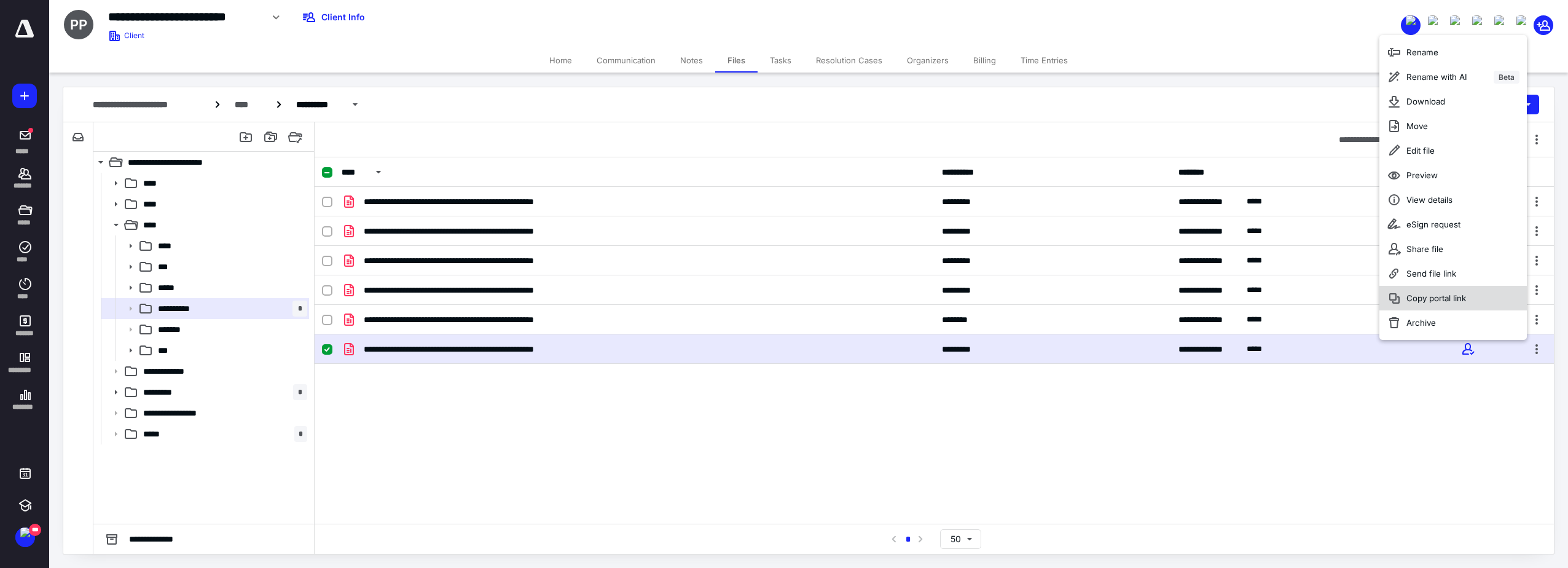 click on "Copy portal link" at bounding box center [1436, 298] 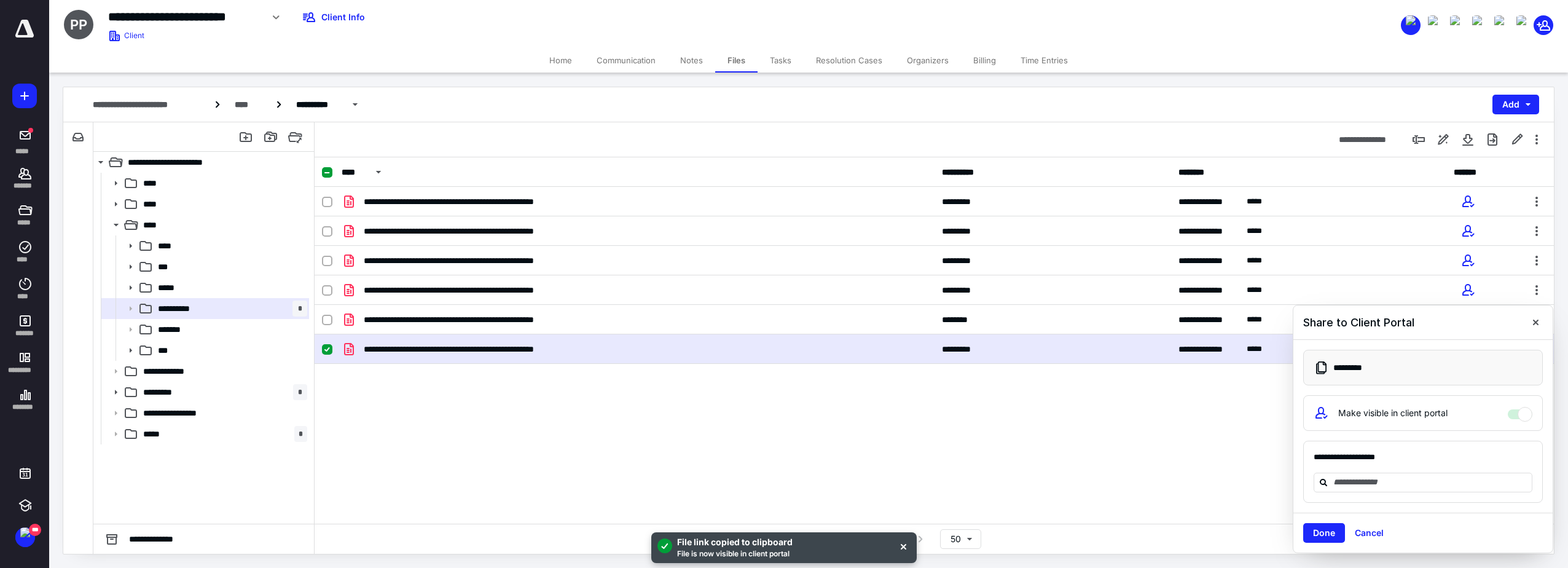 click on "Communication" at bounding box center (626, 60) 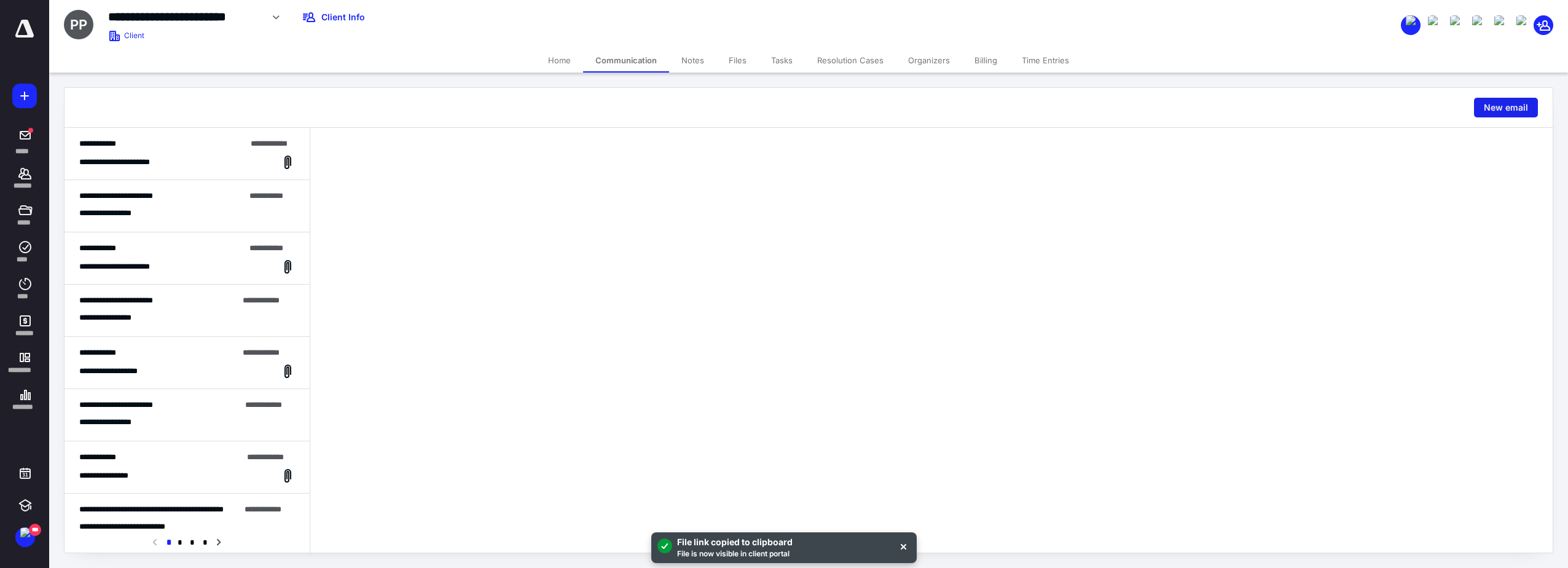 click on "New email" at bounding box center (1506, 108) 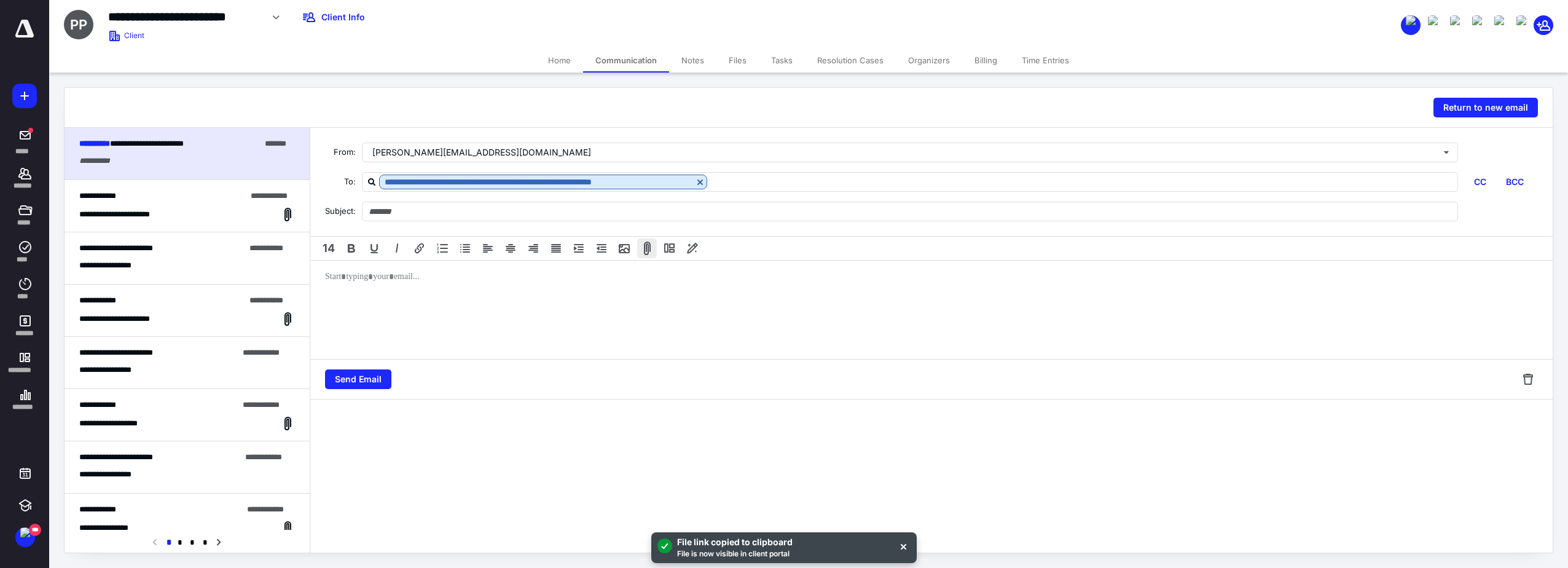 click at bounding box center (647, 248) 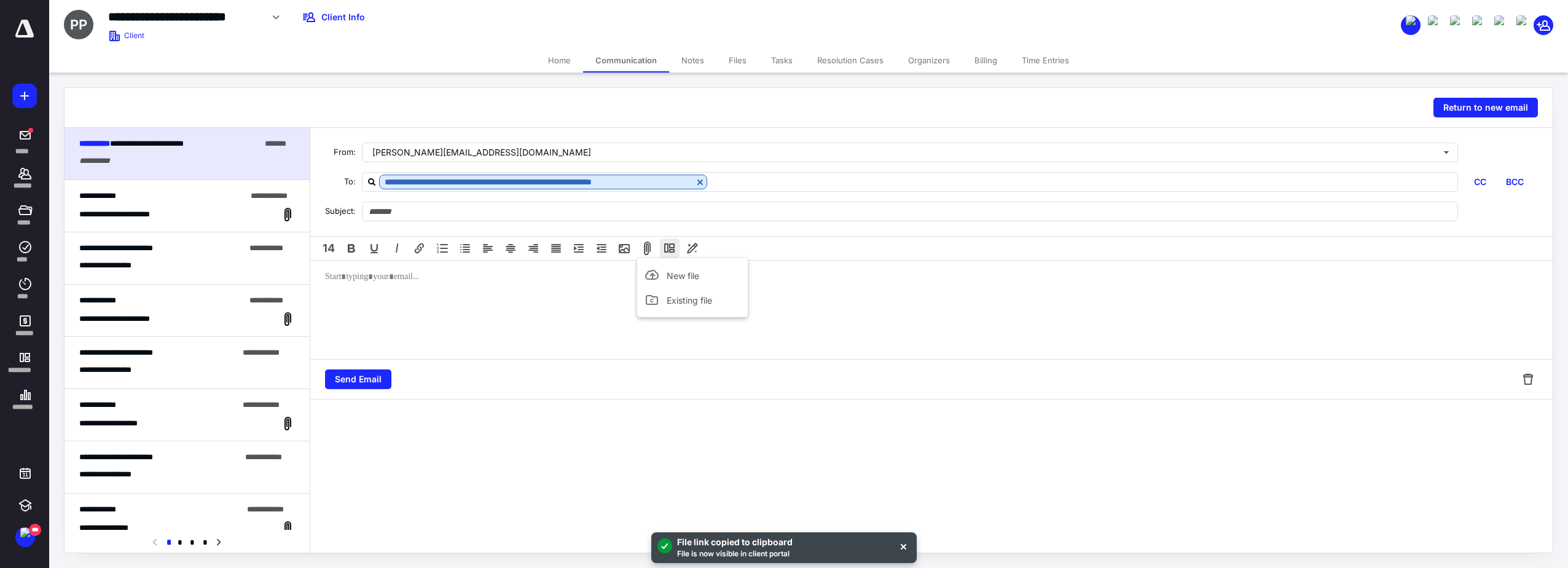 click at bounding box center [670, 248] 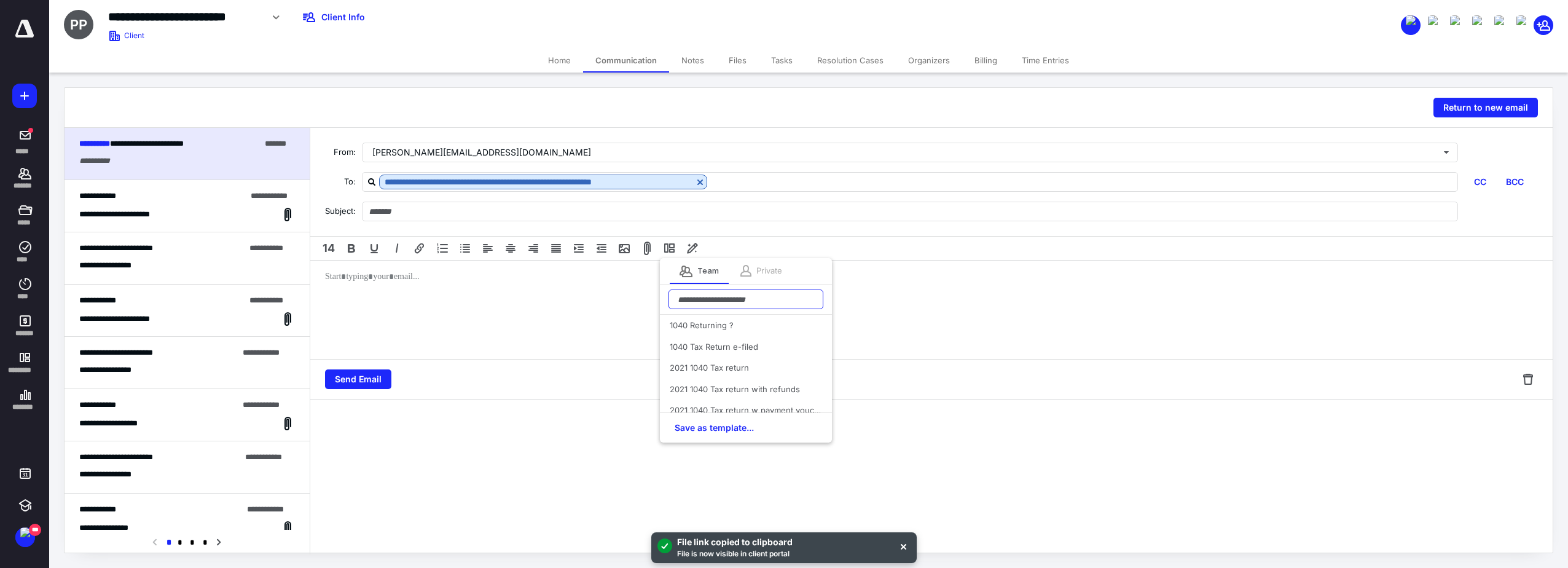click at bounding box center [746, 299] 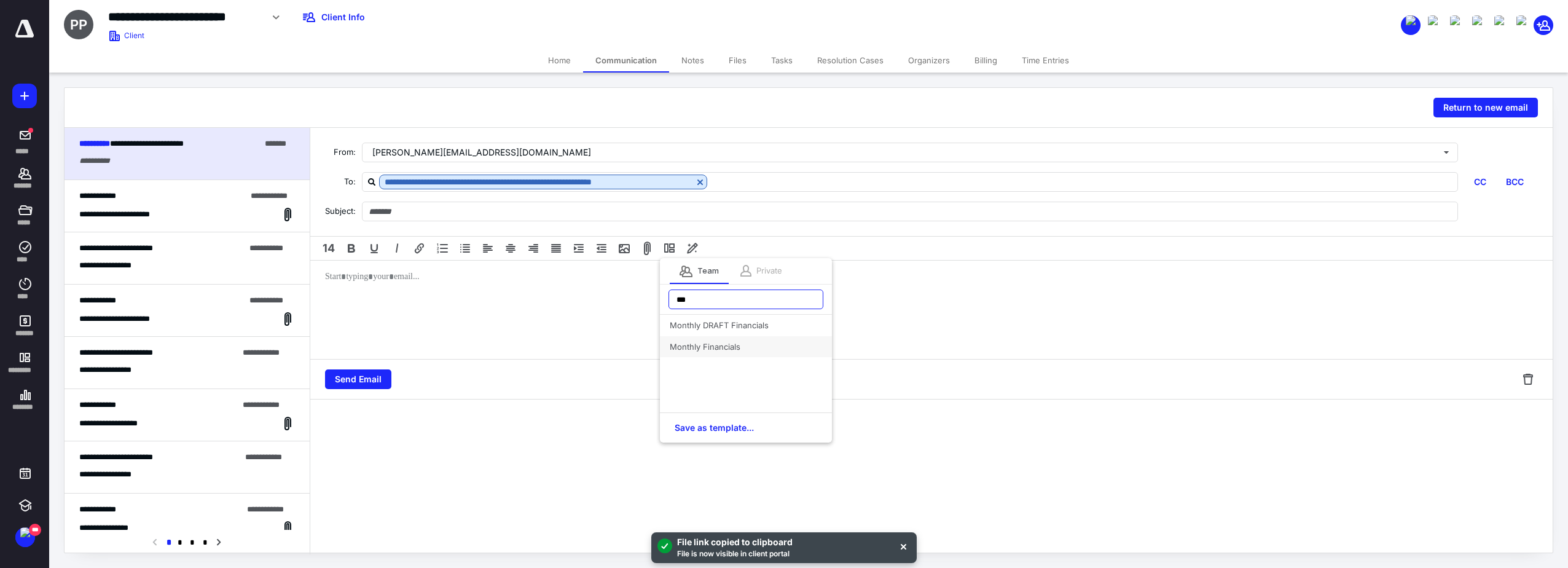 type on "***" 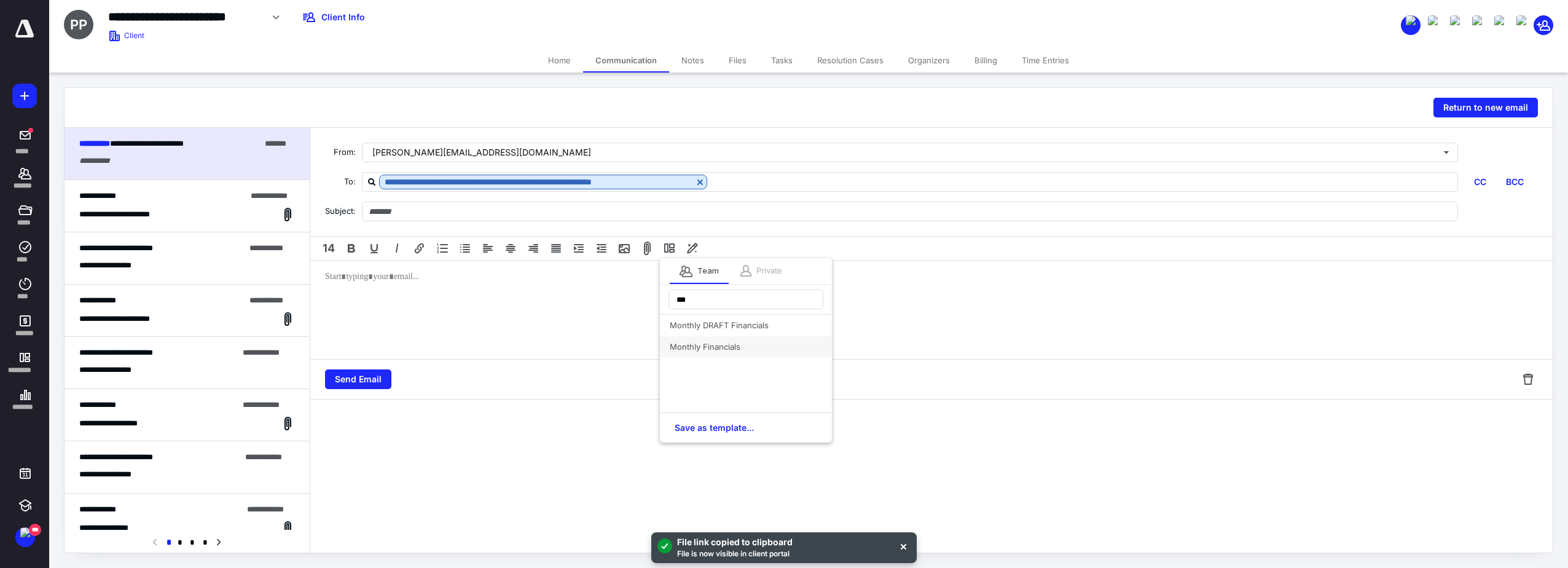 click on "Monthly Financials" at bounding box center [746, 347] 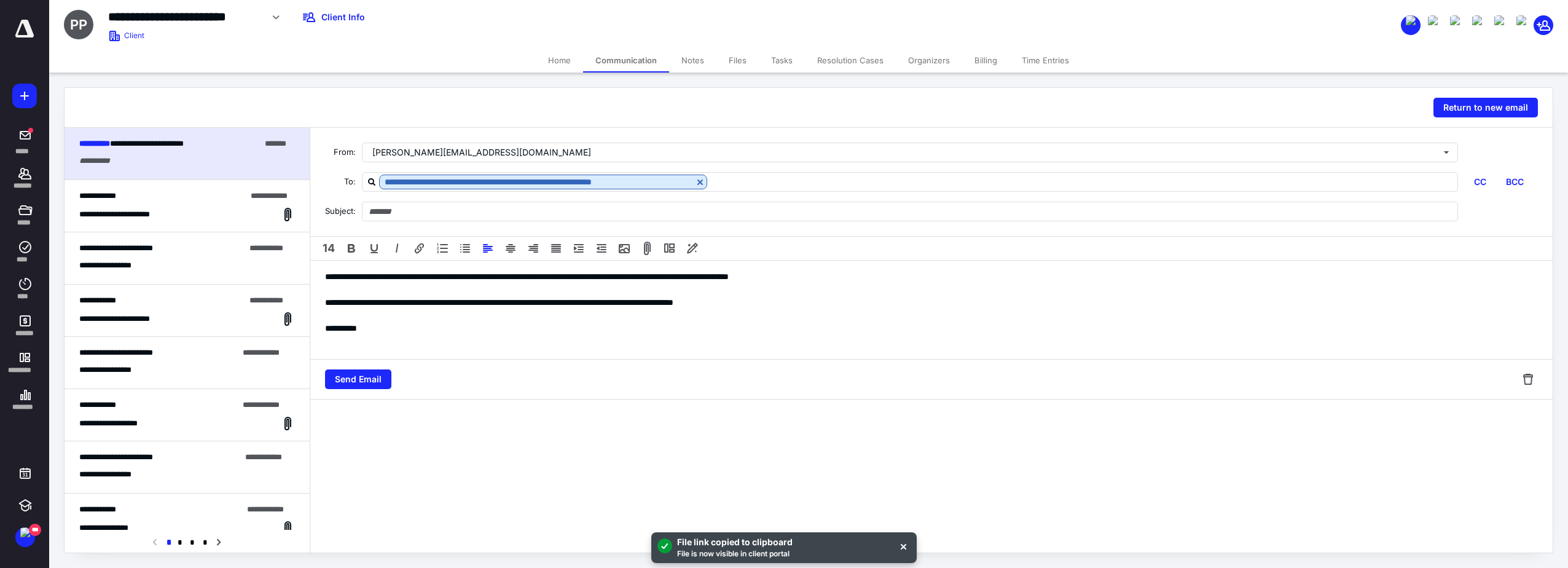 type on "**********" 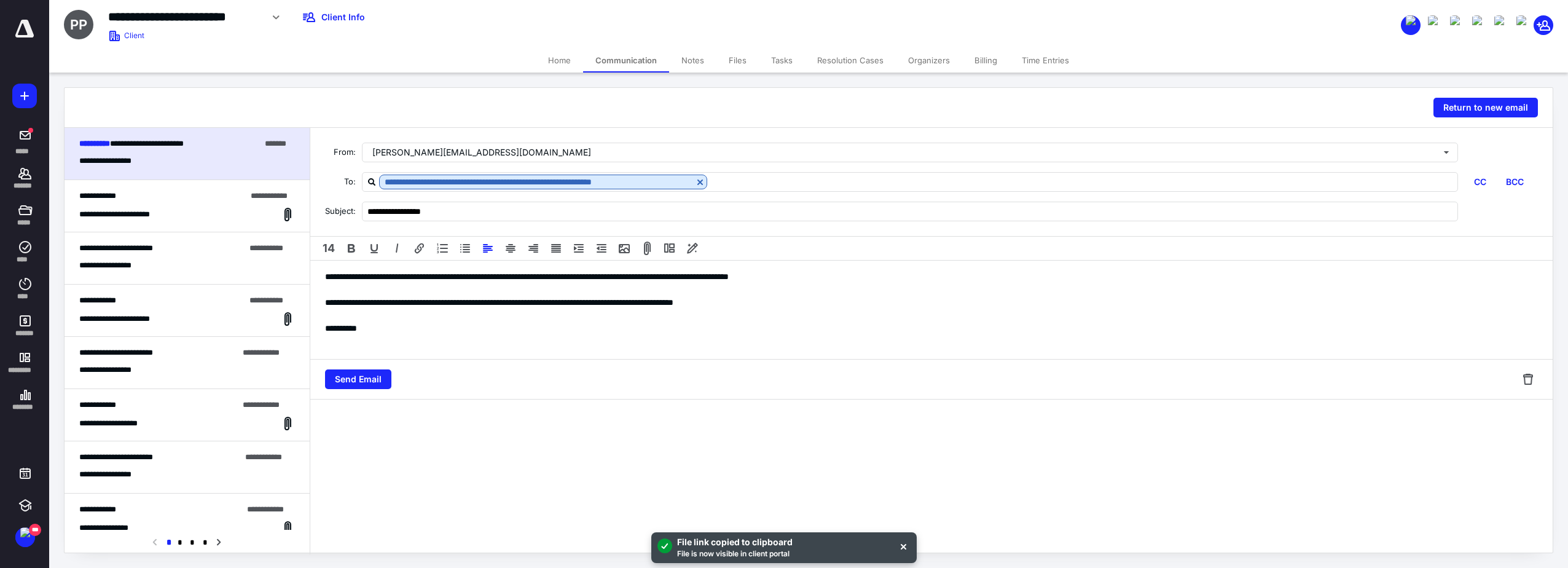 click on "**********" at bounding box center (931, 310) 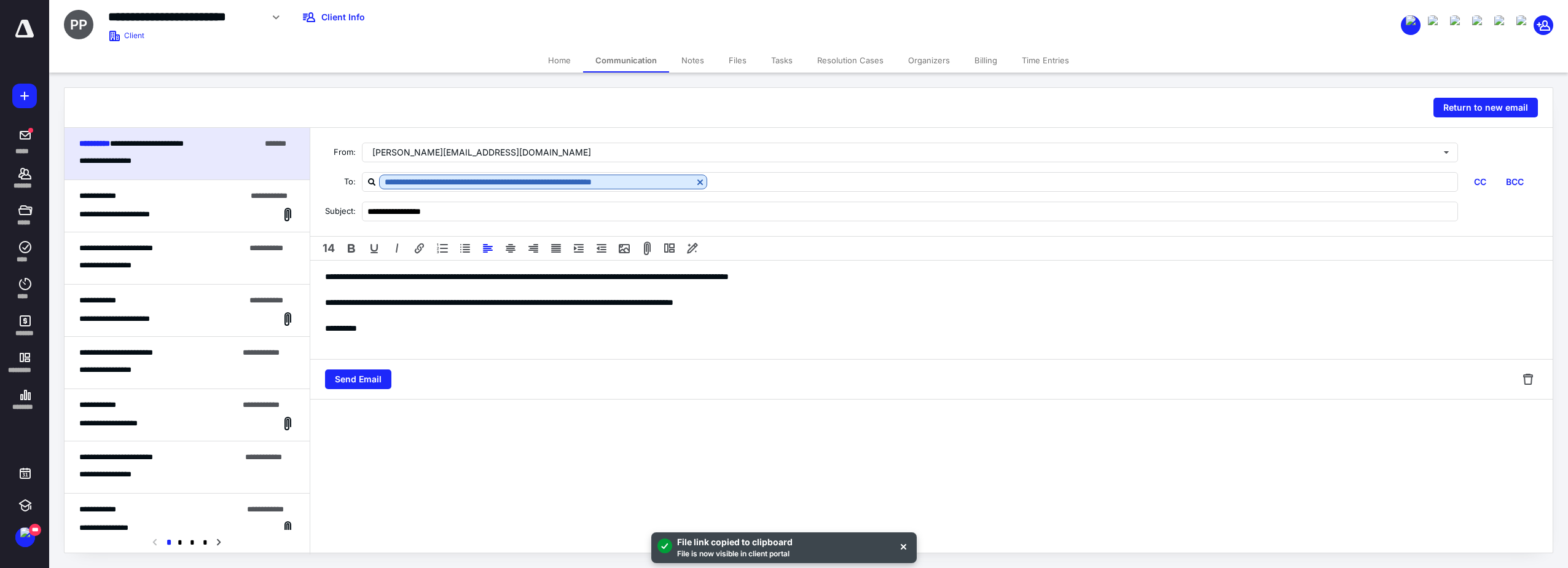 type 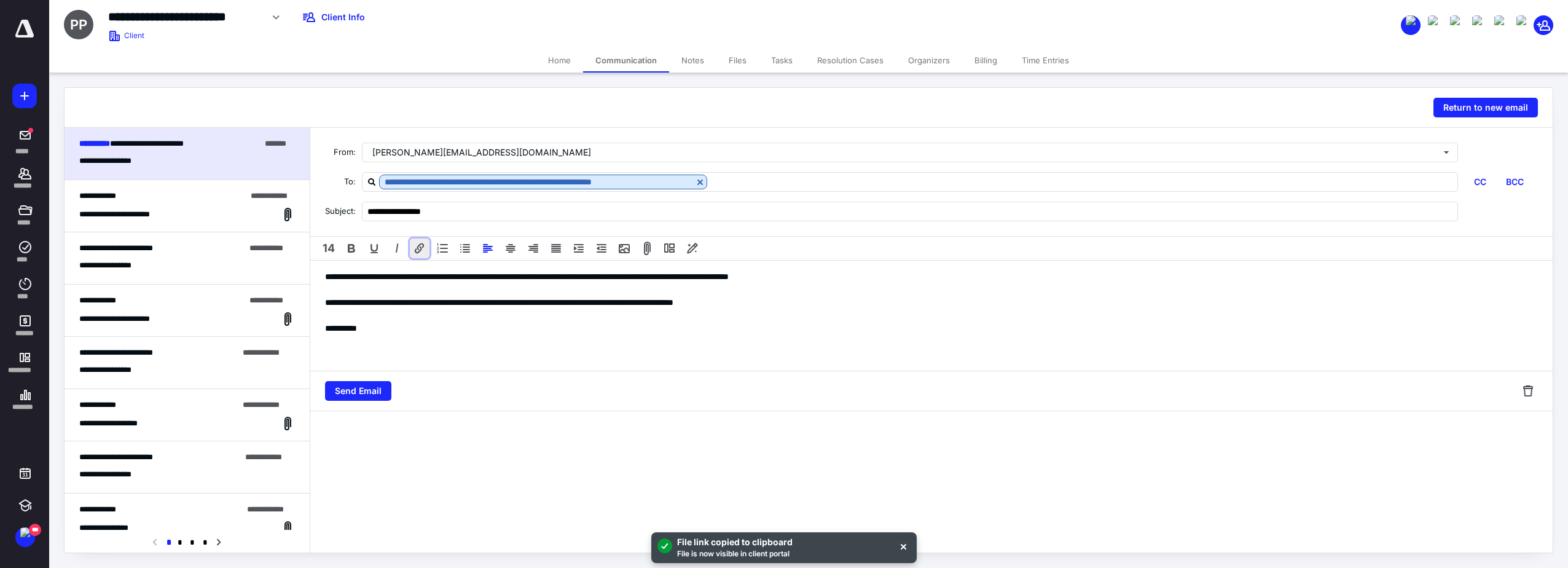 click at bounding box center [420, 248] 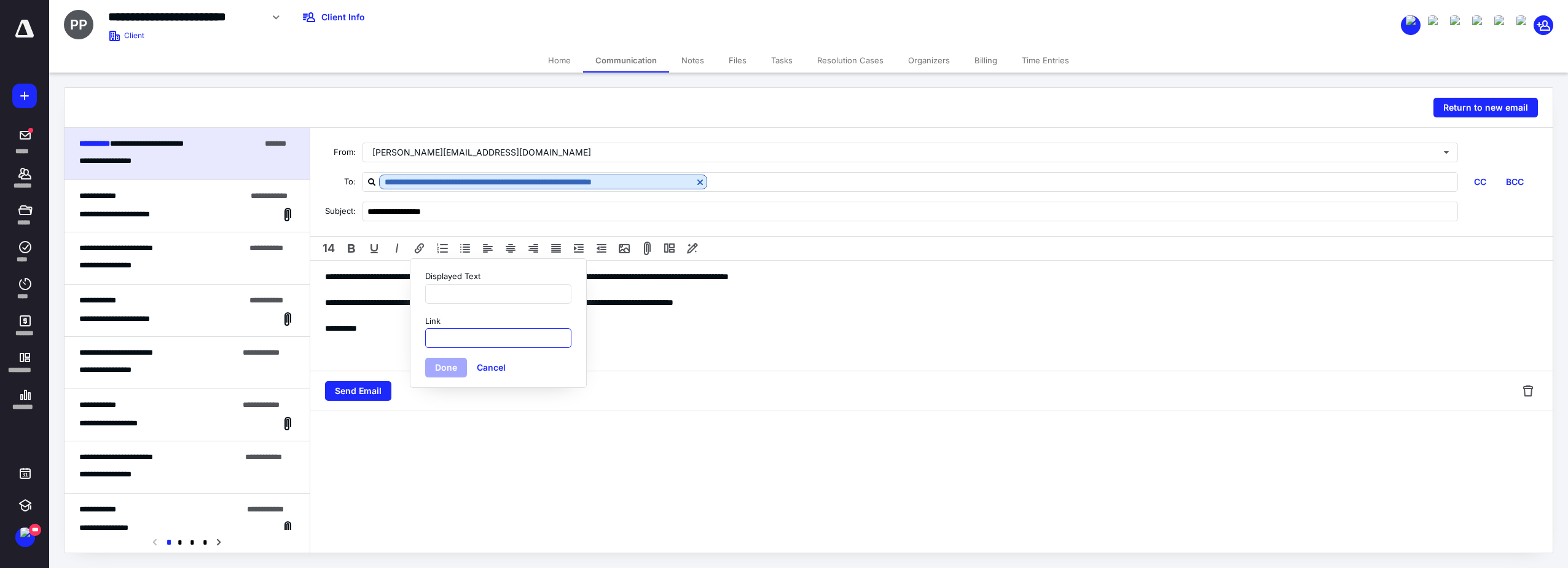 click on "Link" at bounding box center (498, 338) 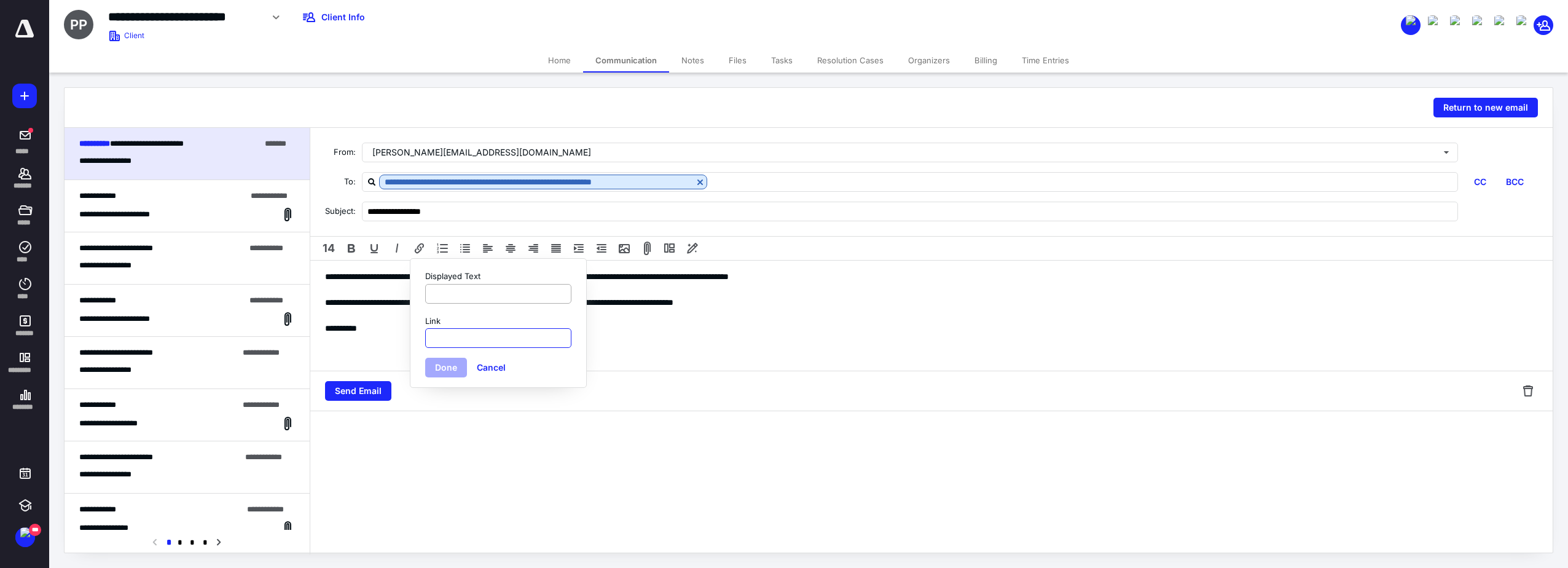paste on "**********" 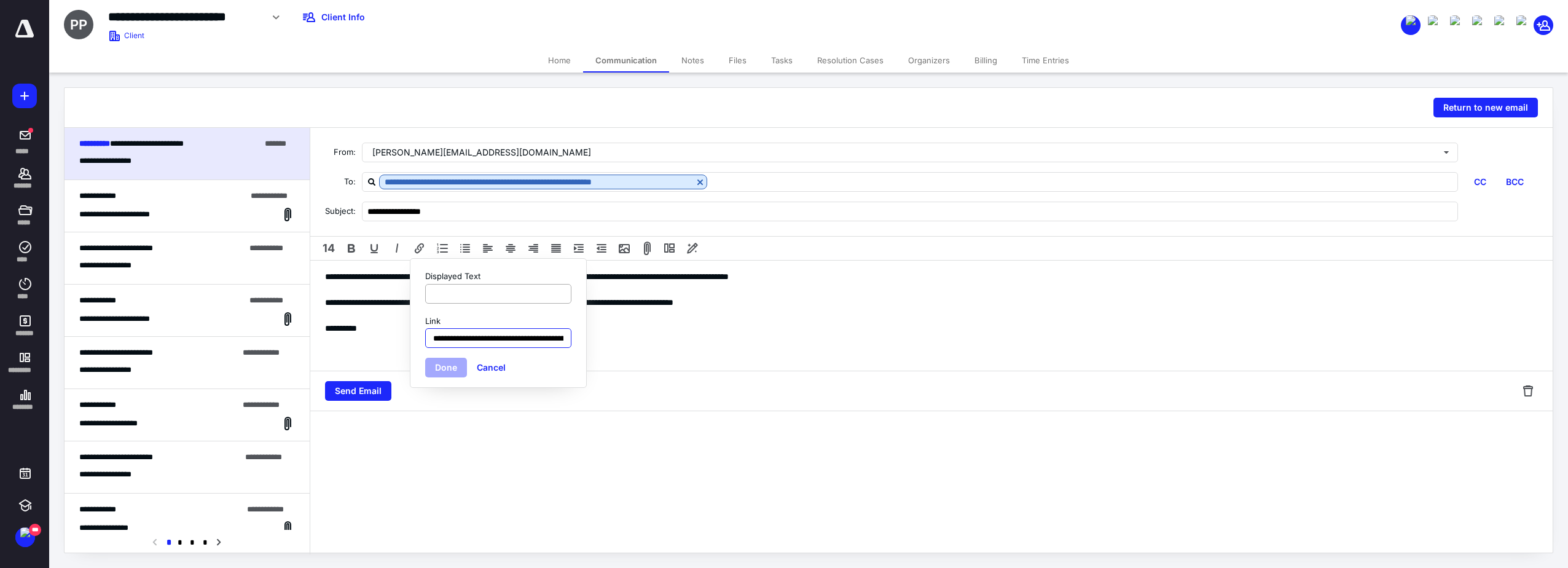 scroll, scrollTop: 0, scrollLeft: 173, axis: horizontal 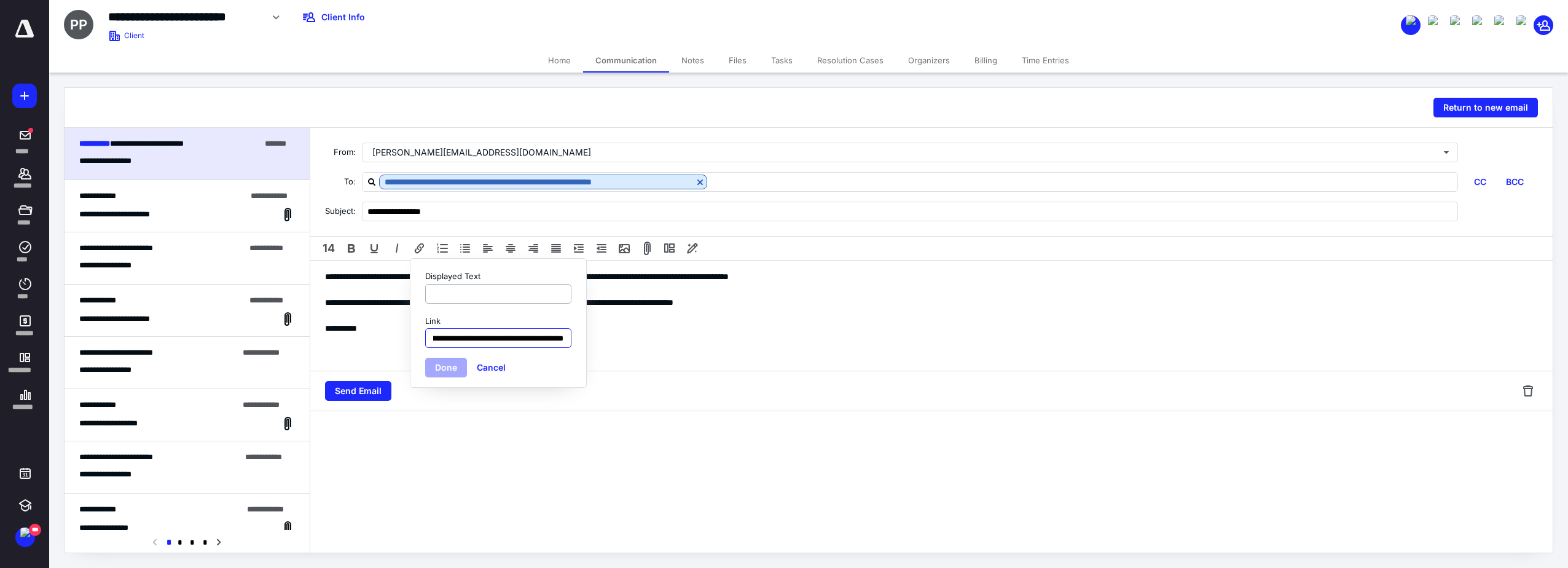 type on "**********" 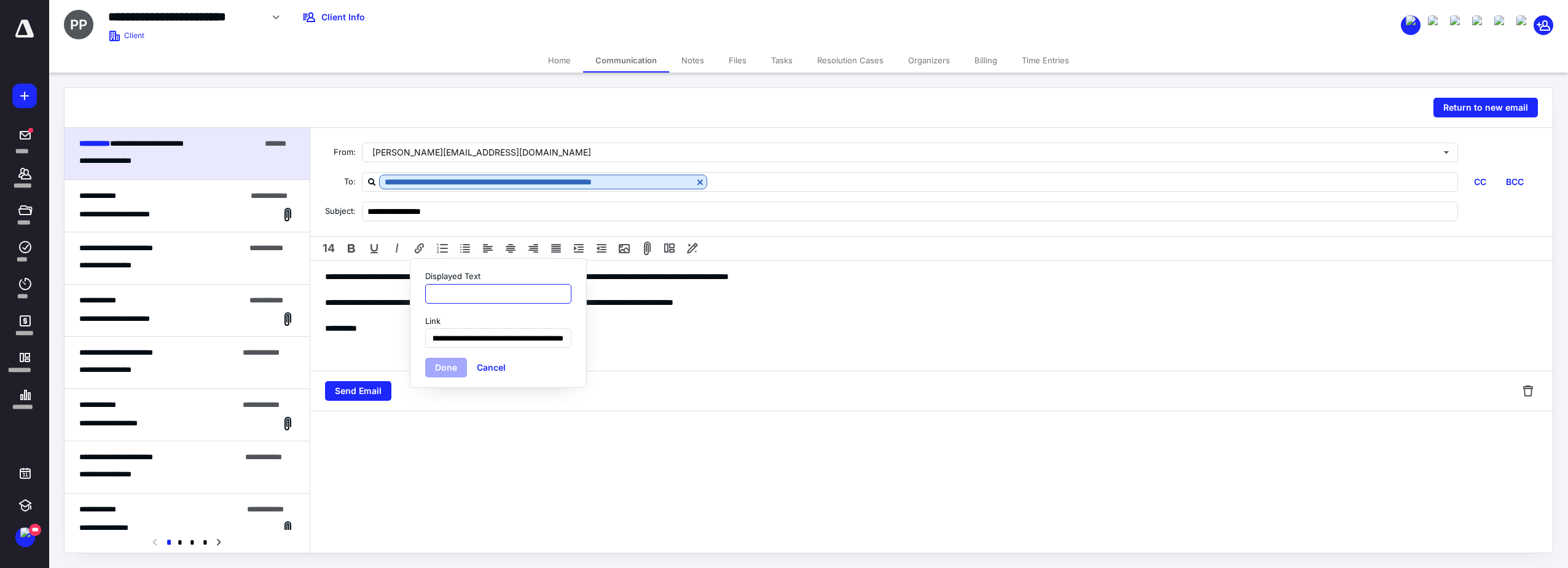 click on "Displayed Text" at bounding box center [498, 294] 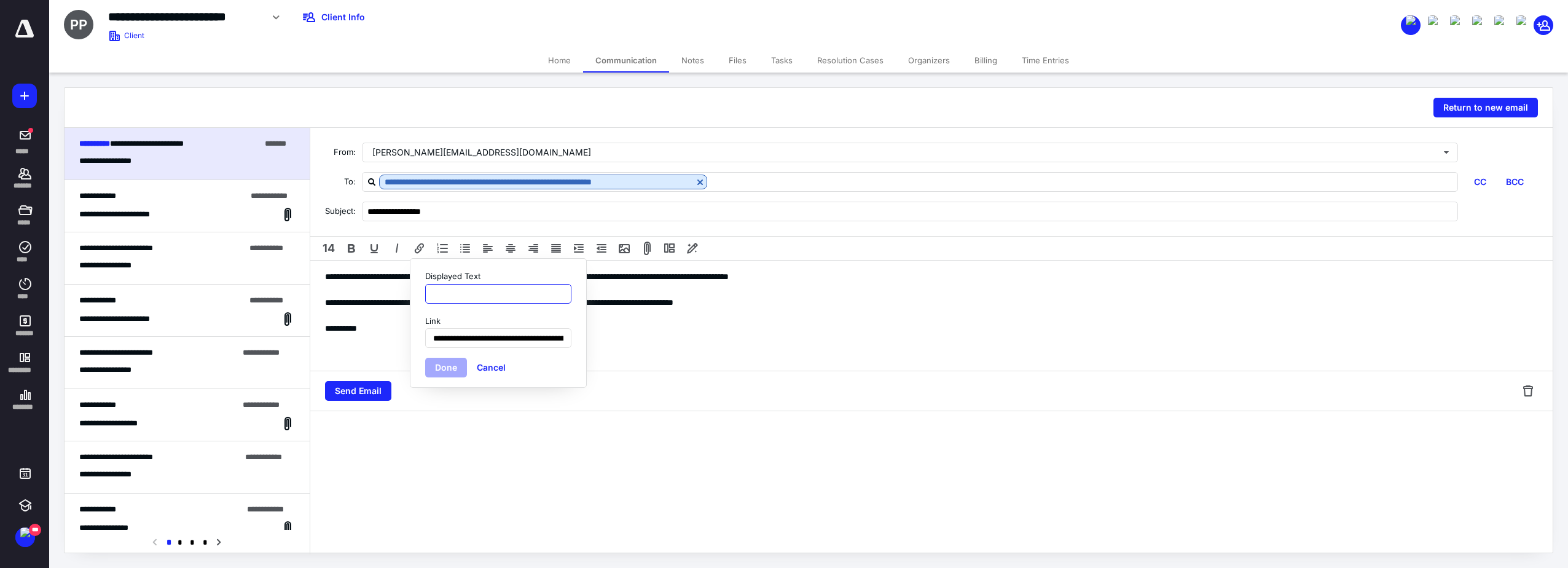 type on "**********" 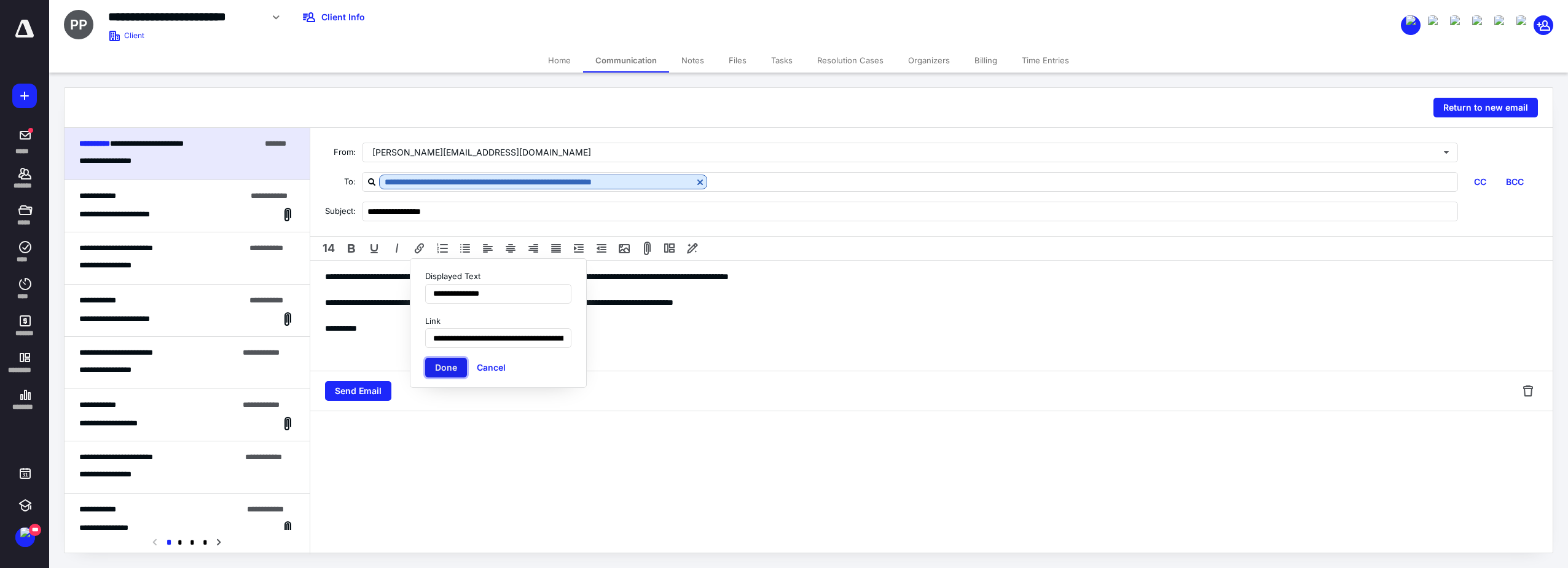 click on "Done" at bounding box center (446, 368) 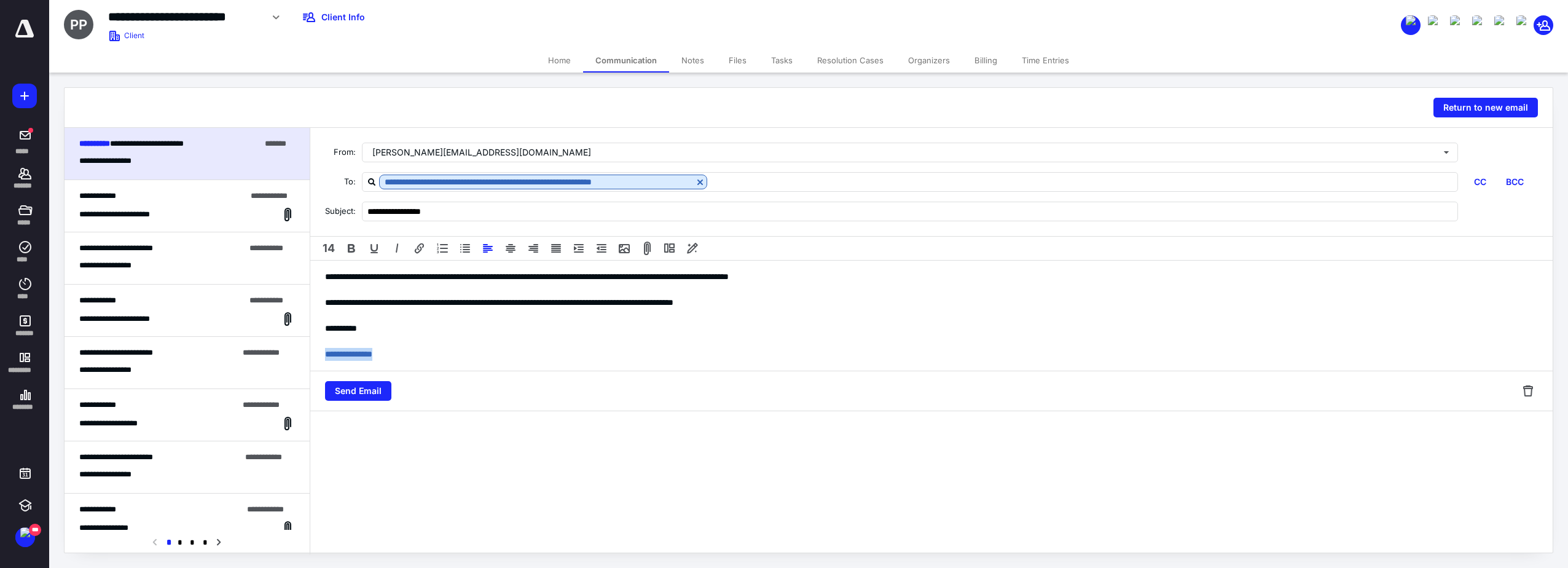 drag, startPoint x: 426, startPoint y: 357, endPoint x: 260, endPoint y: 352, distance: 166.0753 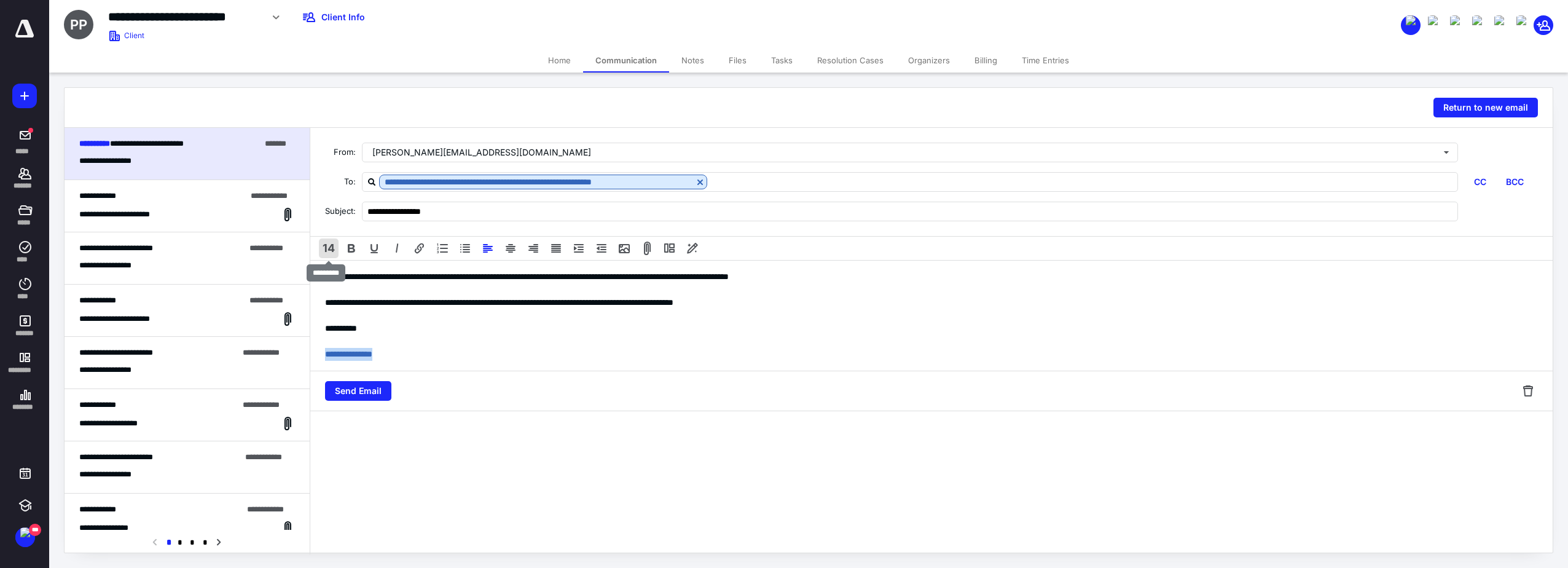 click on "14" at bounding box center (329, 248) 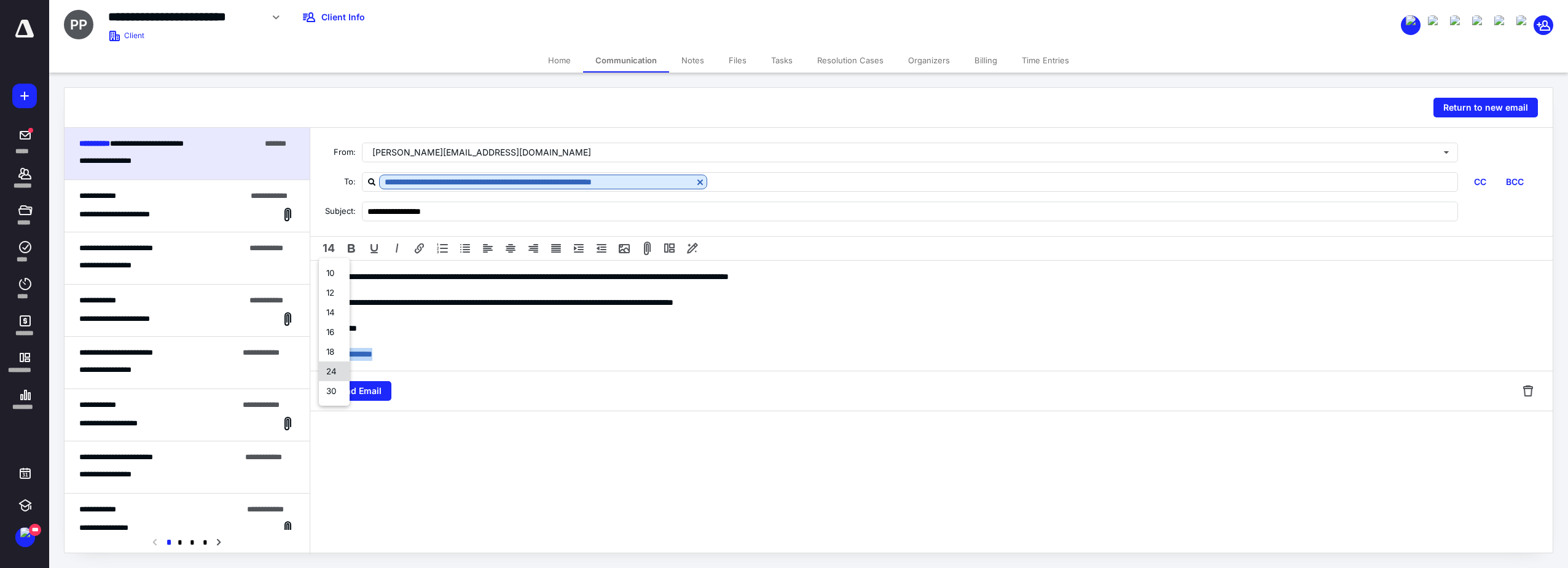 click on "24" at bounding box center (334, 371) 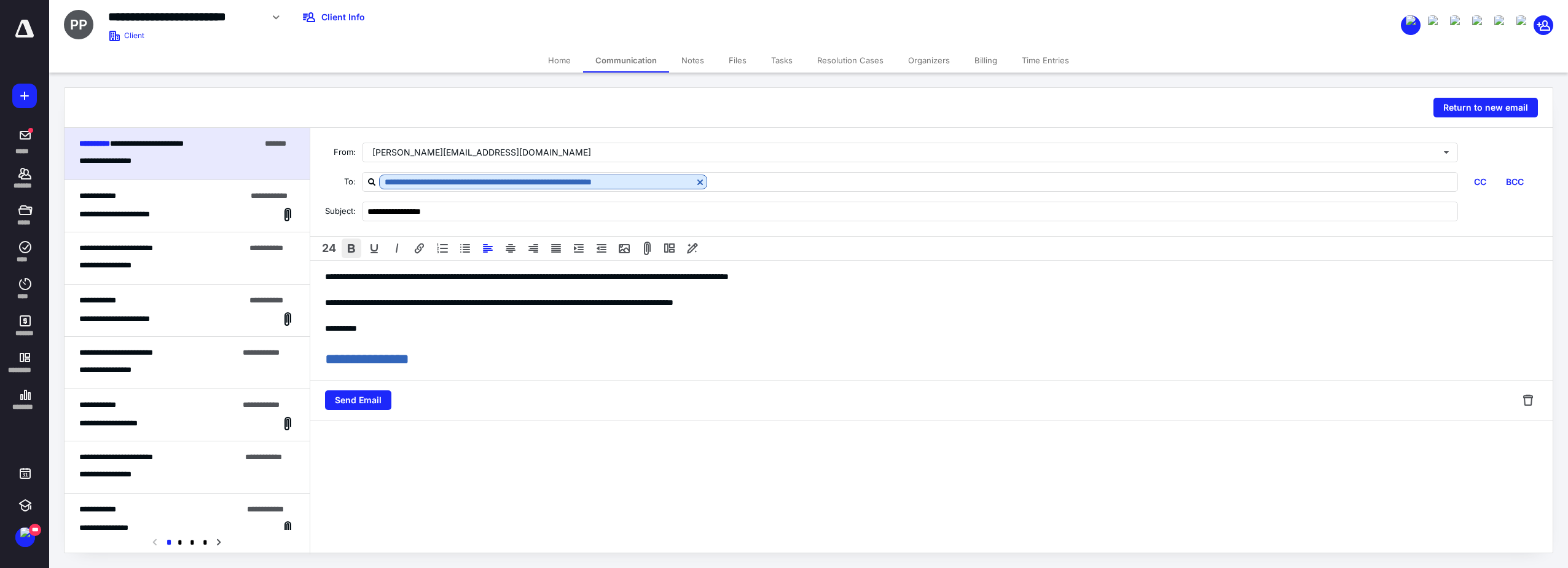 click at bounding box center [351, 248] 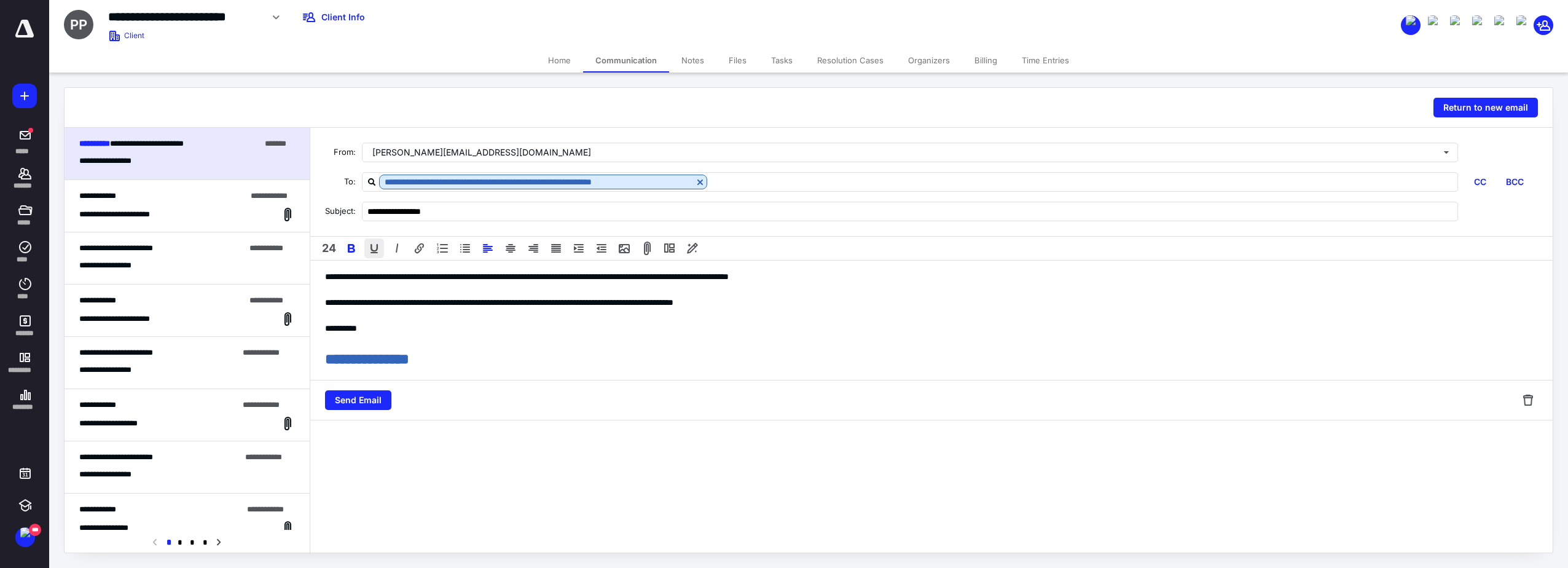 click at bounding box center [374, 248] 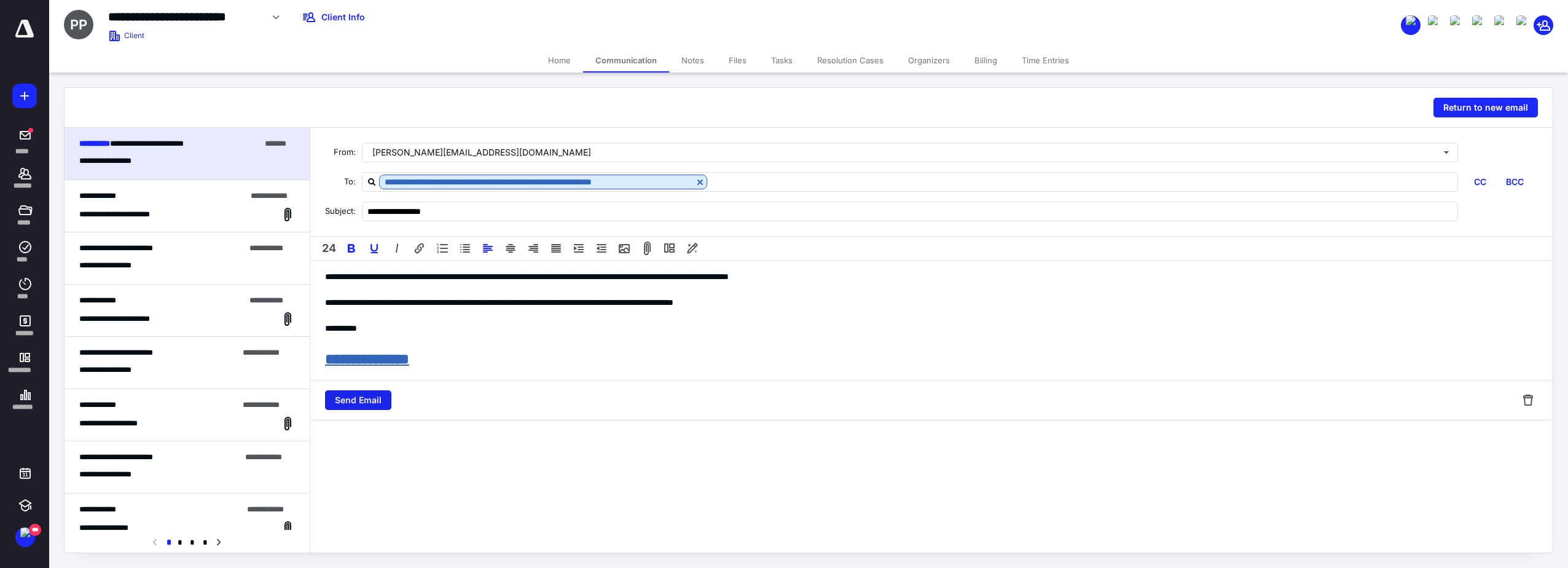 click on "Send Email" at bounding box center [358, 400] 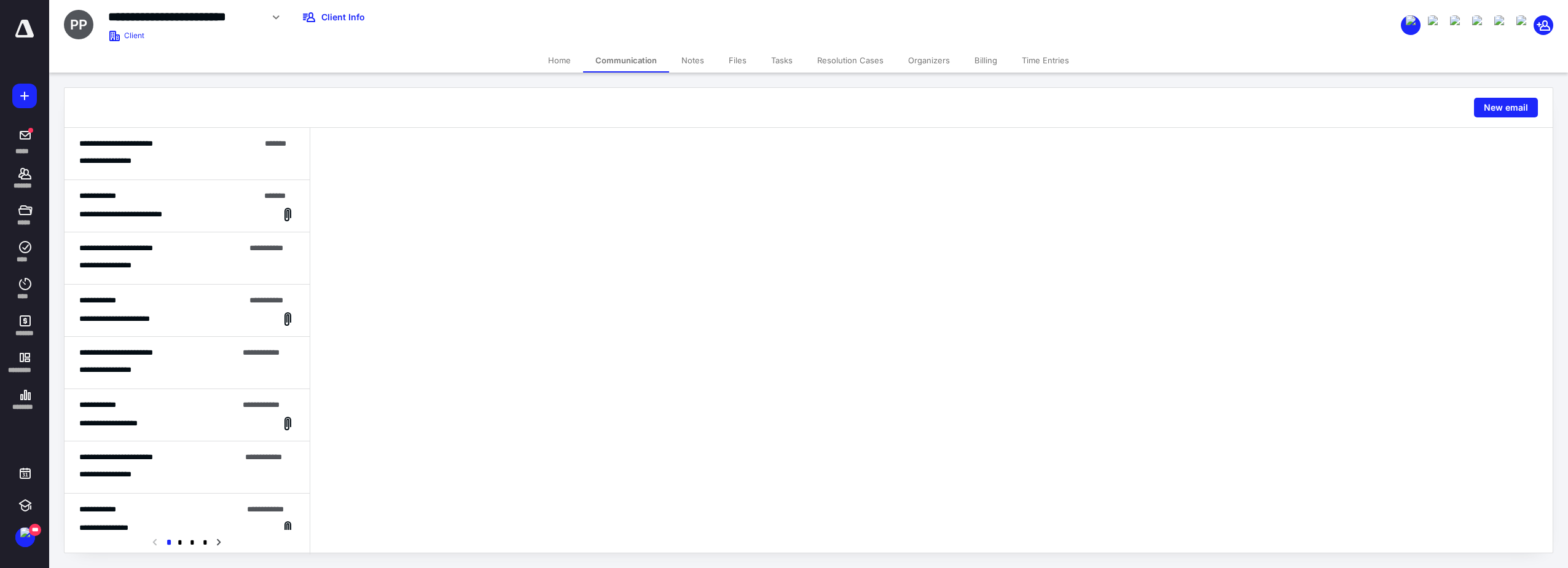 click on "**********" at bounding box center [187, 206] 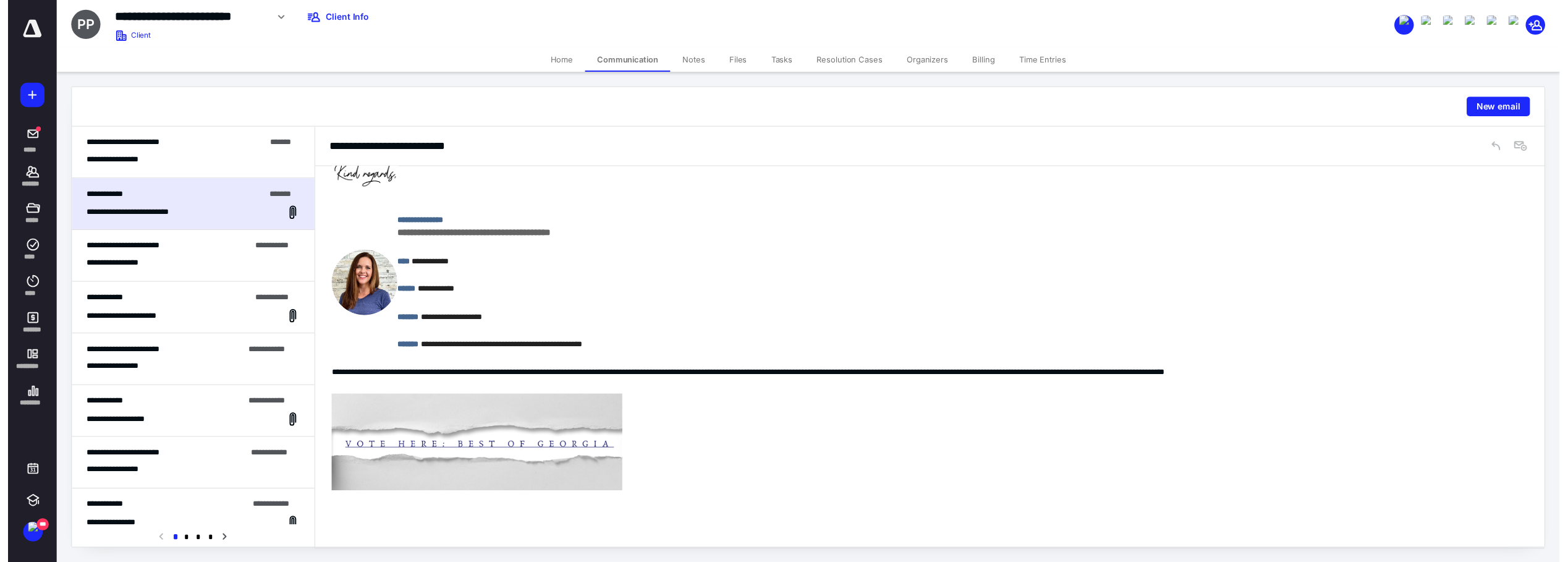 scroll, scrollTop: 0, scrollLeft: 0, axis: both 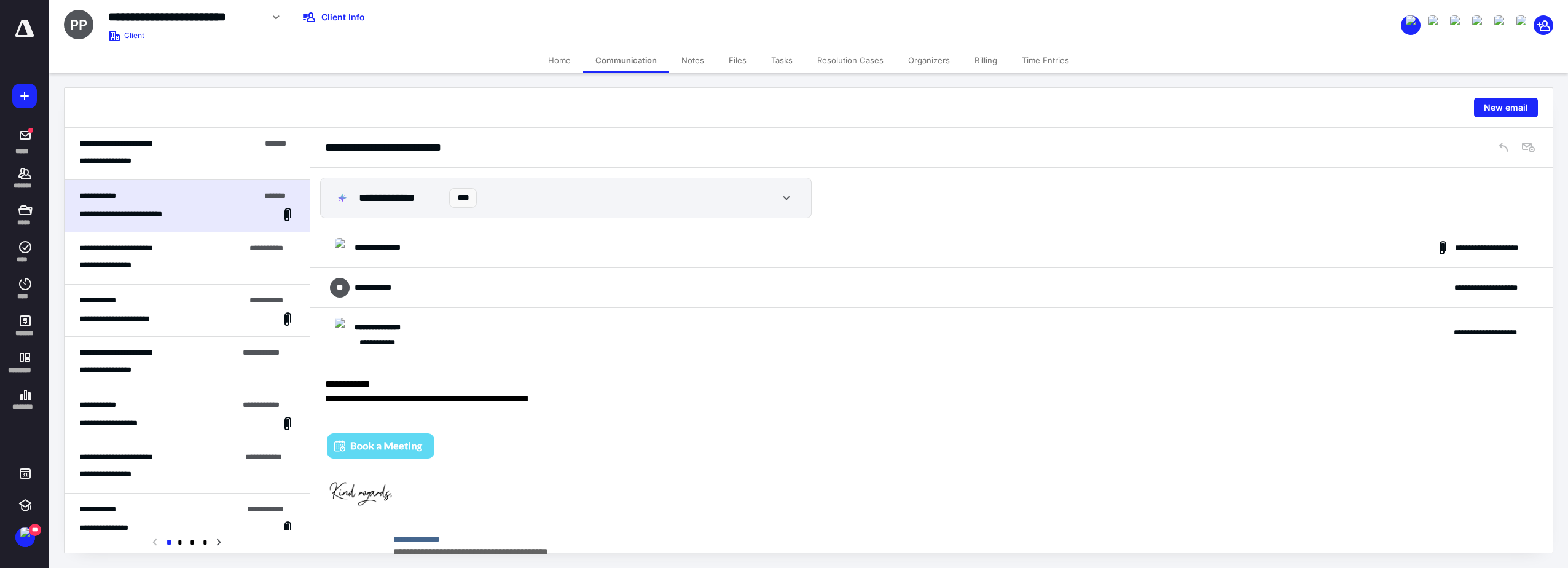 click on "**********" at bounding box center [931, 288] 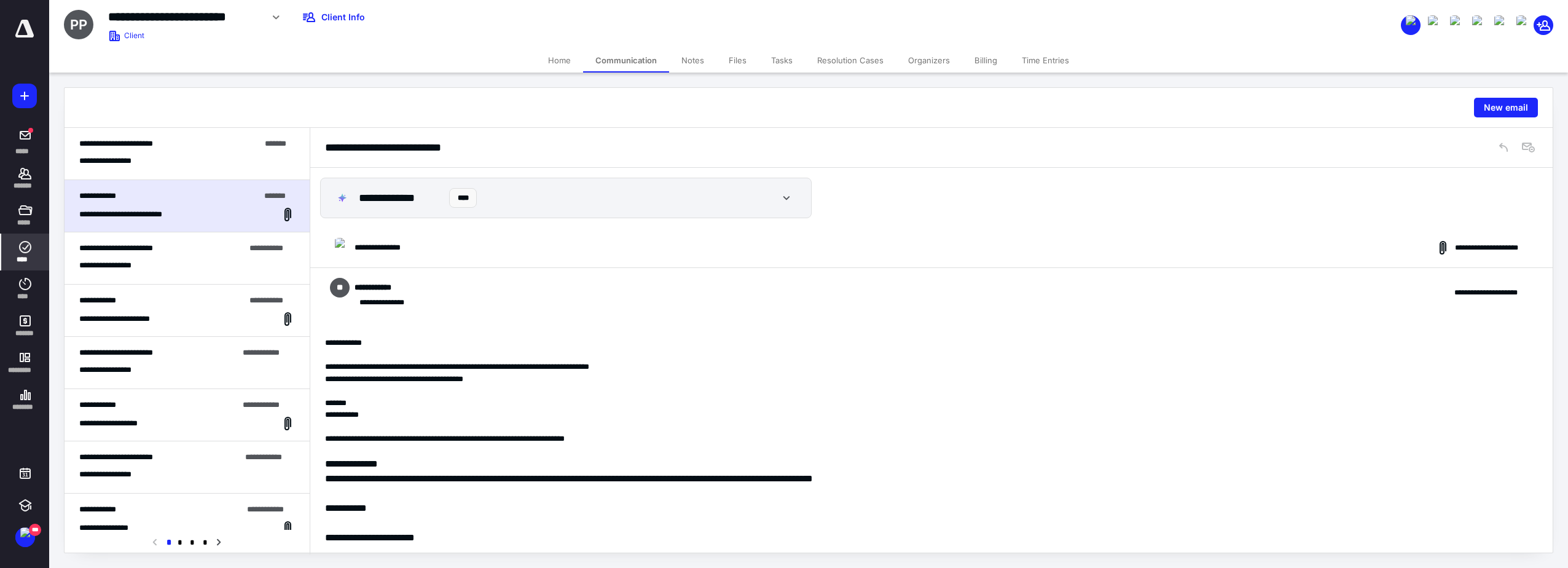 click on "****" at bounding box center [25, 259] 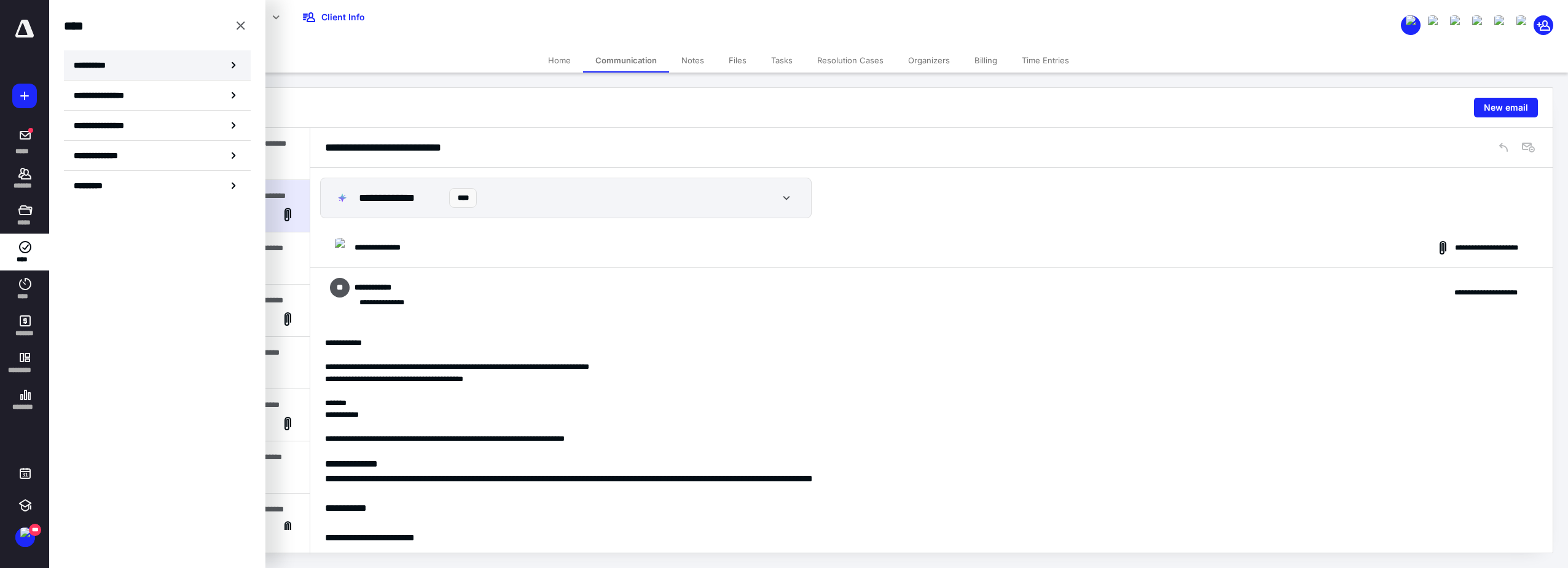 click on "**********" at bounding box center (94, 65) 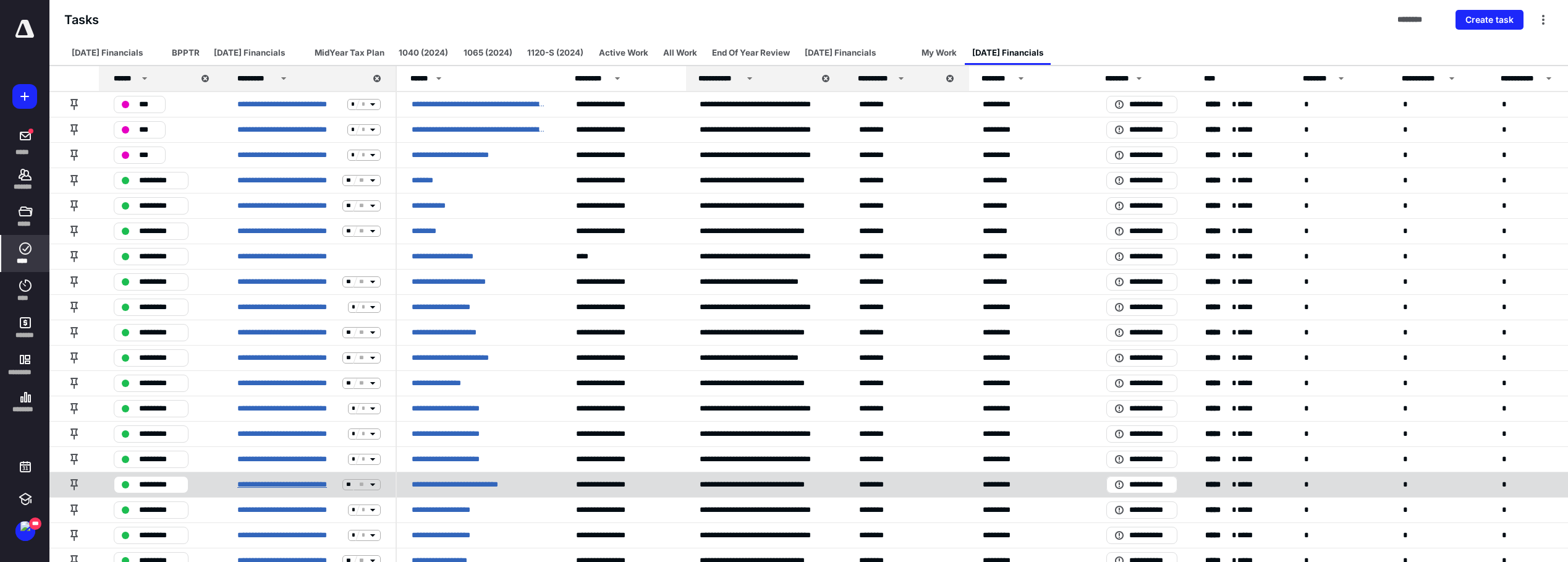 scroll, scrollTop: 495, scrollLeft: 0, axis: vertical 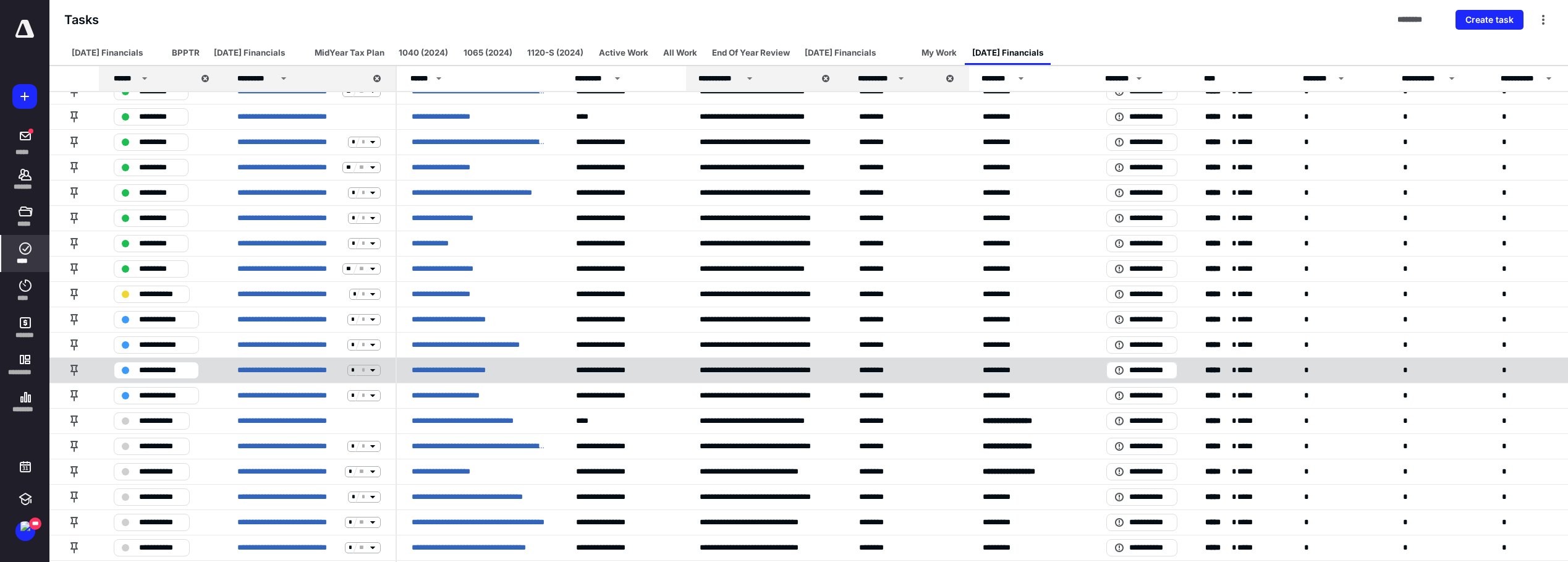 click on "**********" at bounding box center [165, 370] 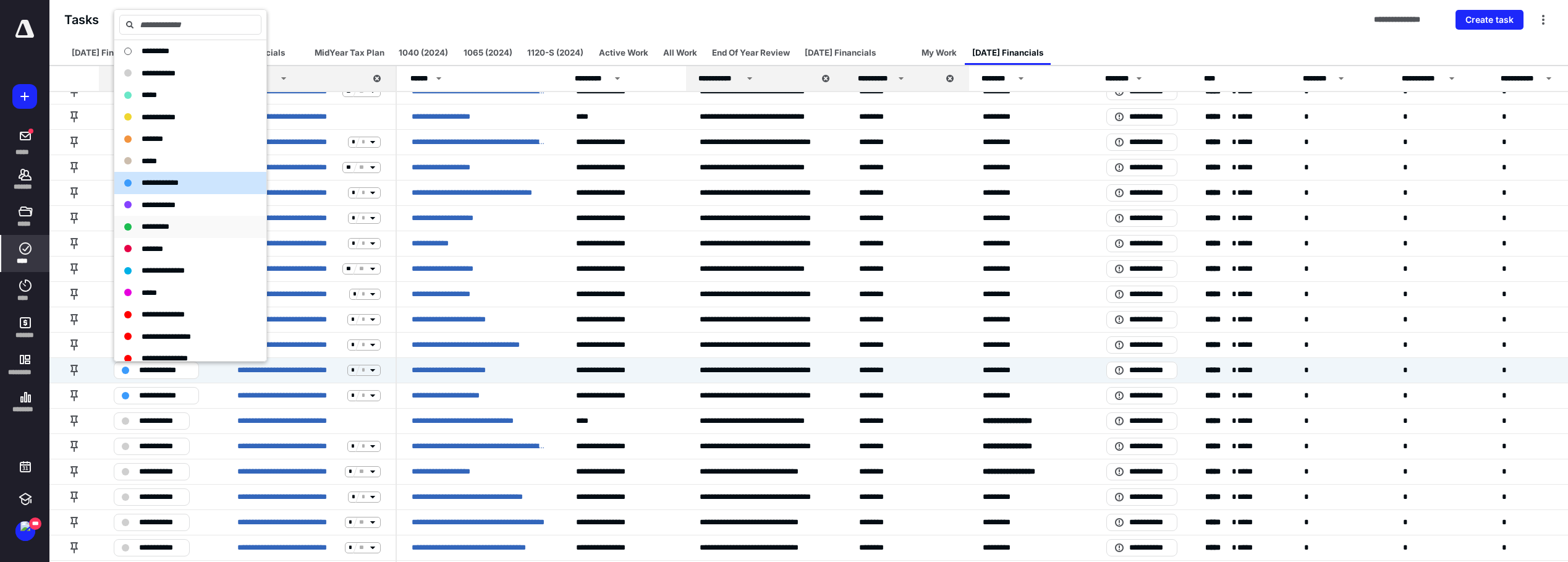 click on "*********" at bounding box center [155, 226] 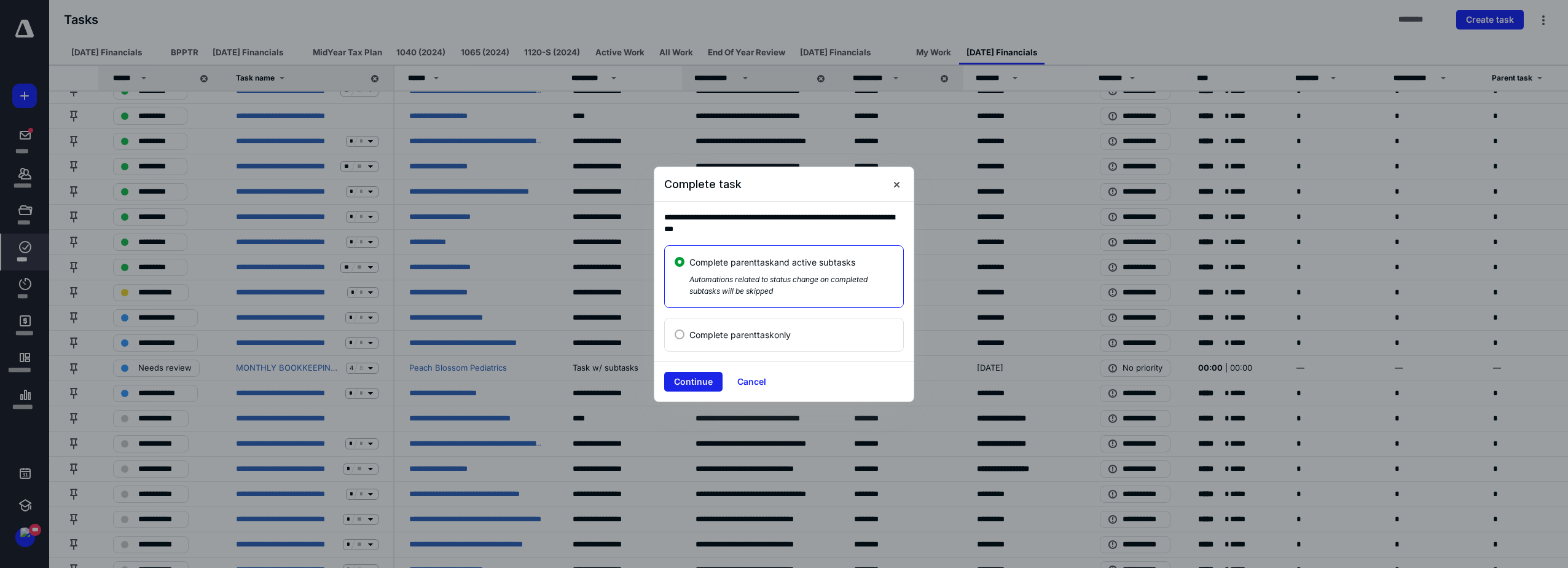 click on "Continue" at bounding box center [693, 382] 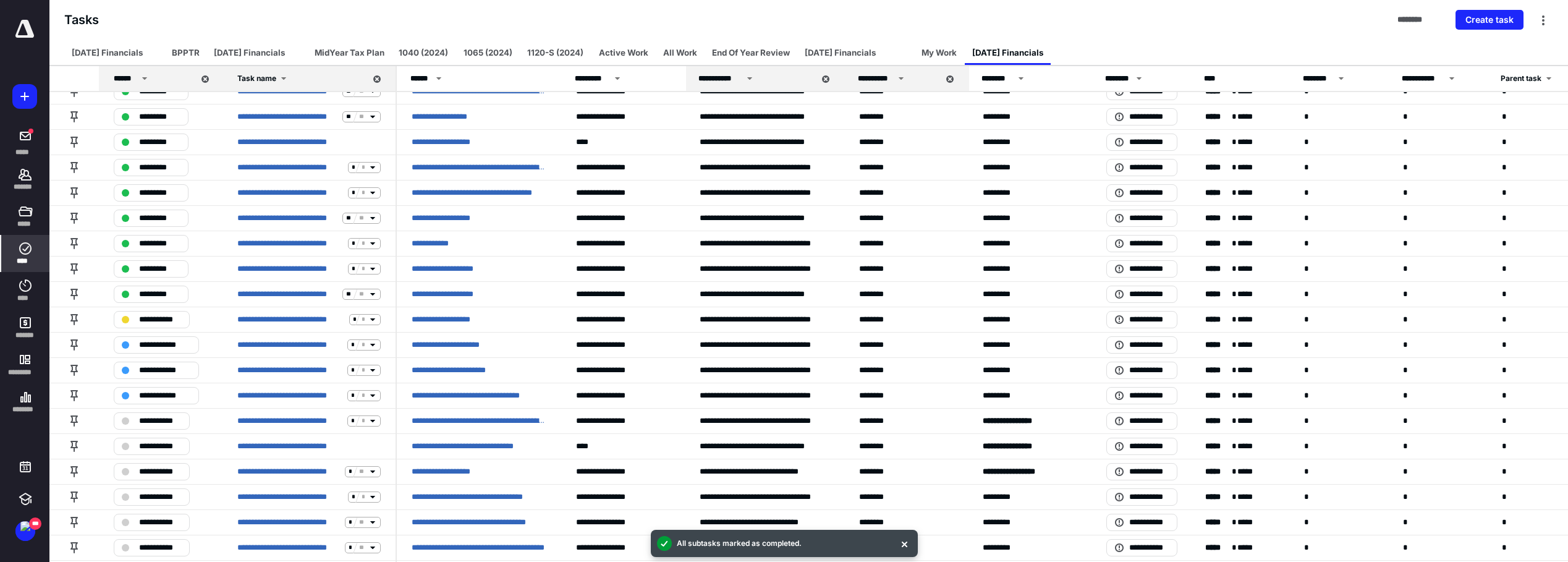 scroll, scrollTop: 469, scrollLeft: 0, axis: vertical 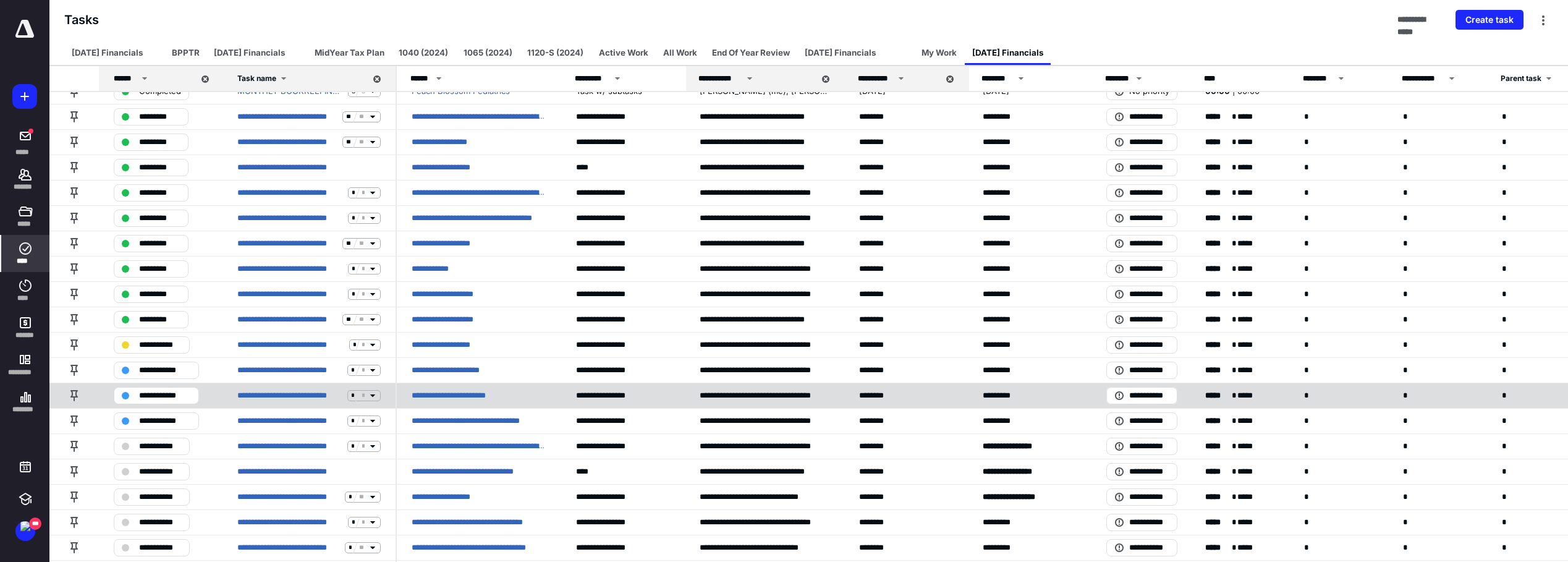 click on "**********" at bounding box center (459, 396) 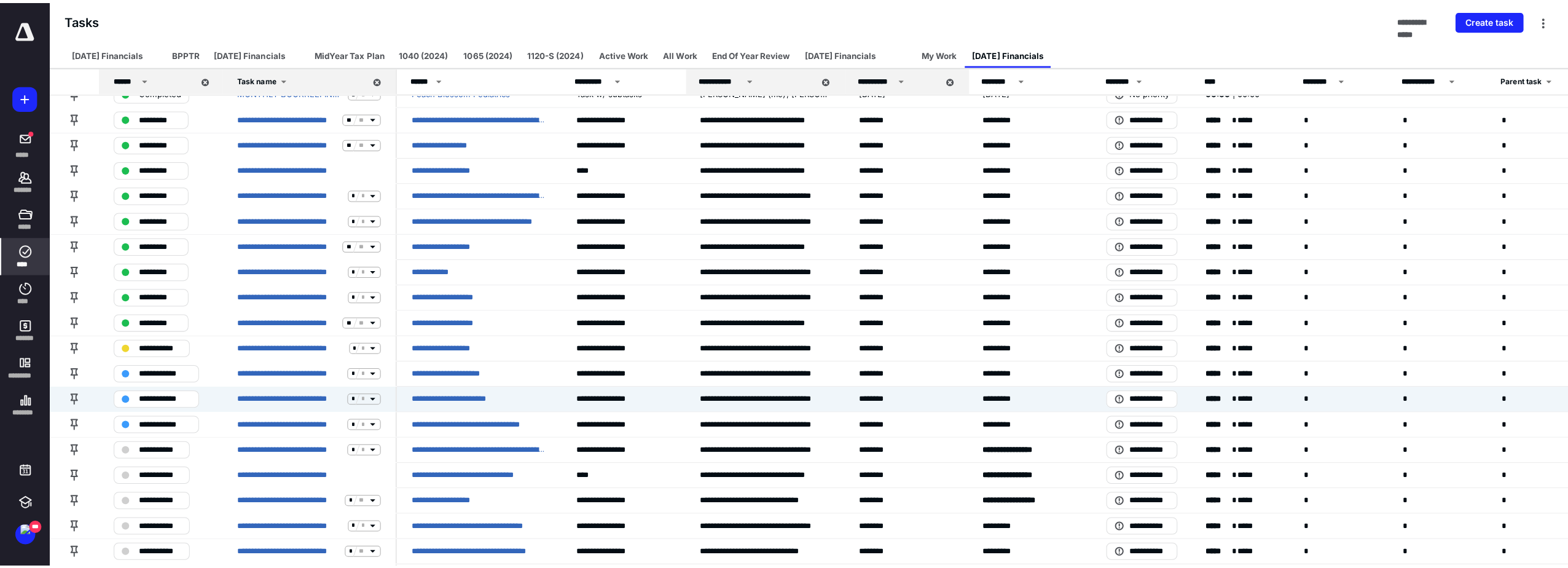 scroll, scrollTop: 0, scrollLeft: 0, axis: both 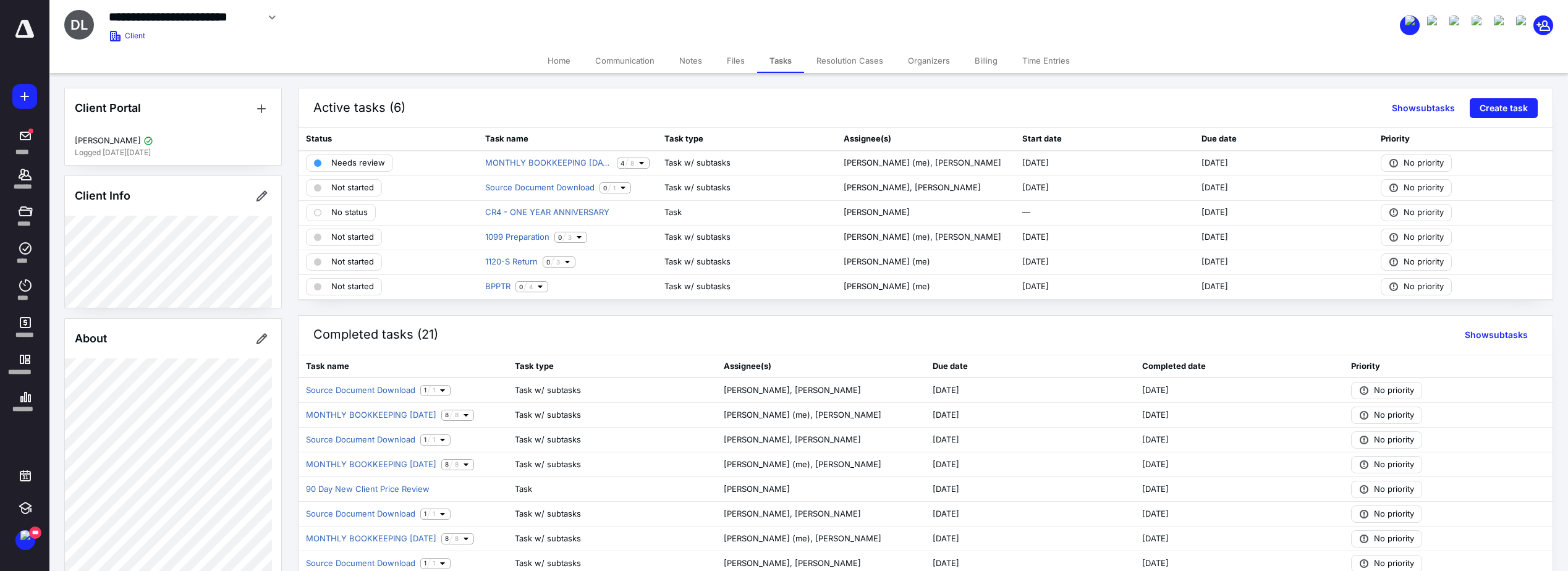 click on "Files" at bounding box center (735, 61) 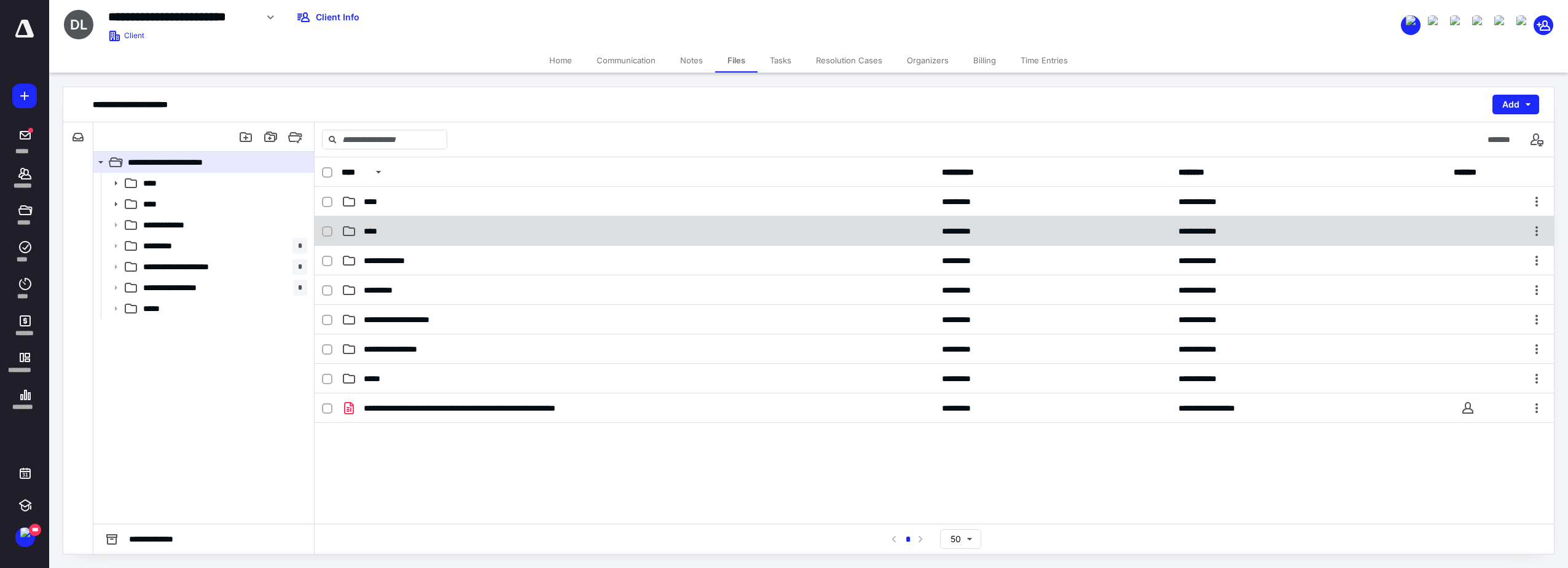 click on "****" at bounding box center [374, 231] 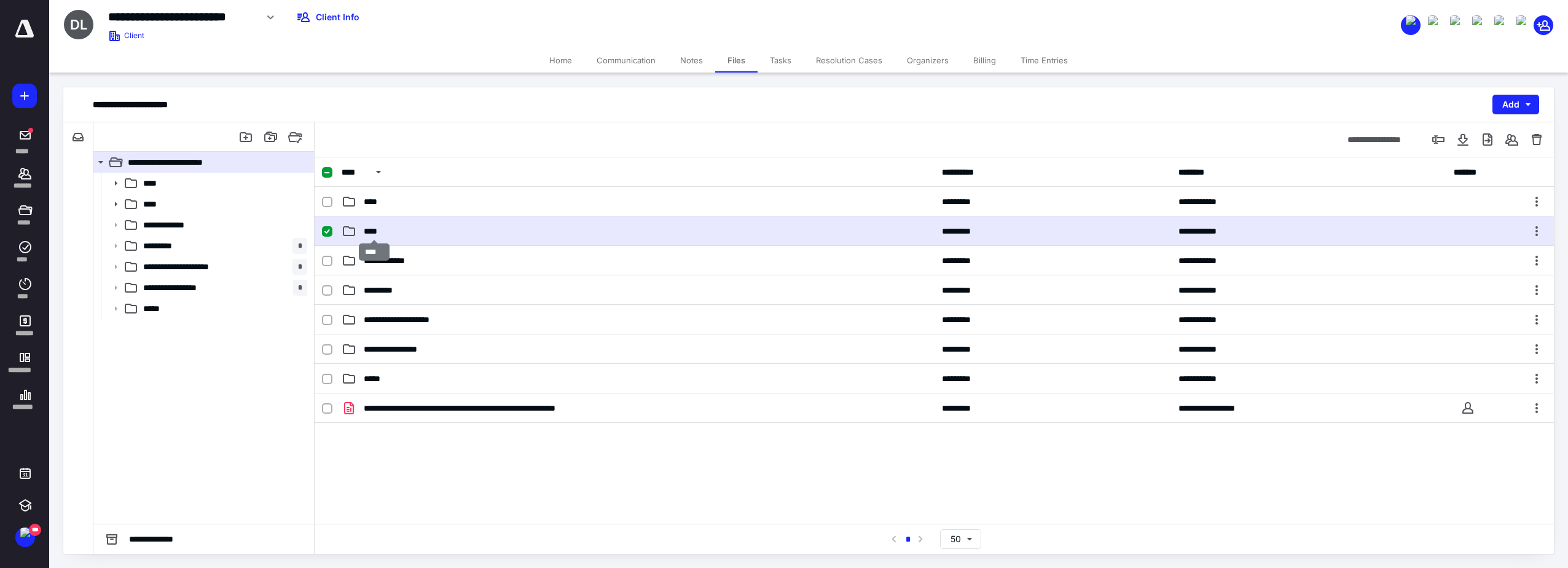 click on "****" at bounding box center (374, 231) 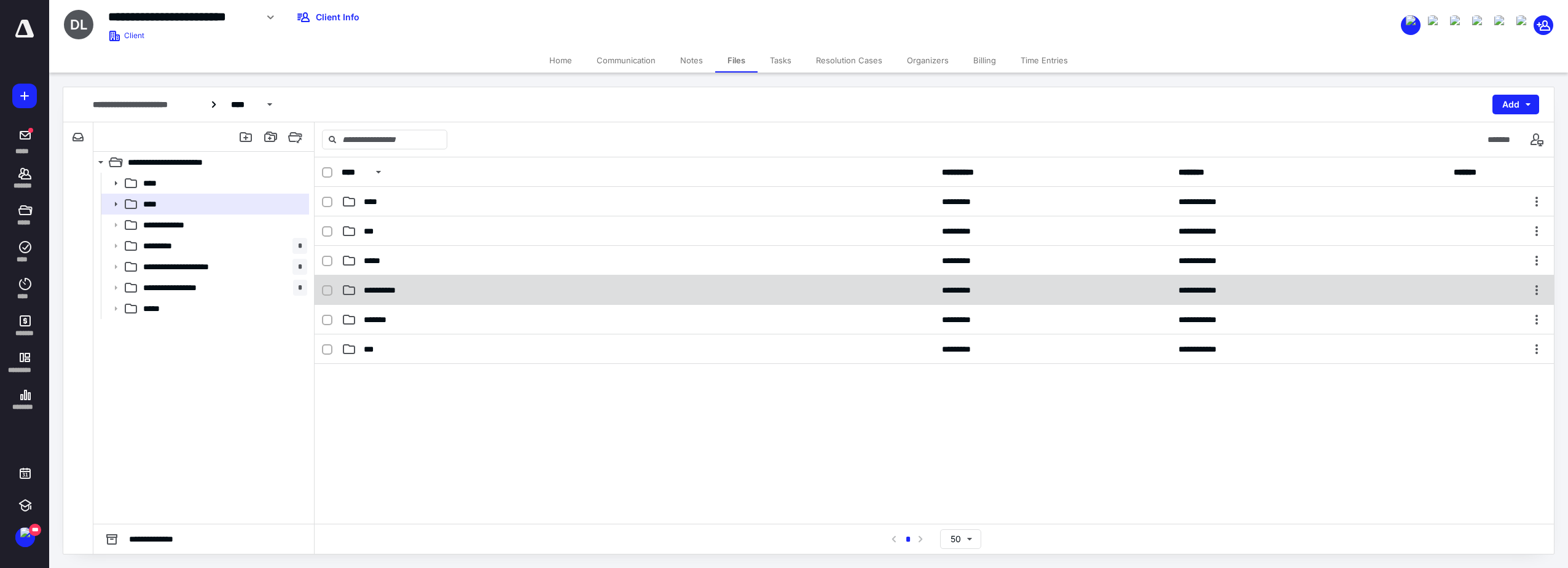 click on "**********" at bounding box center [638, 290] 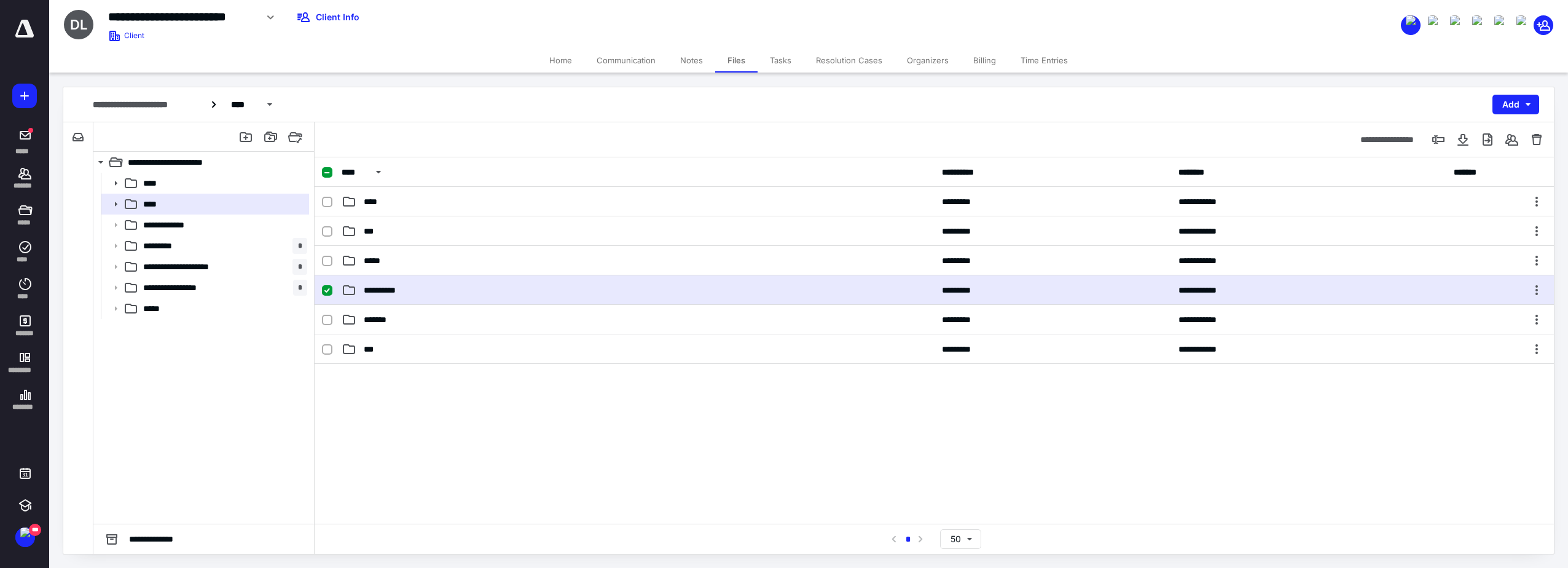 click on "**********" at bounding box center [638, 290] 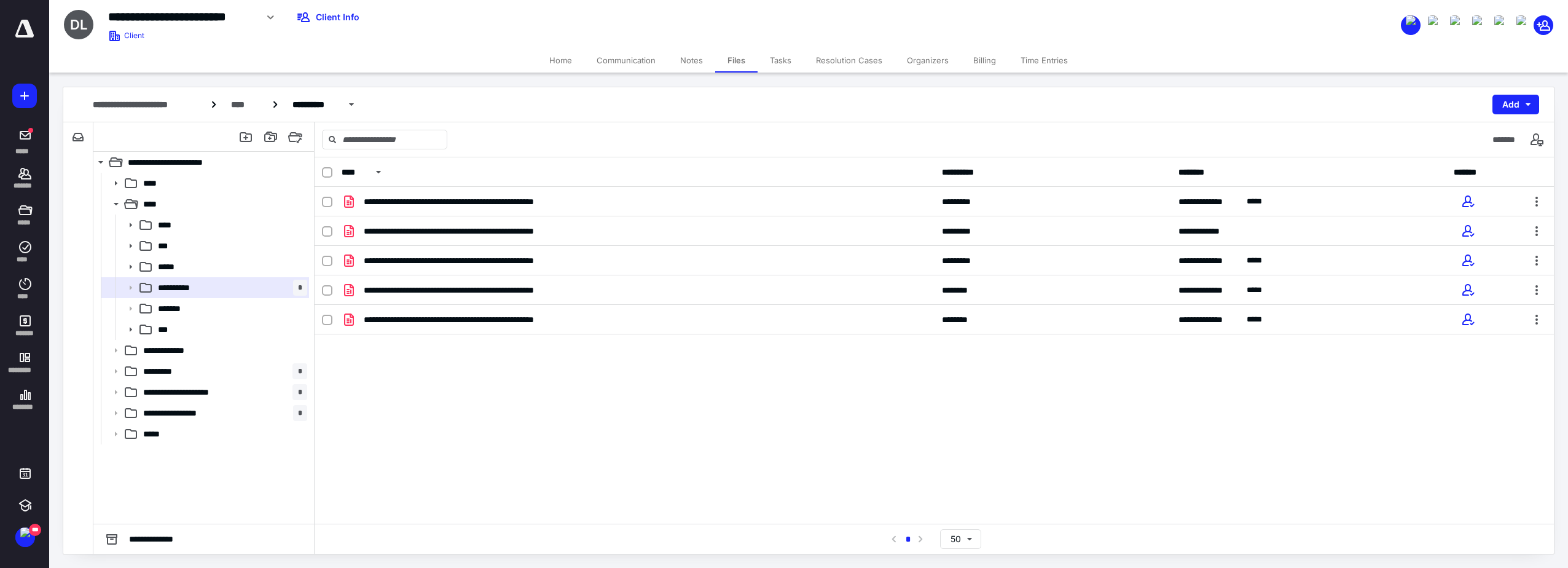 click on "Tasks" at bounding box center (780, 60) 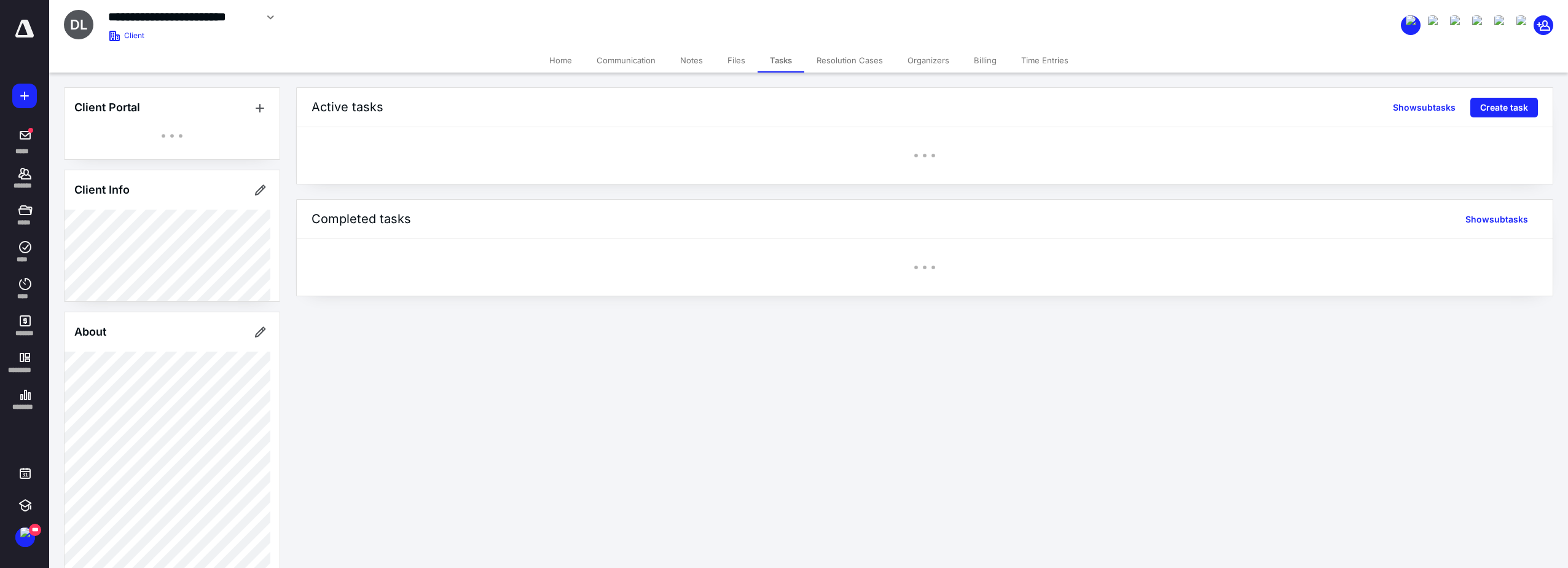 click on "Files" at bounding box center (736, 60) 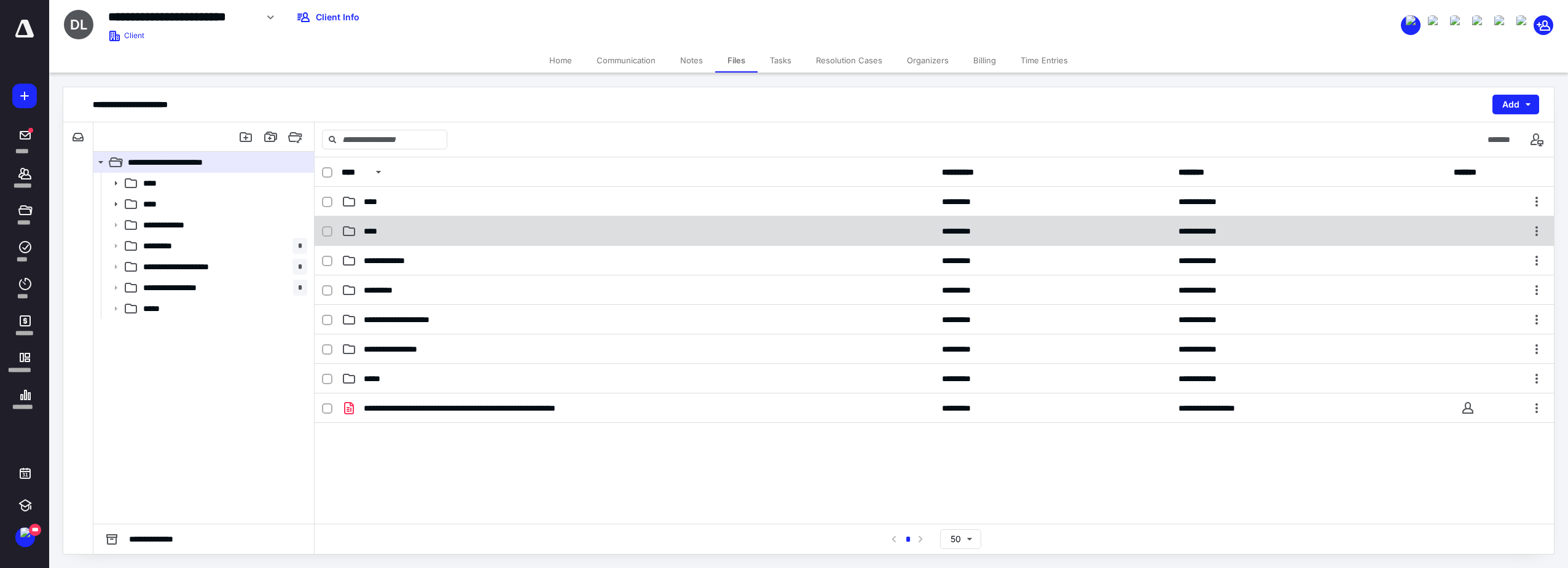 click on "****" at bounding box center [638, 231] 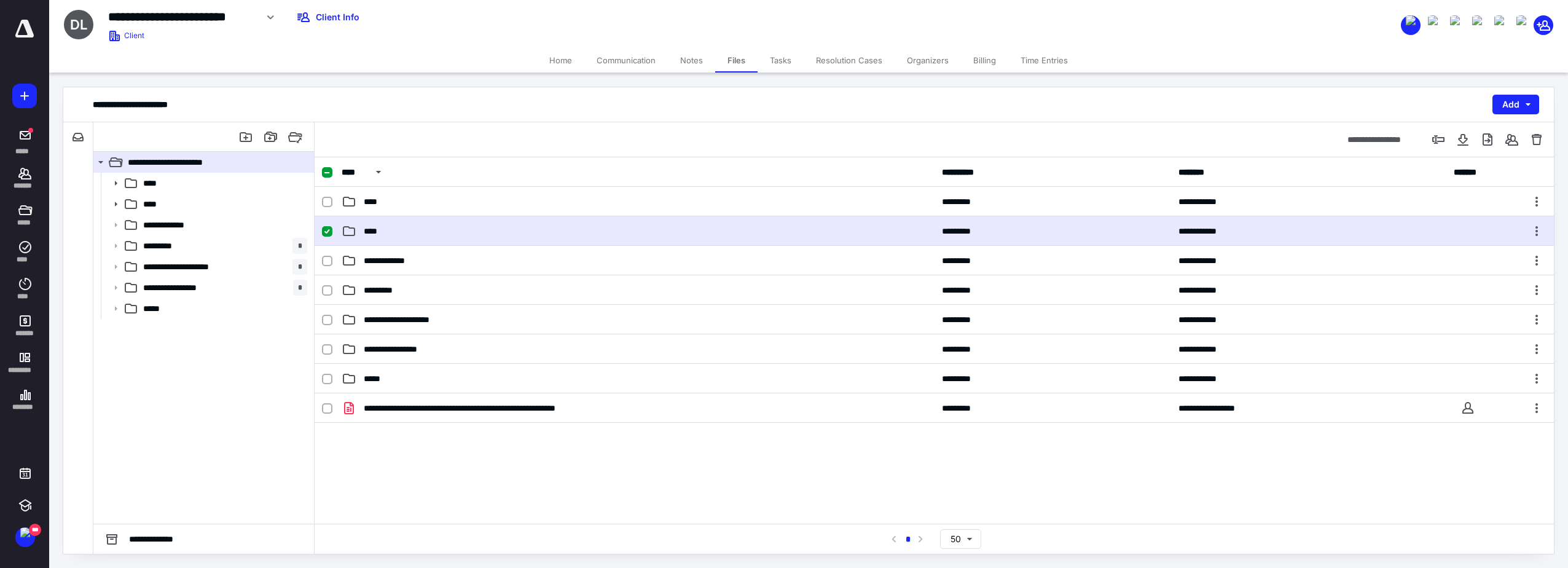 click on "****" at bounding box center (638, 231) 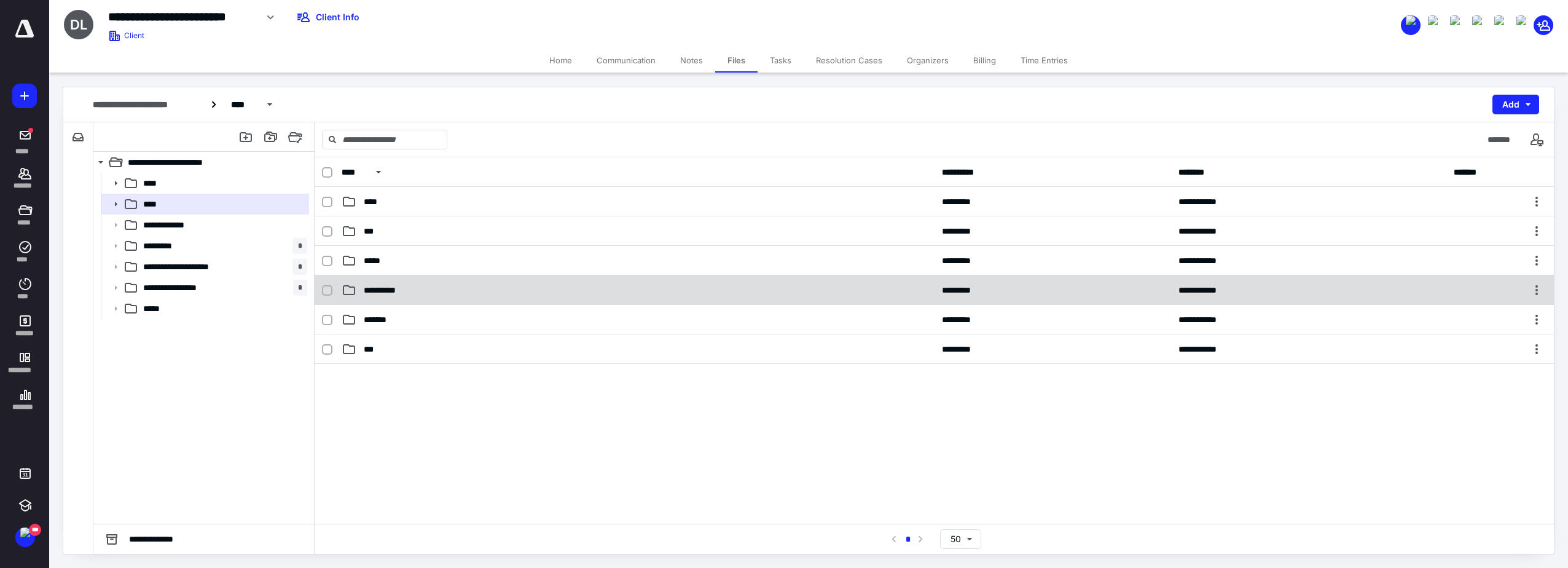 click on "**********" at bounding box center (934, 290) 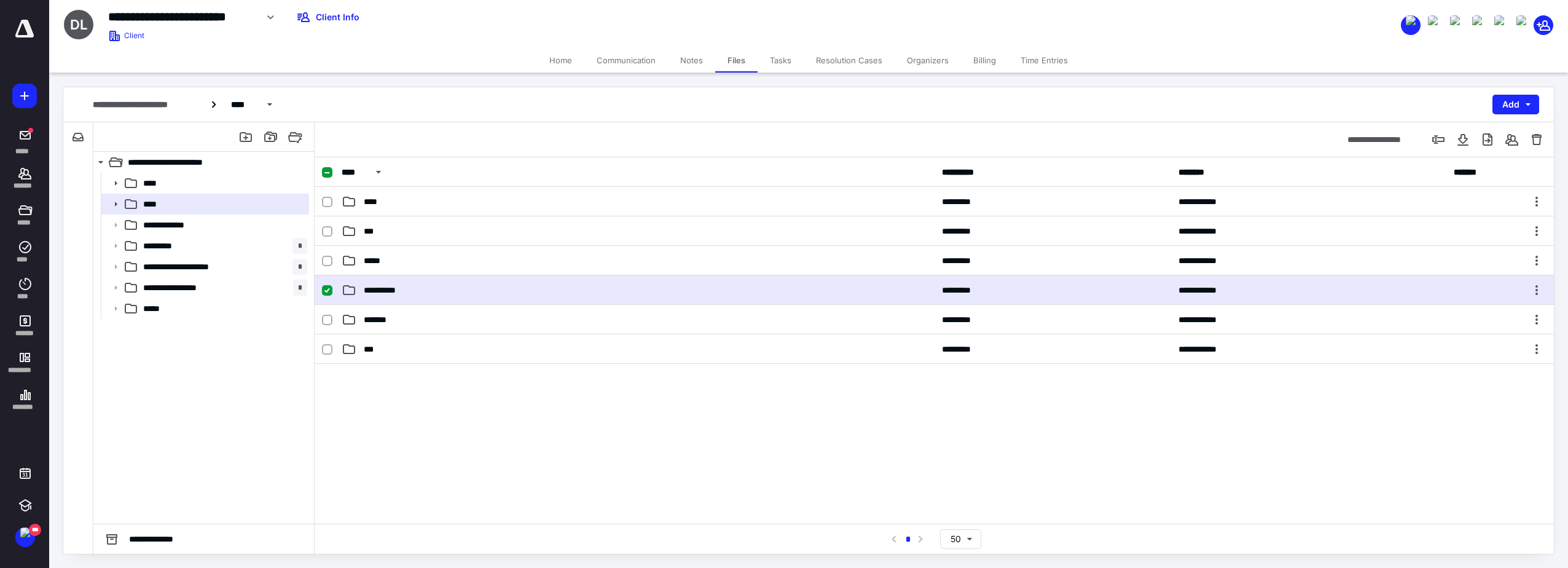 click on "**********" at bounding box center (934, 290) 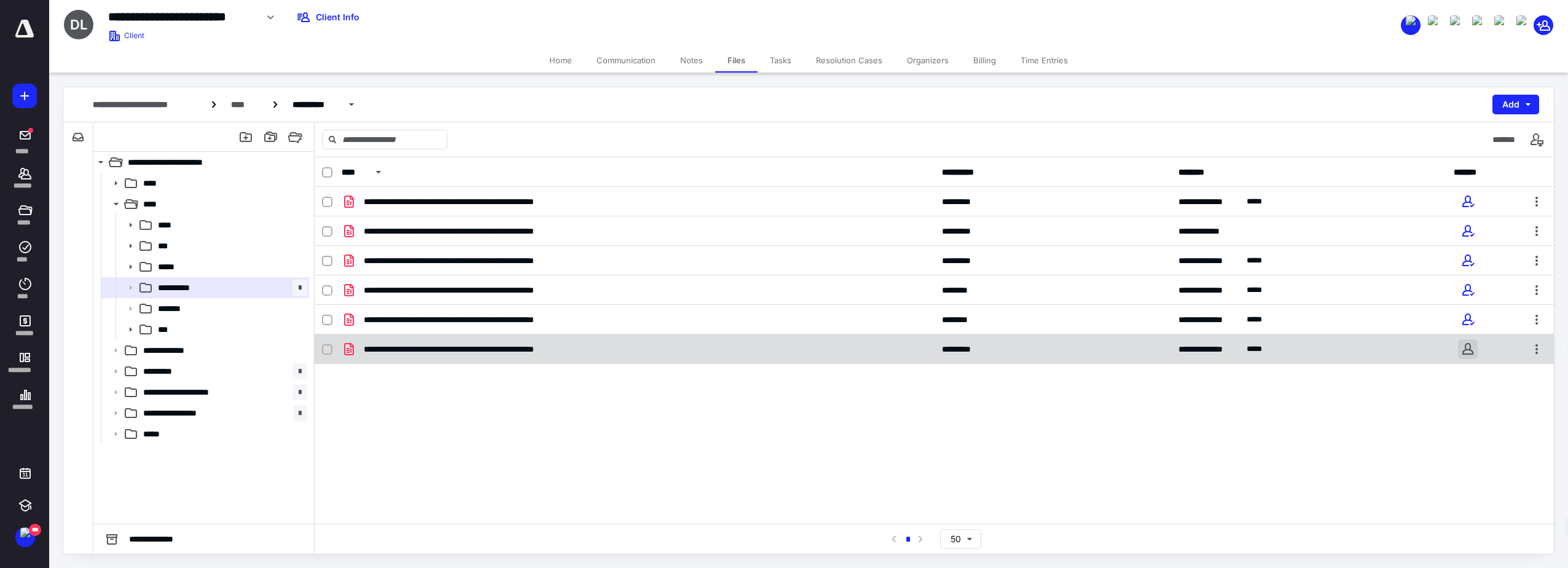 click at bounding box center (1468, 349) 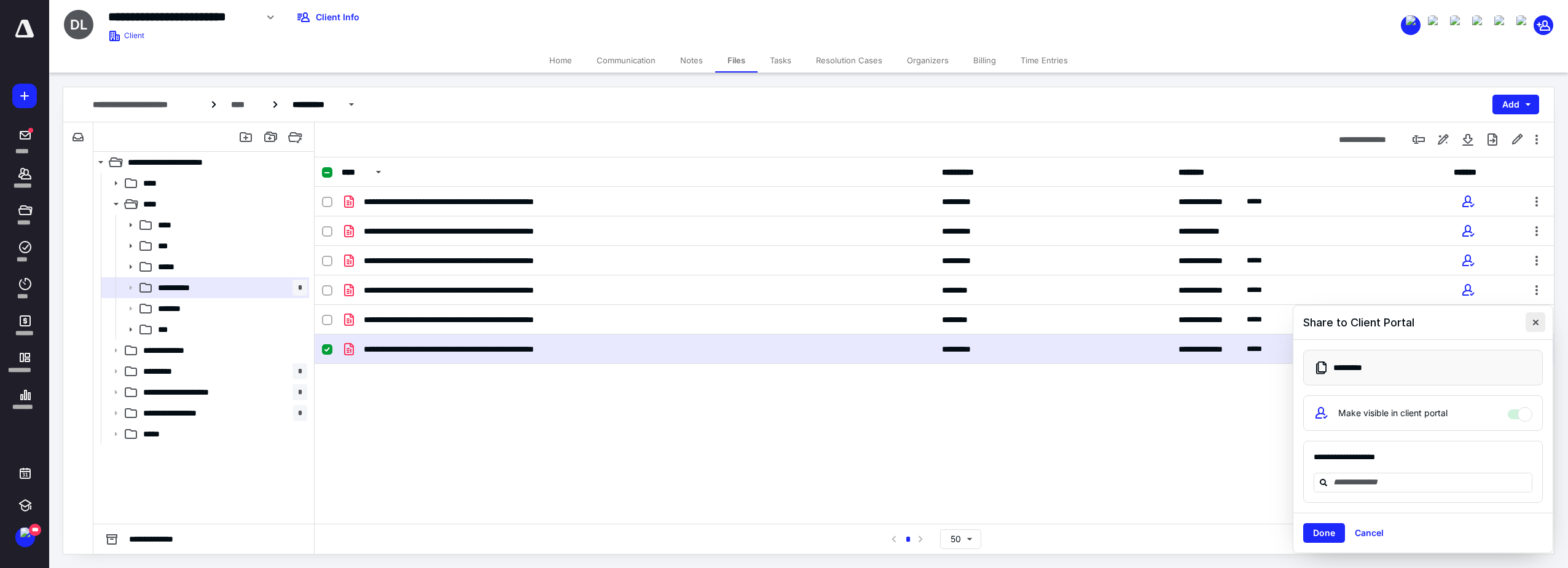 click at bounding box center (1535, 322) 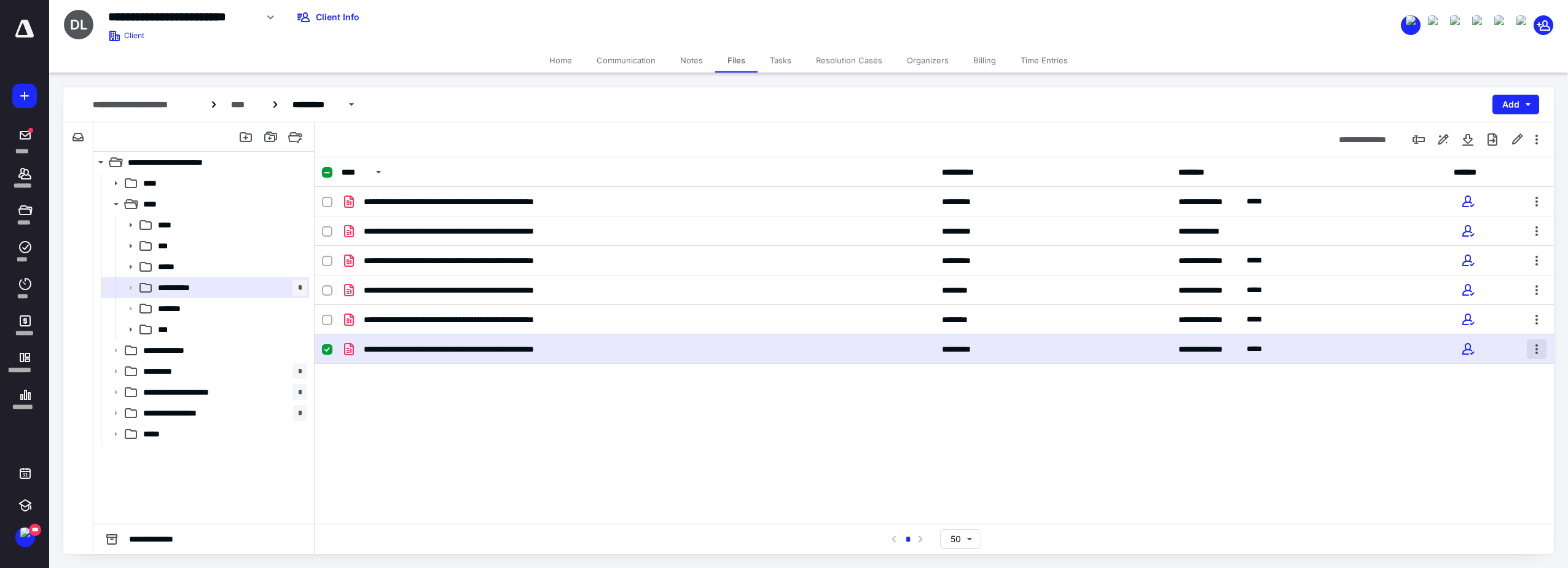 click at bounding box center [1537, 349] 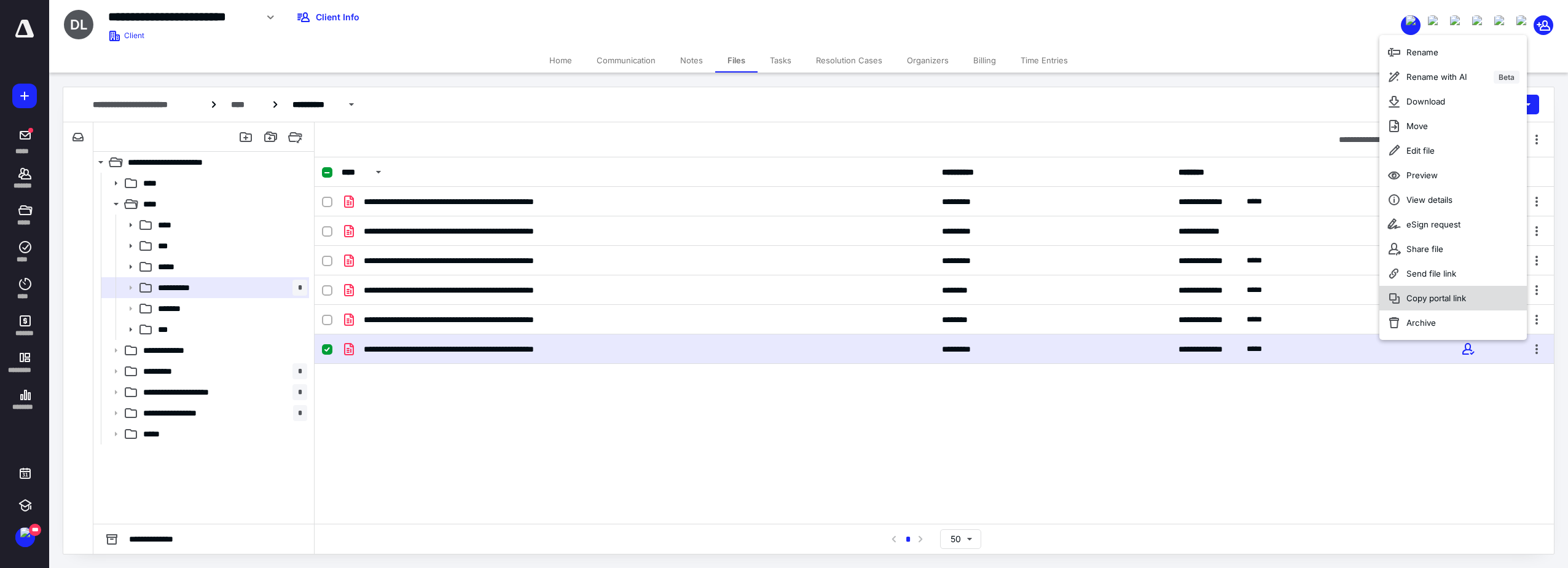 click on "Copy portal link" at bounding box center (1436, 298) 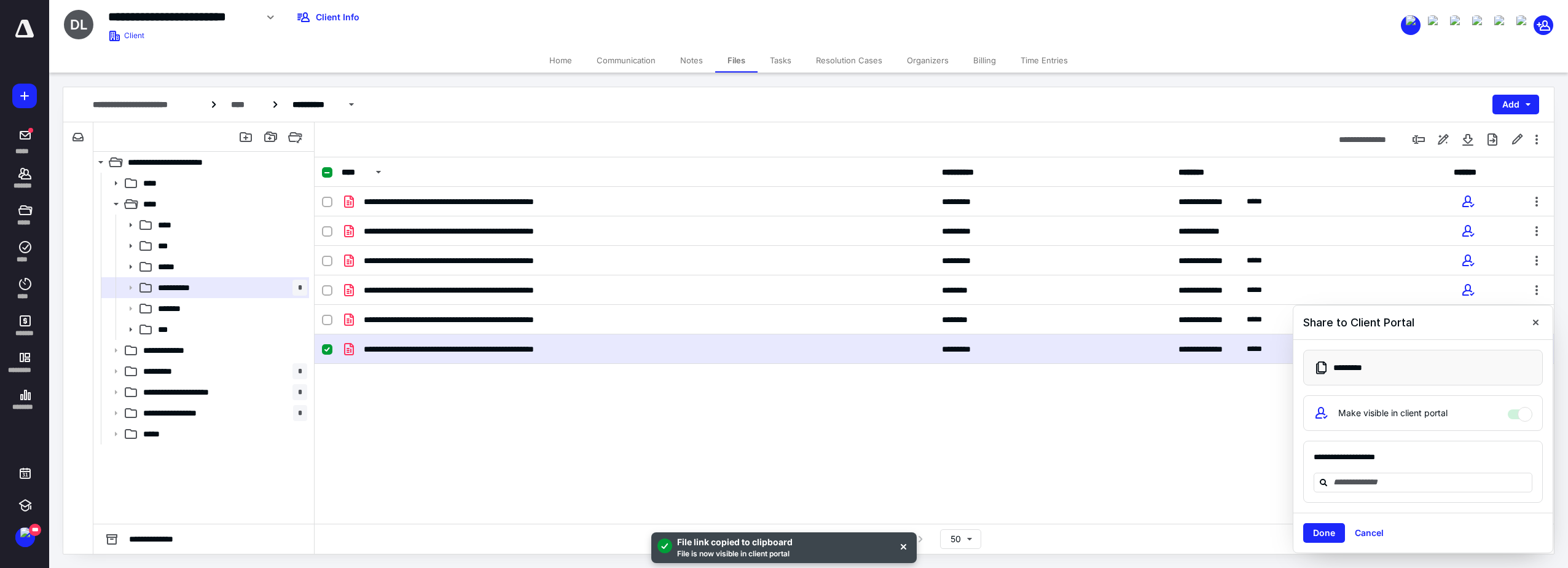 click on "Communication" at bounding box center (626, 60) 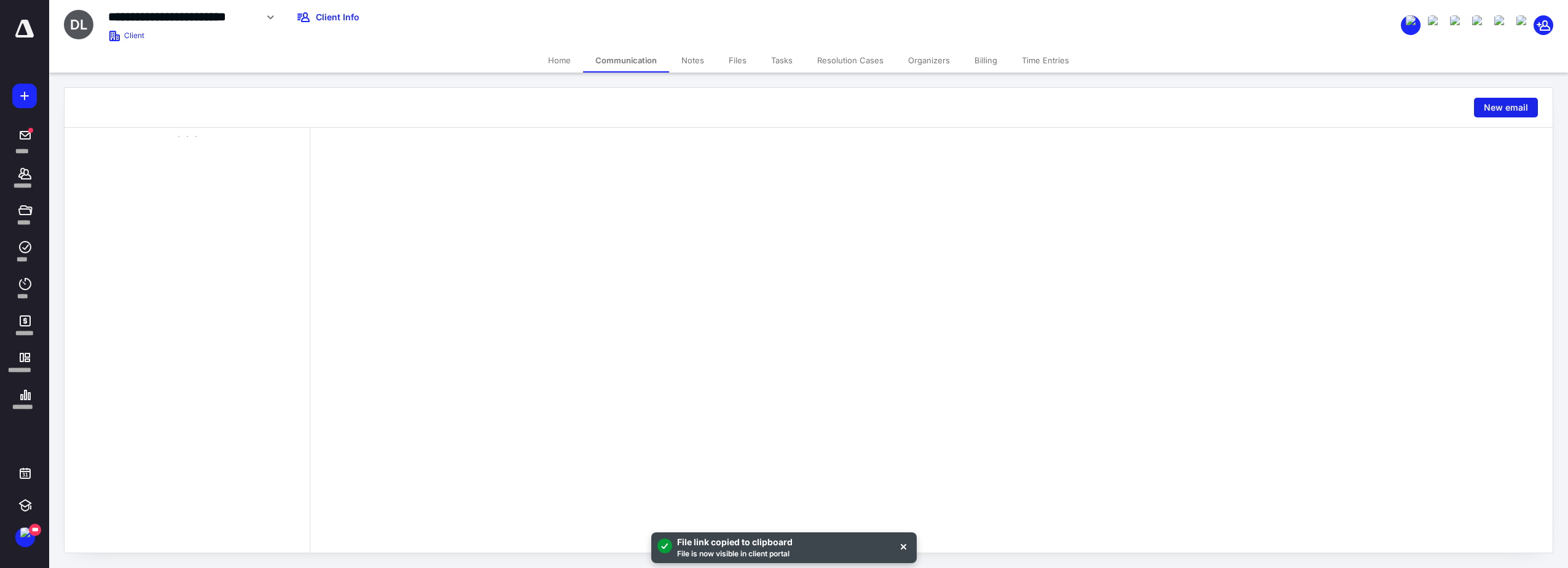 click on "New email" at bounding box center [1506, 108] 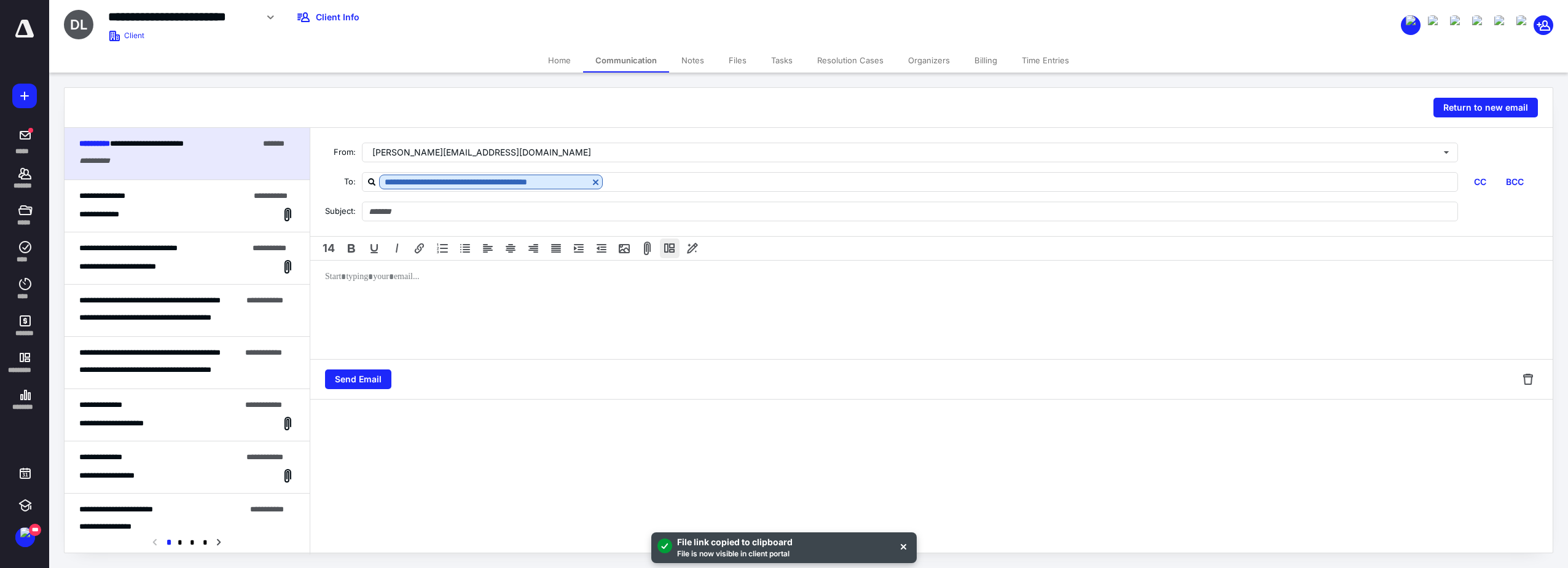 click at bounding box center [670, 248] 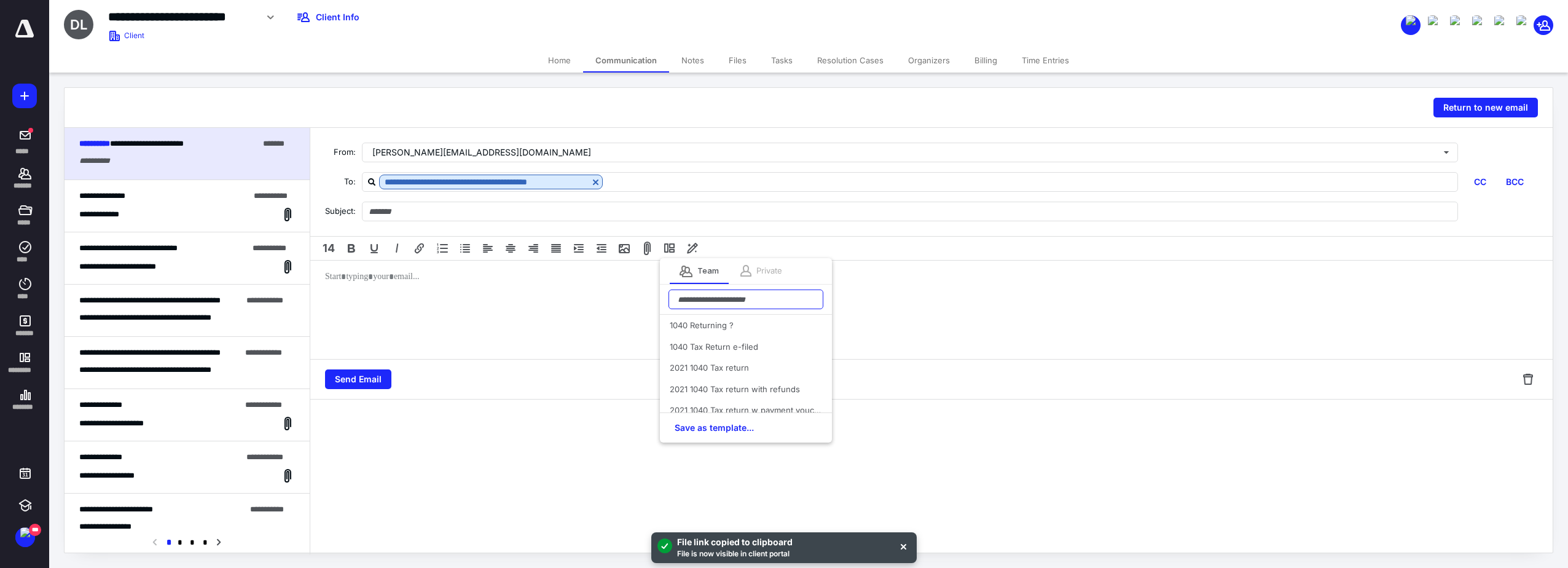 click at bounding box center [746, 299] 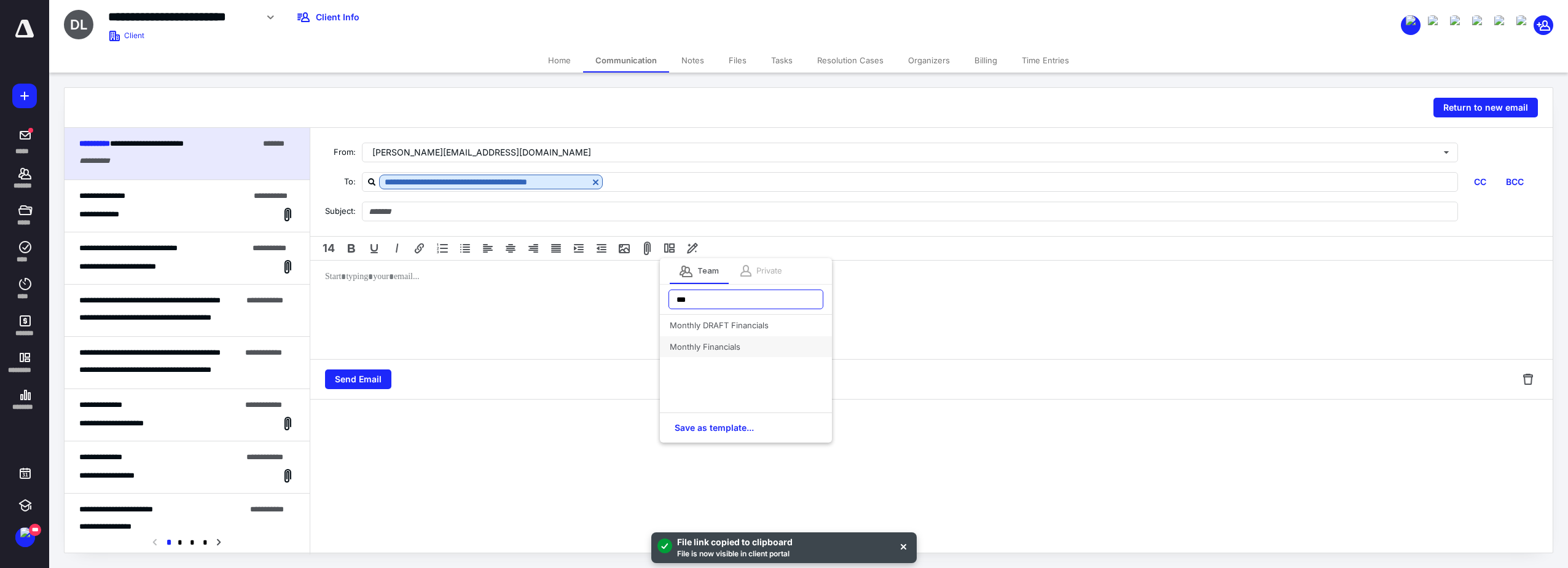 type on "***" 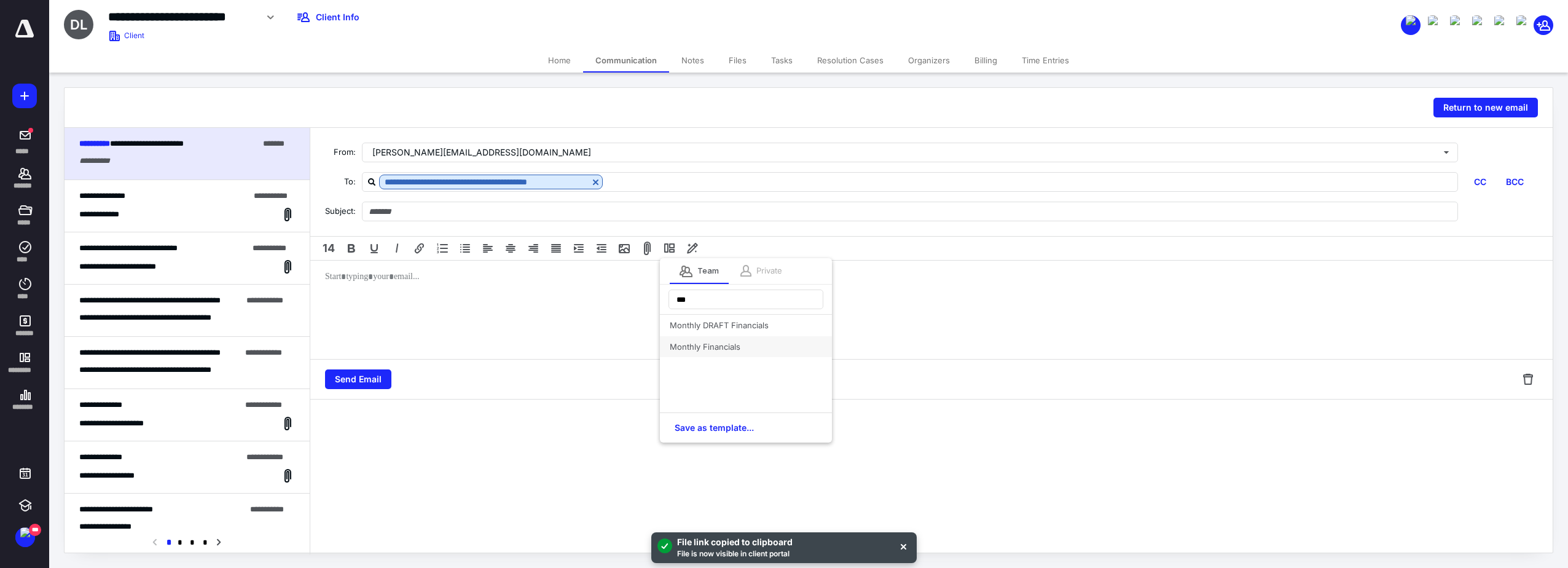 click on "Monthly Financials" at bounding box center [746, 347] 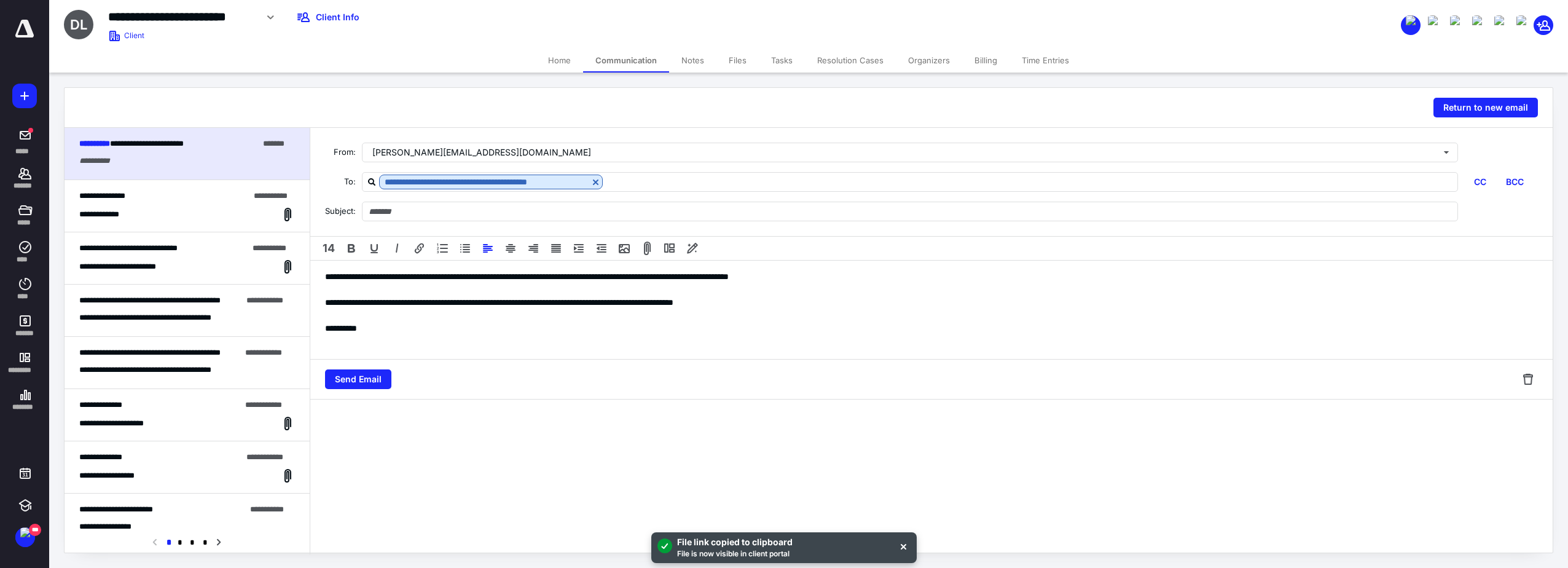 type on "**********" 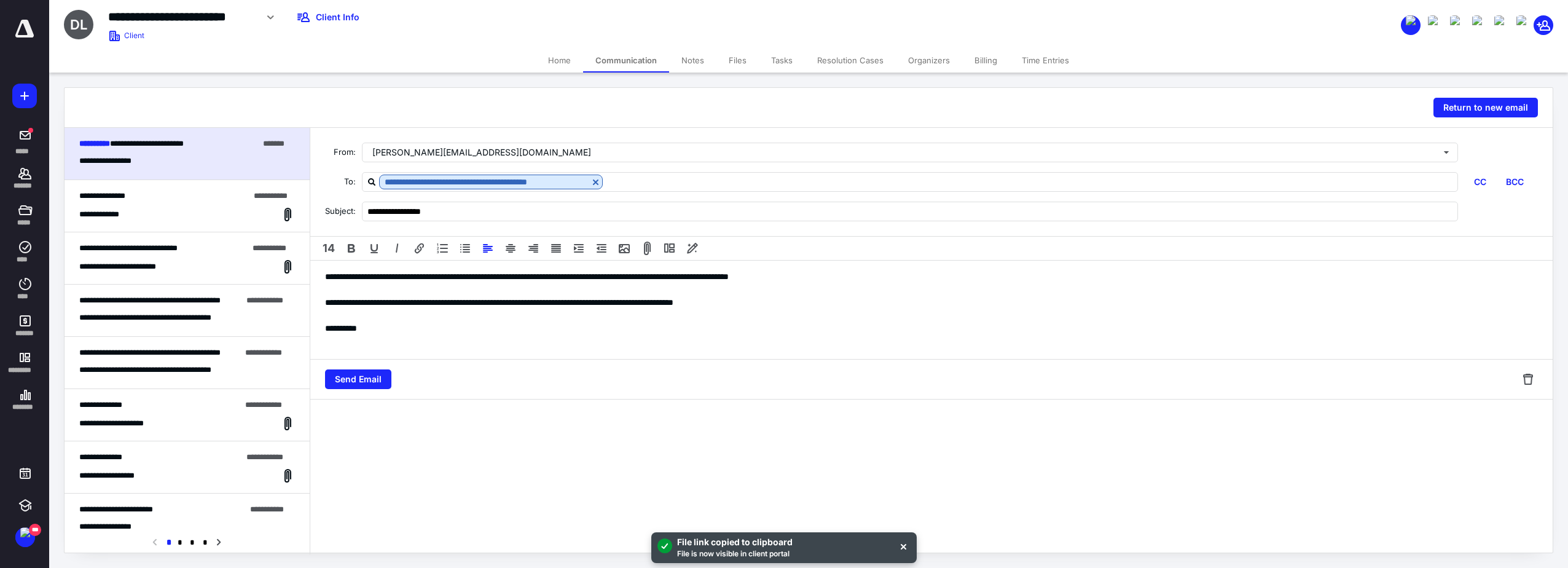 click at bounding box center (931, 315) 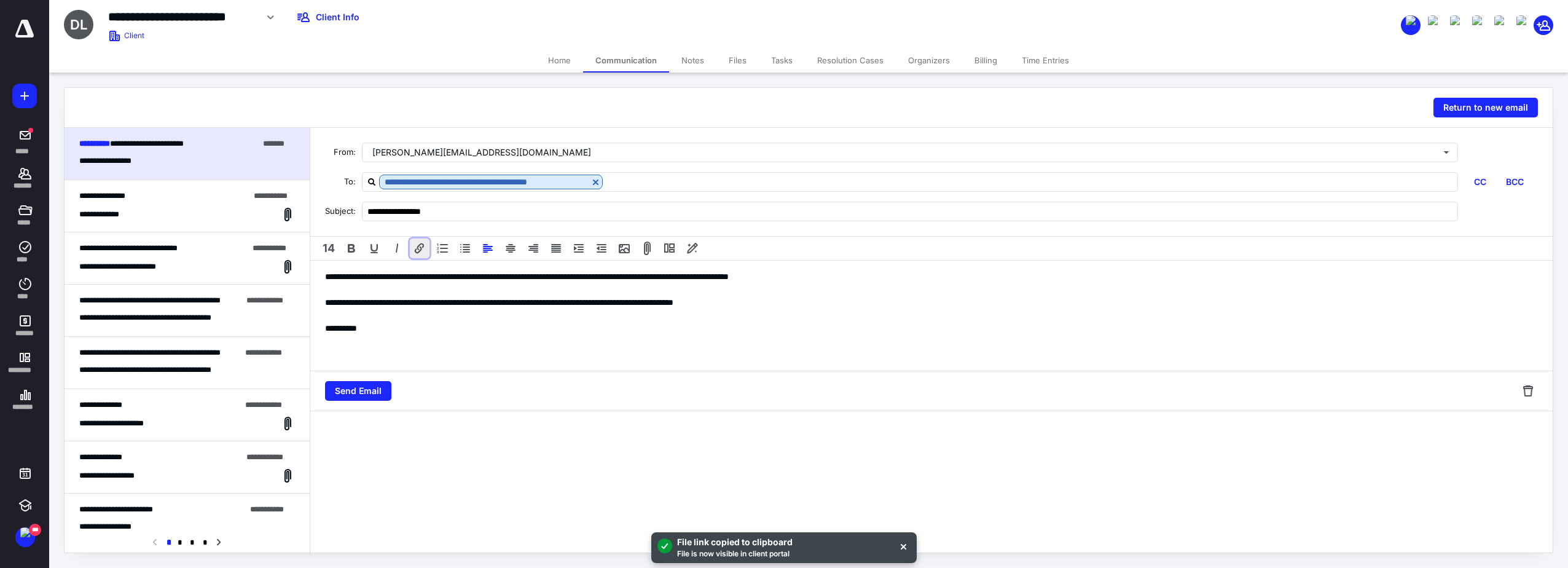 click at bounding box center [420, 248] 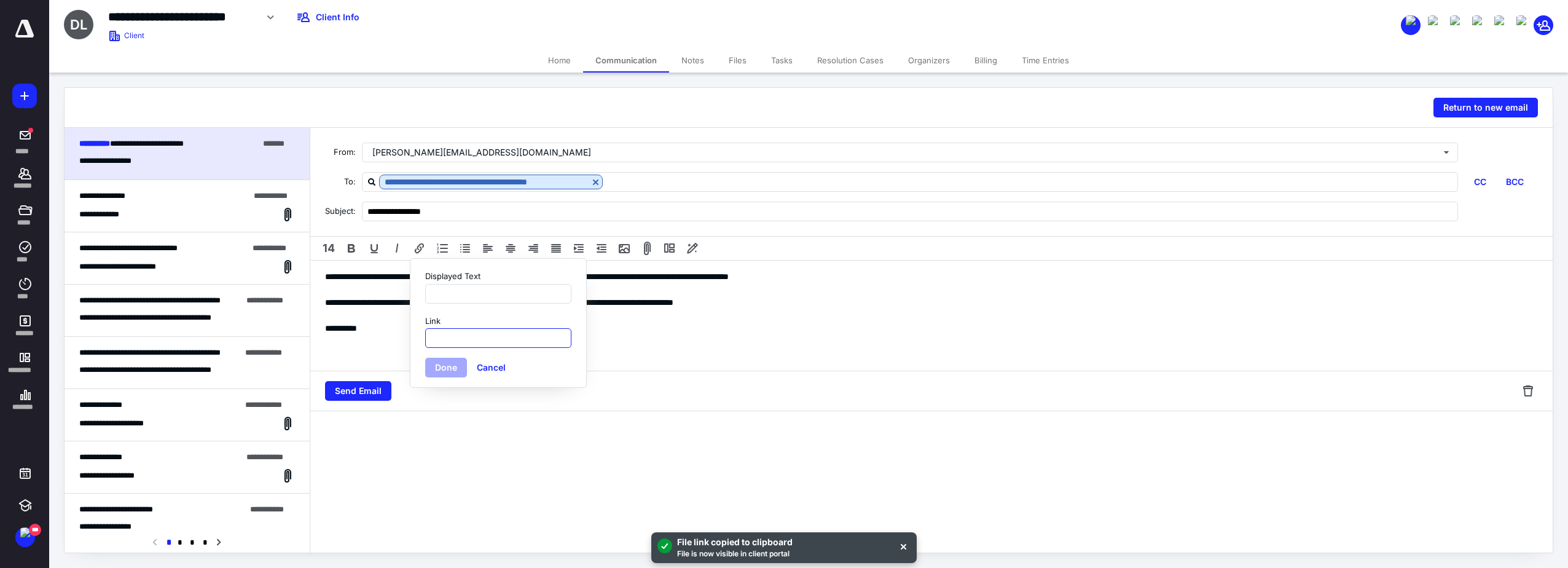 click on "Link" at bounding box center [498, 338] 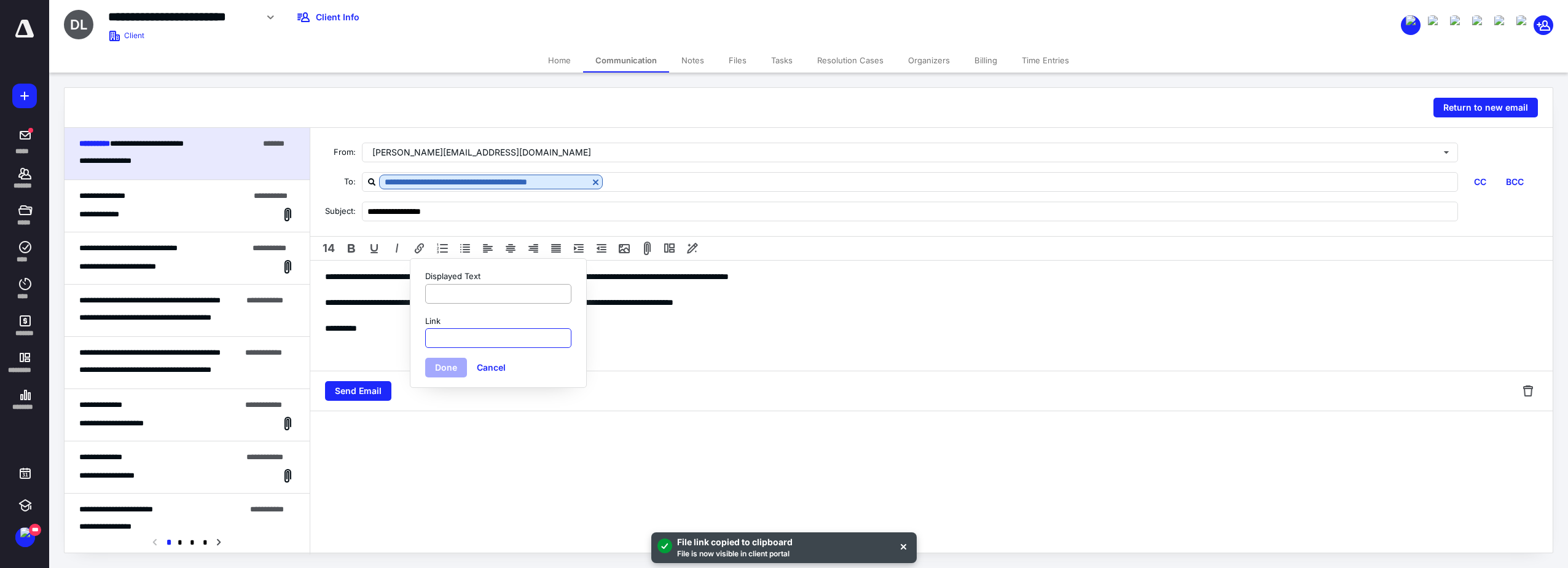 paste on "**********" 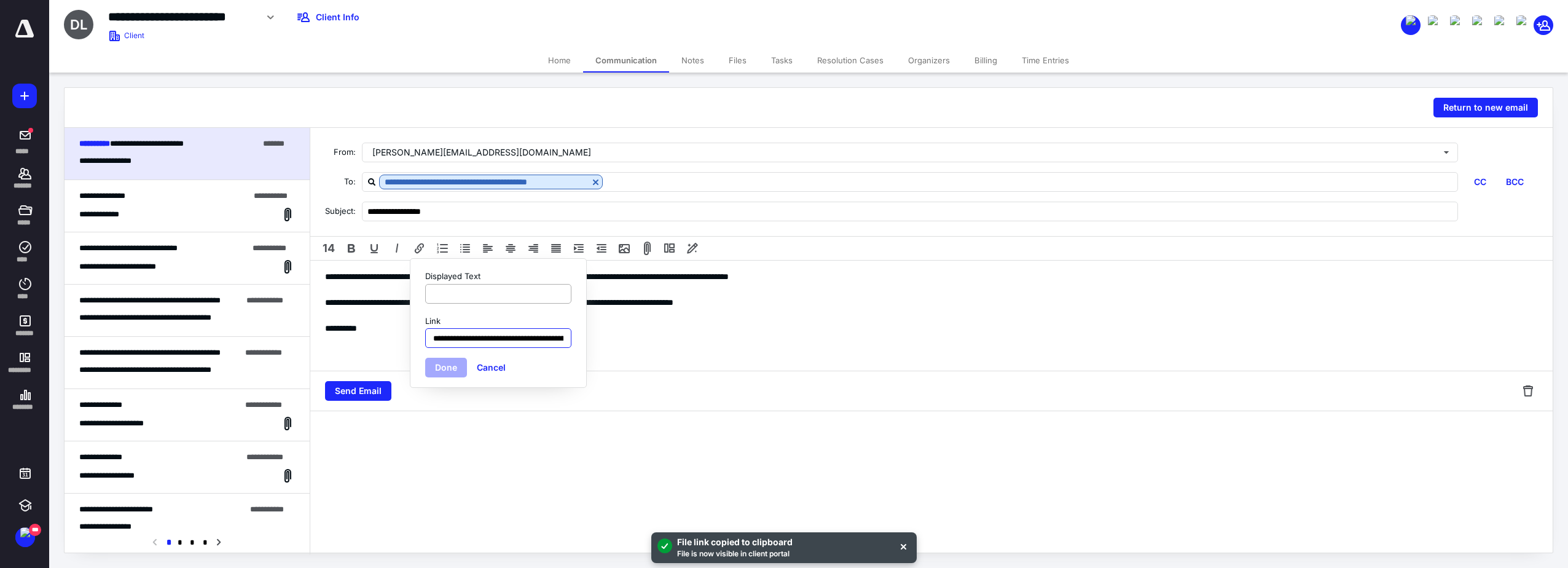 scroll, scrollTop: 0, scrollLeft: 178, axis: horizontal 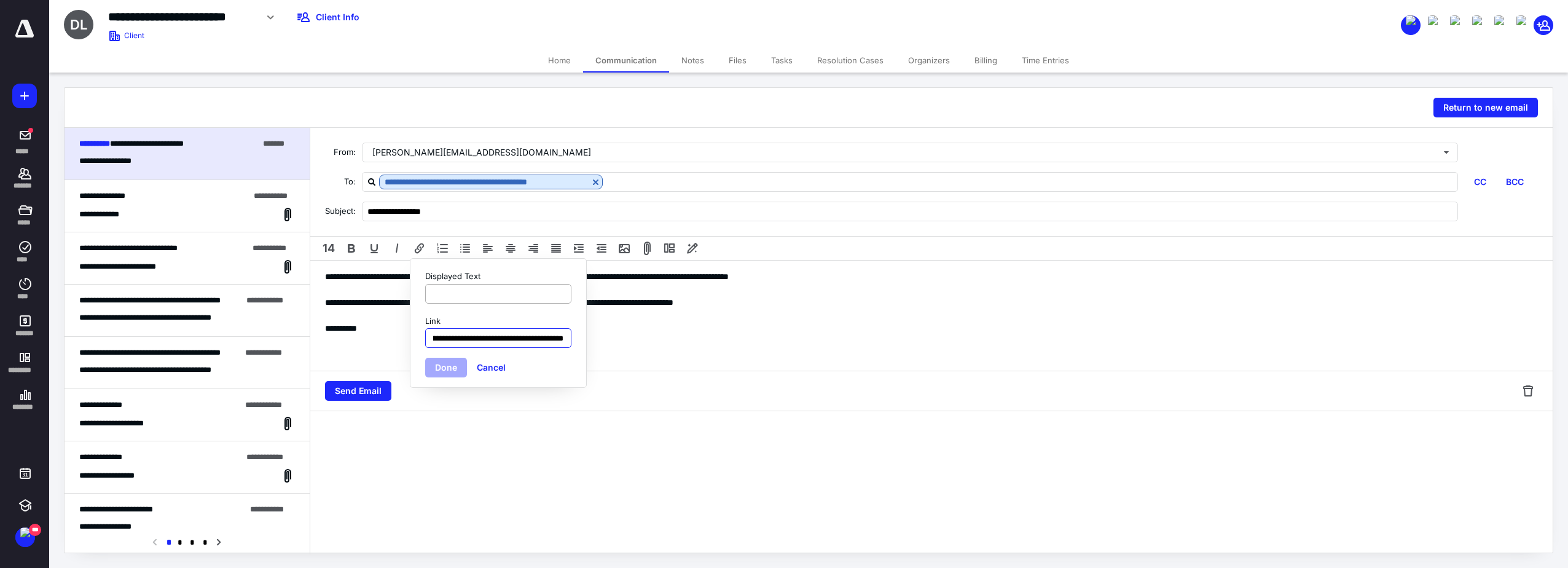 type on "**********" 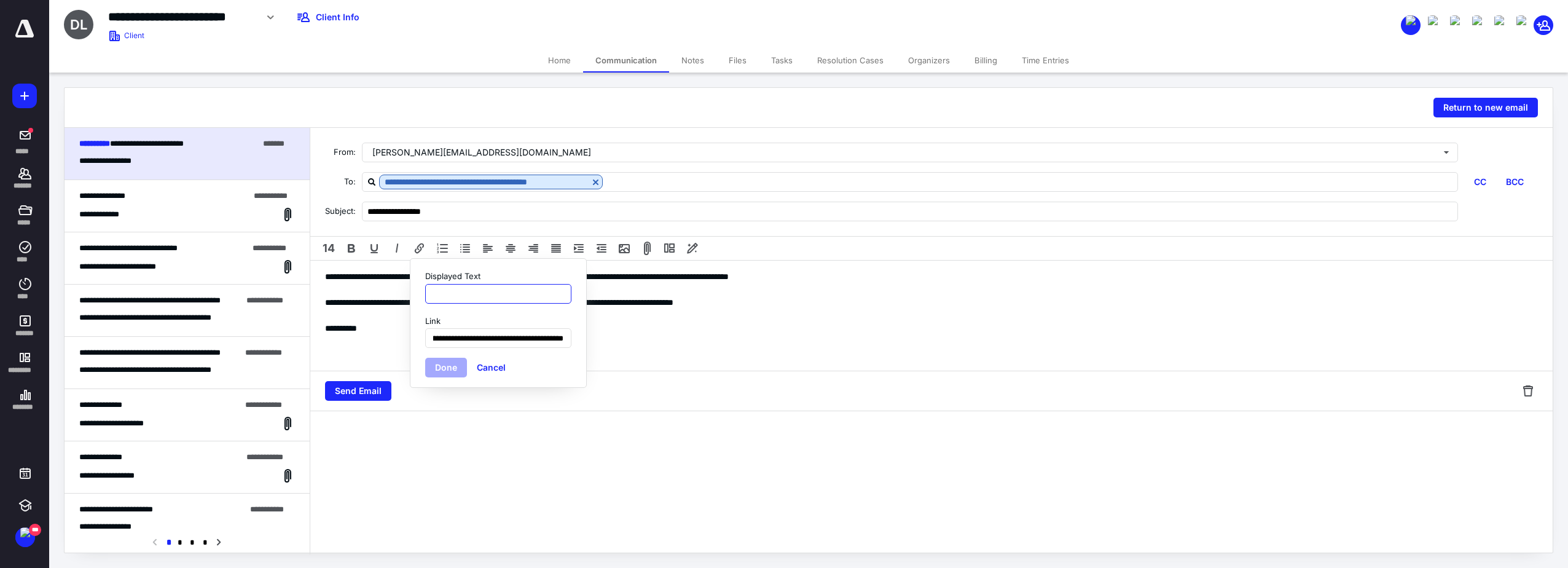 scroll, scrollTop: 0, scrollLeft: 0, axis: both 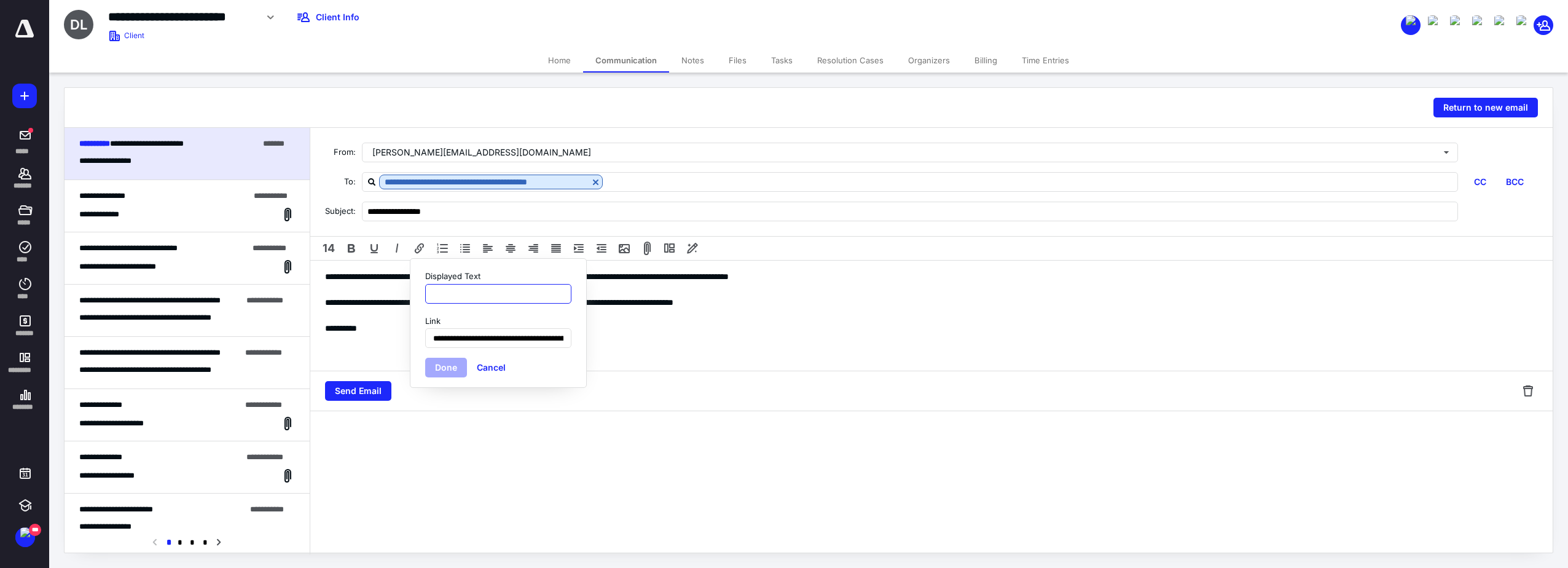 click on "Displayed Text" at bounding box center (498, 294) 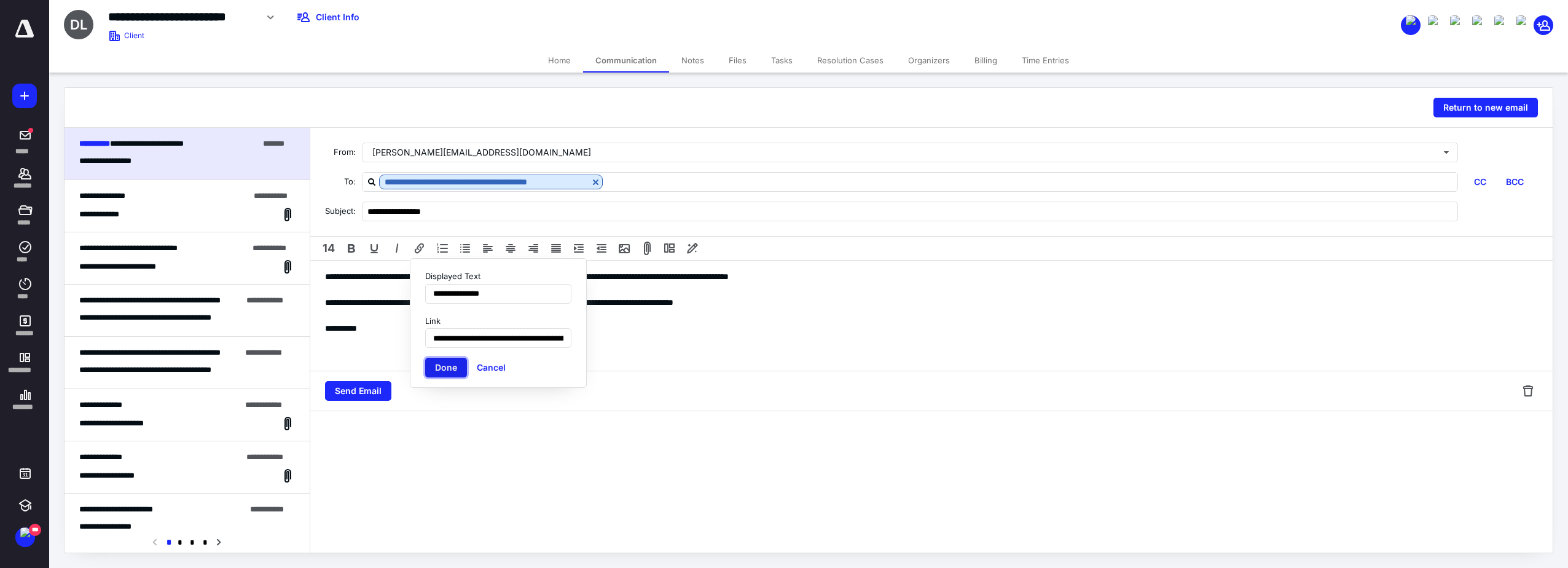 click on "Done" at bounding box center (446, 368) 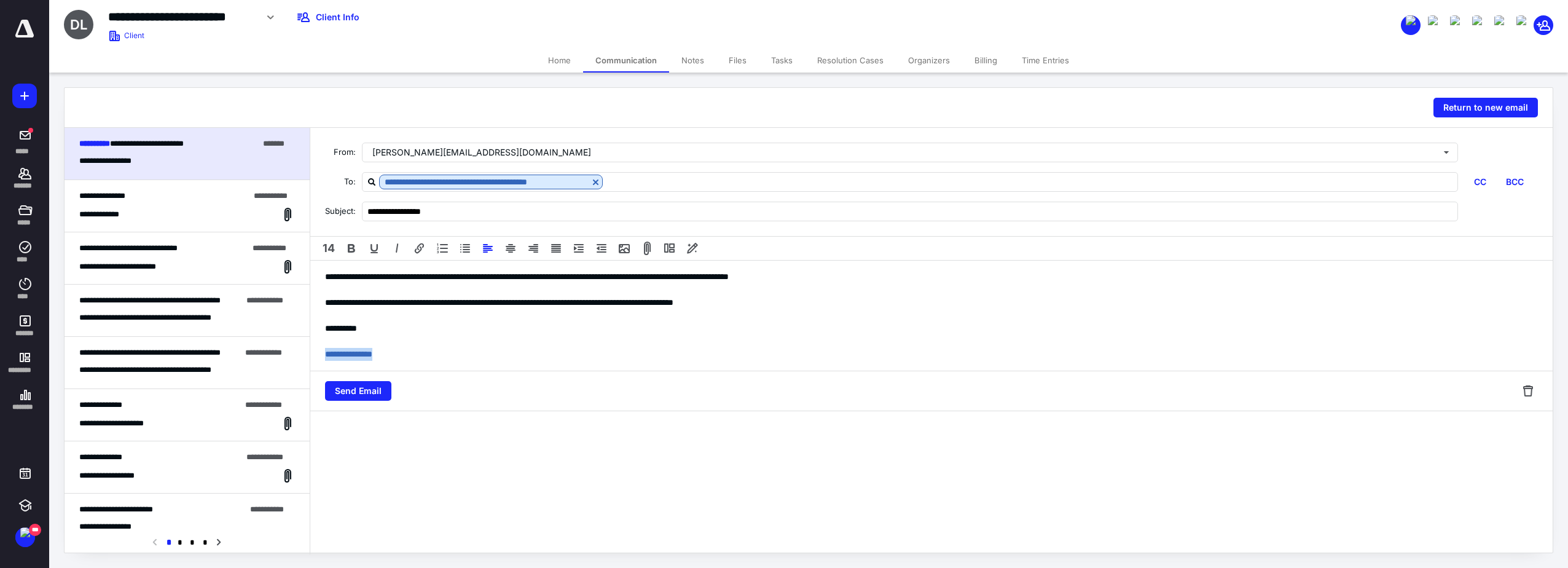drag, startPoint x: 401, startPoint y: 357, endPoint x: 259, endPoint y: 353, distance: 142.05633 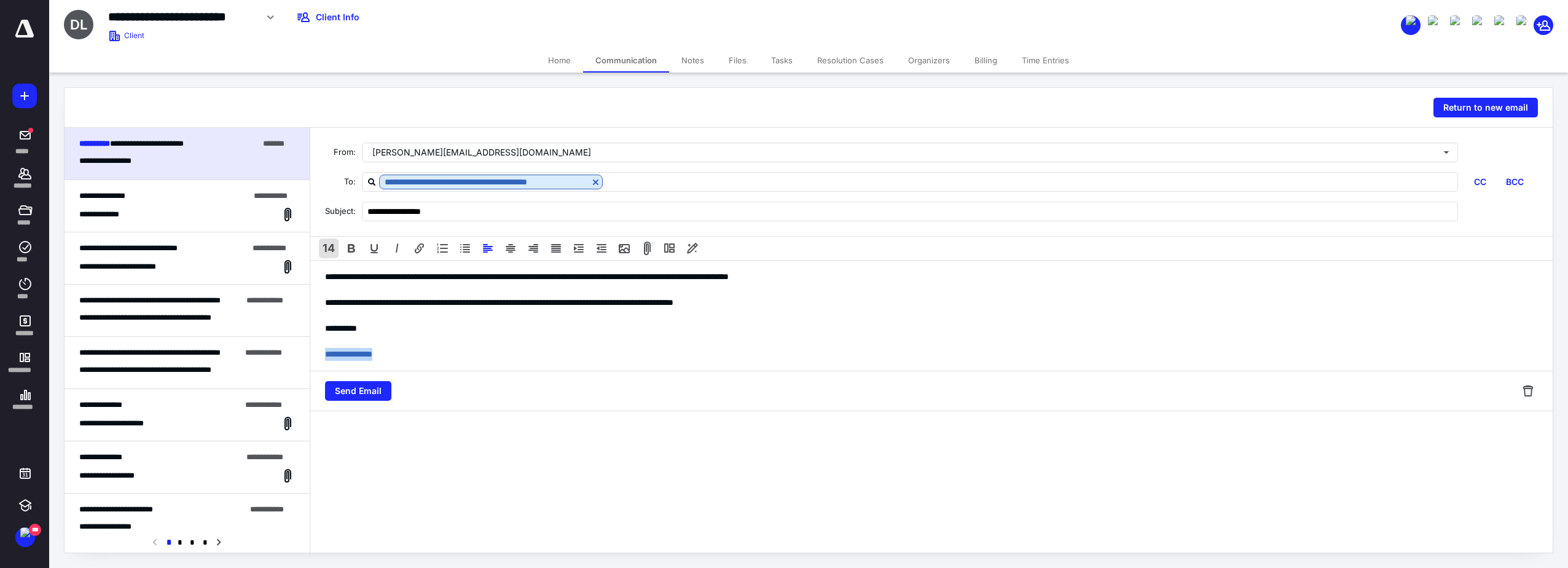 click on "14" at bounding box center [329, 248] 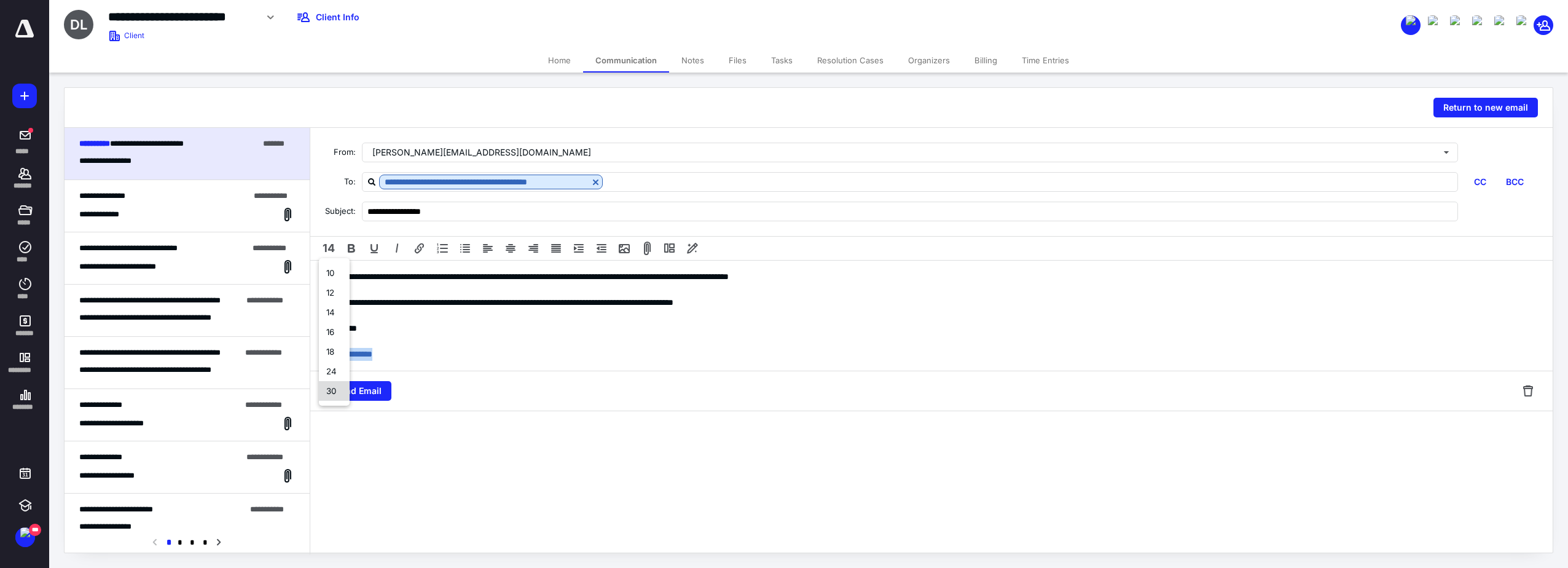 click on "30" at bounding box center [334, 391] 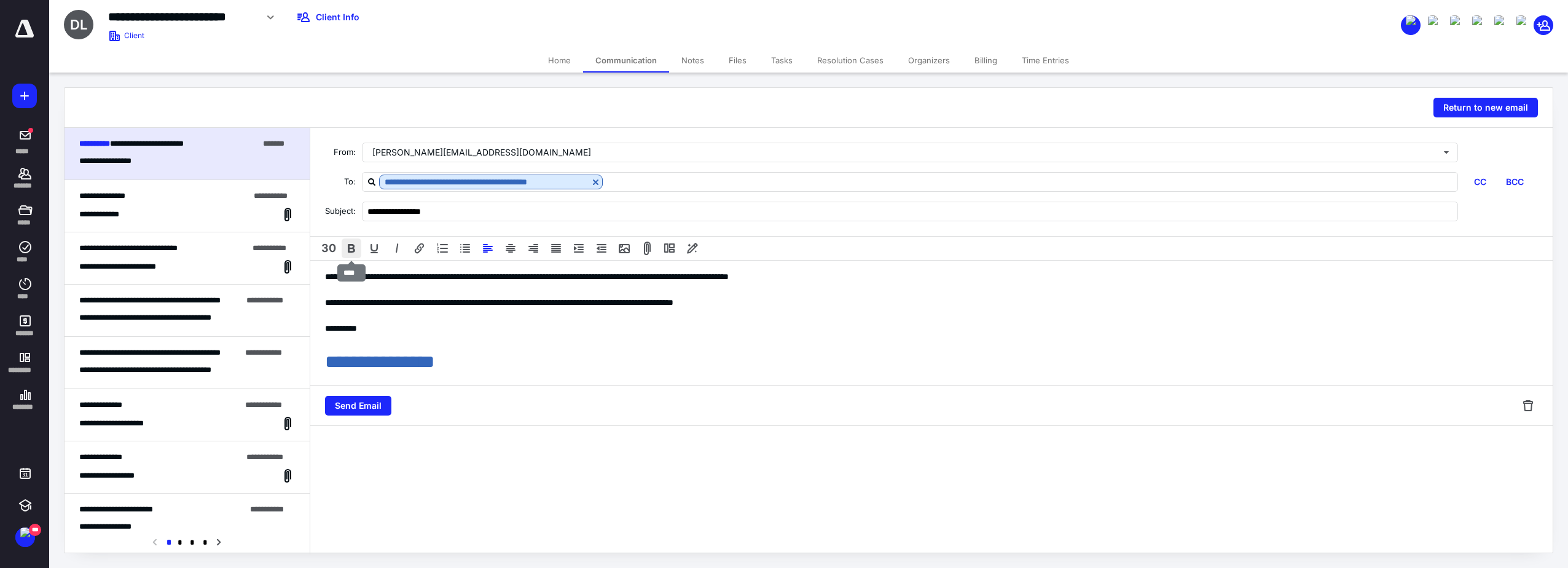 click at bounding box center [351, 248] 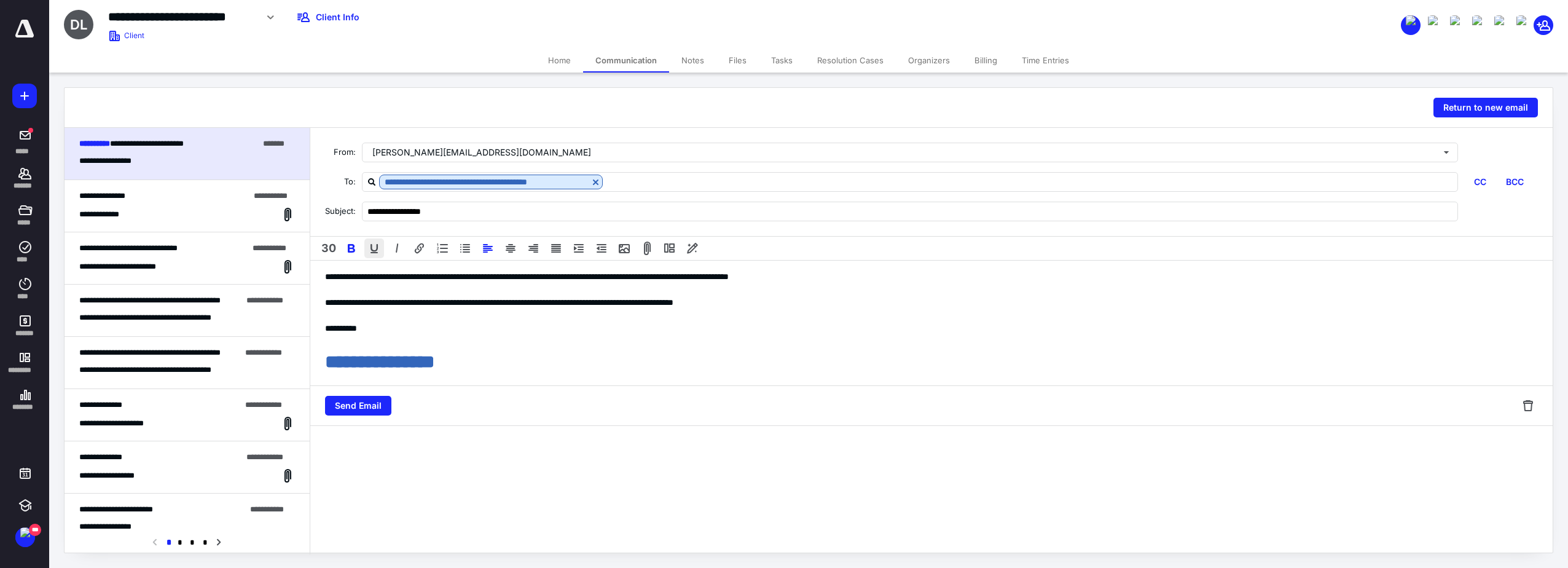 click at bounding box center (374, 248) 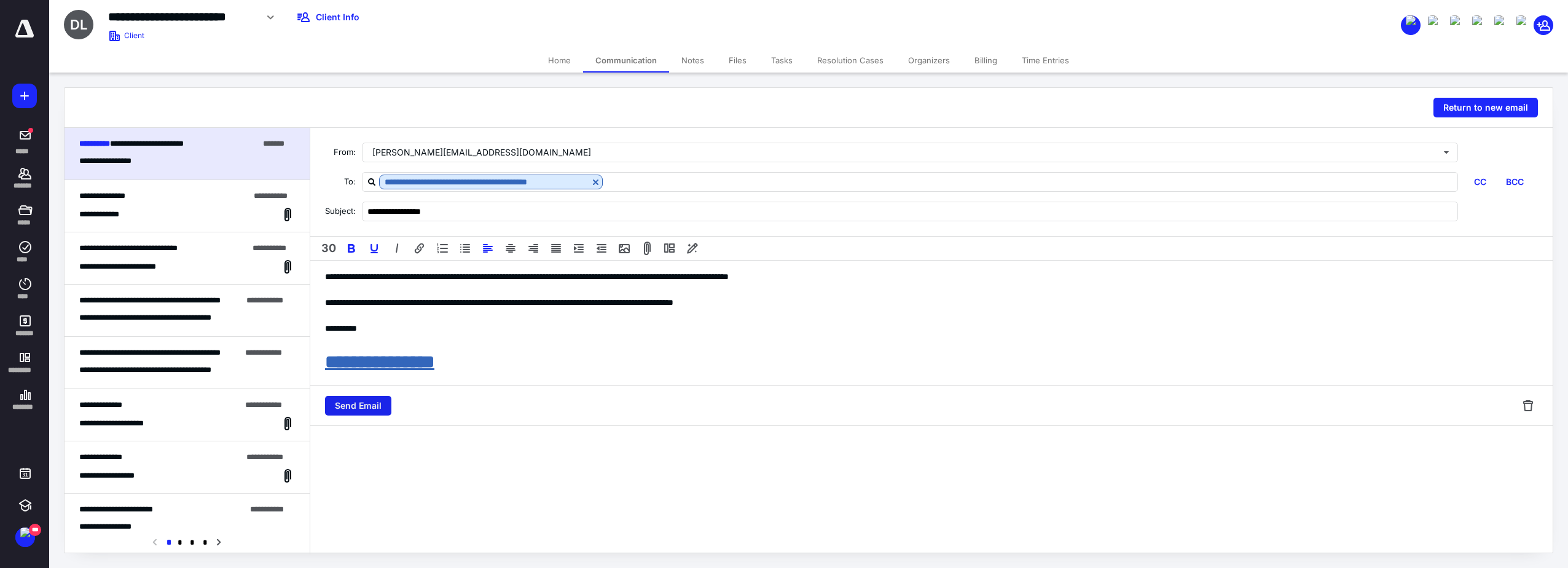 click on "Send Email" at bounding box center [358, 406] 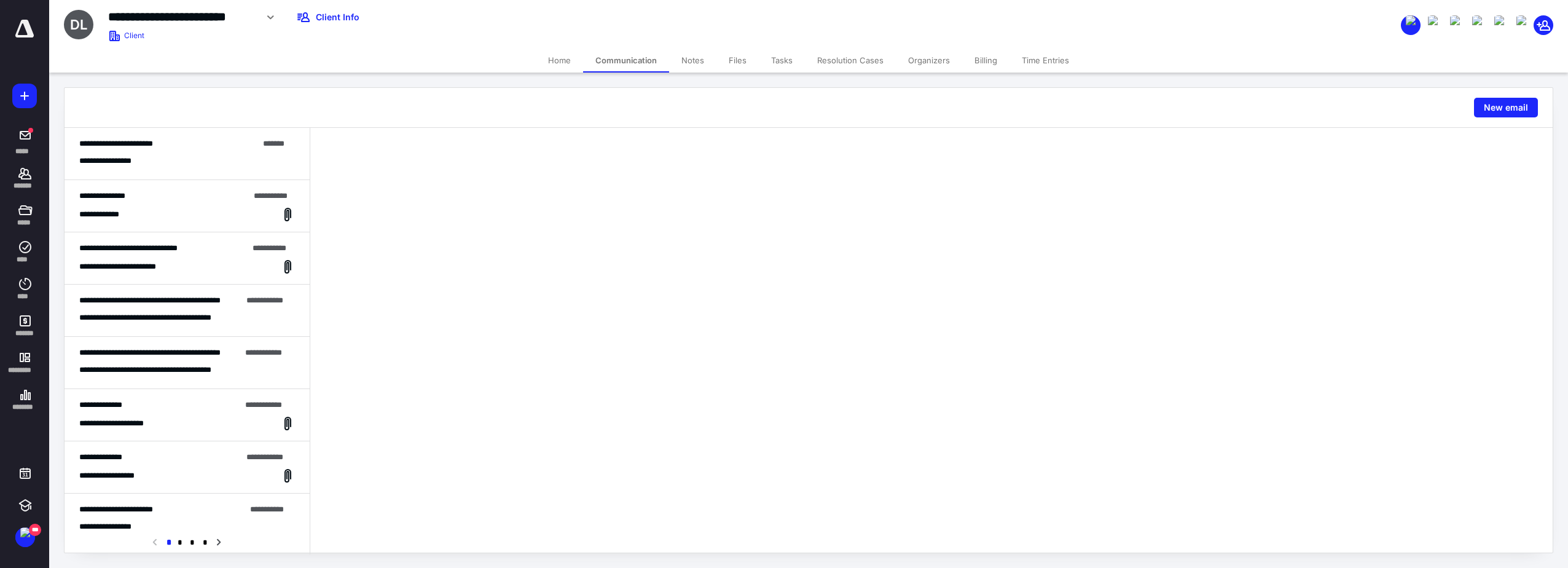 click on "**********" at bounding box center [164, 196] 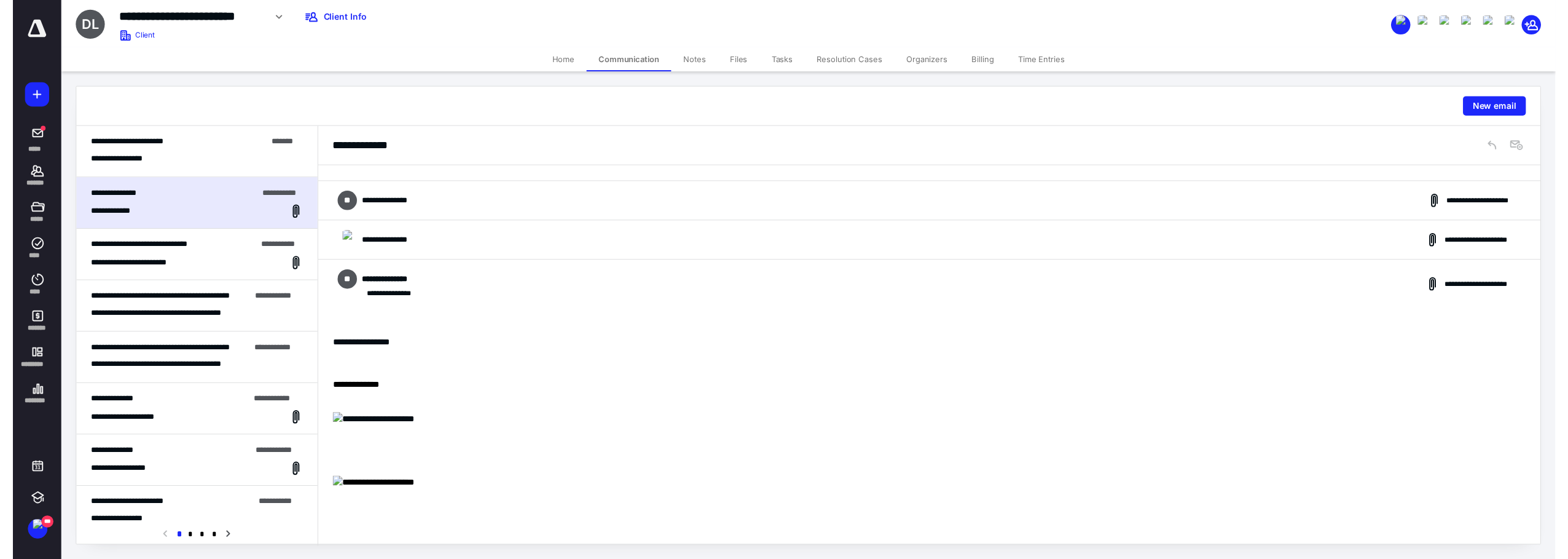 scroll, scrollTop: 0, scrollLeft: 0, axis: both 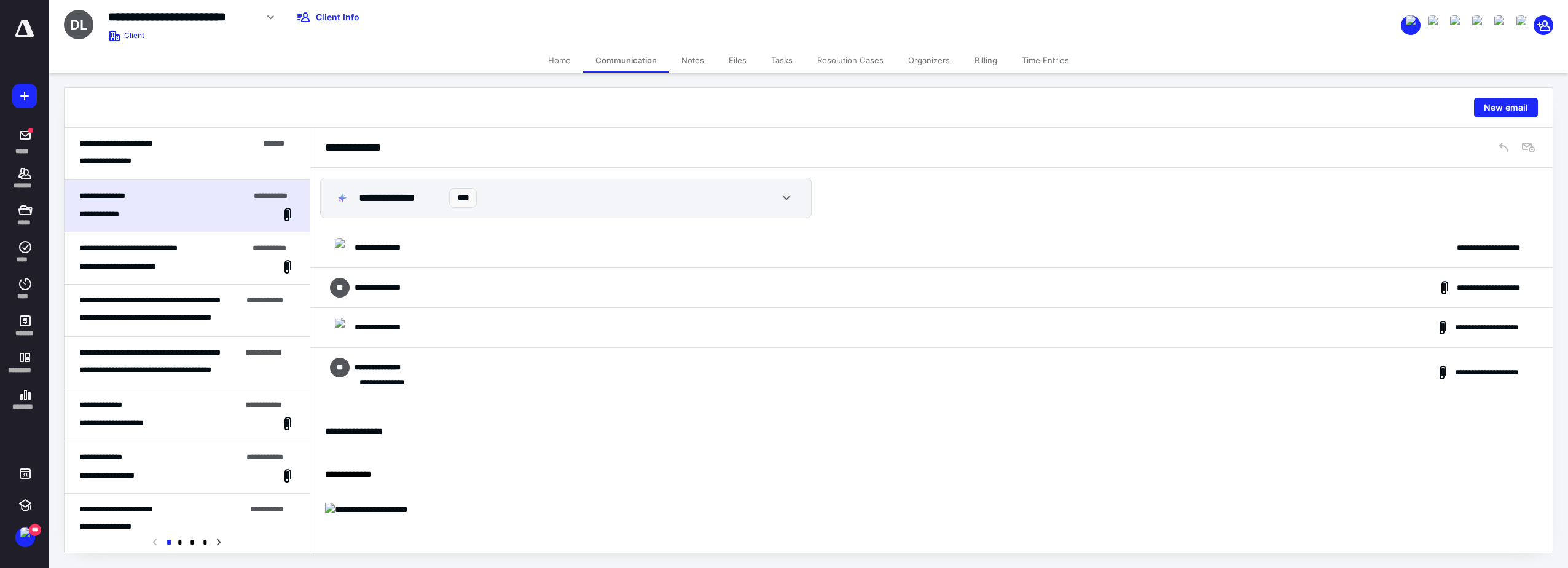 click on "**********" at bounding box center (931, 328) 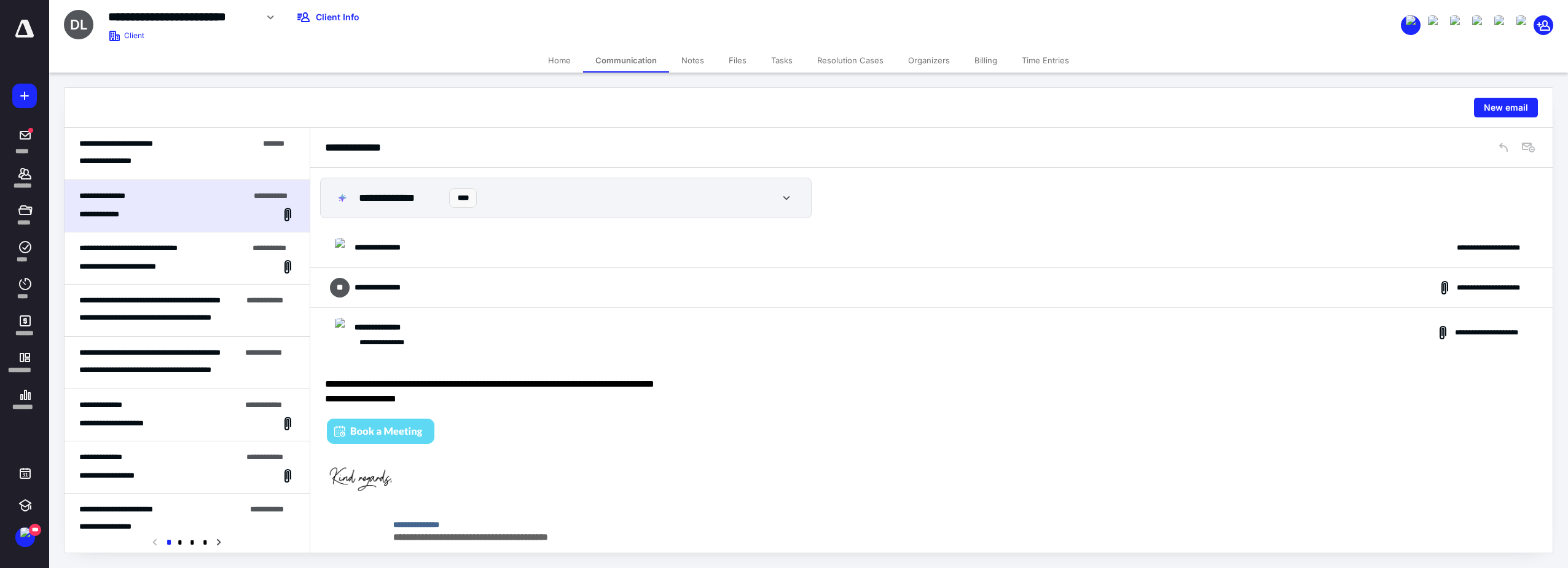 click on "**********" at bounding box center [931, 288] 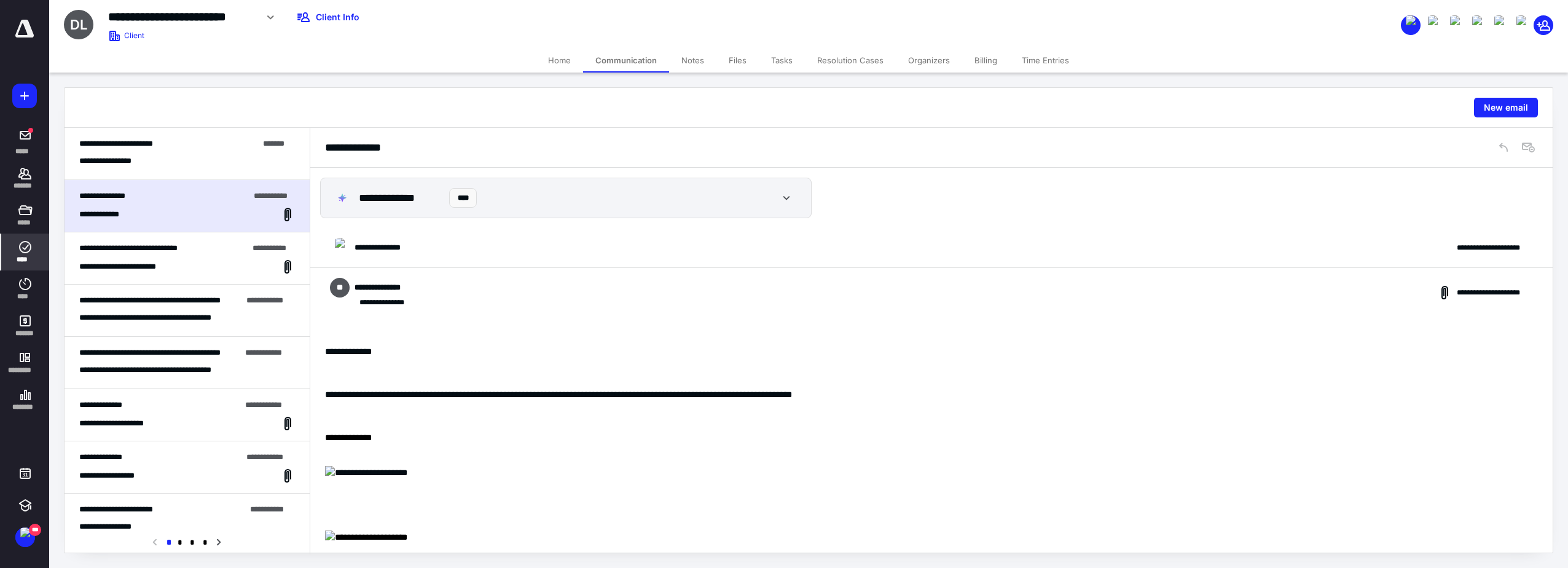 click on "****" at bounding box center (25, 259) 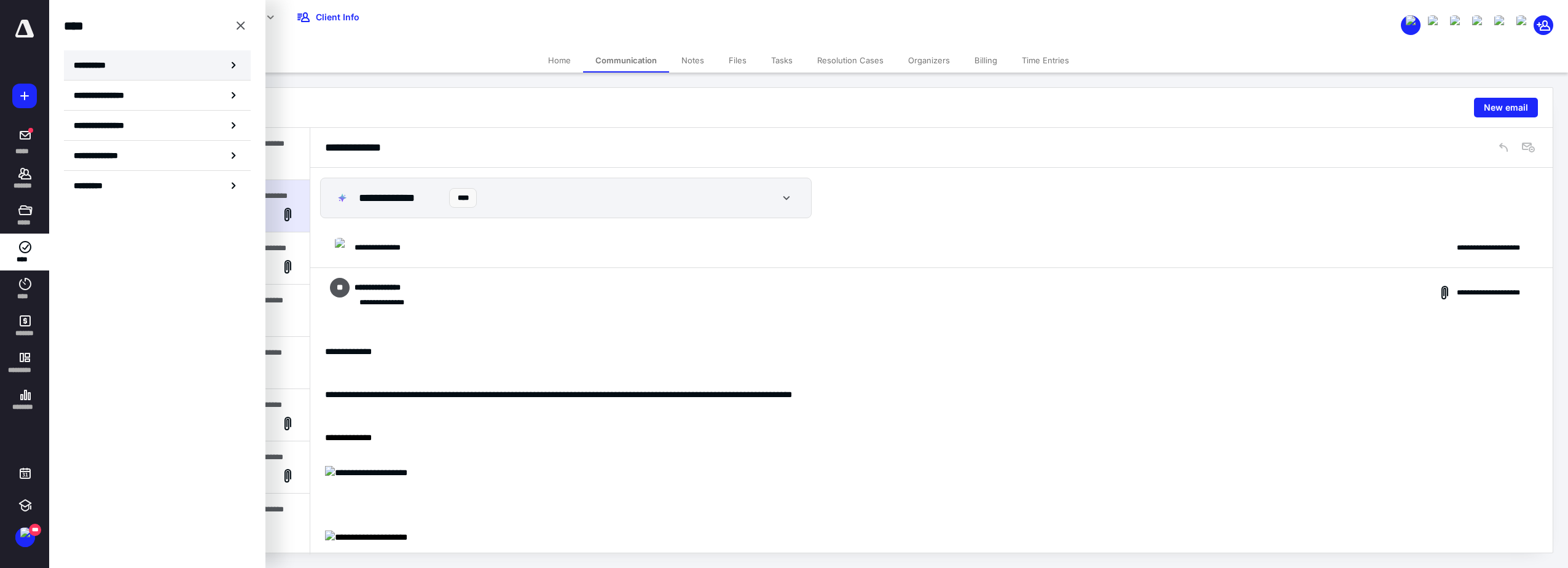 click on "**********" at bounding box center [94, 65] 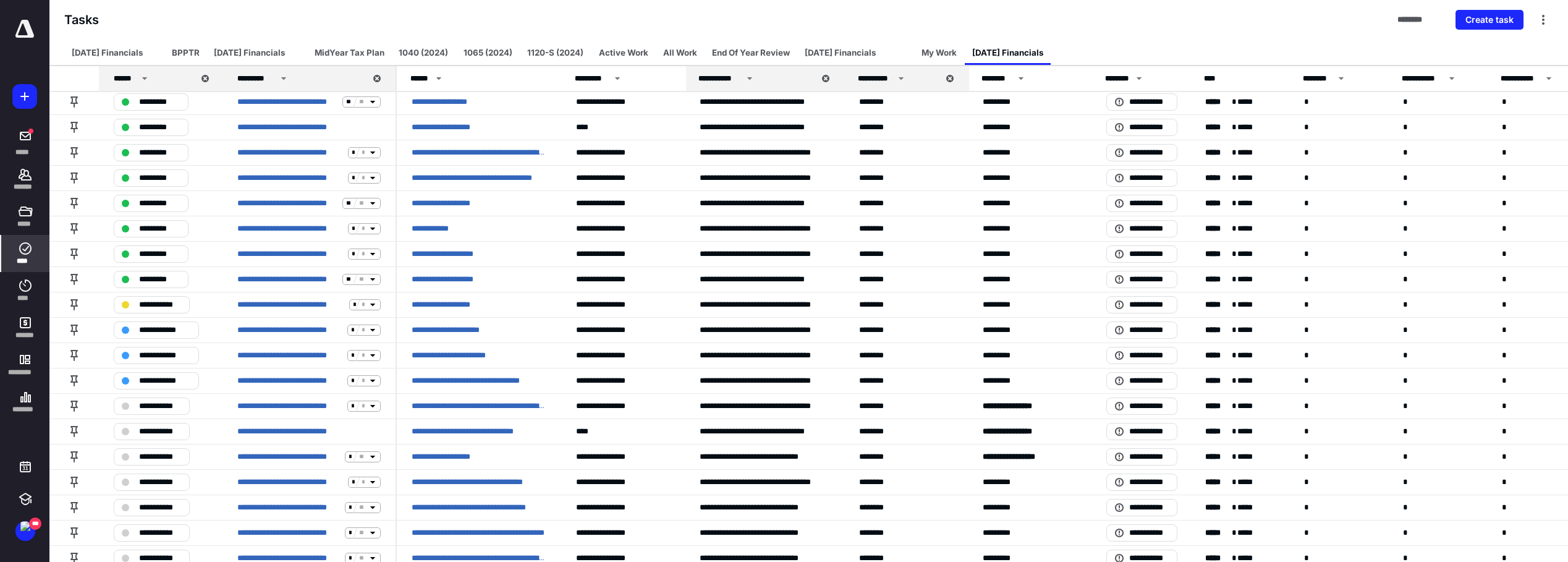 scroll, scrollTop: 495, scrollLeft: 0, axis: vertical 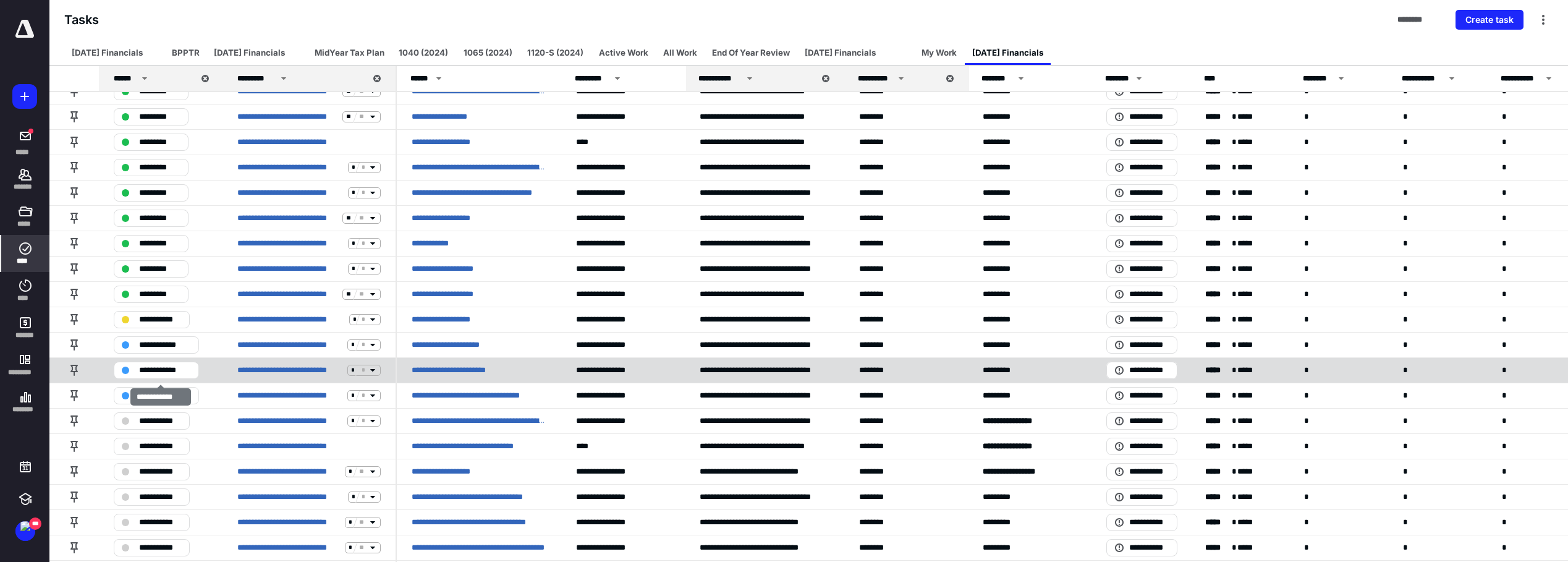 click on "**********" at bounding box center (165, 370) 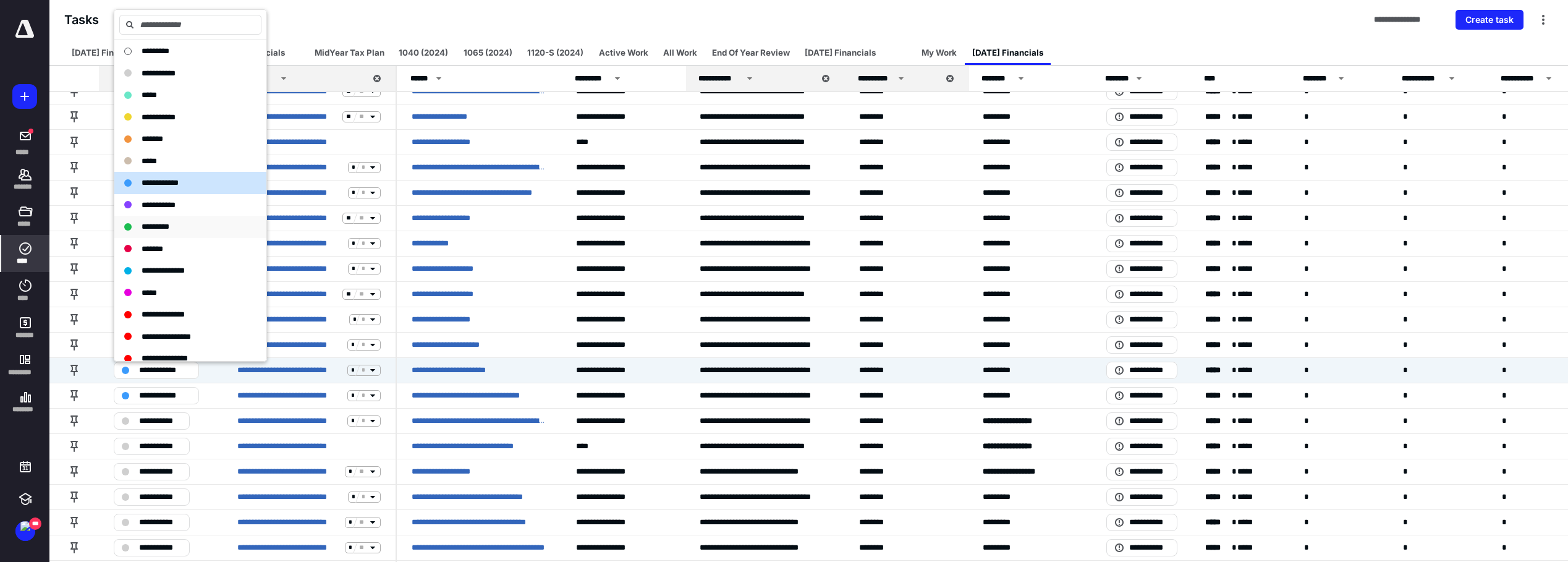 click on "*********" at bounding box center [155, 226] 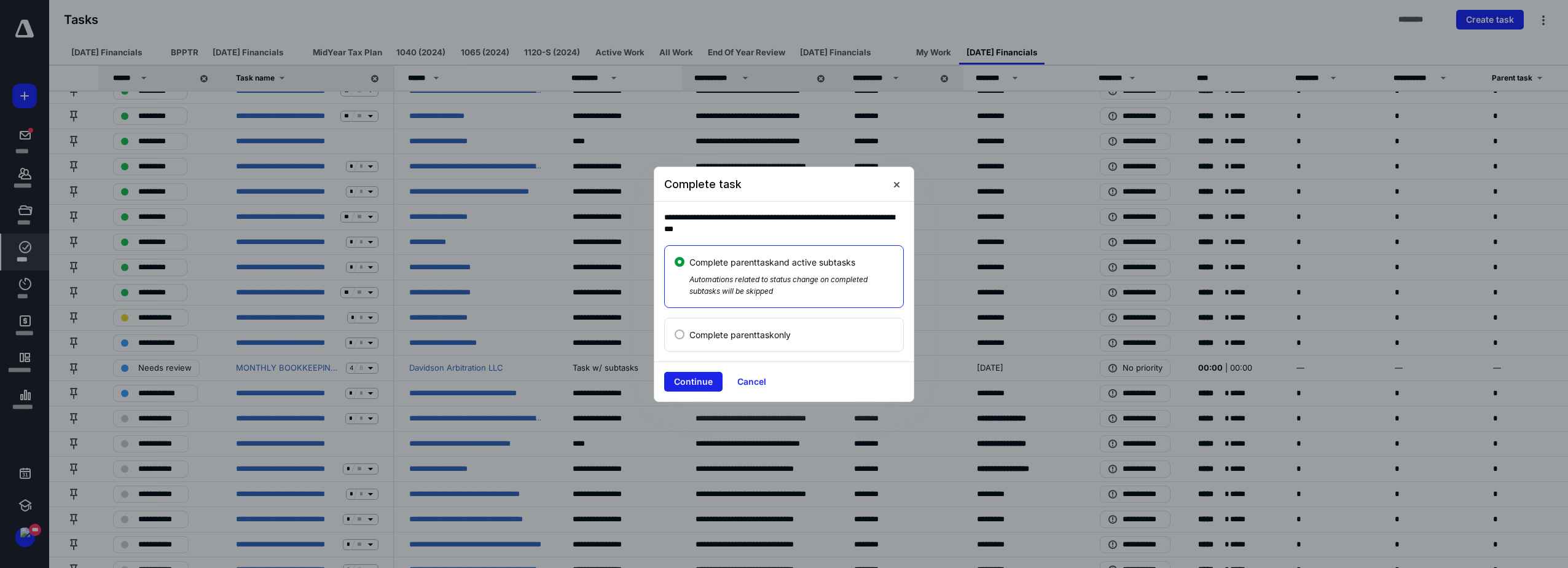 click on "Continue" at bounding box center [693, 382] 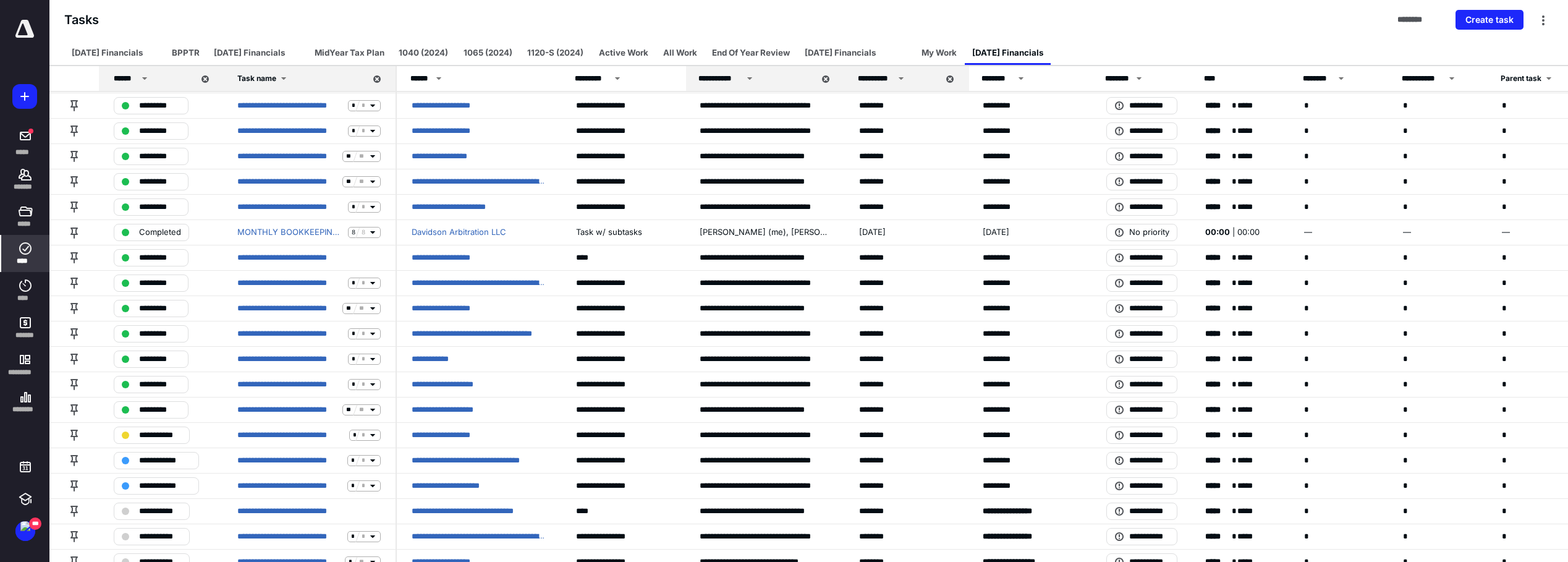 scroll, scrollTop: 0, scrollLeft: 0, axis: both 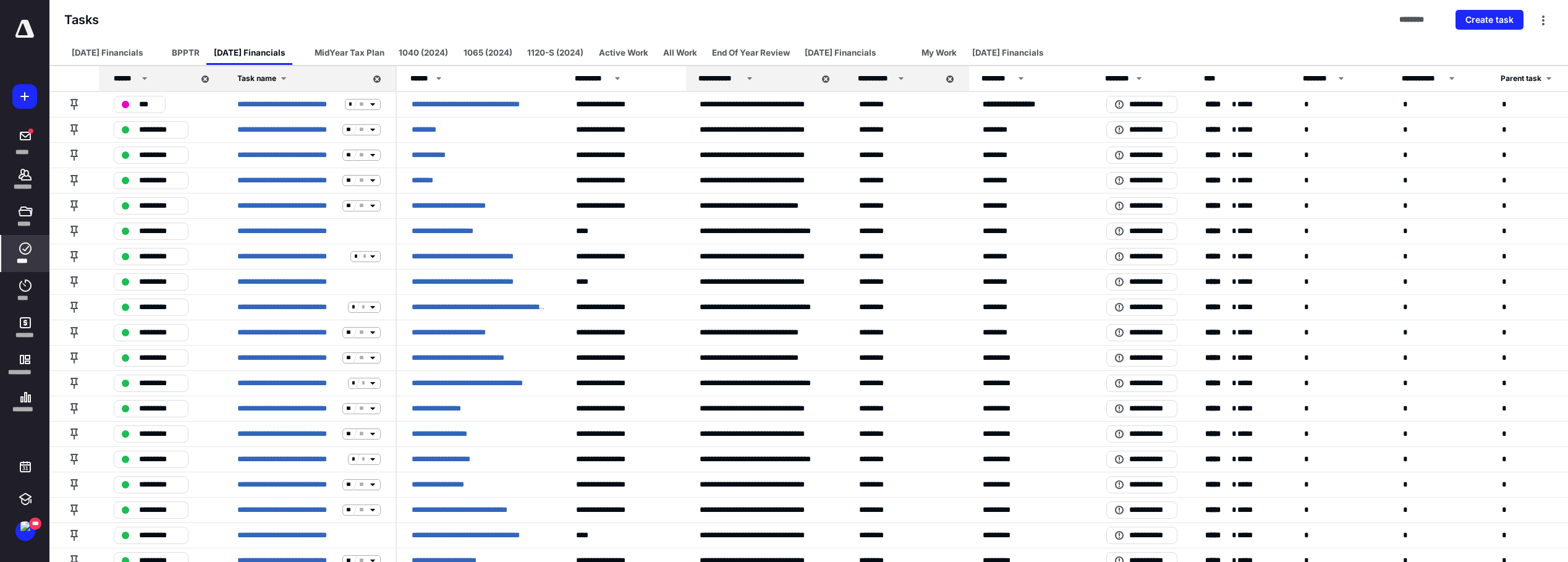 click on "MidYear Tax Plan" at bounding box center [349, 53] 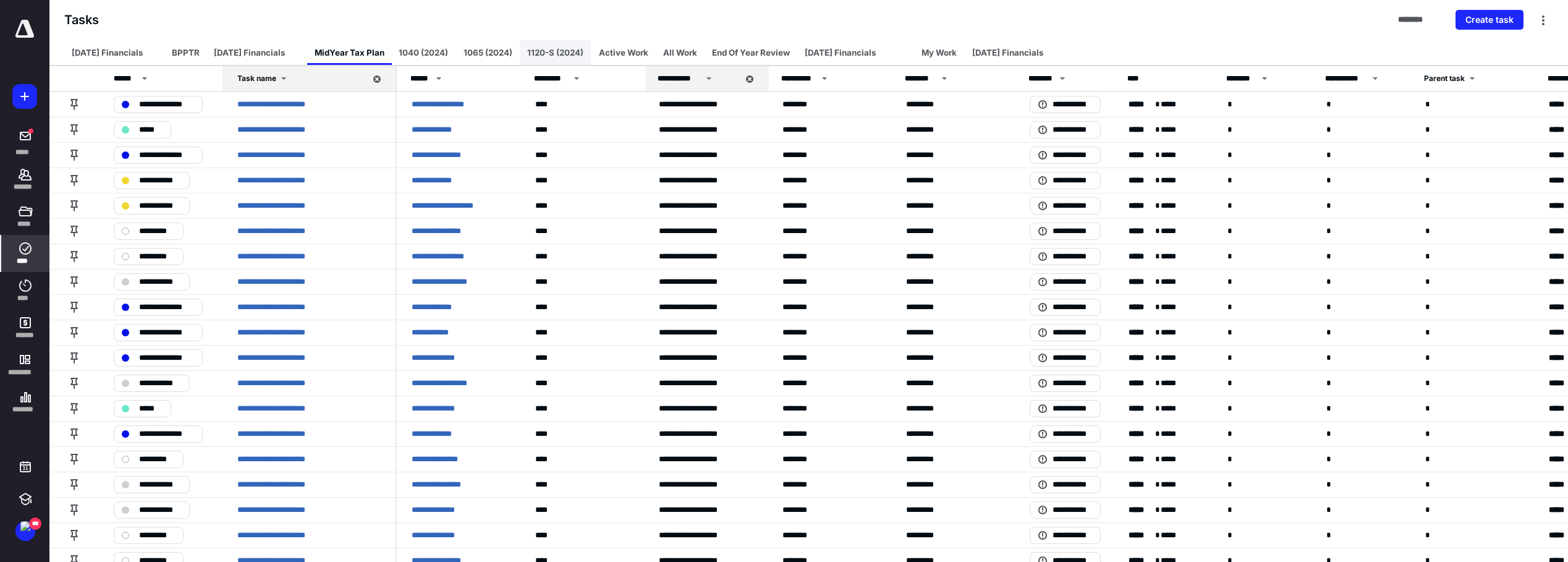 click on "1120-S (2024)" at bounding box center (555, 53) 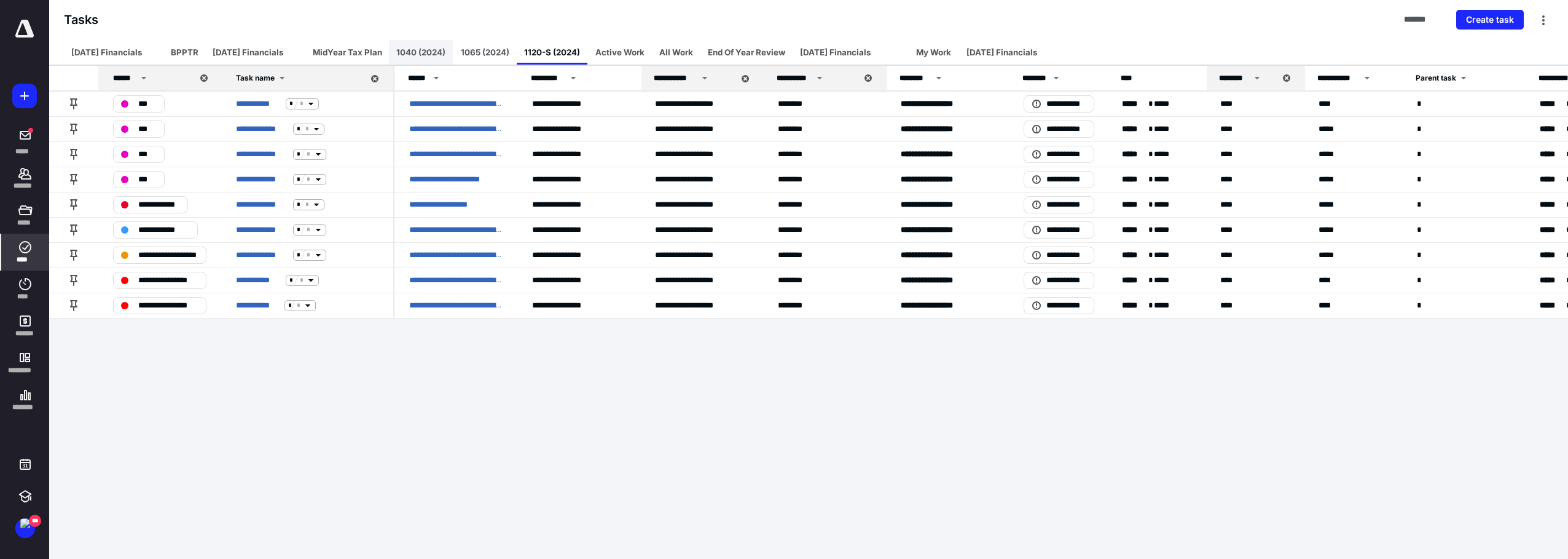 click on "1040 (2024)" at bounding box center [421, 52] 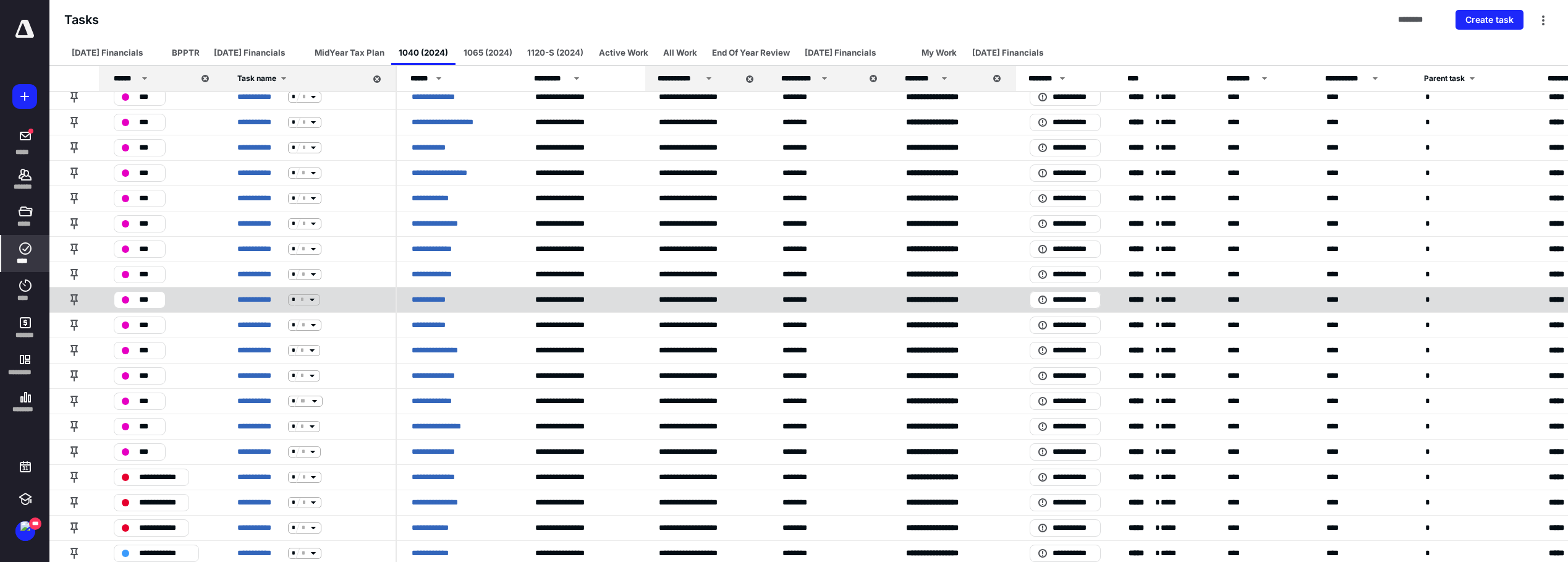 scroll, scrollTop: 128, scrollLeft: 0, axis: vertical 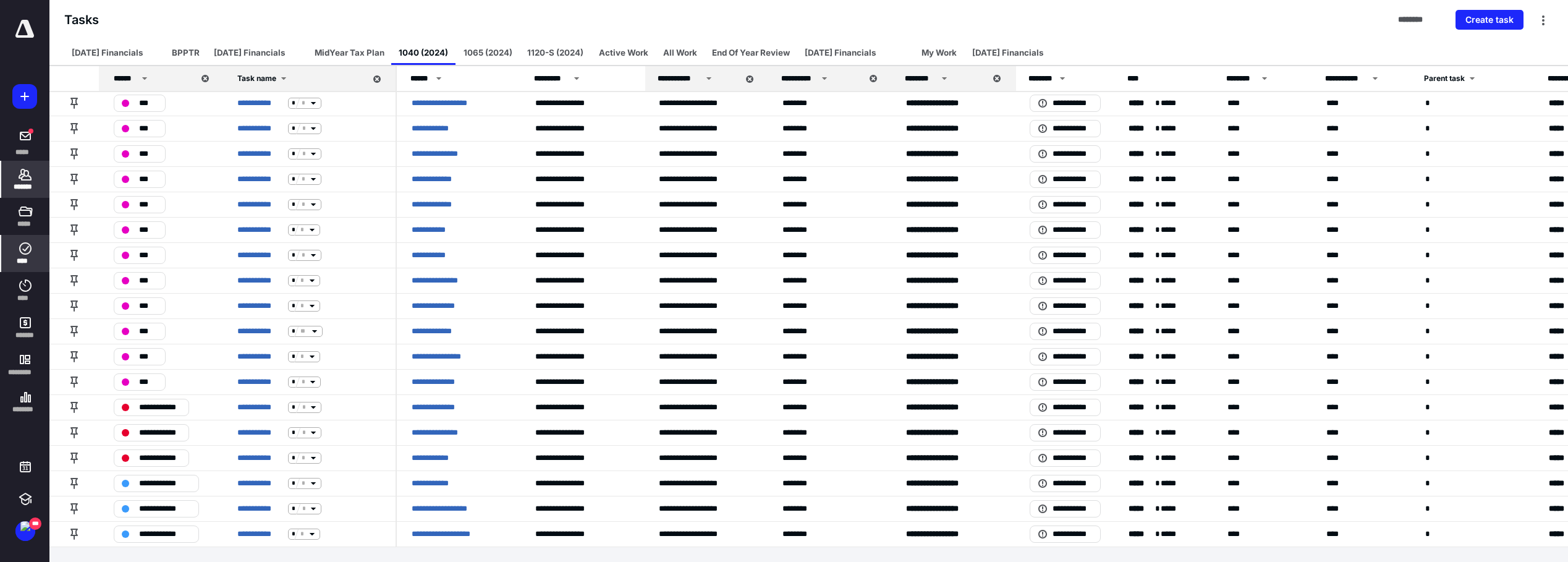 click on "*******" at bounding box center (25, 179) 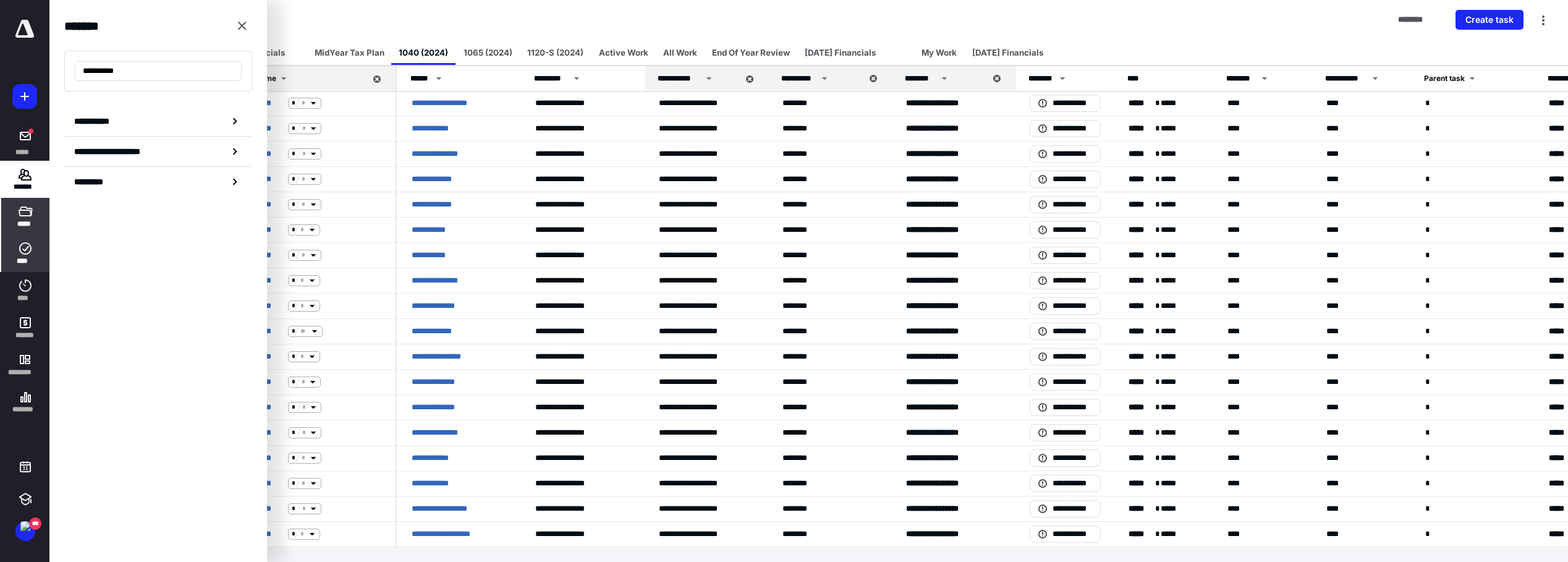 type on "**********" 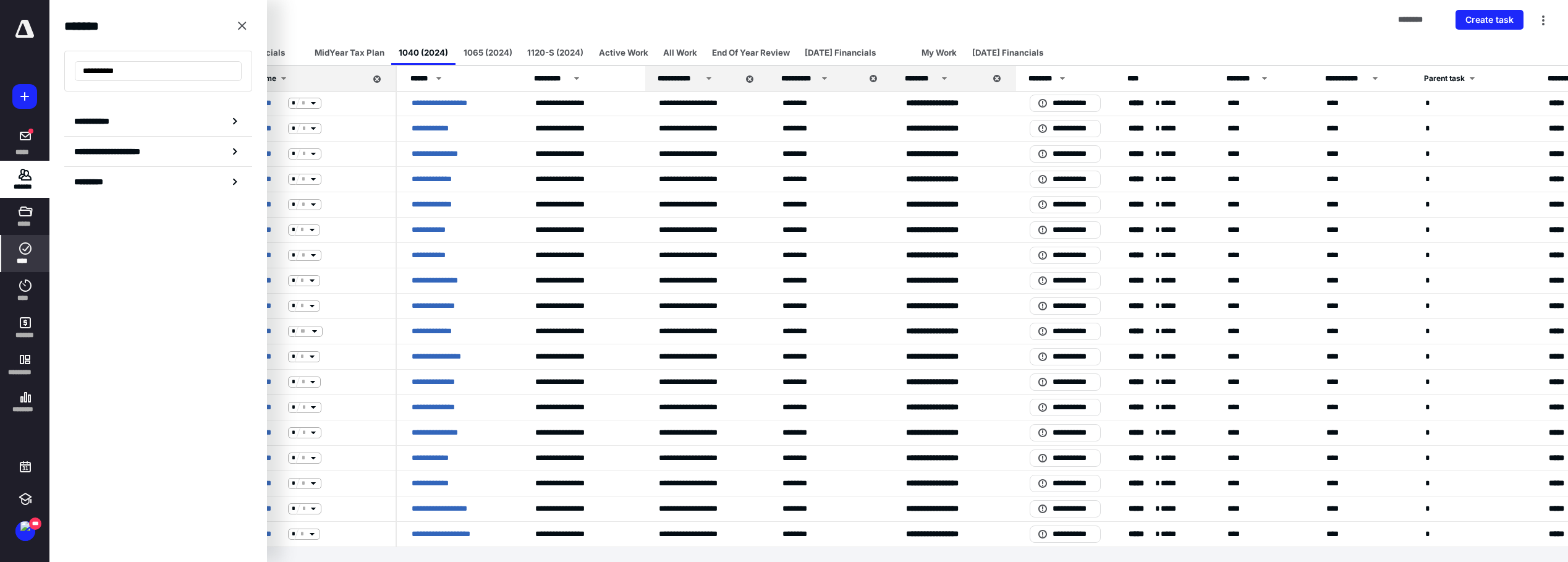 drag, startPoint x: 27, startPoint y: 247, endPoint x: 32, endPoint y: 237, distance: 11.18034 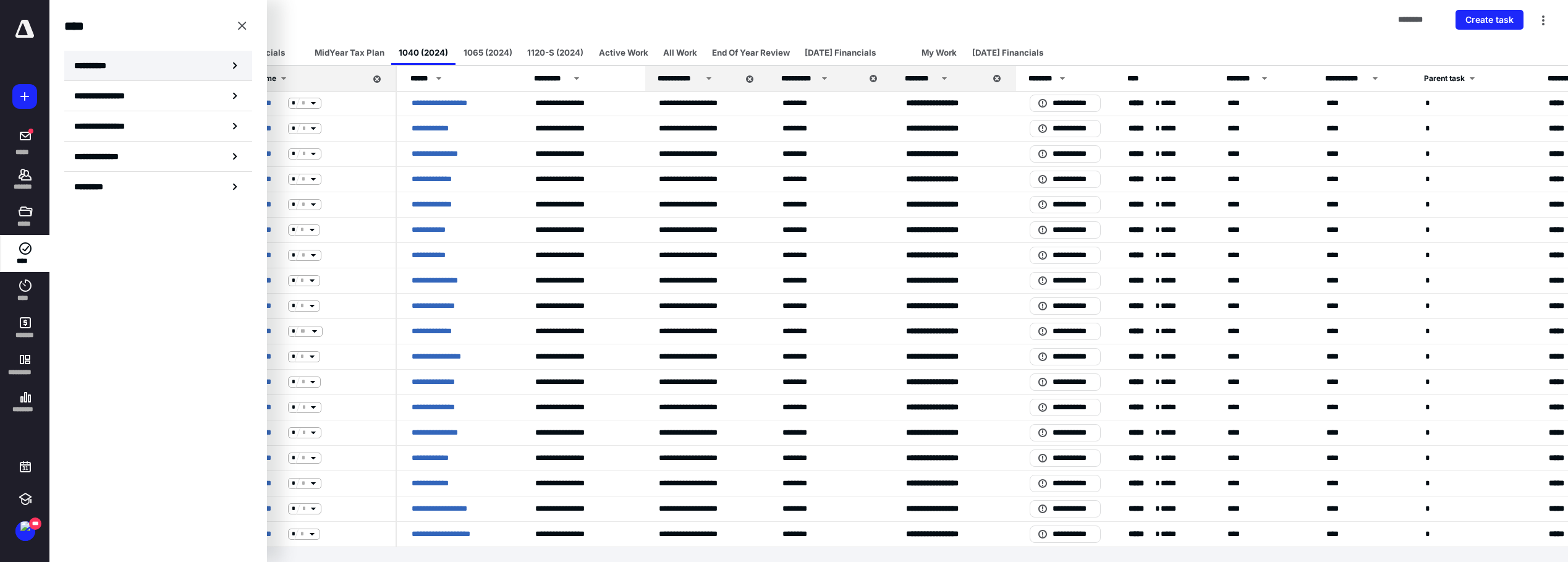 click on "**********" at bounding box center (95, 66) 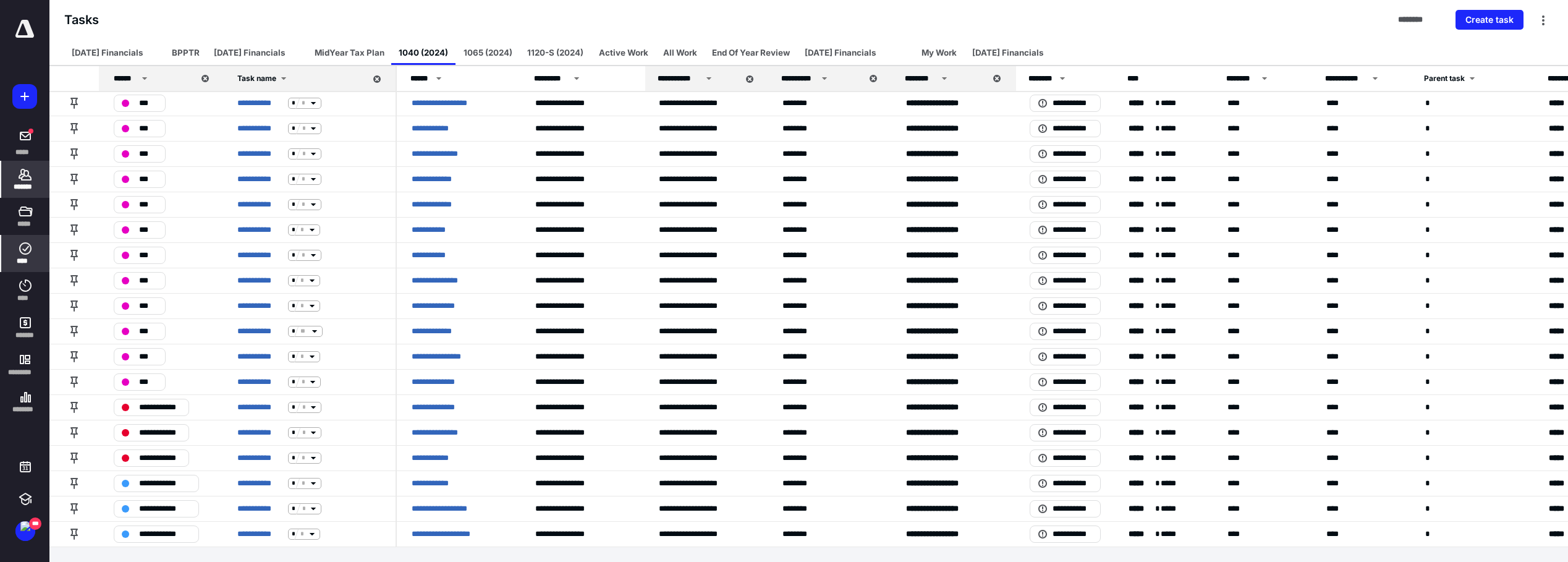 click 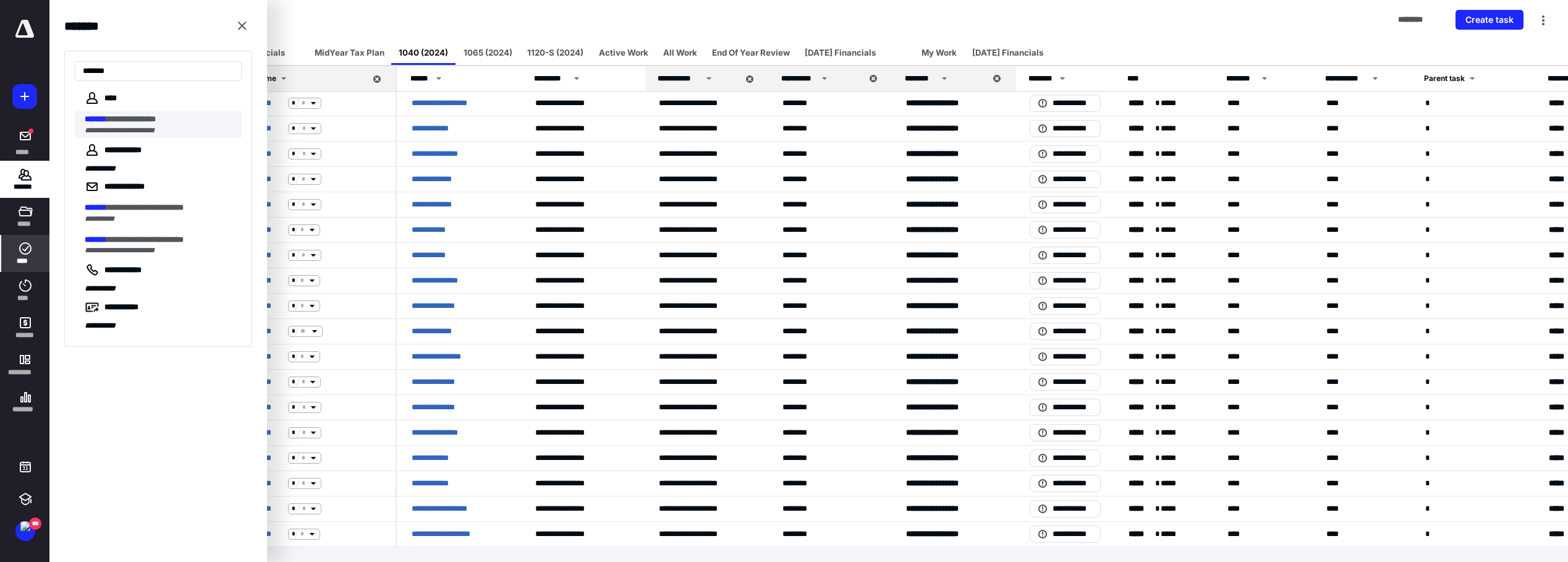 type on "*******" 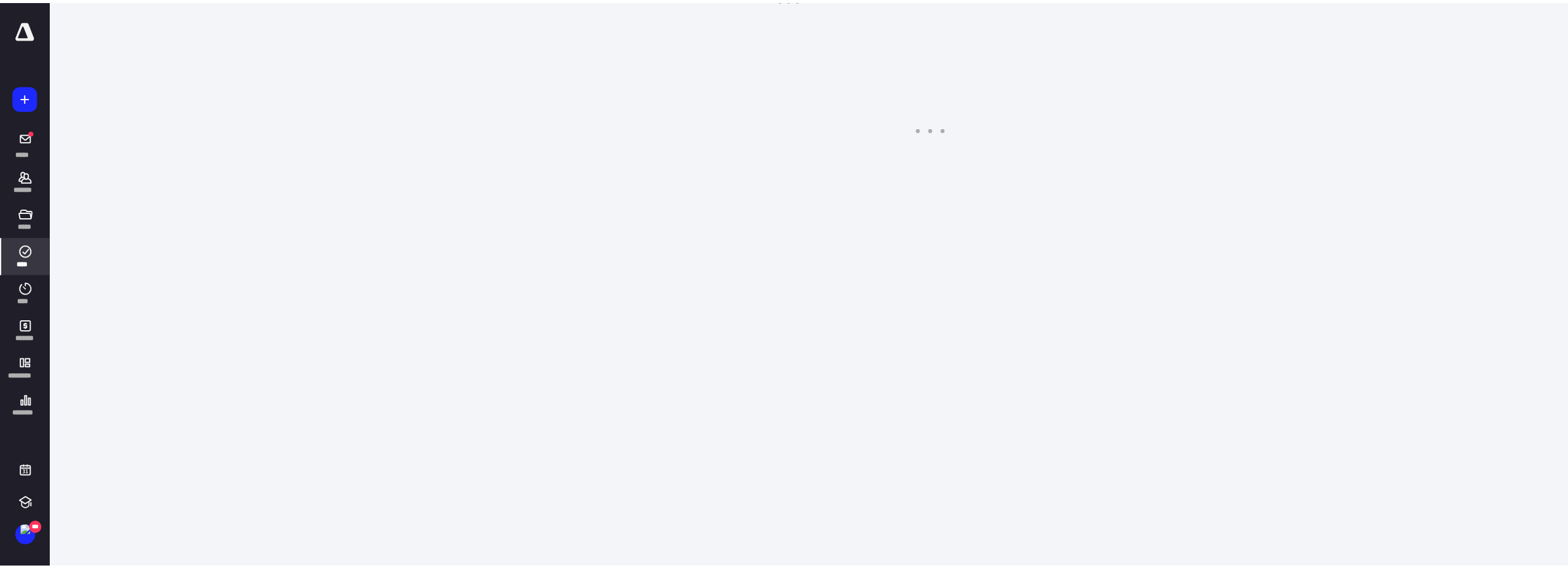 scroll, scrollTop: 0, scrollLeft: 0, axis: both 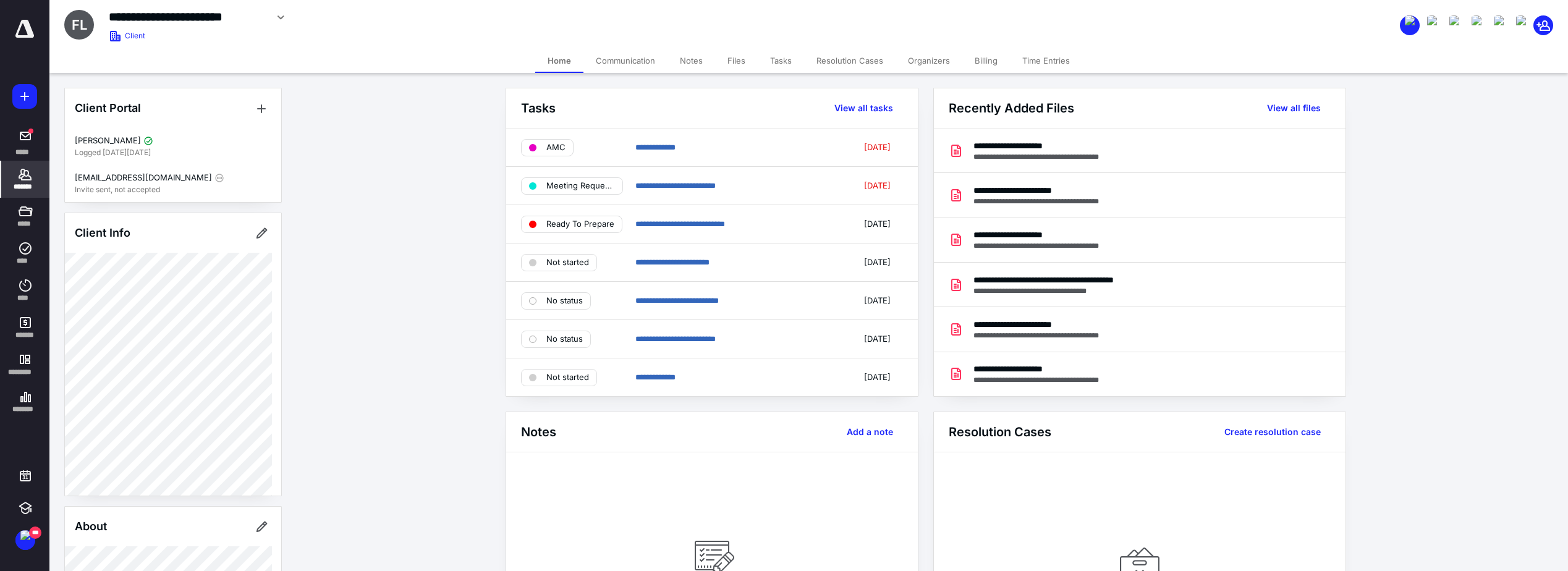 click on "Communication" at bounding box center (625, 61) 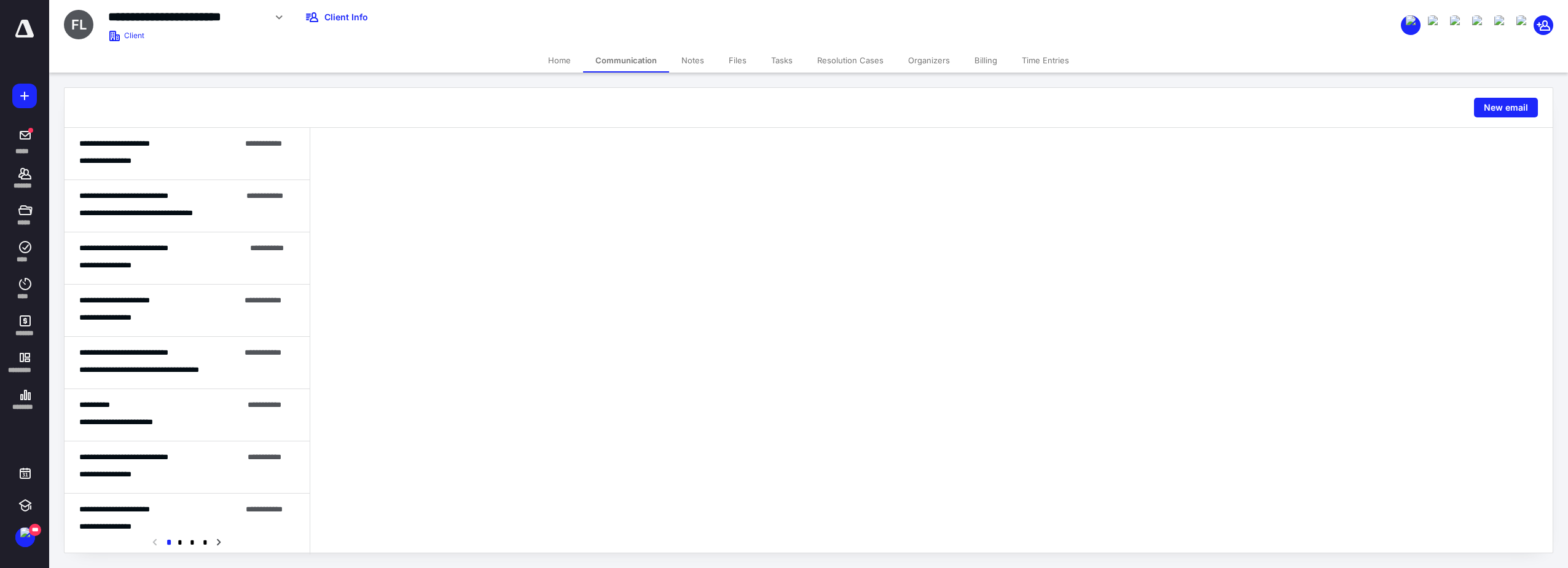 click on "Home" at bounding box center [559, 60] 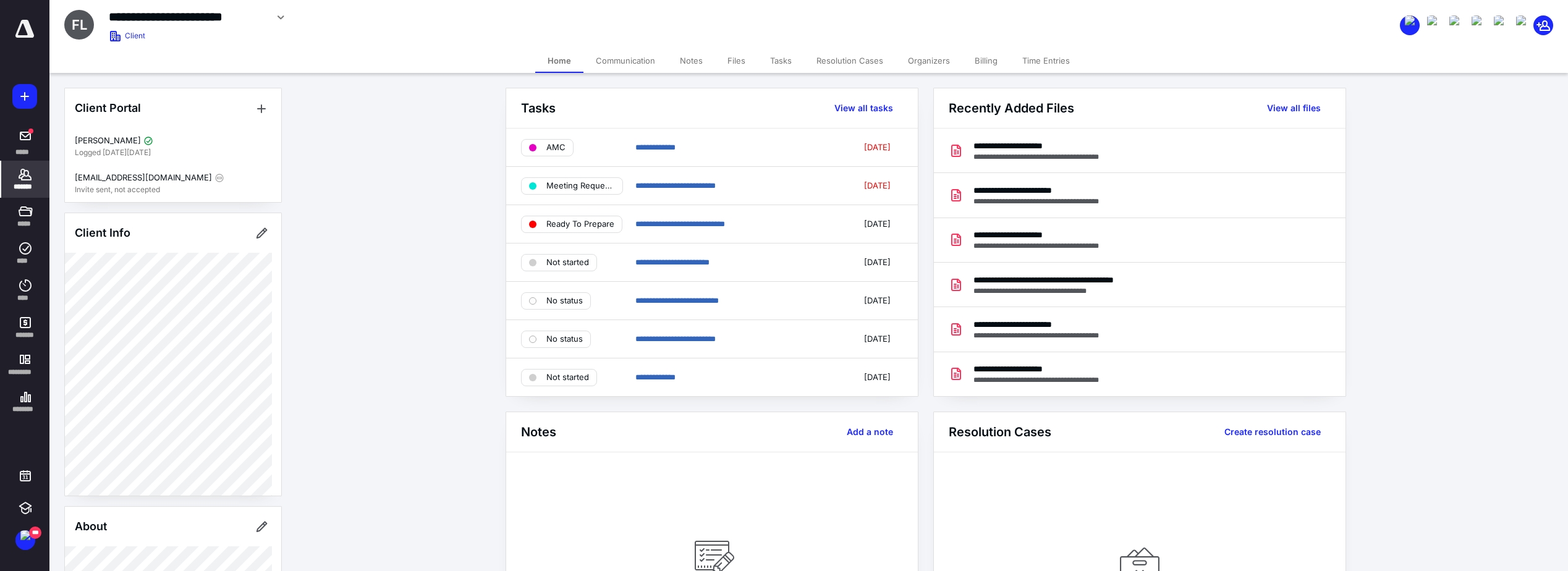 click on "Communication" at bounding box center (625, 61) 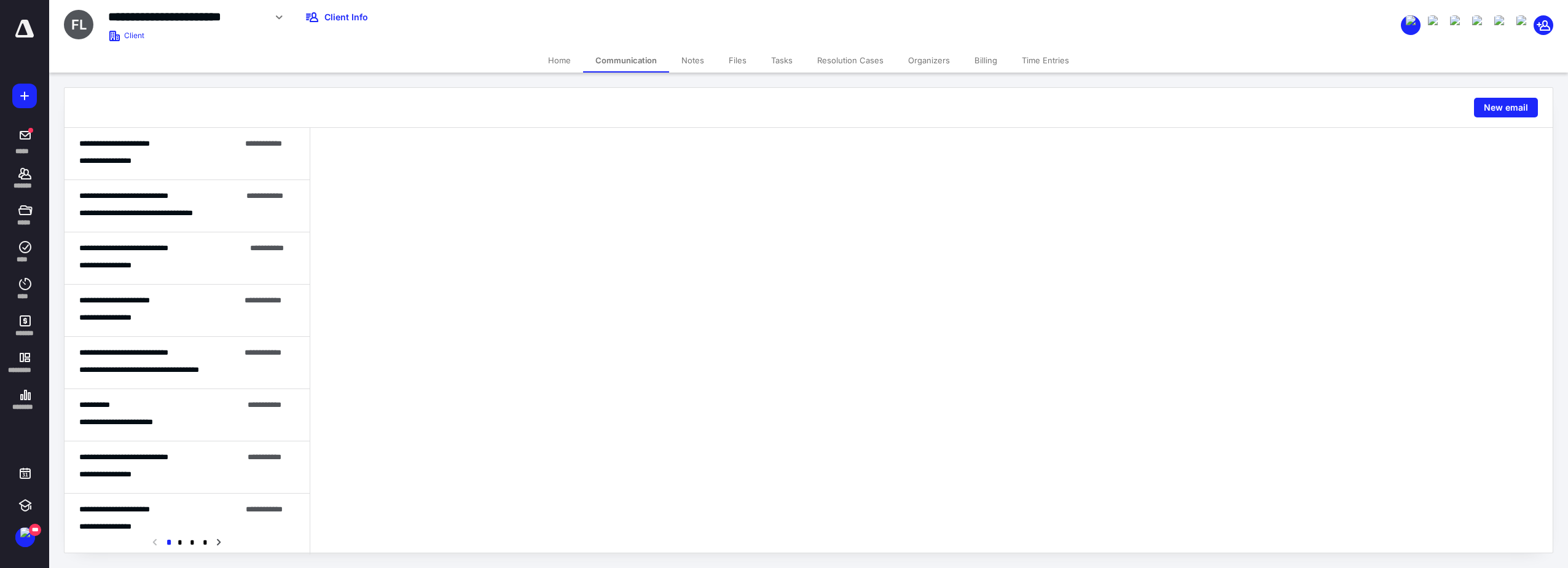 click on "Files" at bounding box center (737, 60) 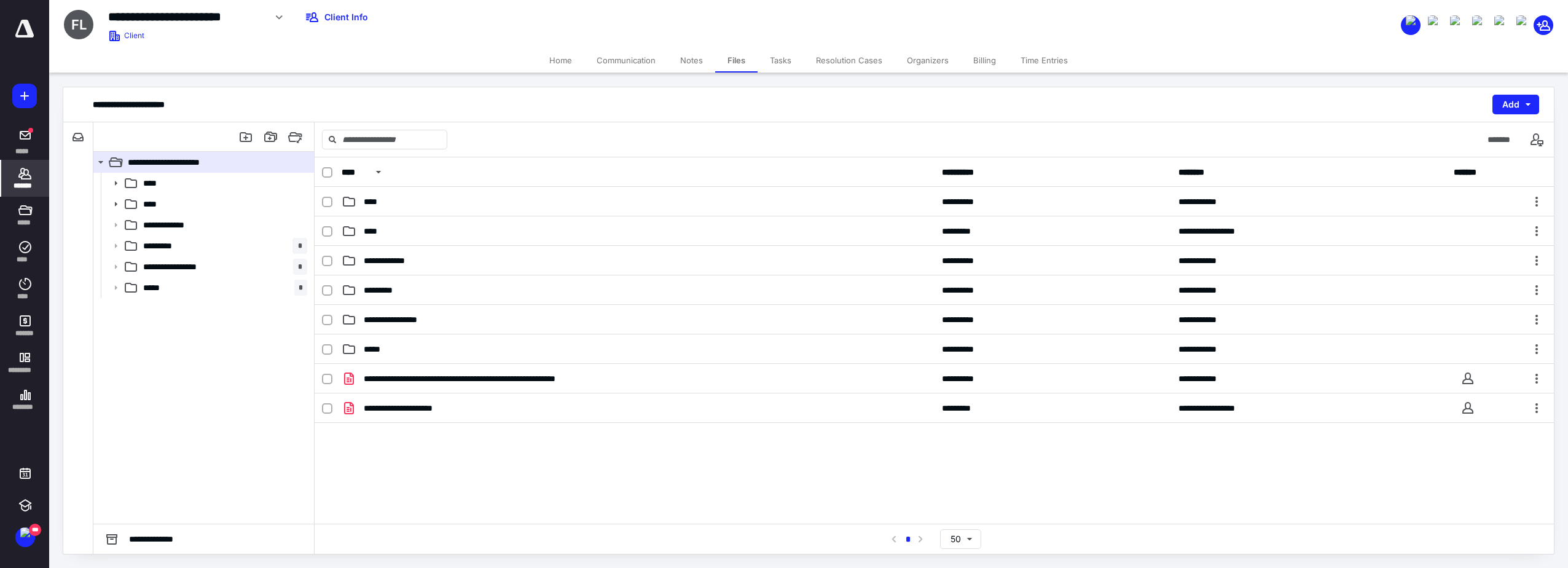 click 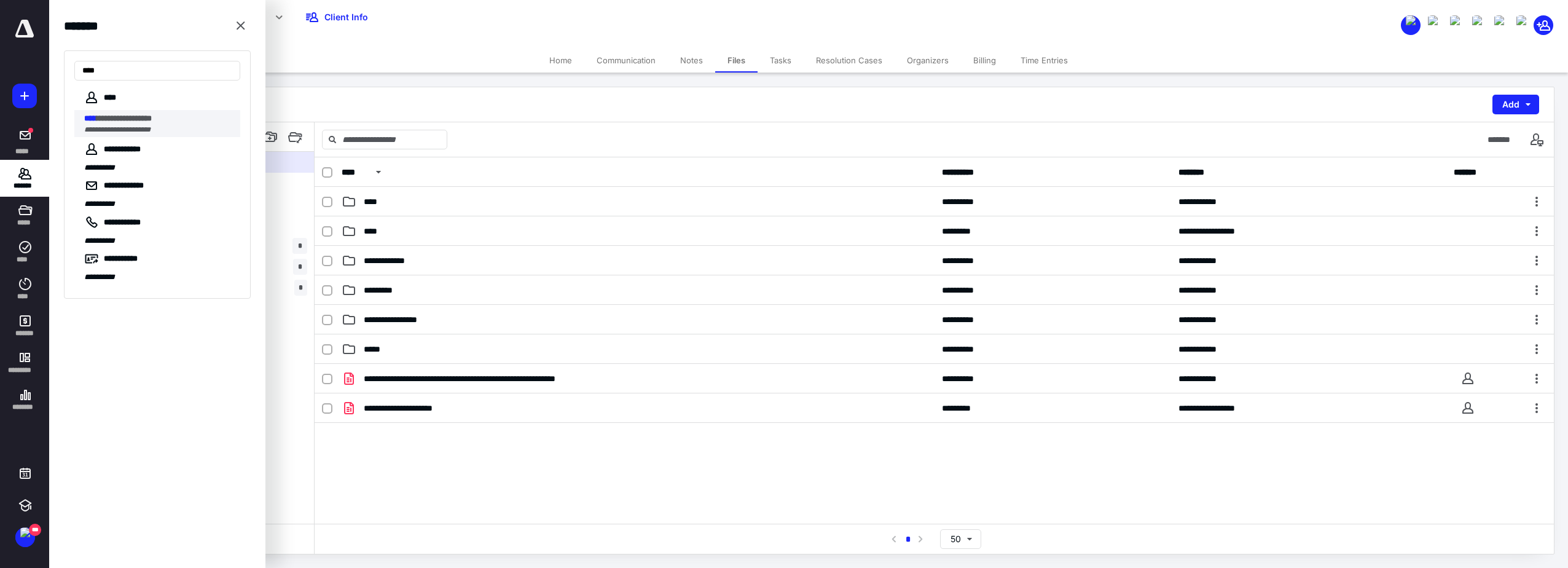 type on "****" 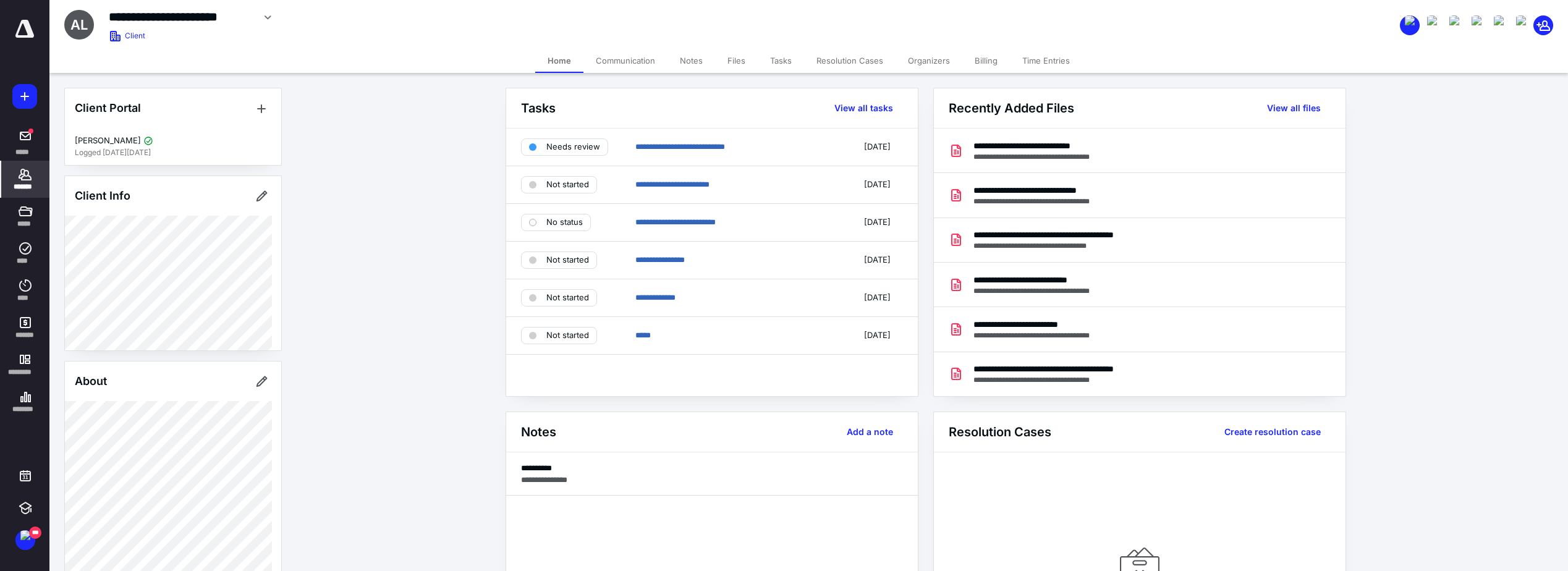 click on "Files" at bounding box center [736, 61] 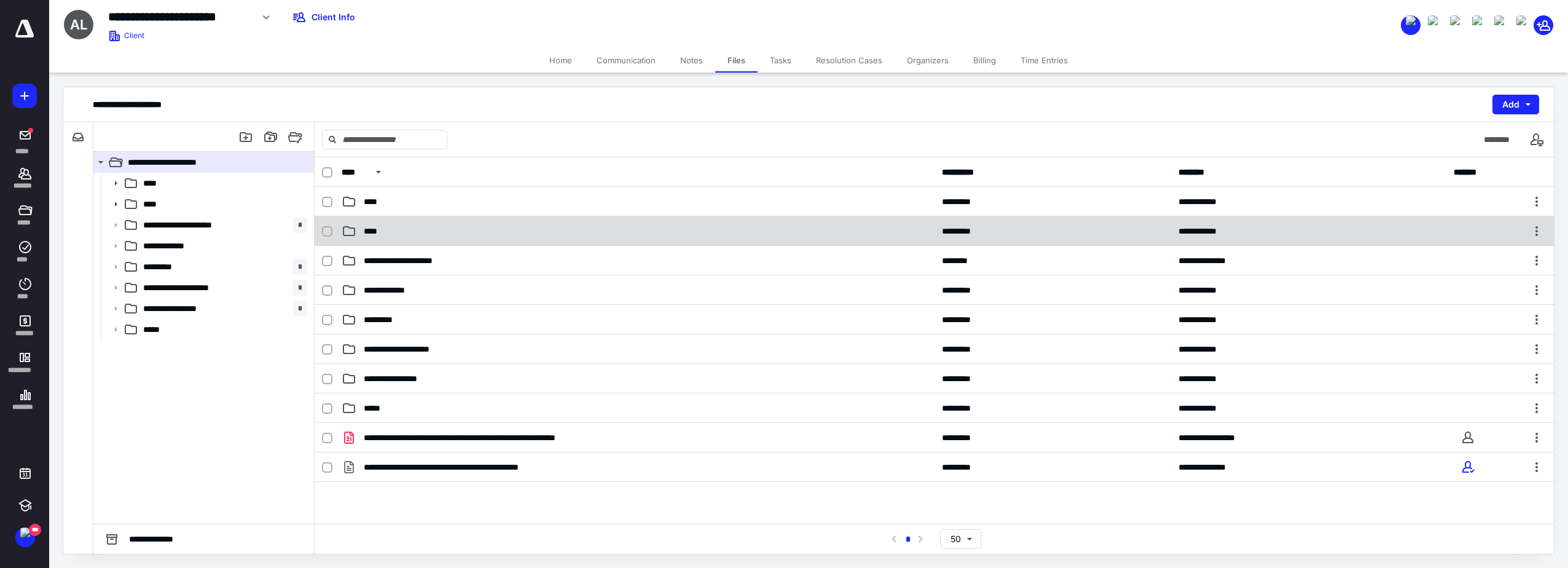 click on "****" at bounding box center (374, 231) 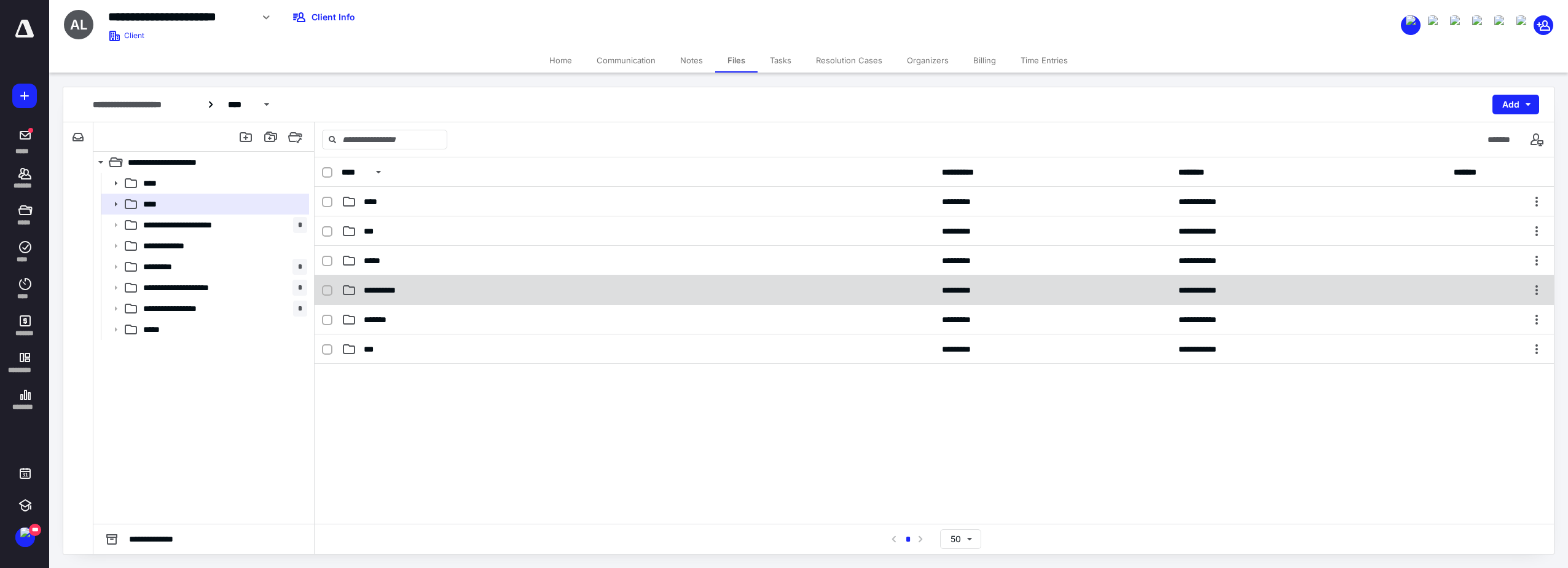 click on "**********" at bounding box center [934, 290] 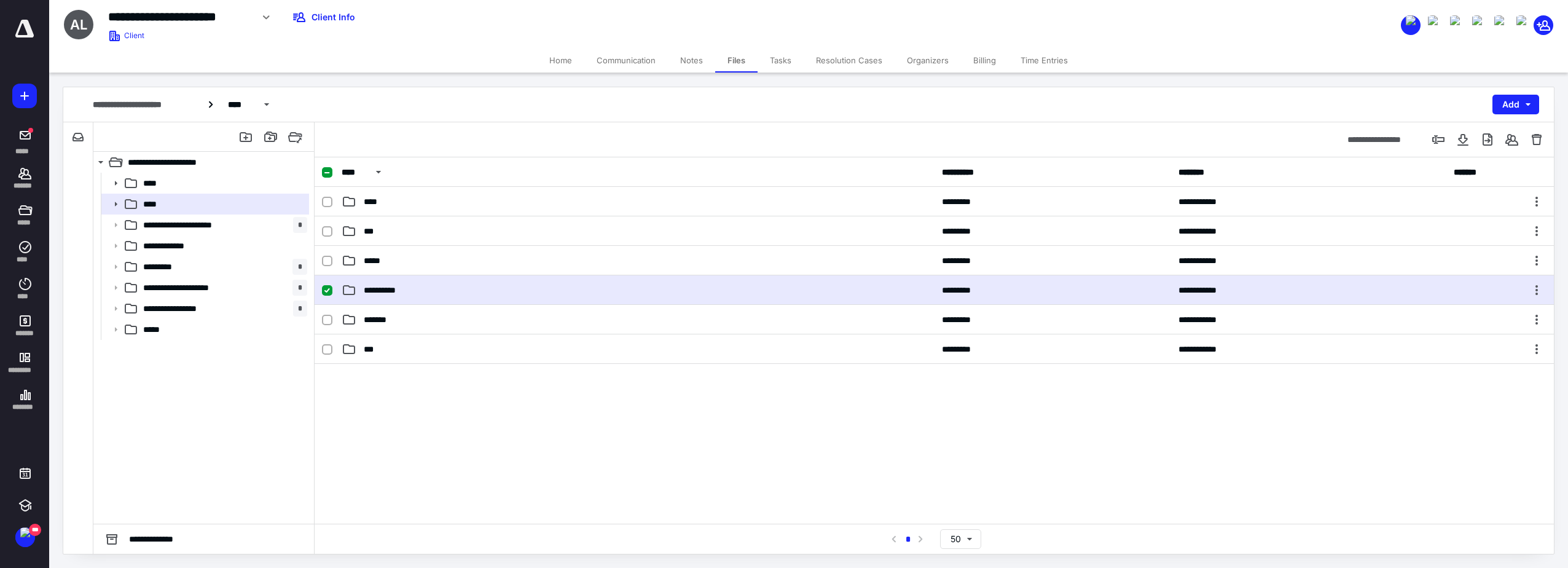 click on "**********" at bounding box center [934, 290] 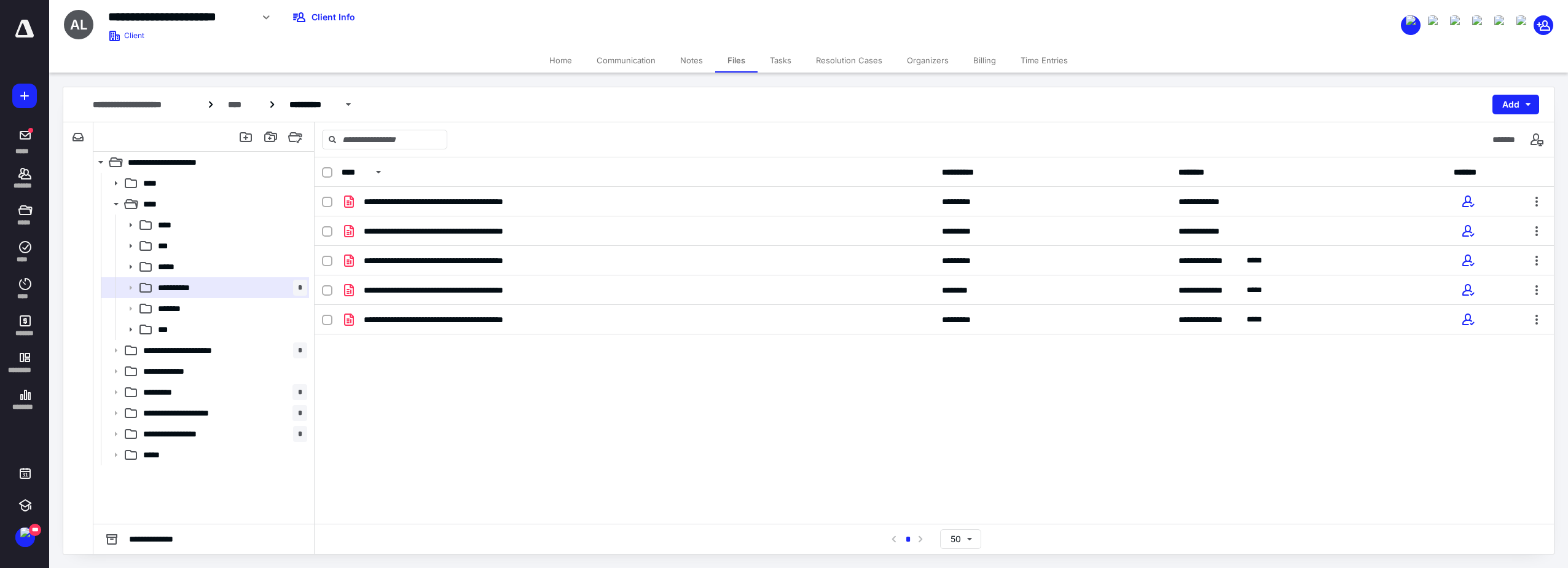click on "Tasks" at bounding box center [780, 60] 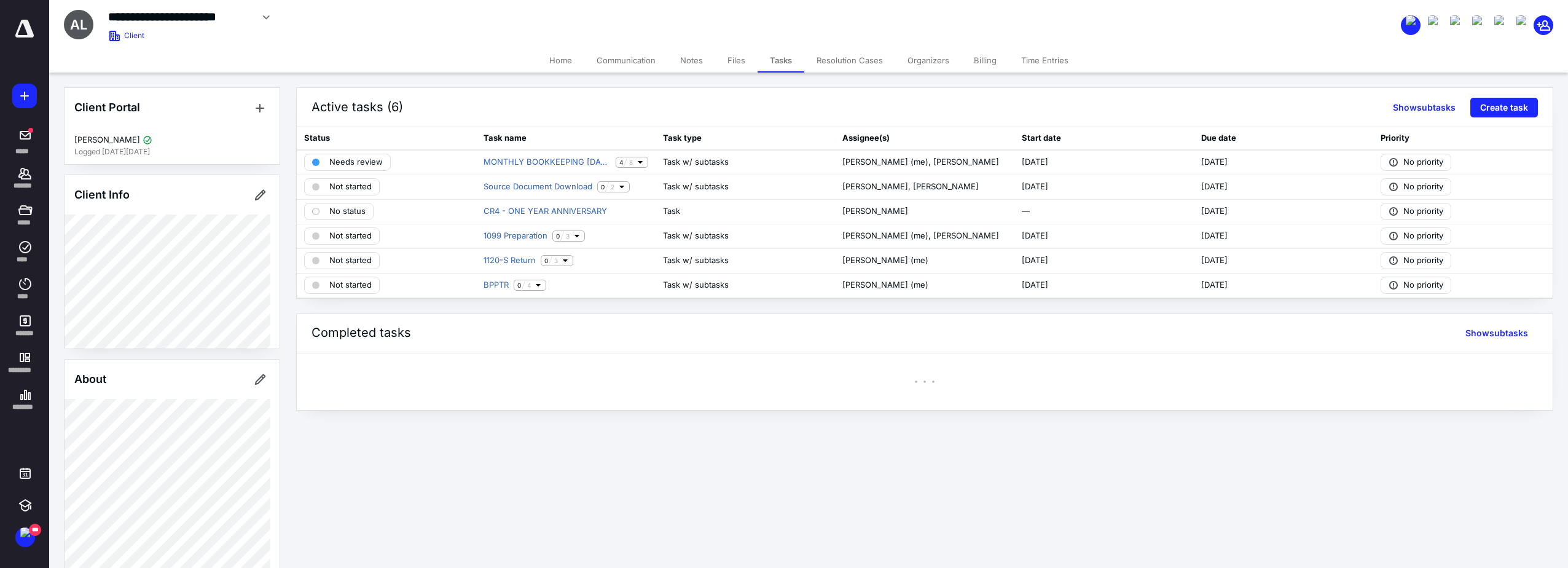 click on "Files" at bounding box center (736, 60) 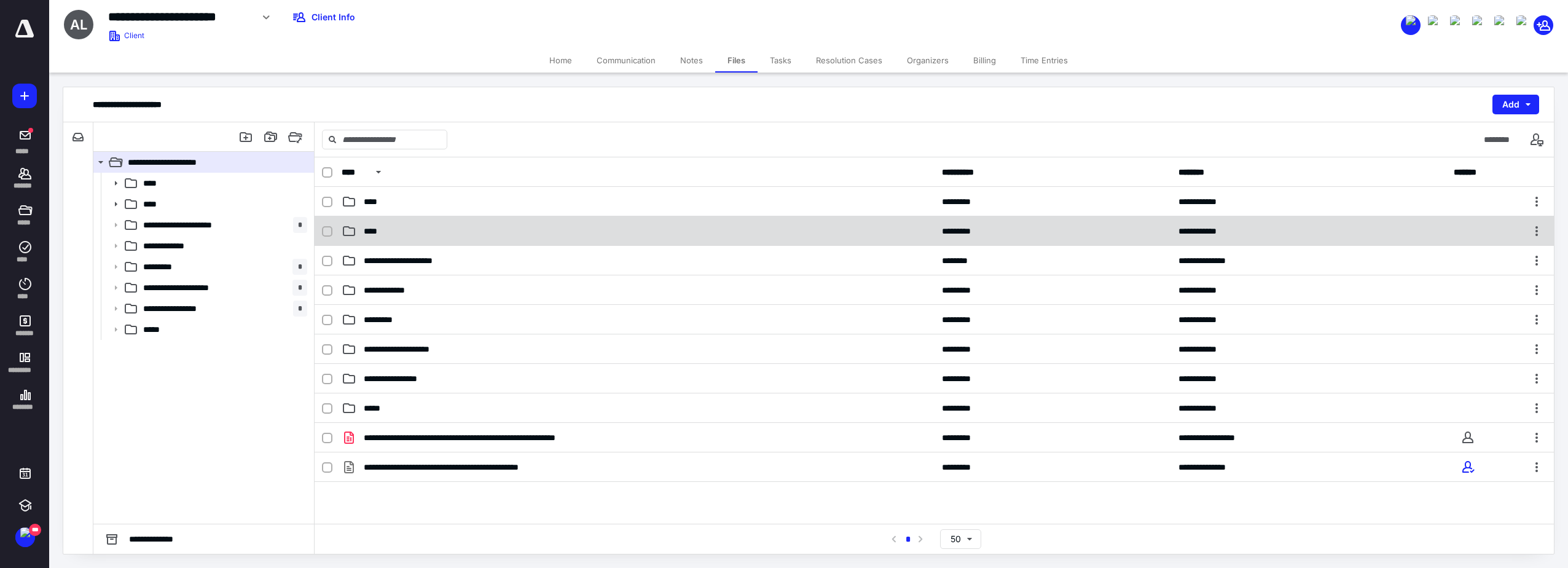 click on "****" at bounding box center [638, 231] 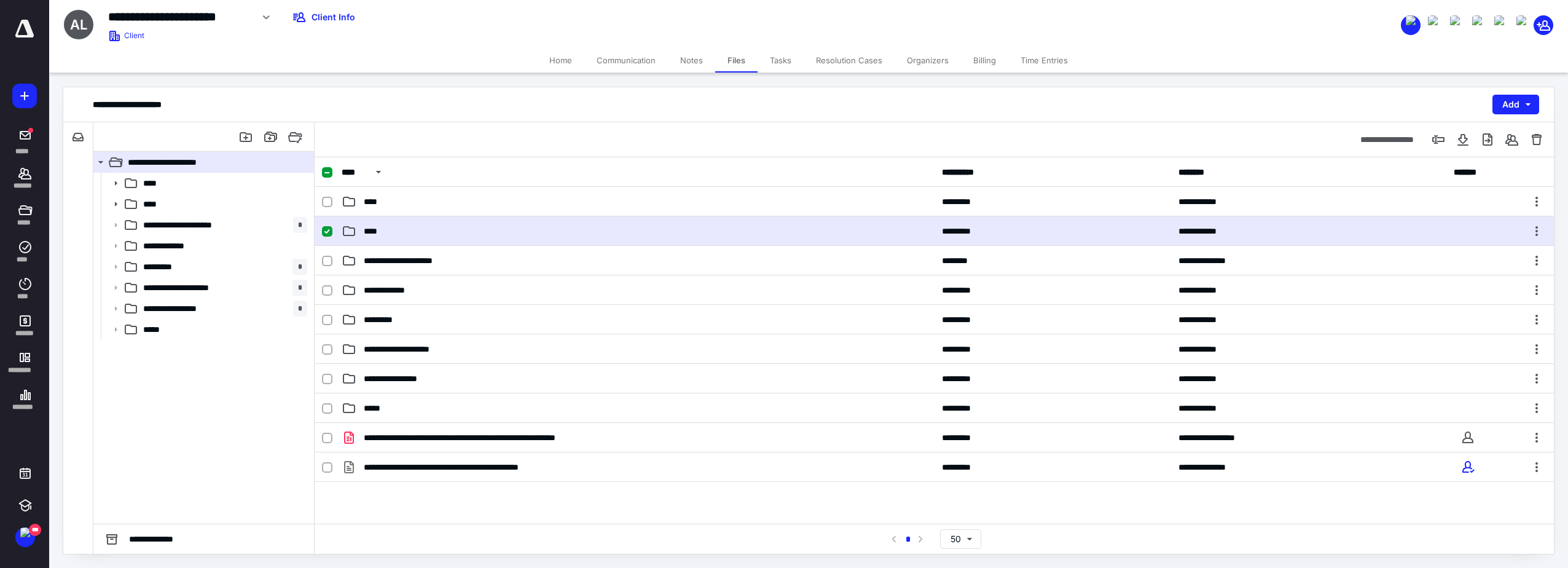 click on "****" at bounding box center (638, 231) 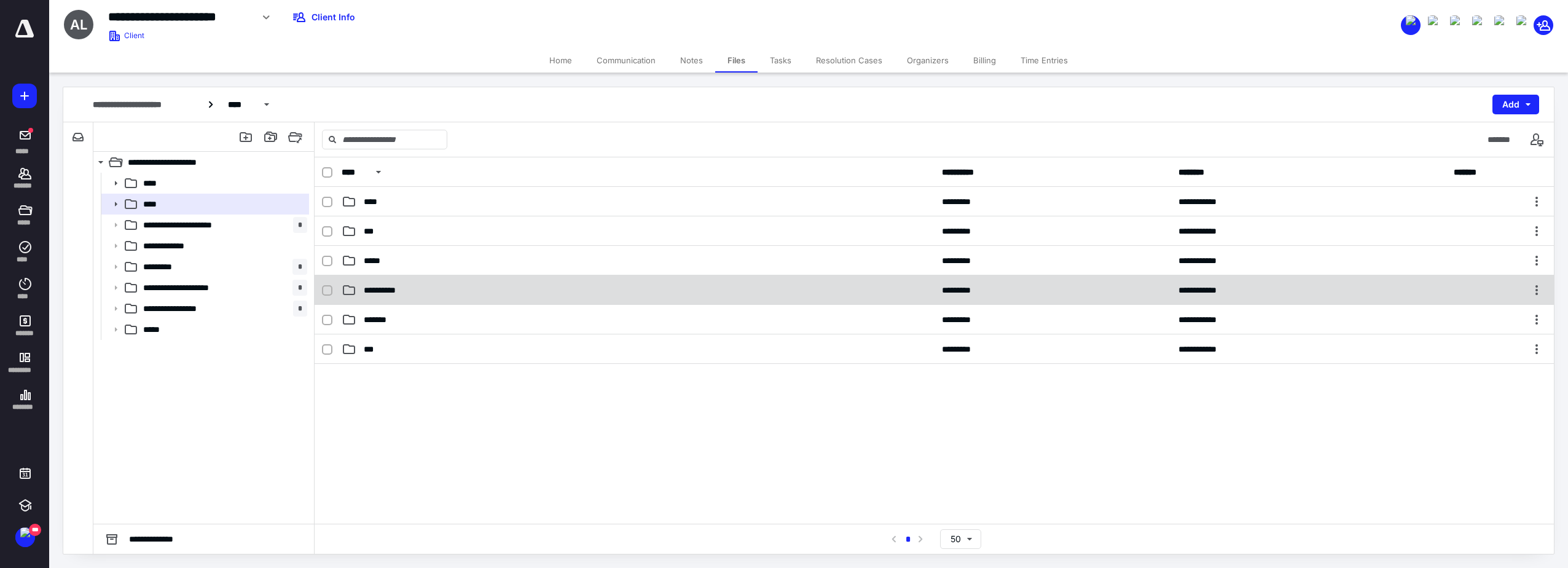click on "**********" at bounding box center [934, 290] 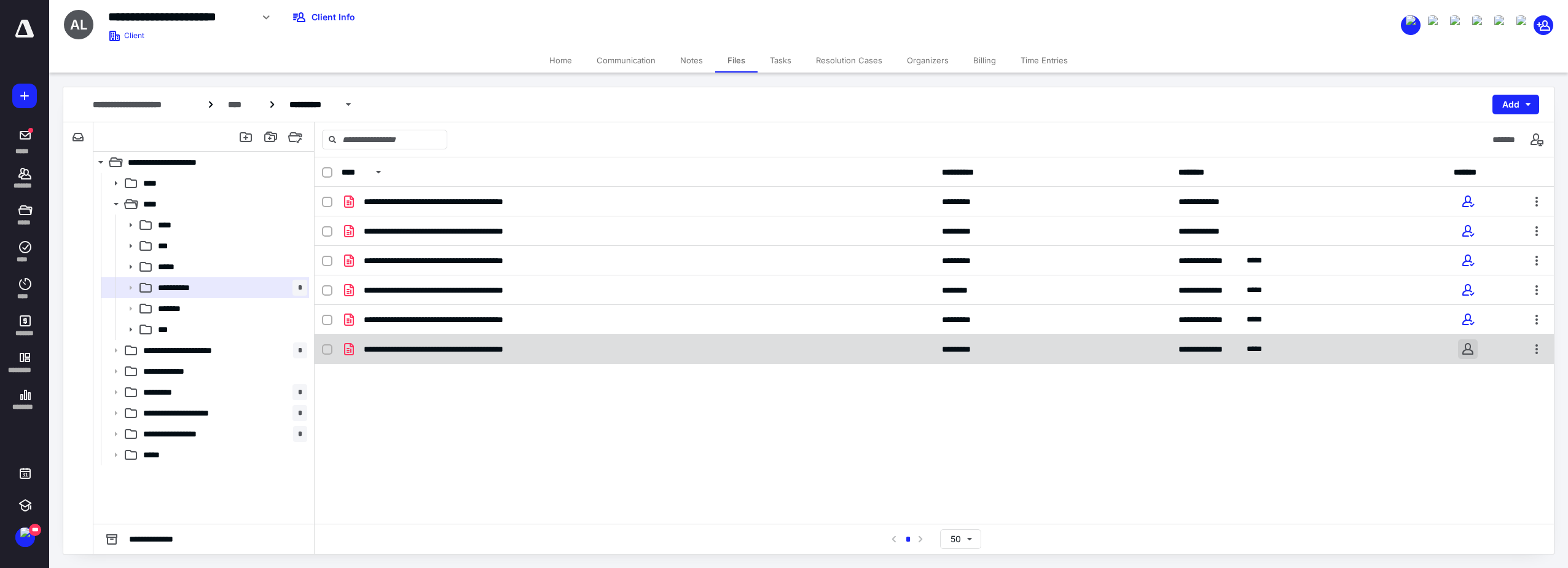 click at bounding box center (1468, 349) 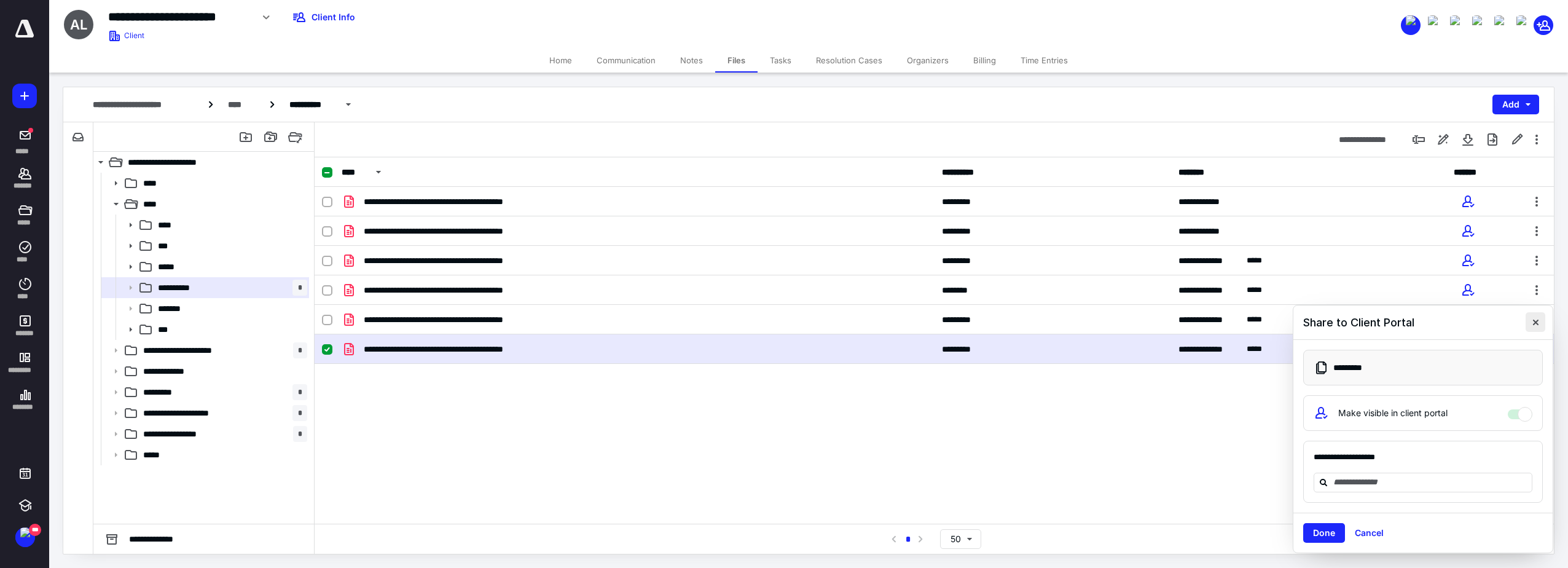 click at bounding box center [1535, 322] 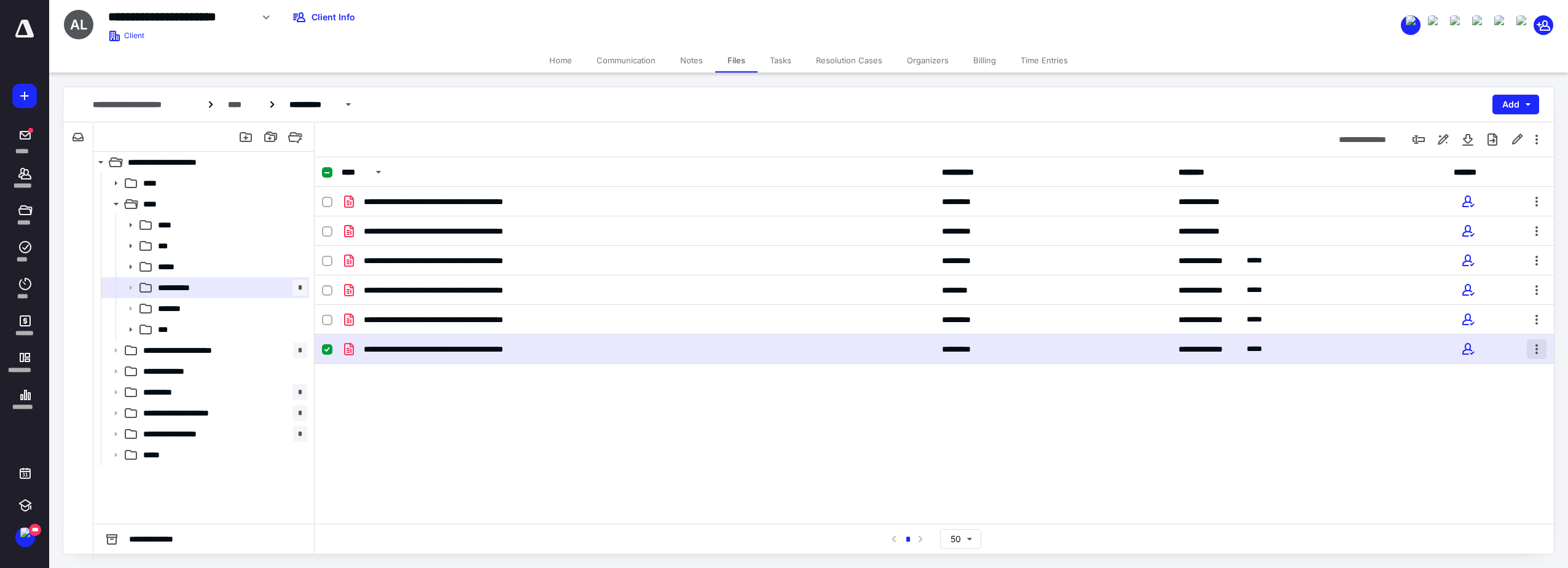 click at bounding box center (1537, 349) 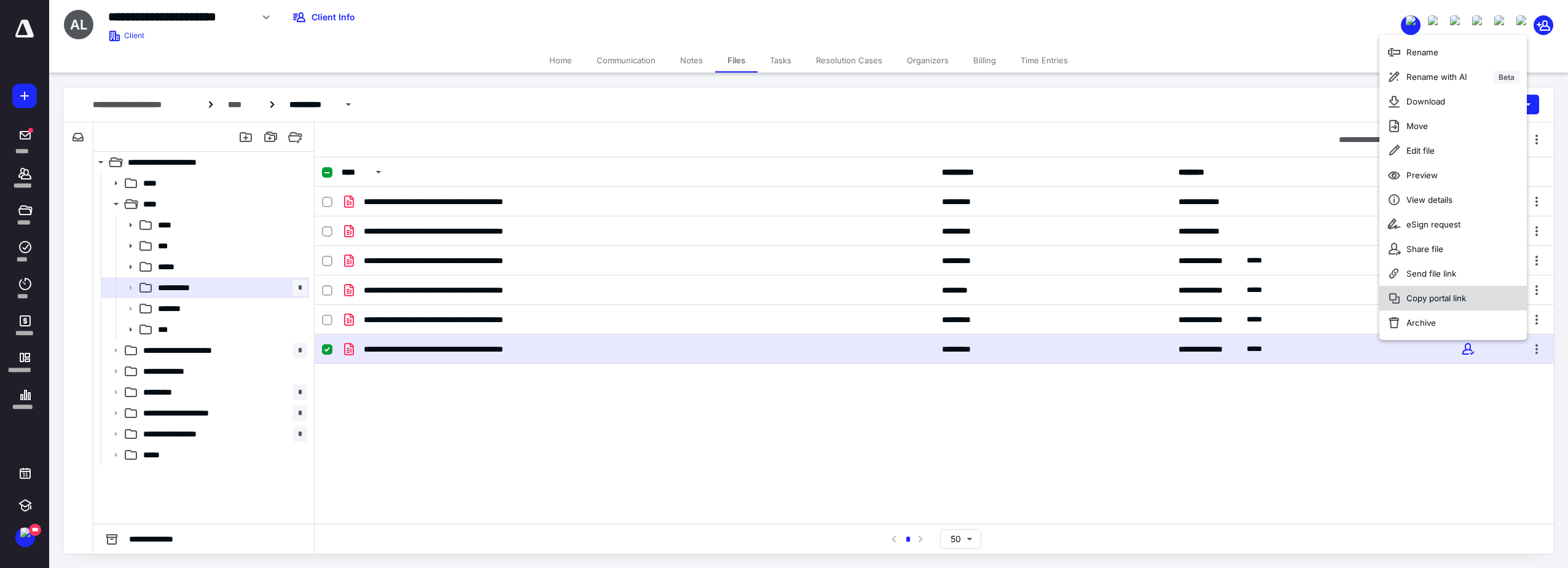 click on "Copy portal link" at bounding box center (1453, 298) 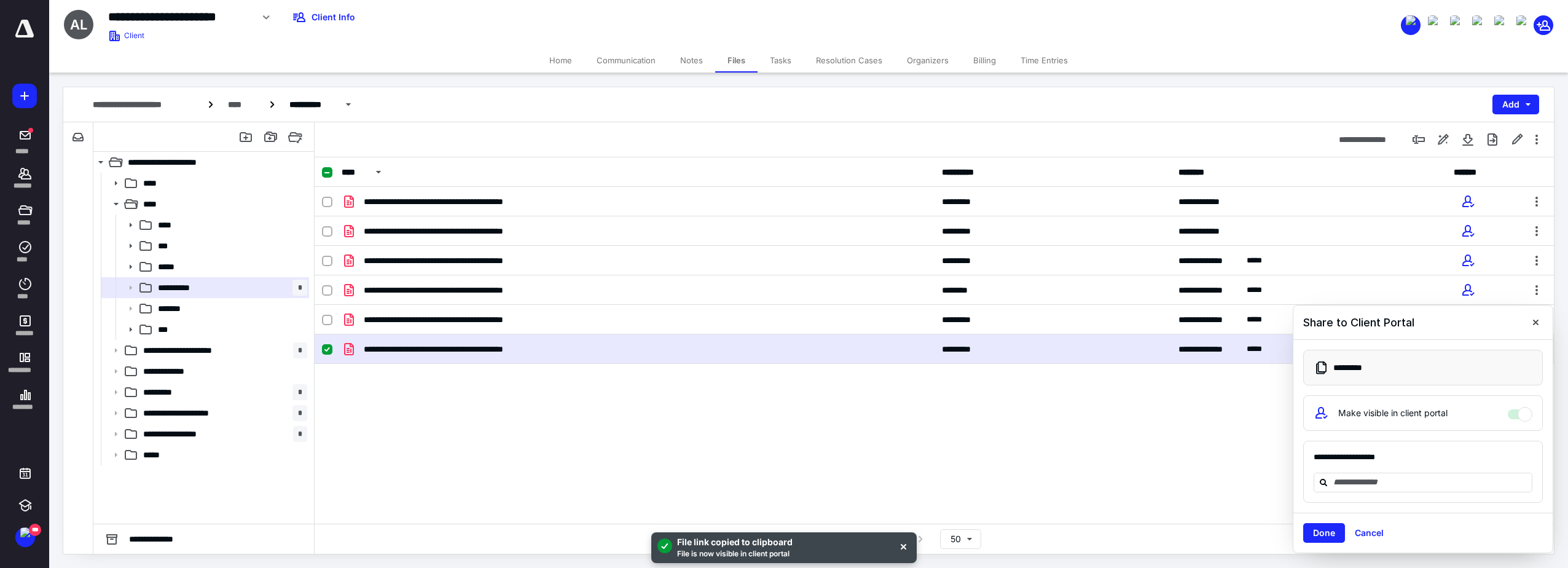 click on "Communication" at bounding box center [626, 60] 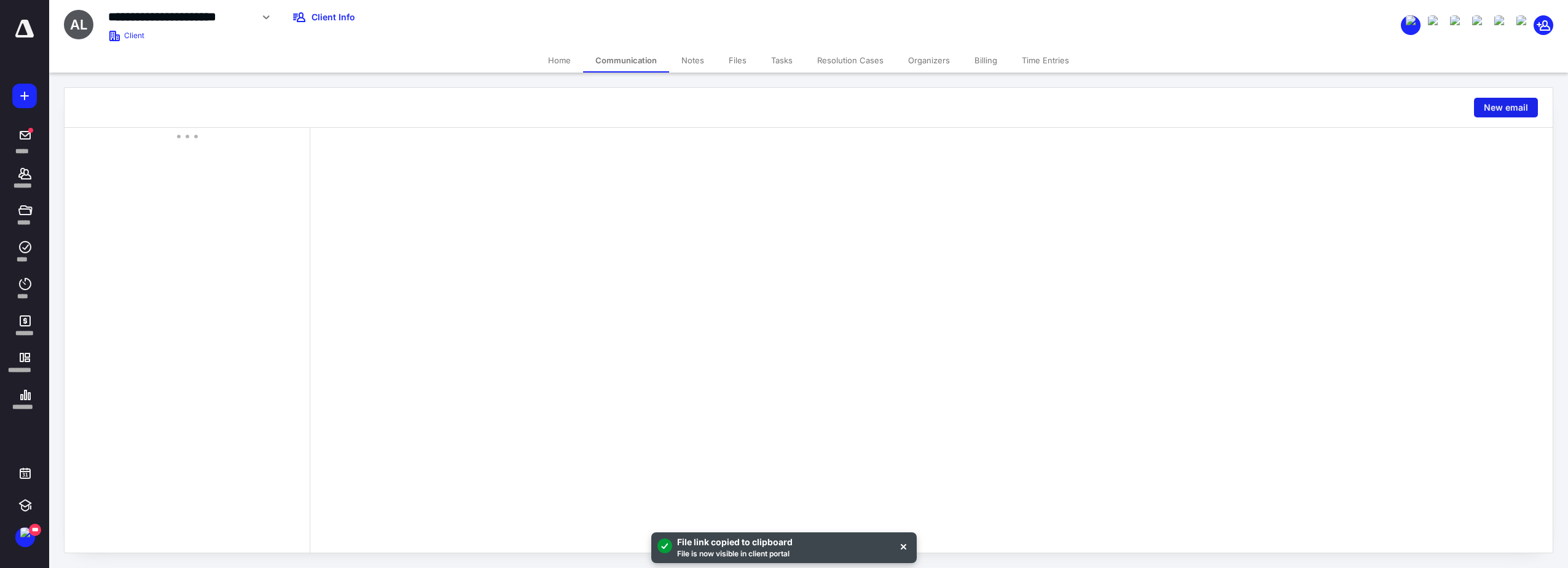 click on "New email" at bounding box center (1506, 108) 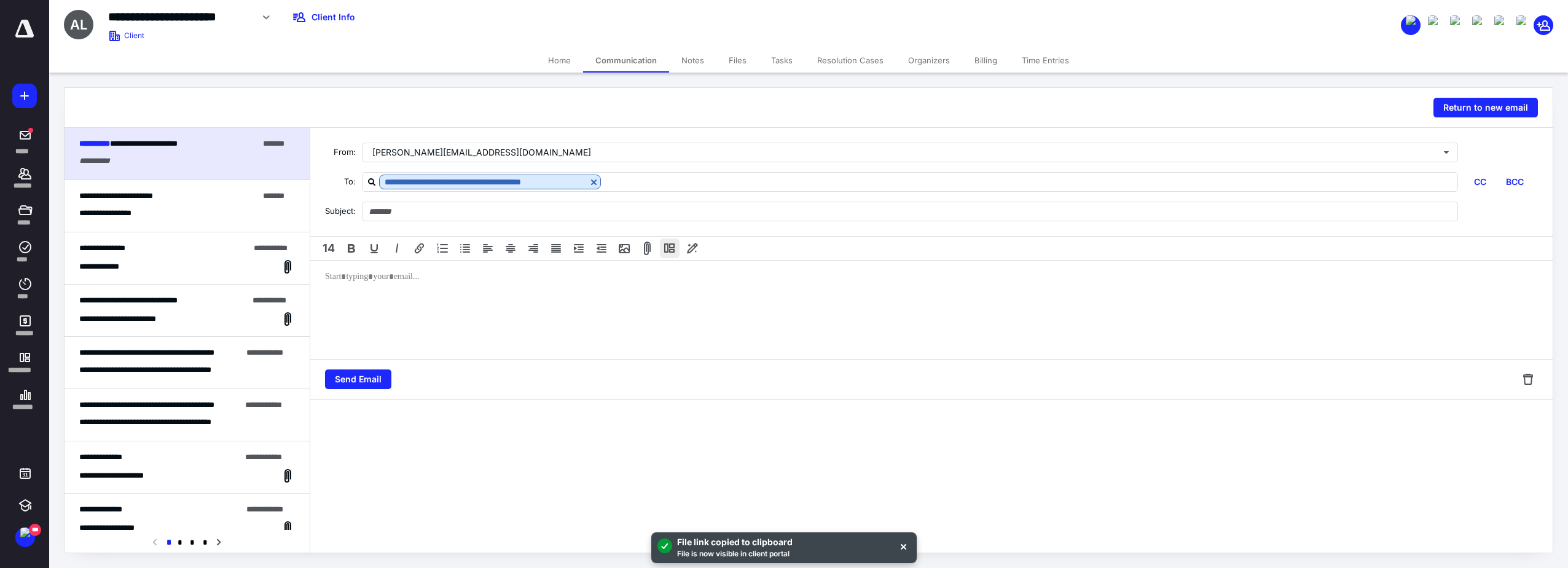 click at bounding box center (670, 248) 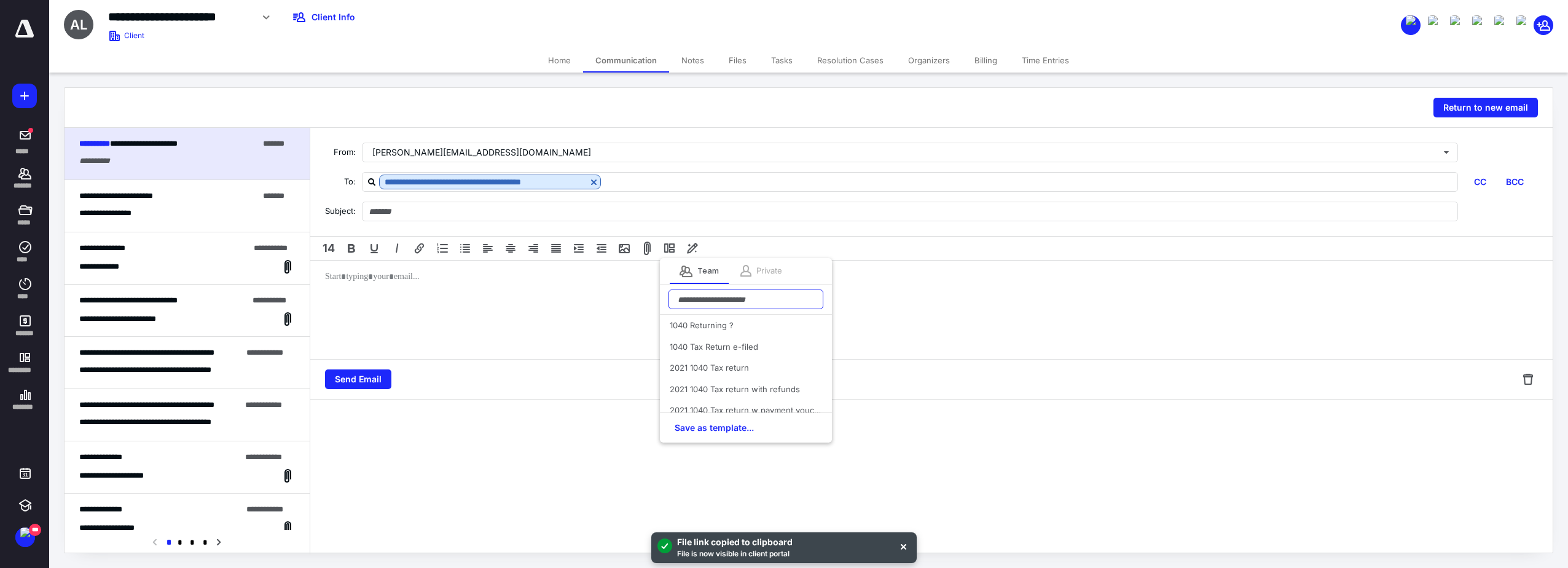 click at bounding box center [746, 299] 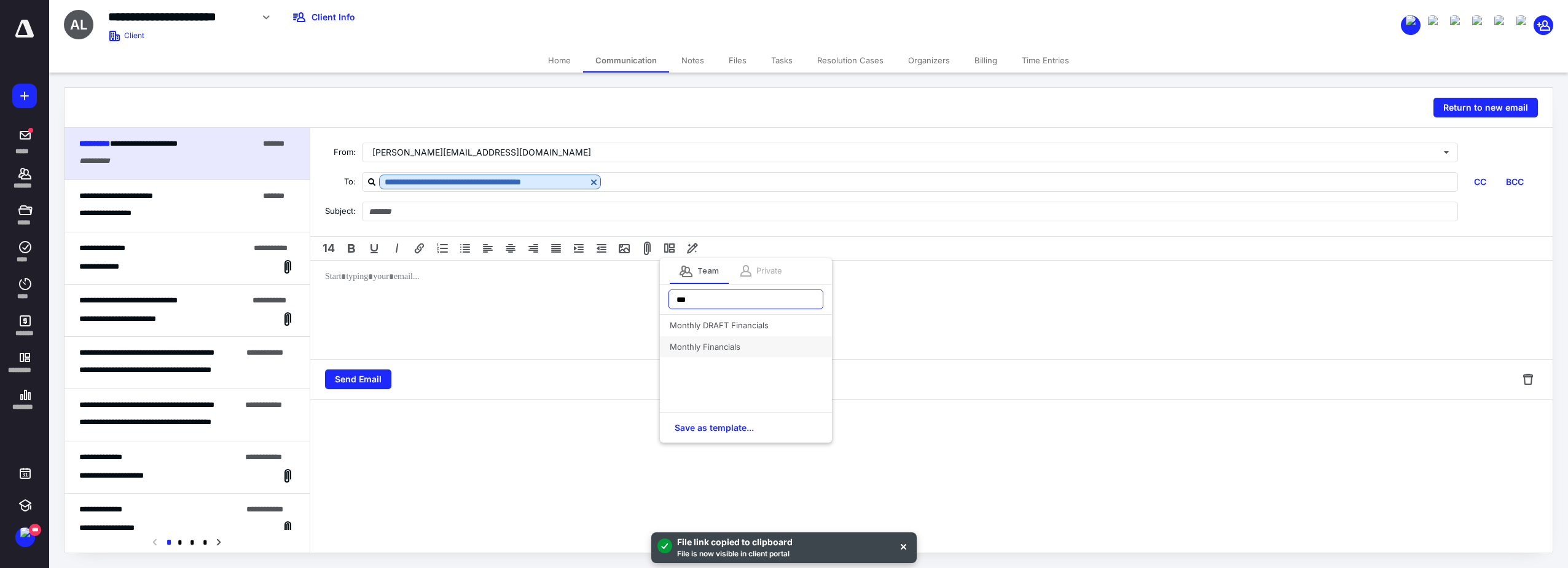 type on "***" 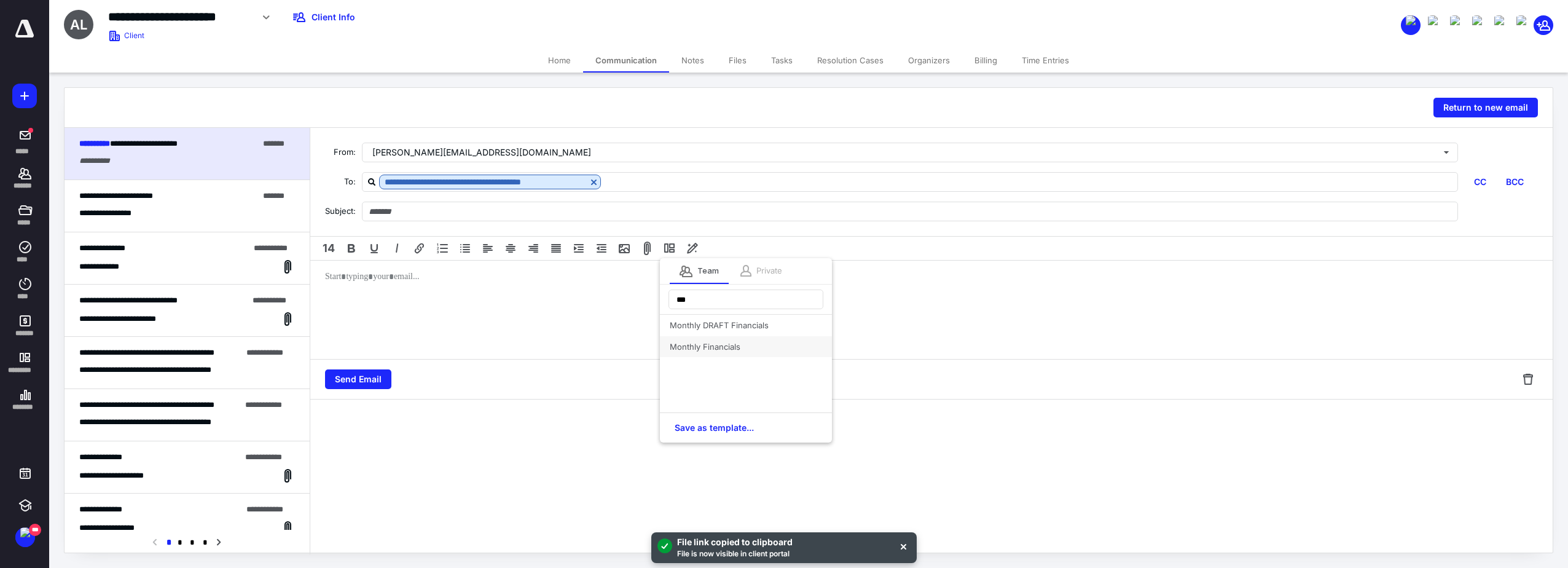 click on "Monthly Financials" at bounding box center [746, 347] 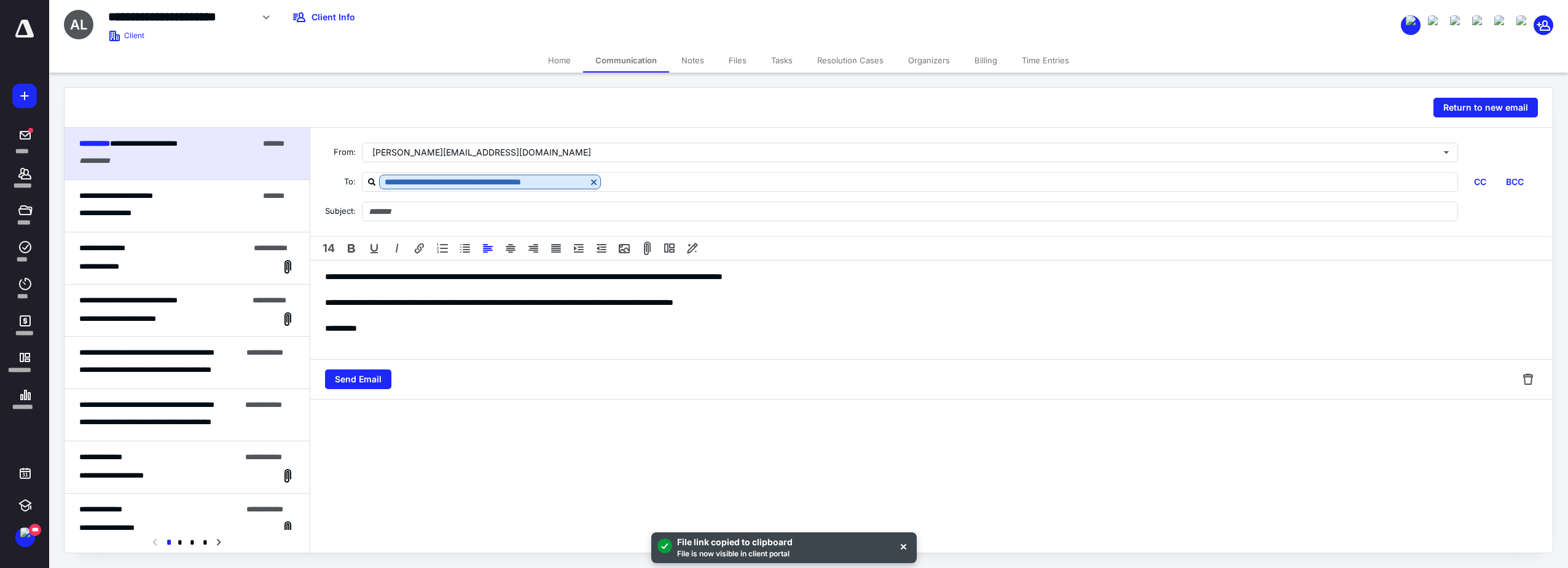 type on "**********" 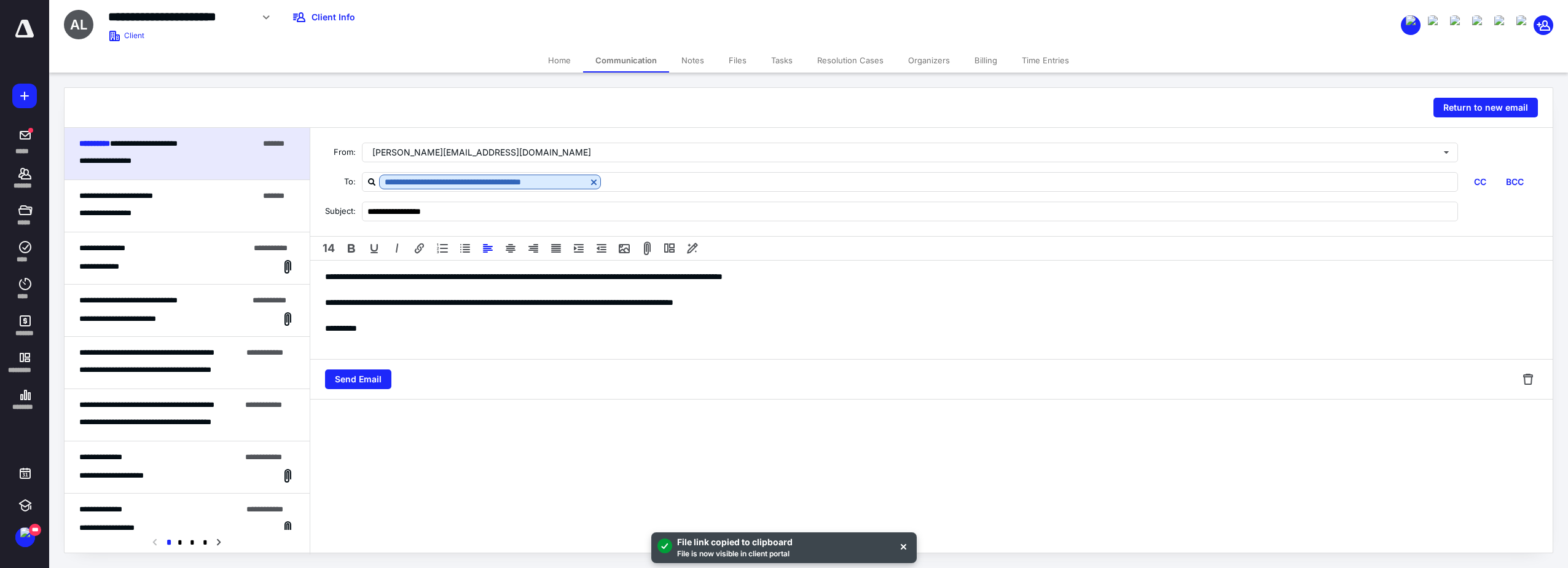 click on "**********" at bounding box center [931, 310] 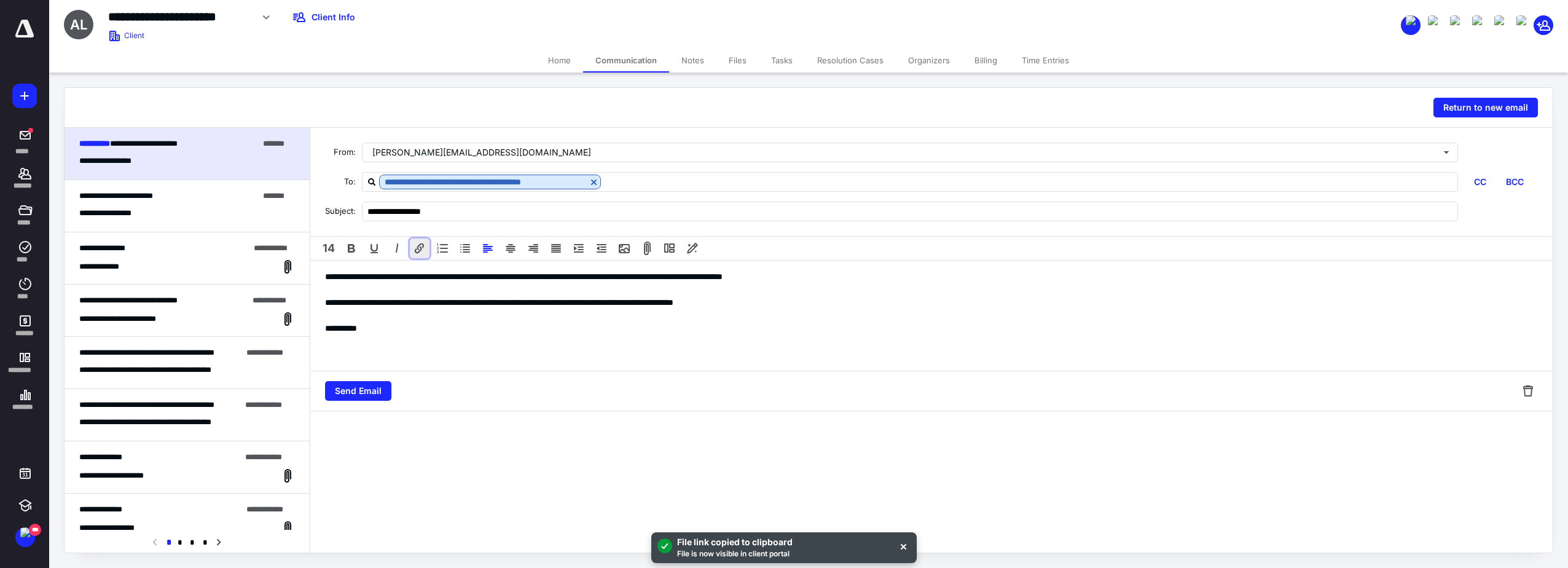 click at bounding box center (420, 248) 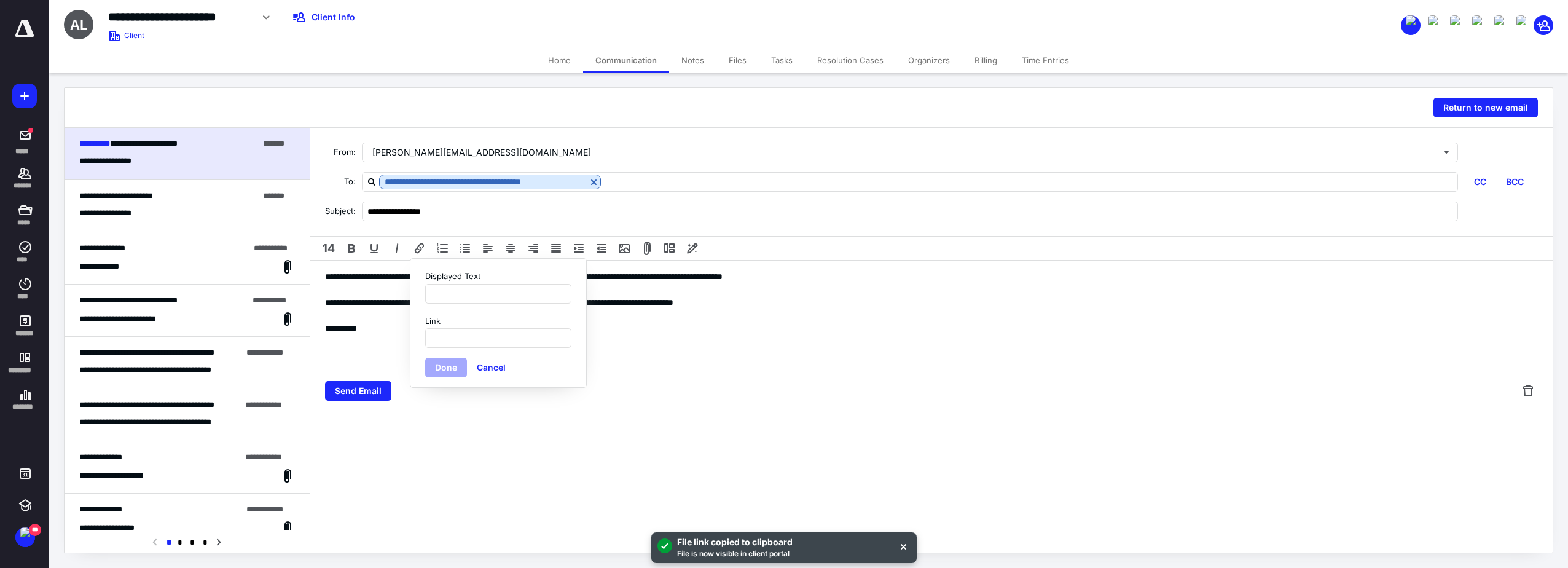 click on "Link" at bounding box center (498, 331) 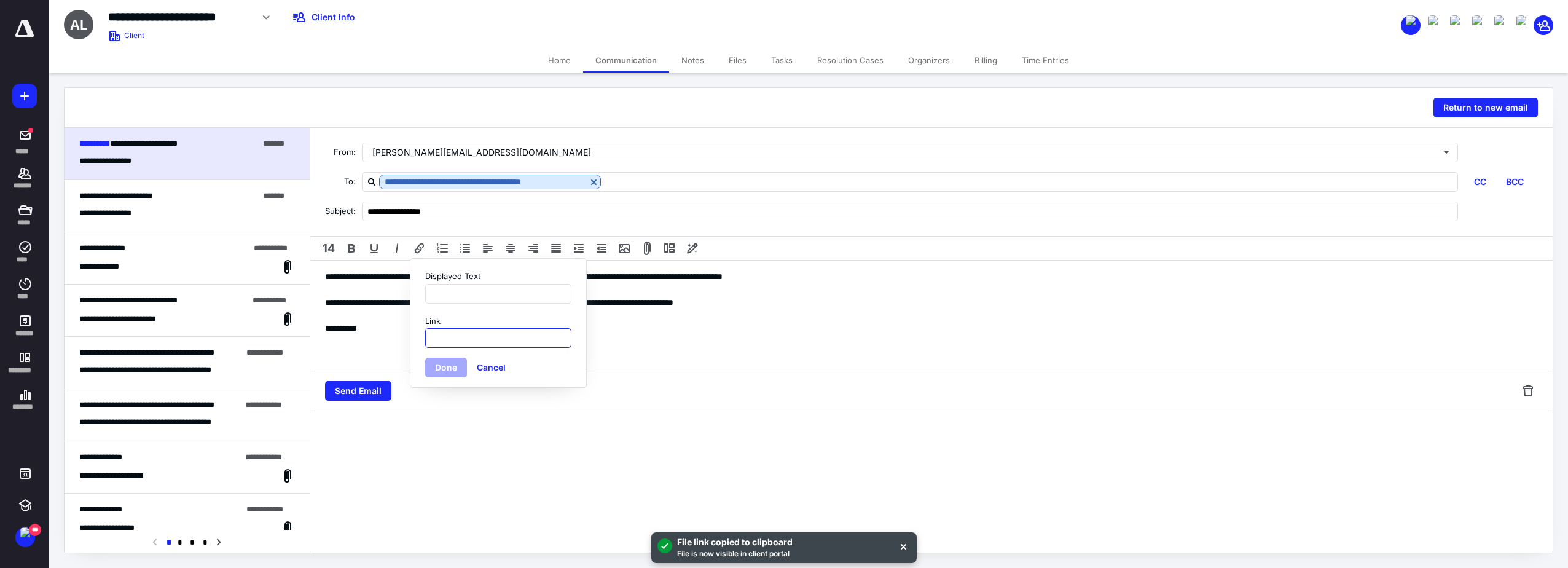 click on "Link" at bounding box center (498, 338) 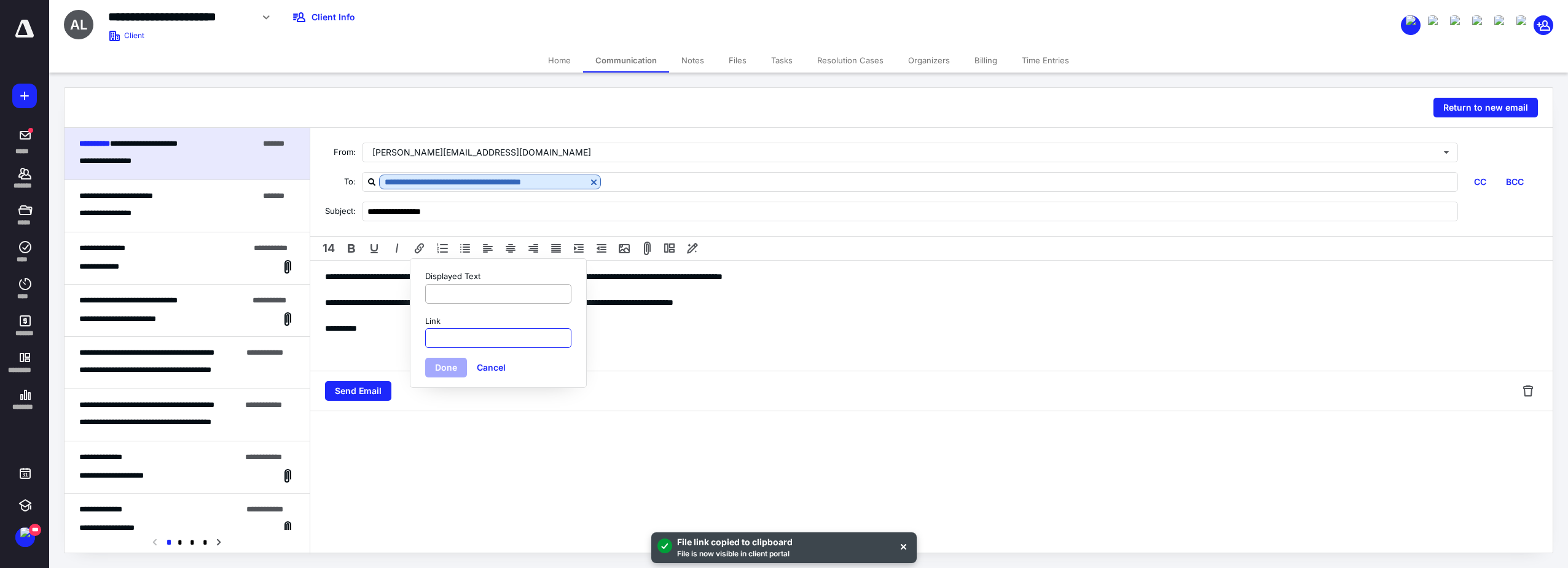 paste on "**********" 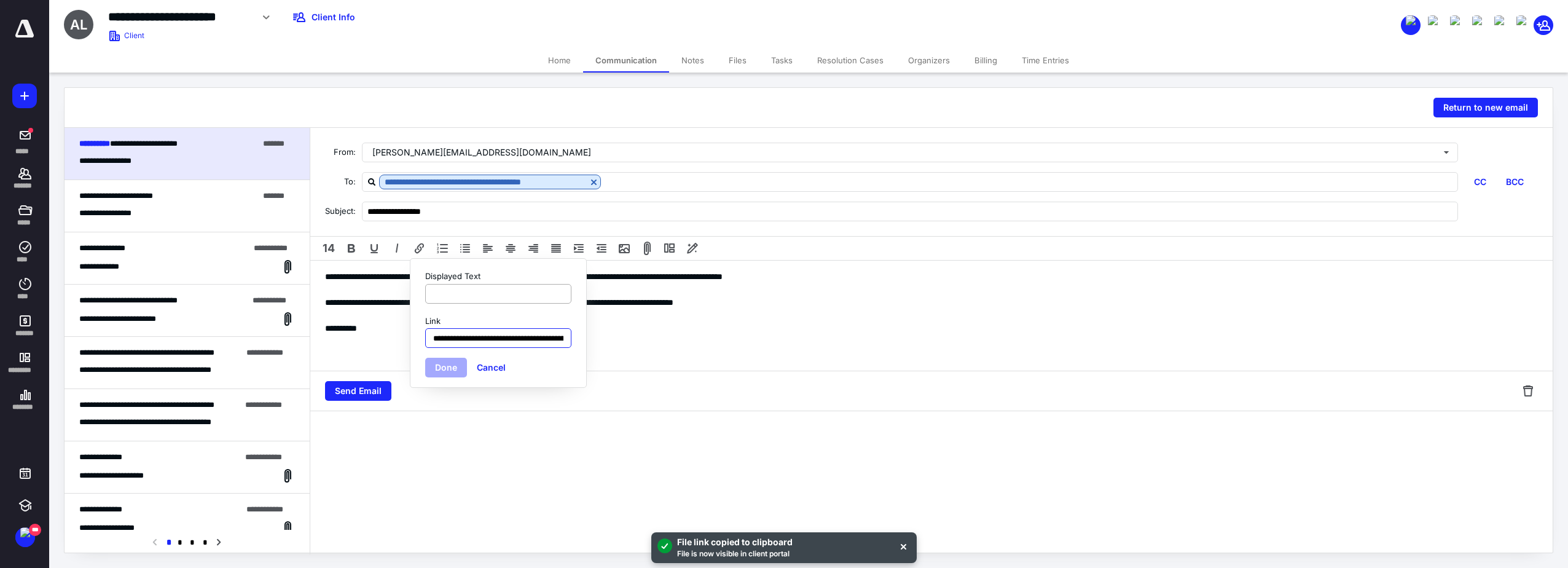 scroll, scrollTop: 0, scrollLeft: 178, axis: horizontal 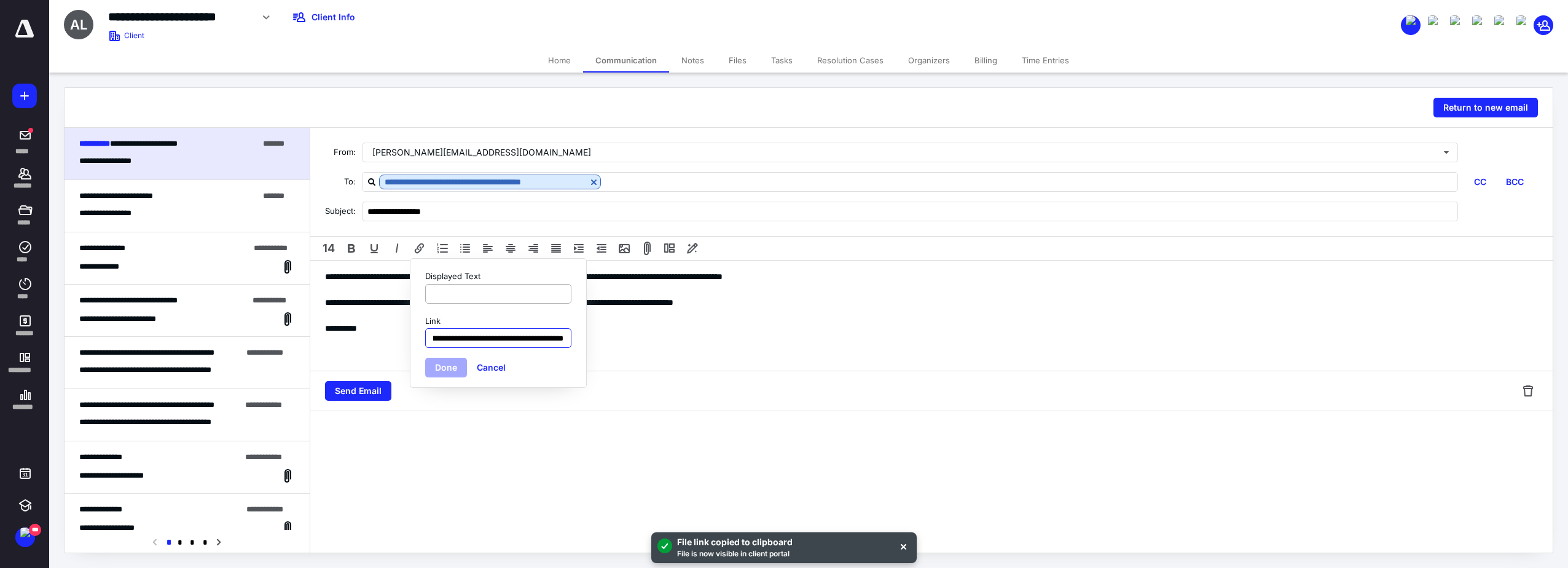 type on "**********" 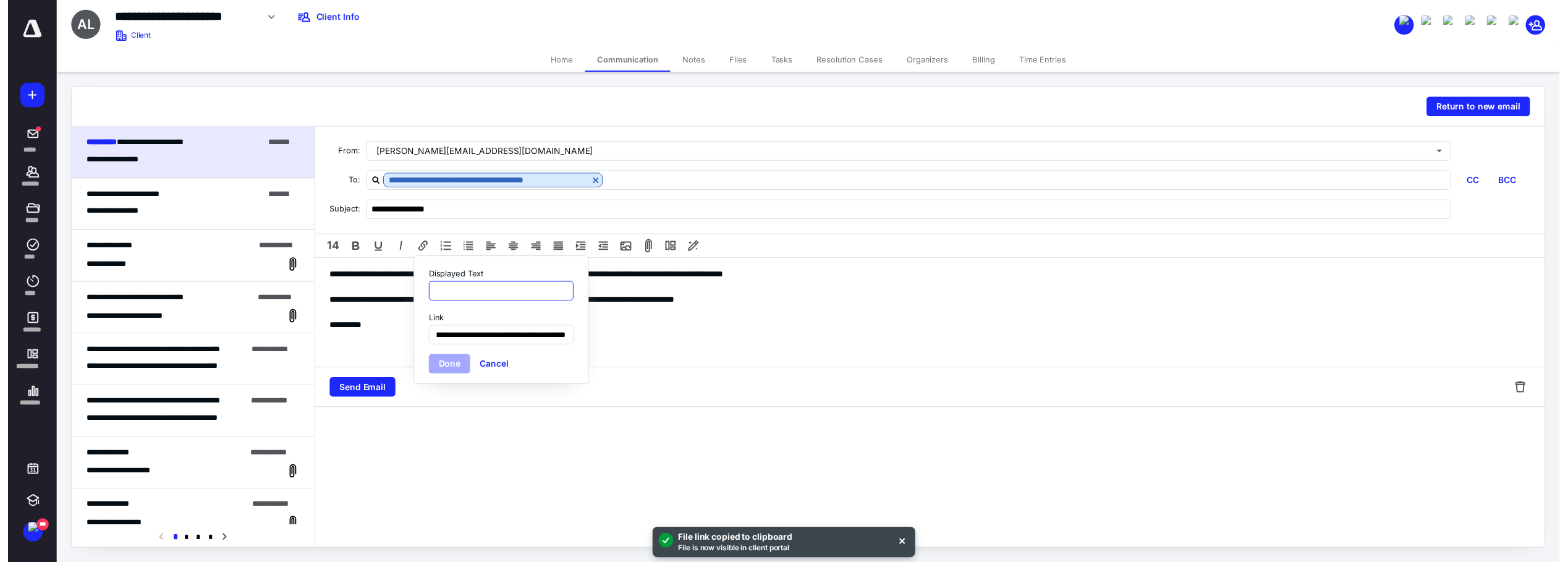 scroll, scrollTop: 0, scrollLeft: 0, axis: both 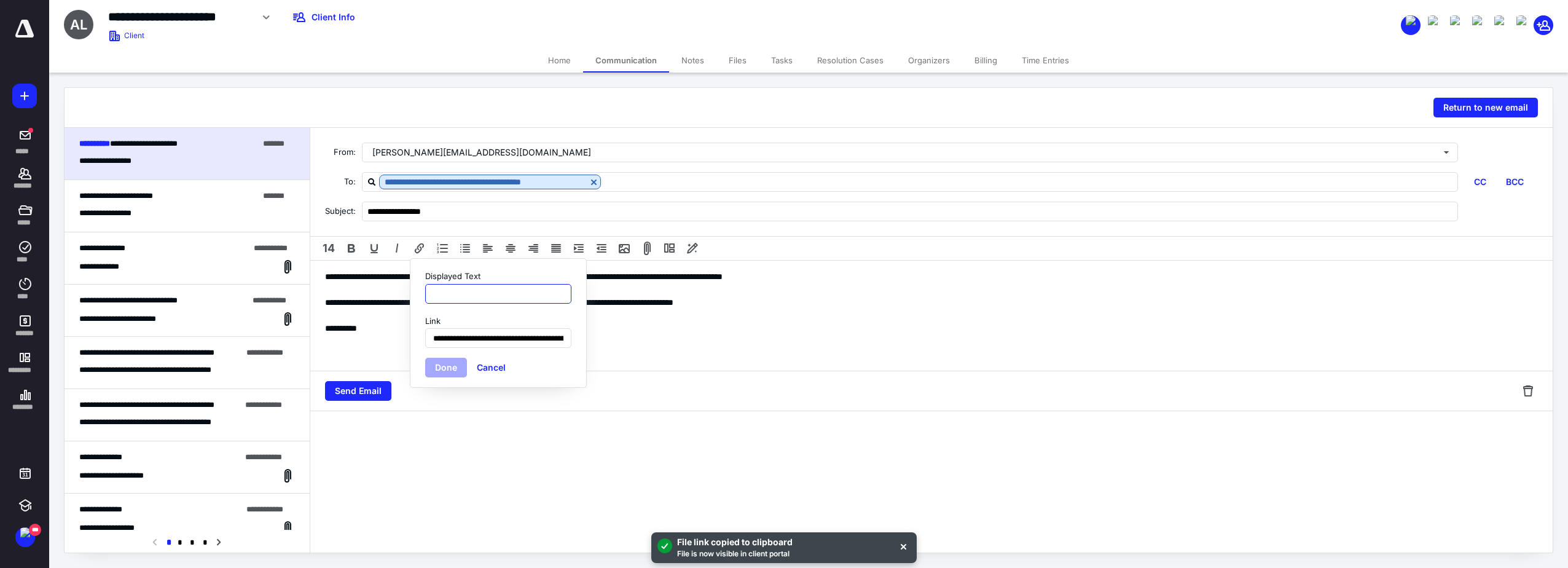 click on "Displayed Text" at bounding box center (498, 294) 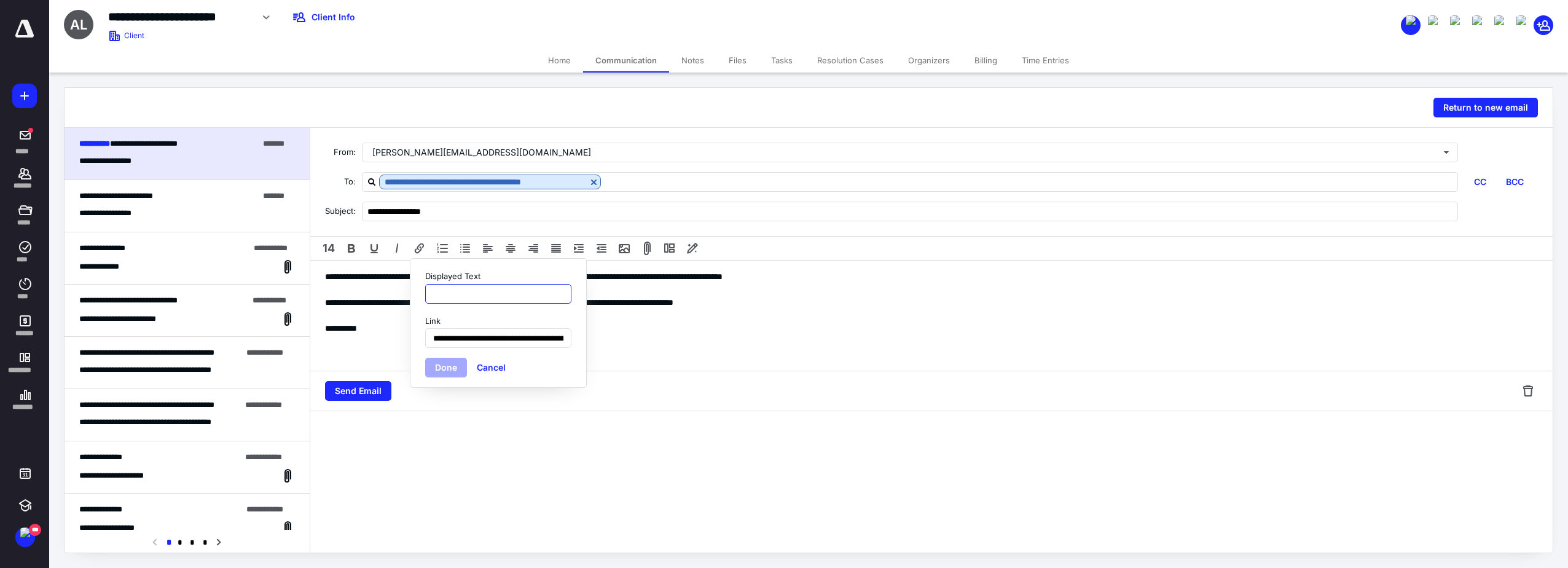 type on "**********" 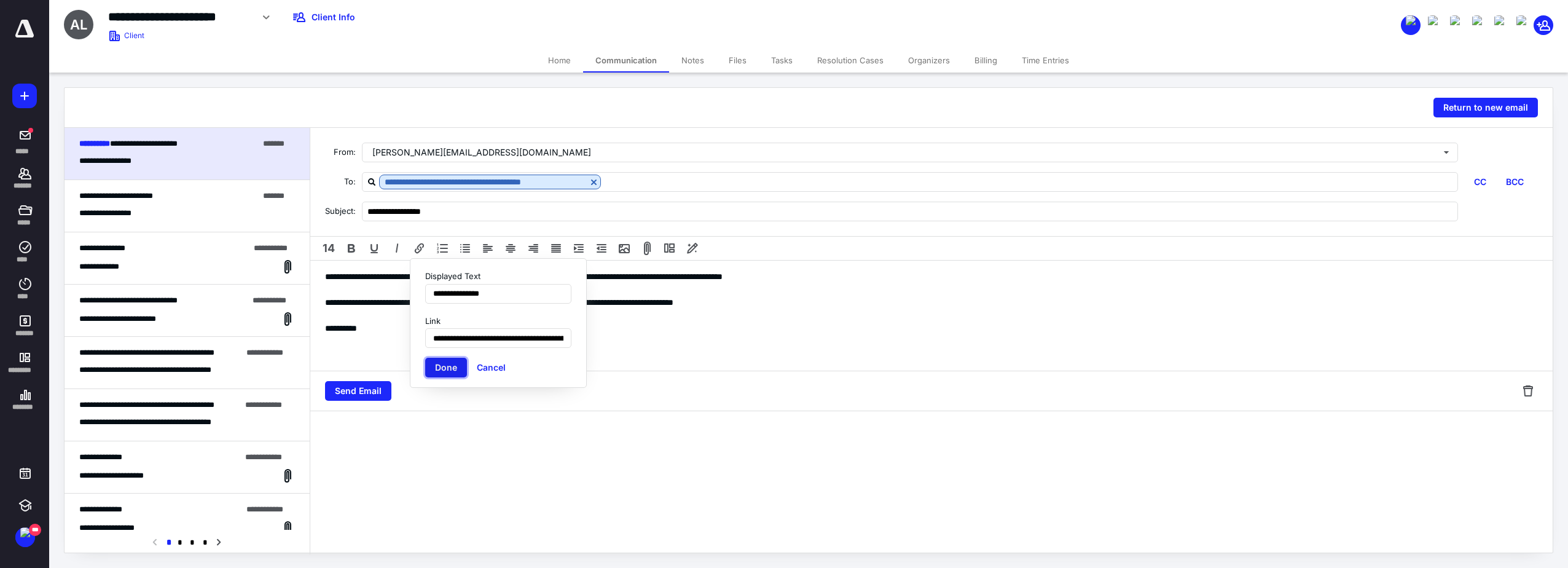 click on "Done" at bounding box center (446, 368) 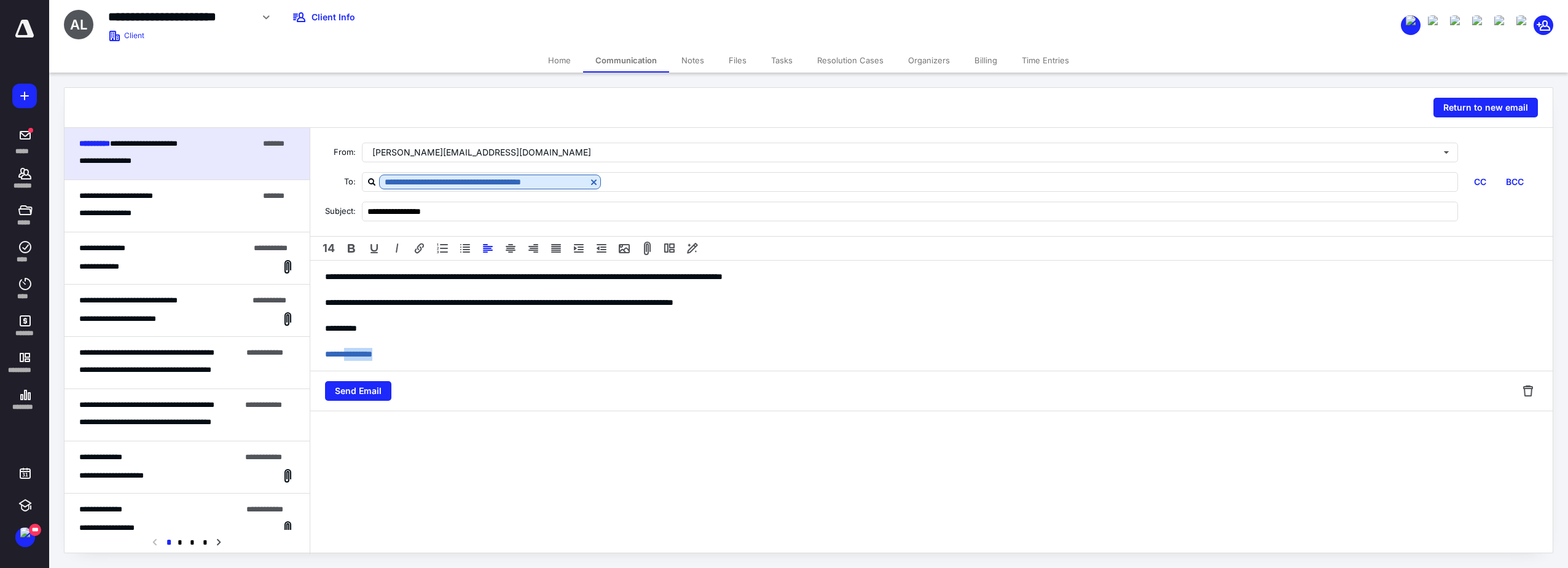 click on "**********" at bounding box center [809, 341] 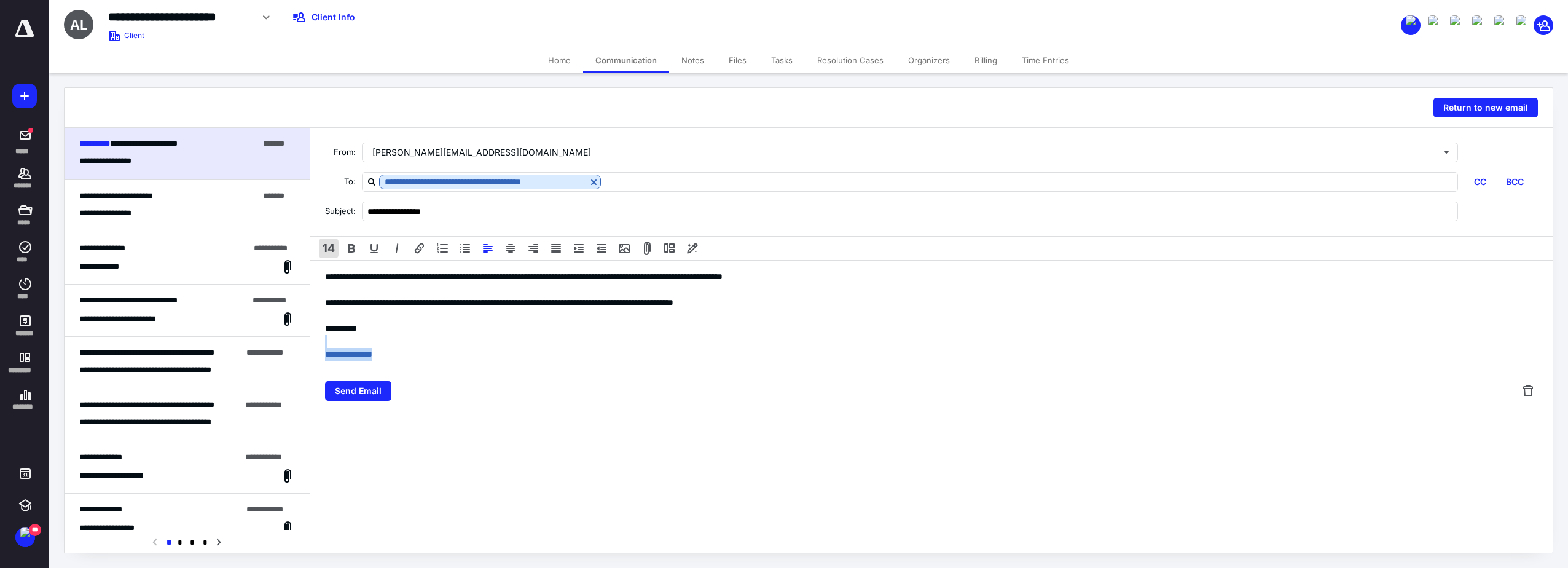 click on "14" at bounding box center [329, 248] 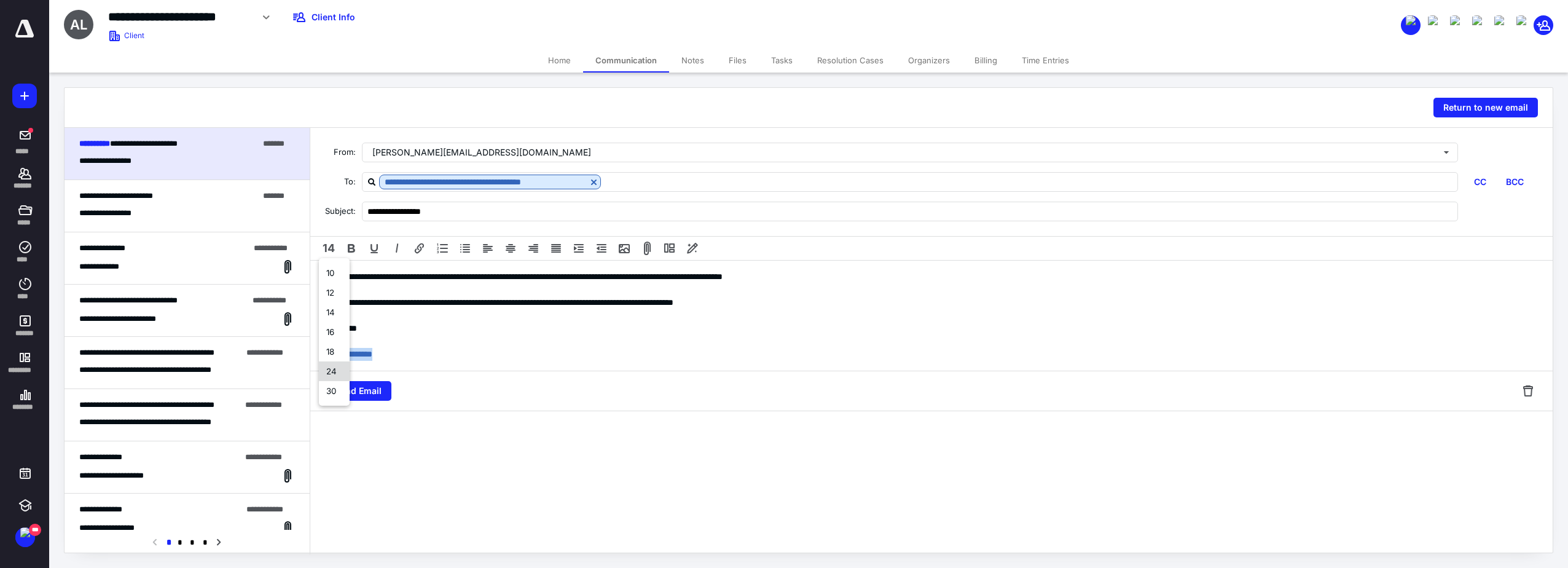 click on "24" at bounding box center [334, 371] 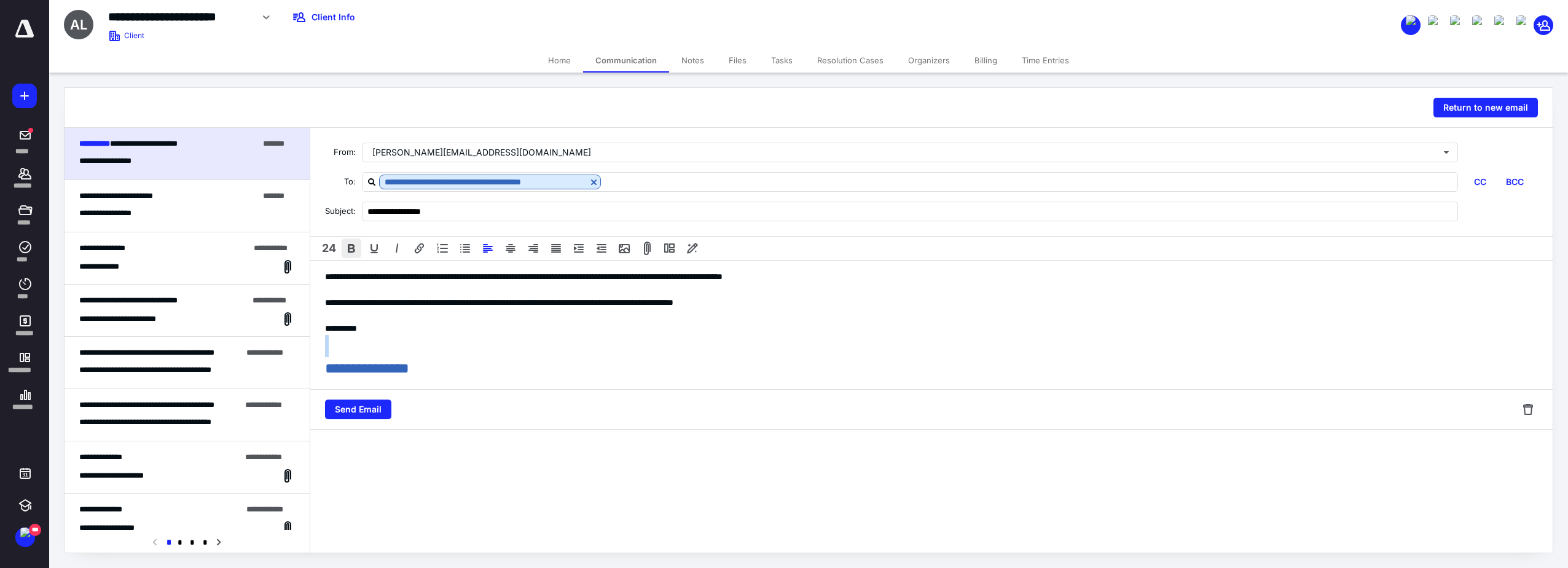 click at bounding box center [351, 248] 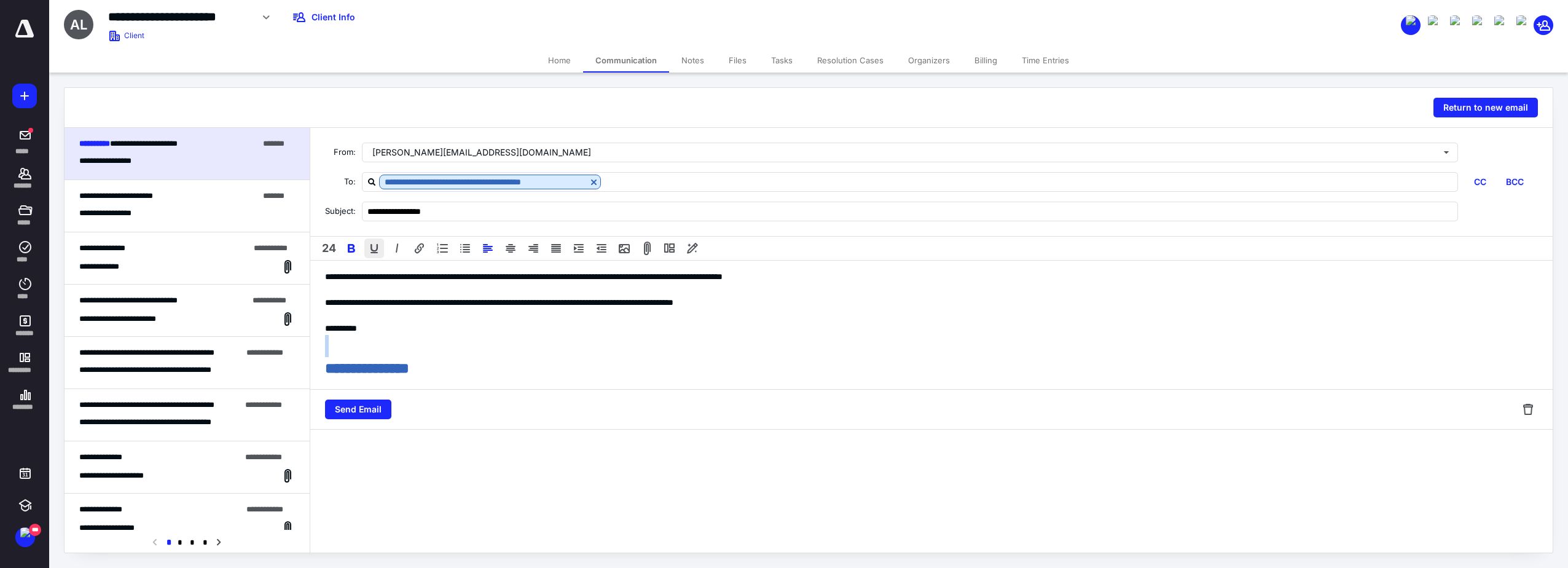 click at bounding box center (374, 248) 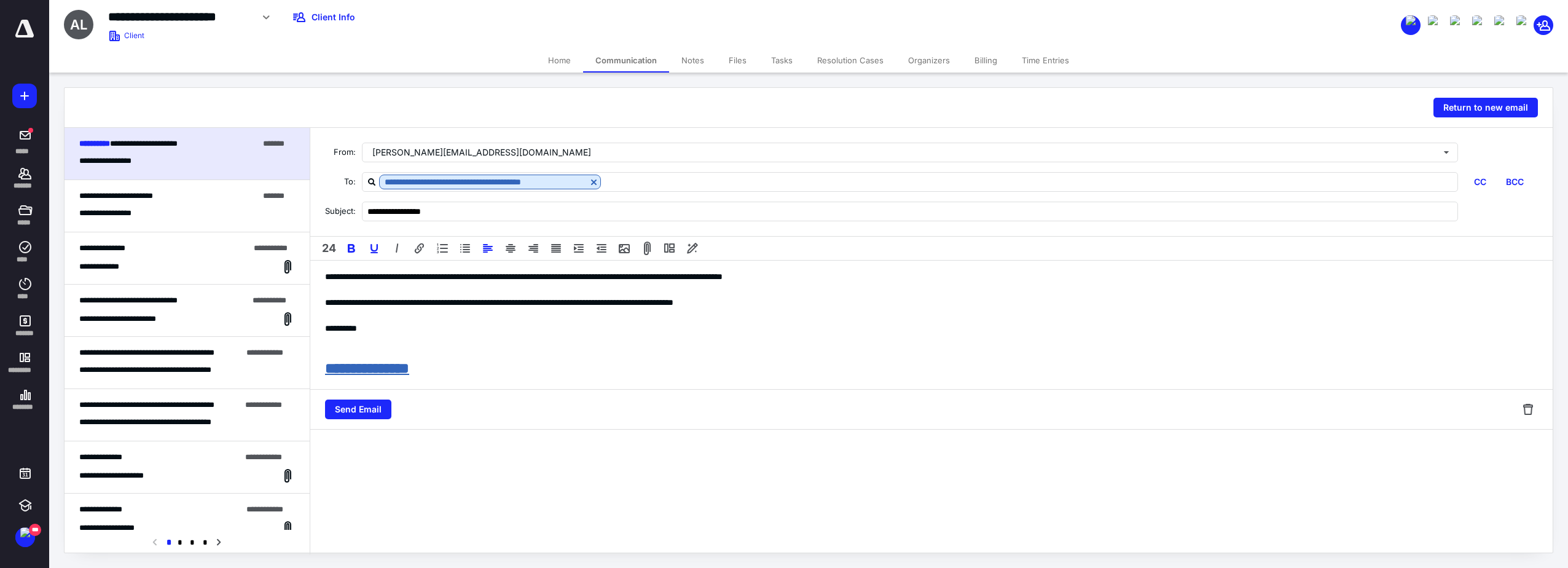 click on "Send Email" at bounding box center [931, 409] 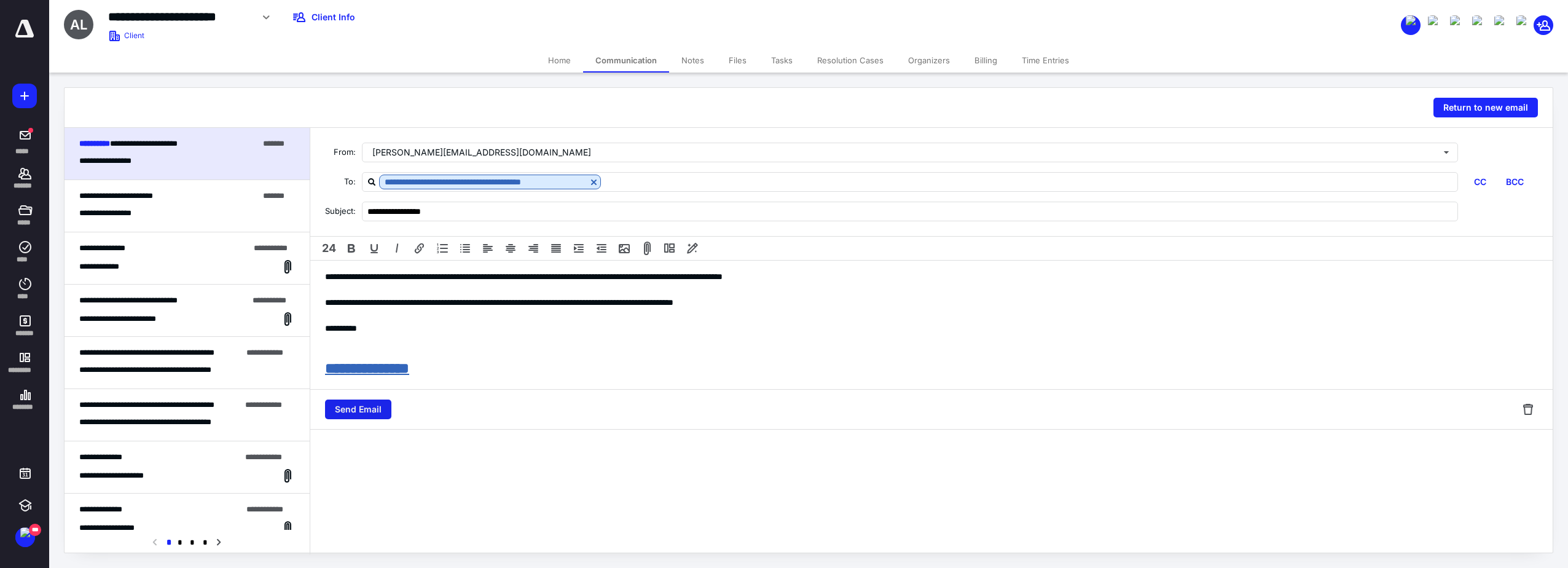 click on "Send Email" at bounding box center (358, 409) 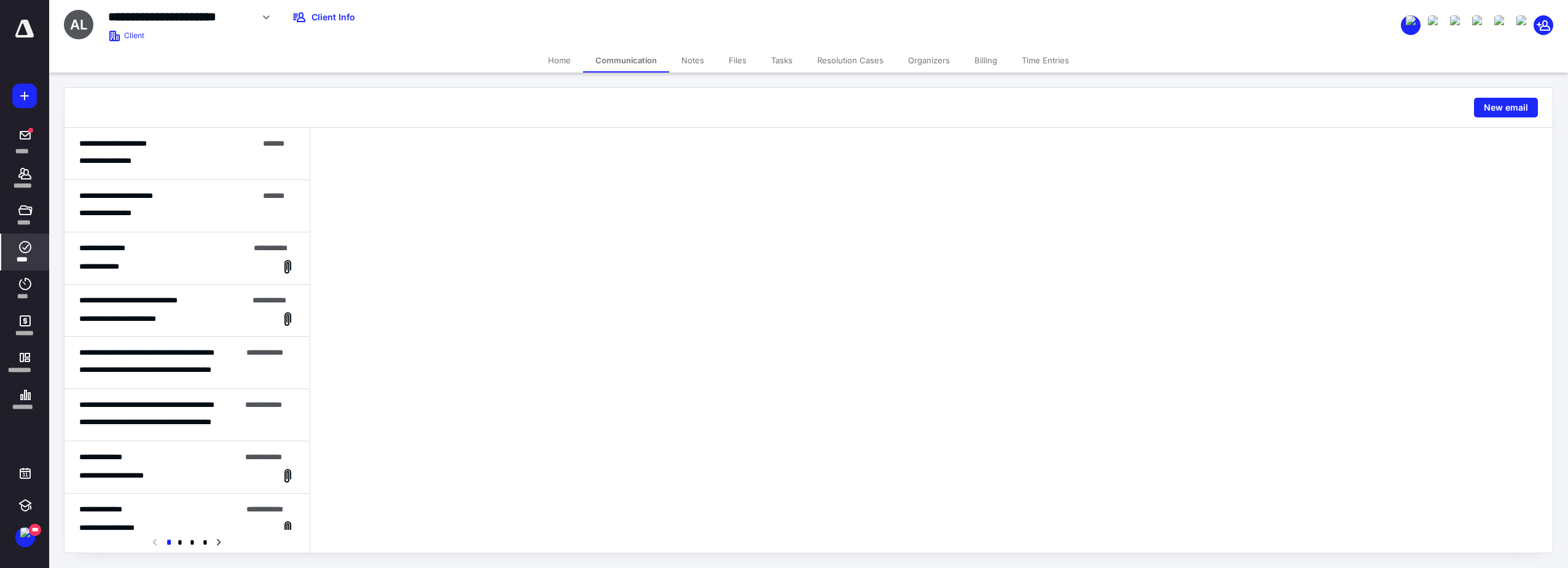 click 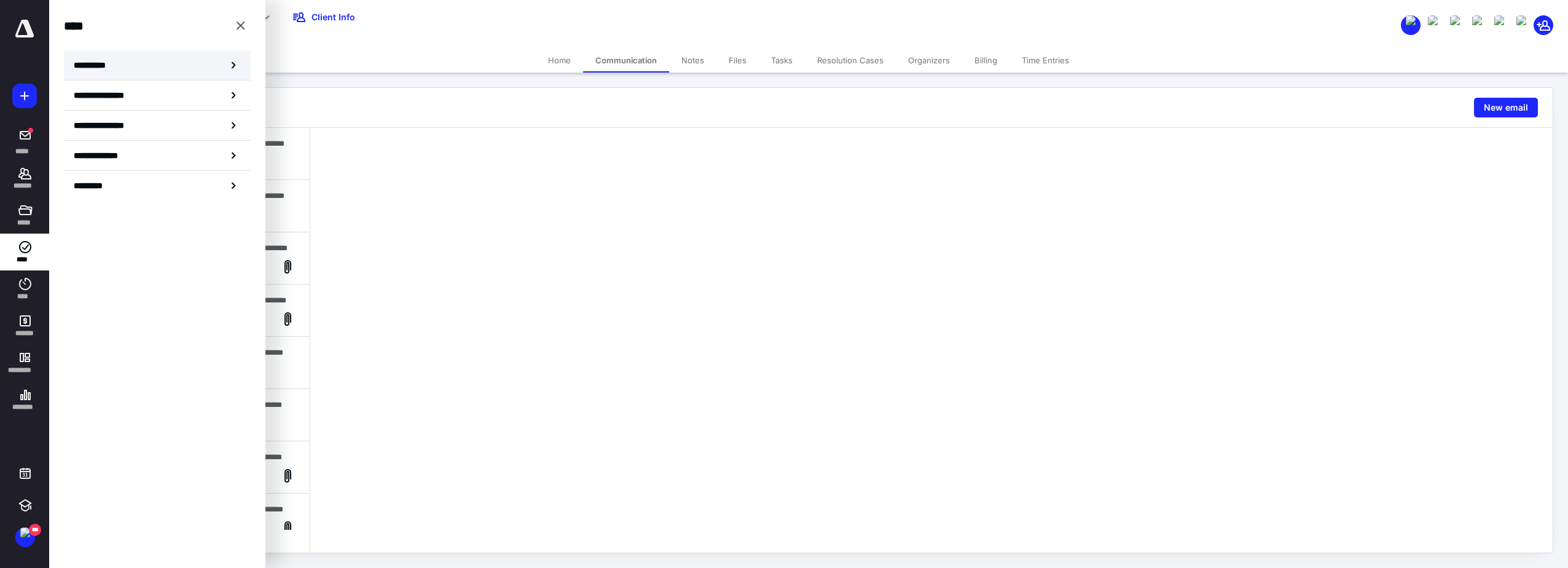 click on "**********" at bounding box center [94, 65] 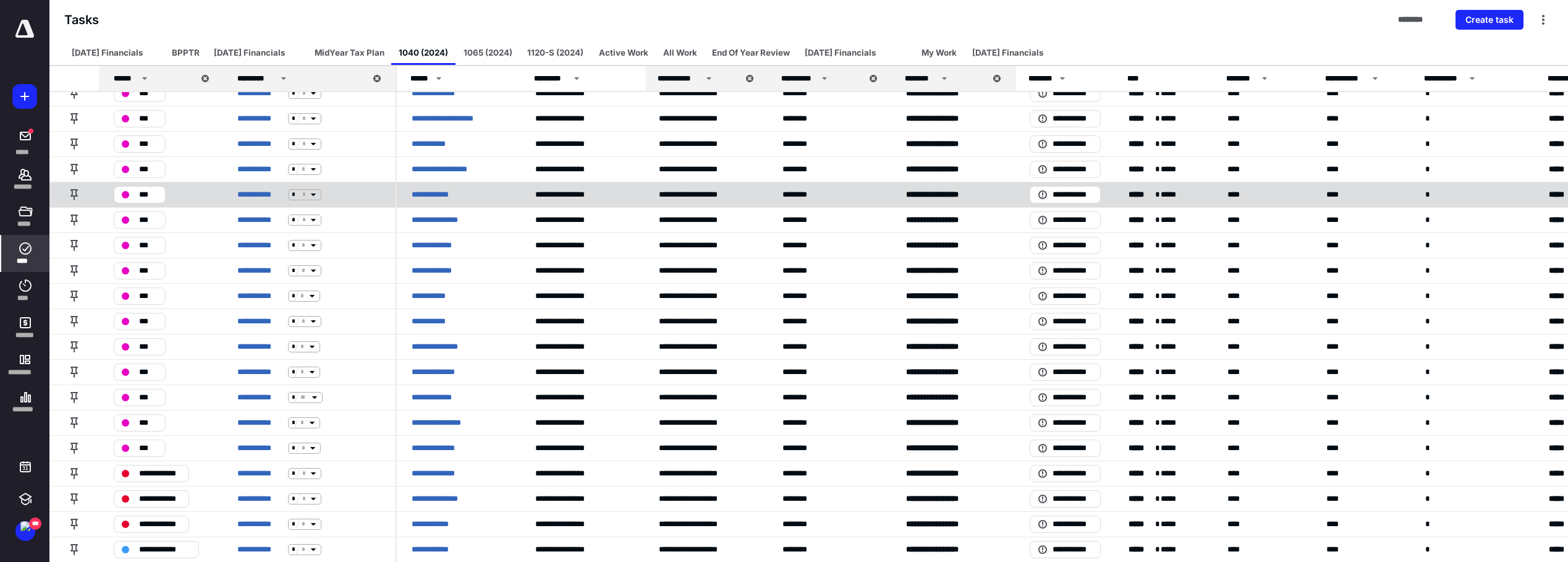 scroll, scrollTop: 128, scrollLeft: 0, axis: vertical 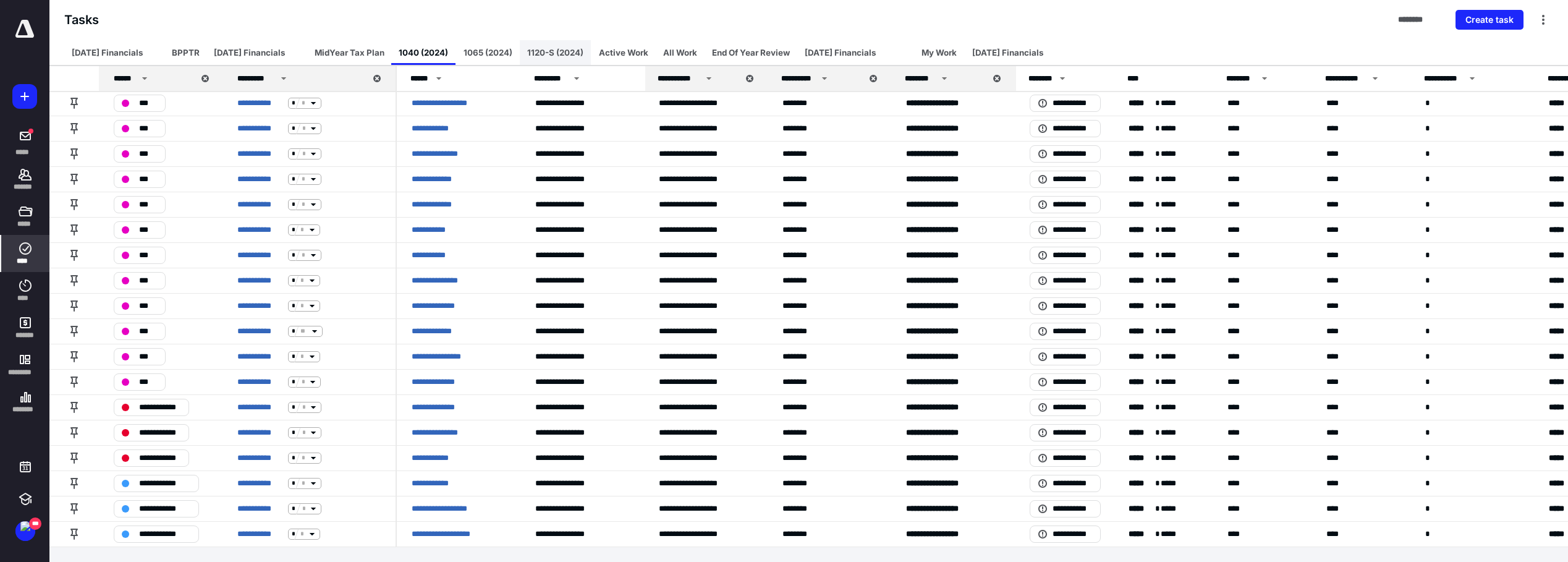 click on "1120-S (2024)" at bounding box center [555, 53] 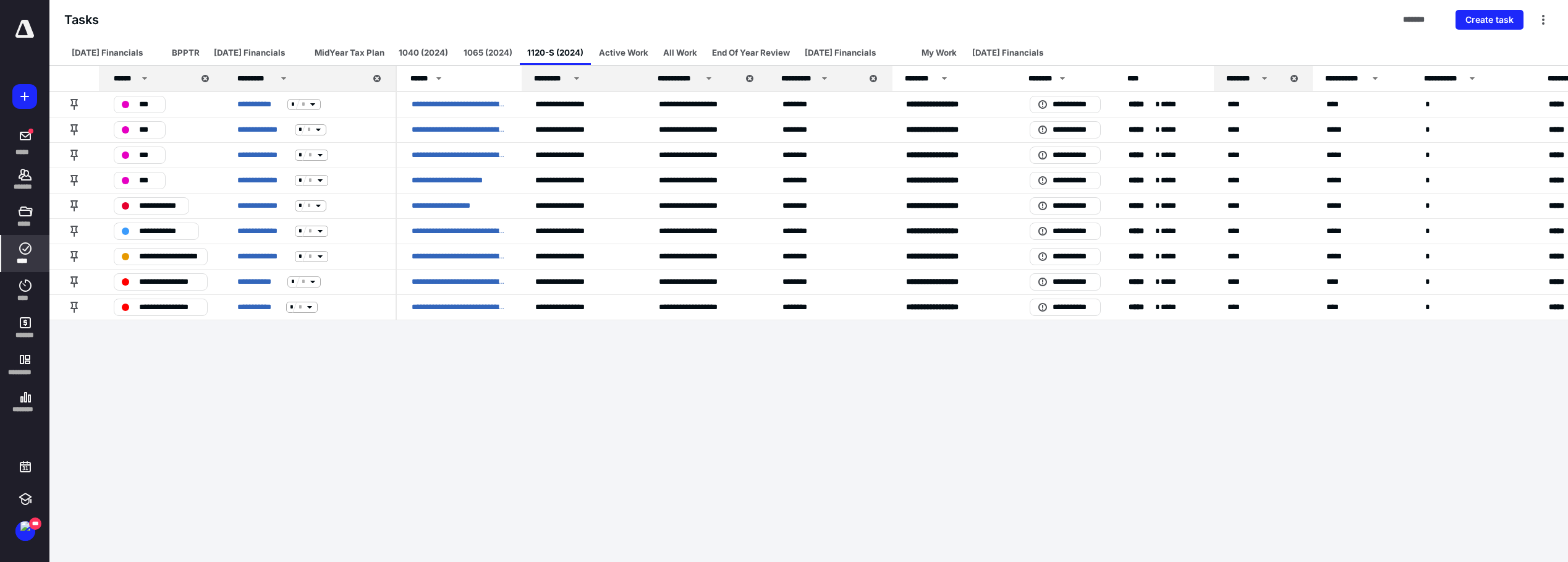 scroll, scrollTop: 0, scrollLeft: 0, axis: both 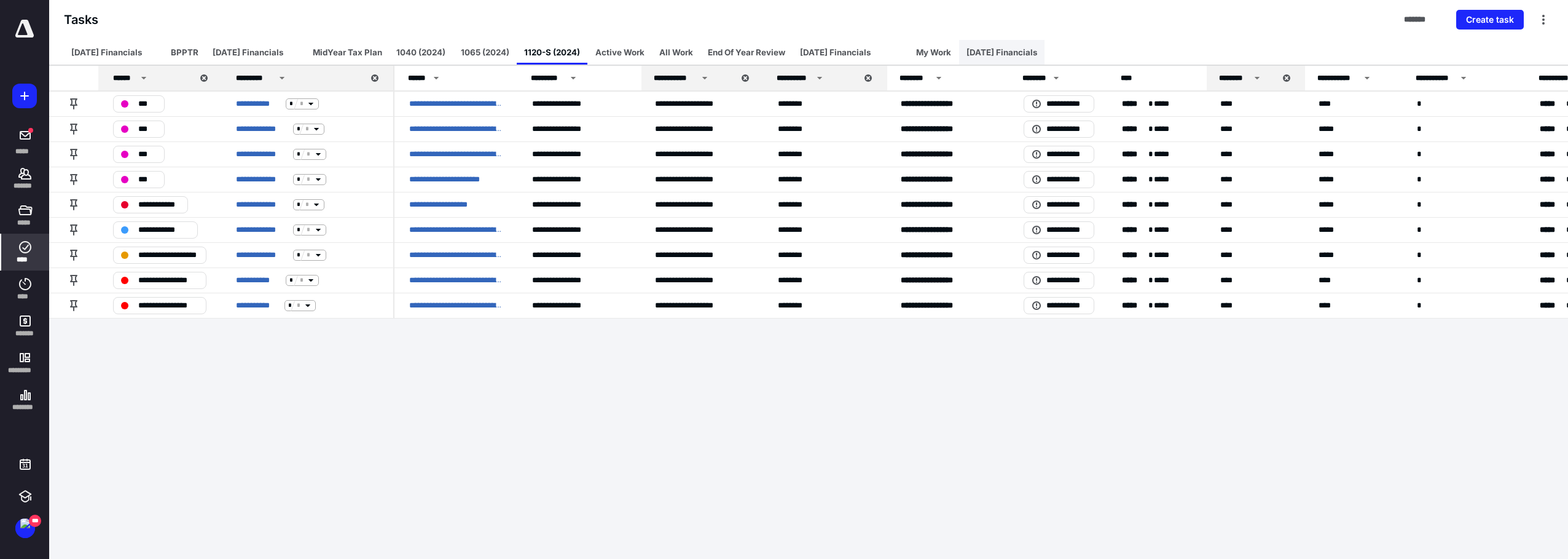 click on "[DATE] Financials" at bounding box center (1002, 52) 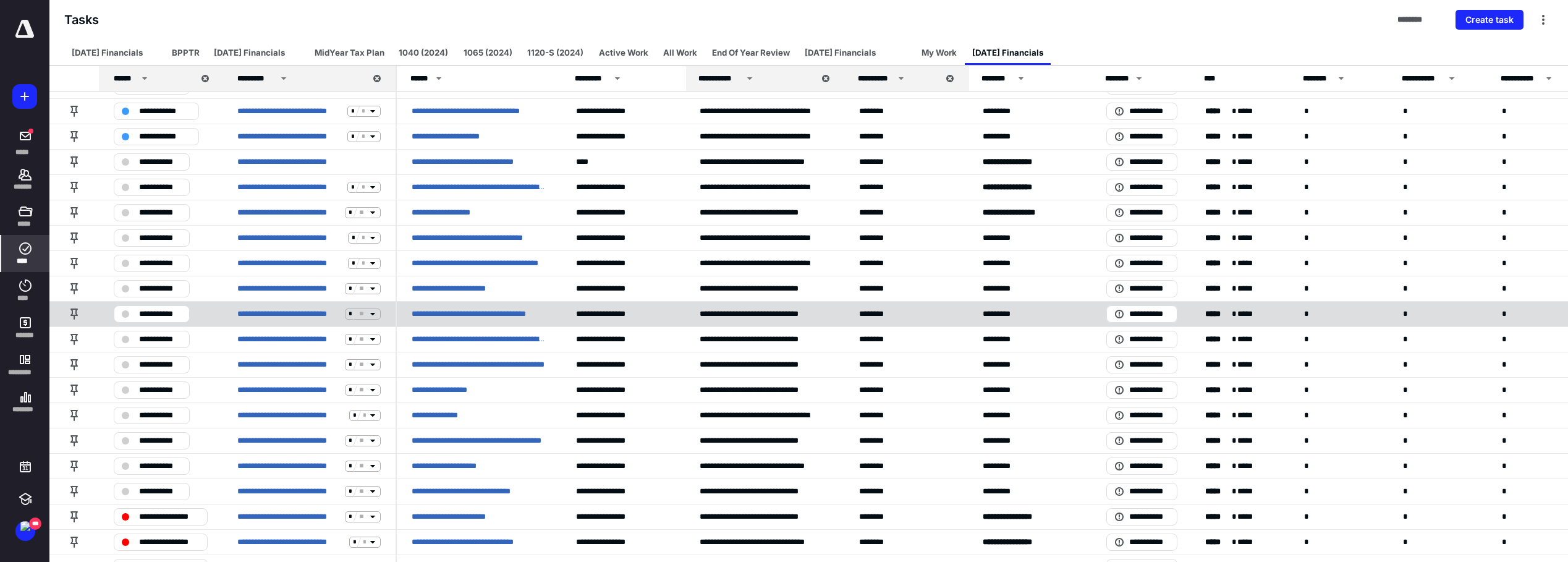 scroll, scrollTop: 742, scrollLeft: 0, axis: vertical 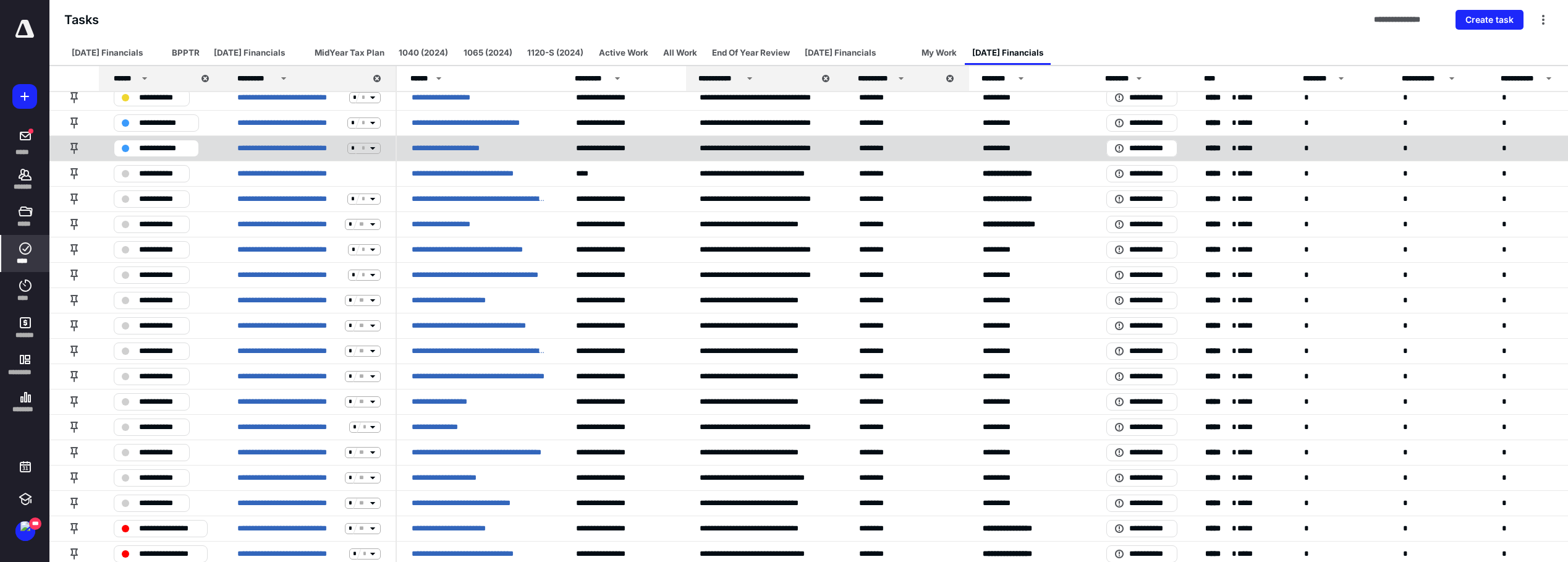 click on "**********" at bounding box center [165, 148] 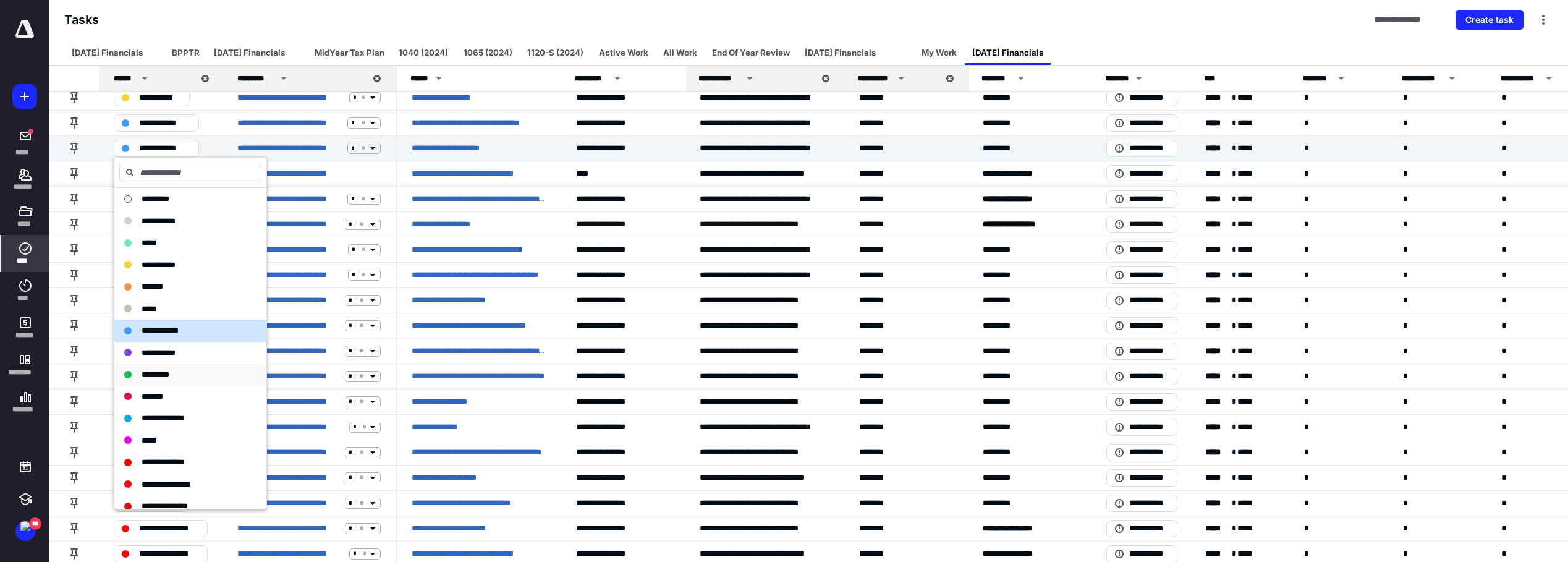 click on "*********" at bounding box center [155, 374] 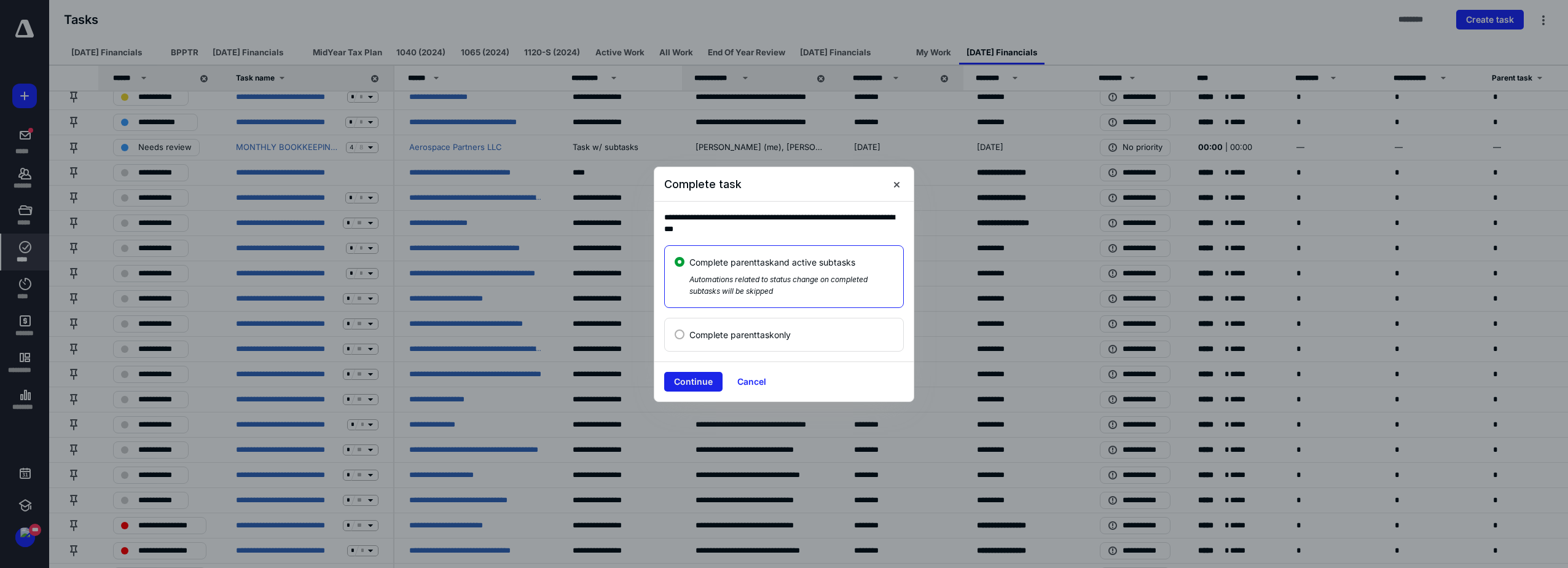 click on "Continue" at bounding box center [693, 382] 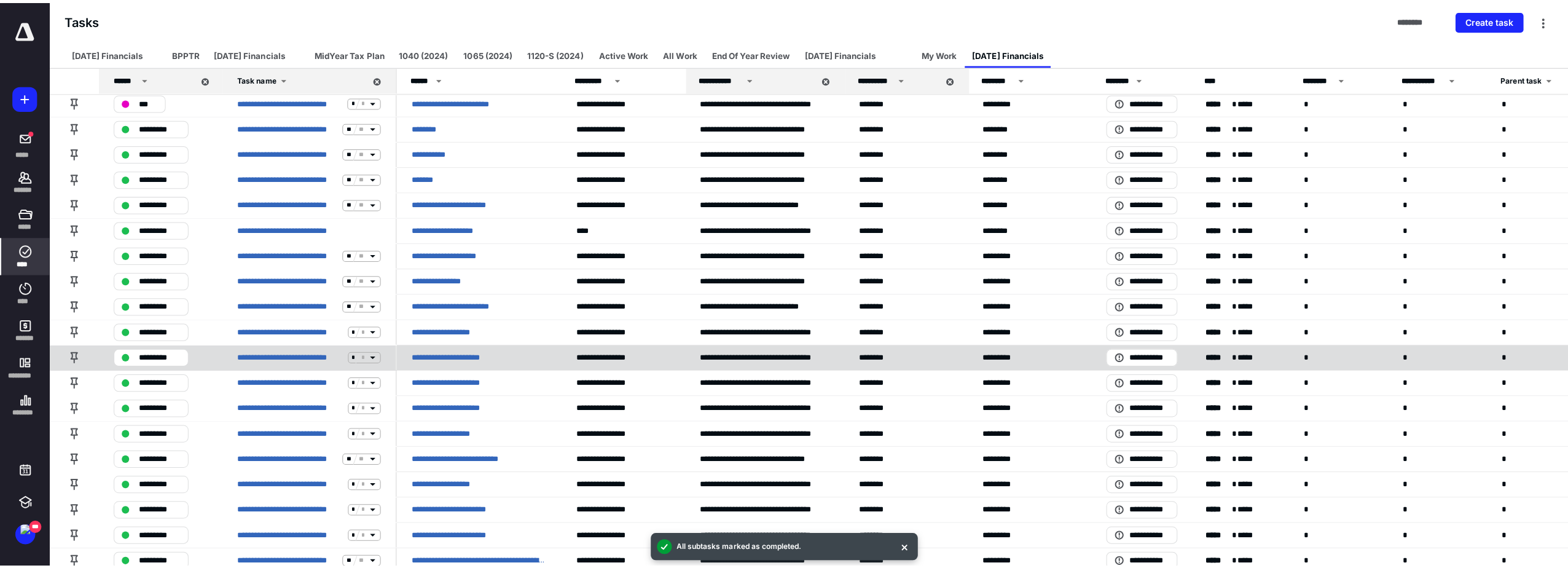 scroll, scrollTop: 0, scrollLeft: 0, axis: both 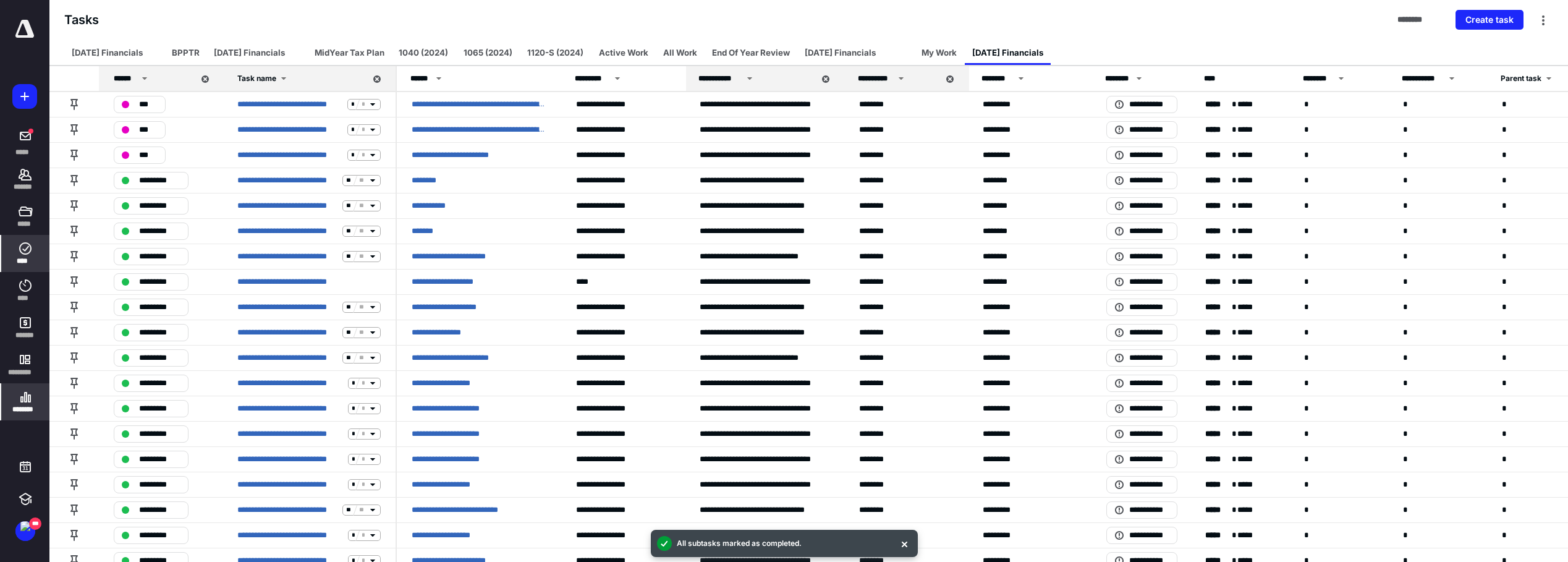 click on "********" at bounding box center (25, 402) 